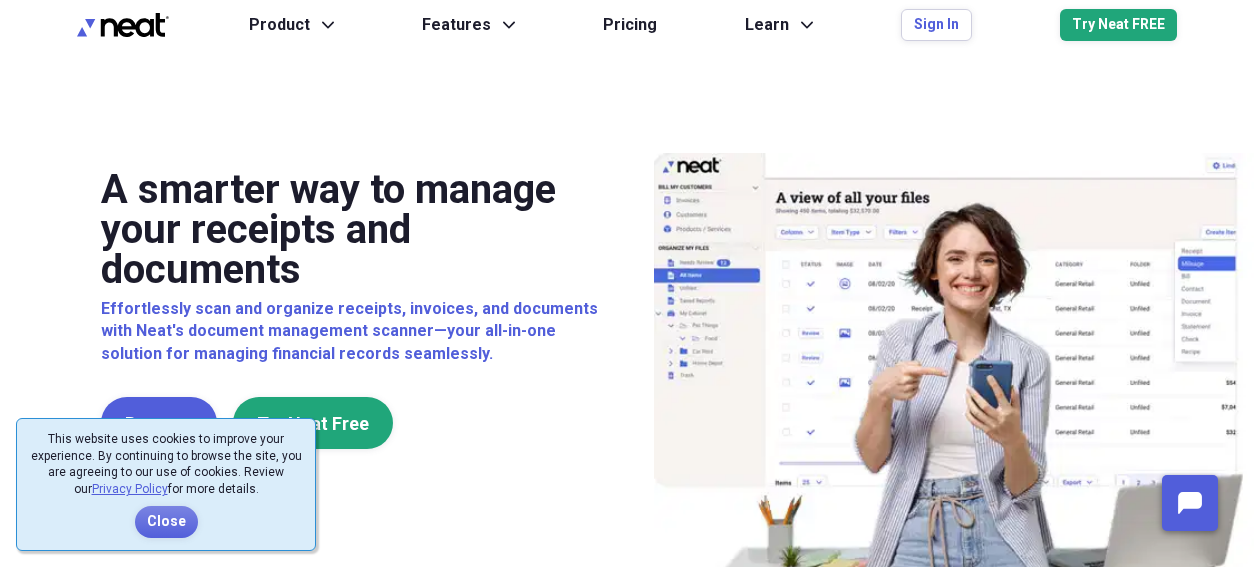 scroll, scrollTop: 0, scrollLeft: 0, axis: both 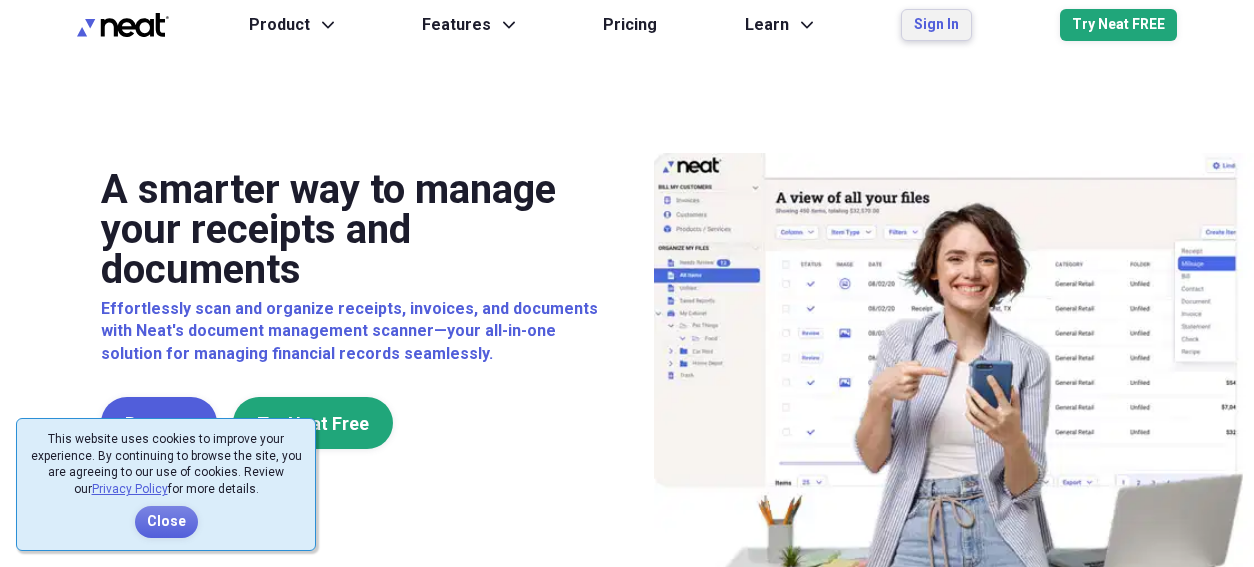 click on "Sign In" at bounding box center [936, 25] 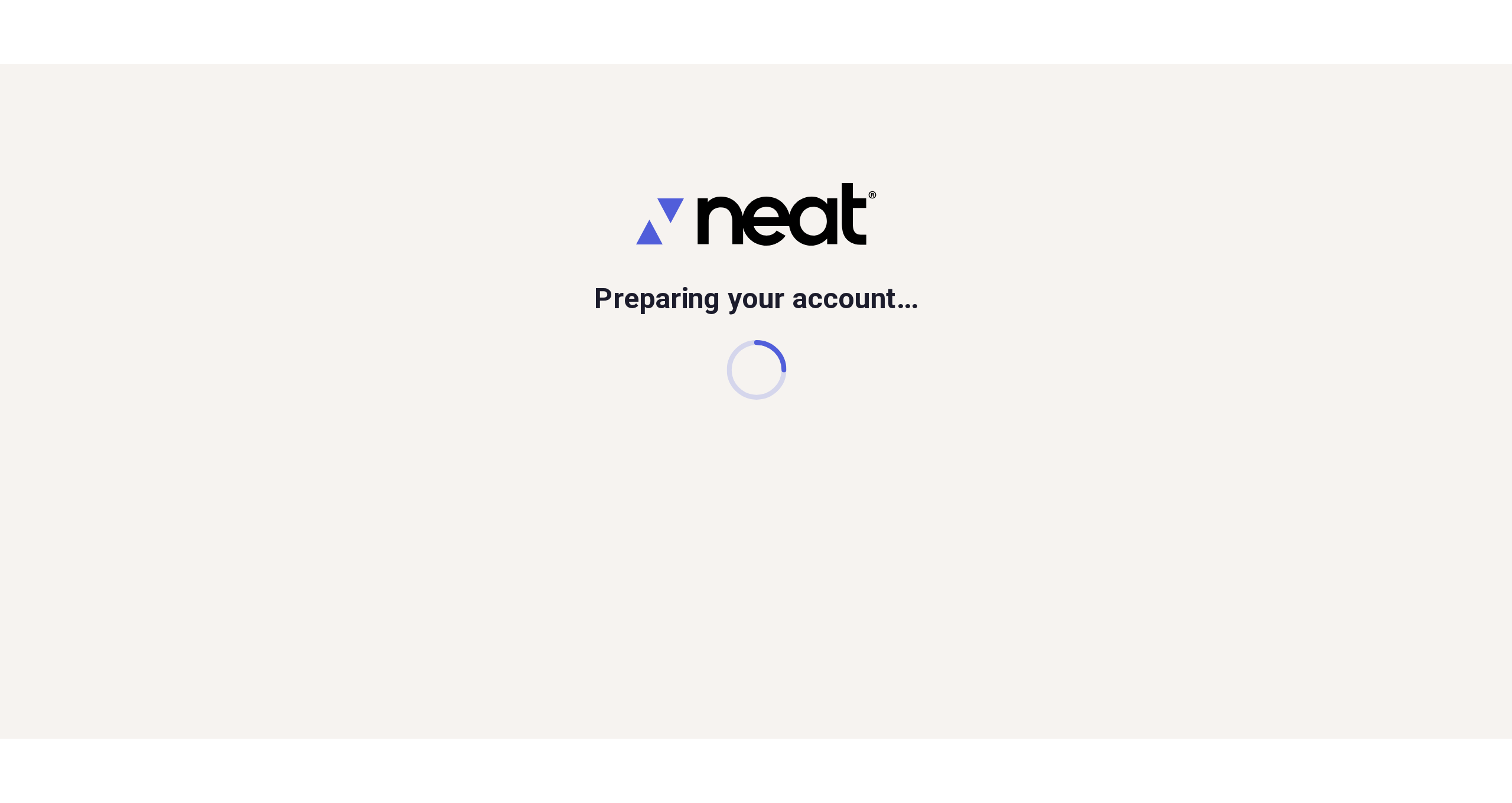 scroll, scrollTop: 0, scrollLeft: 0, axis: both 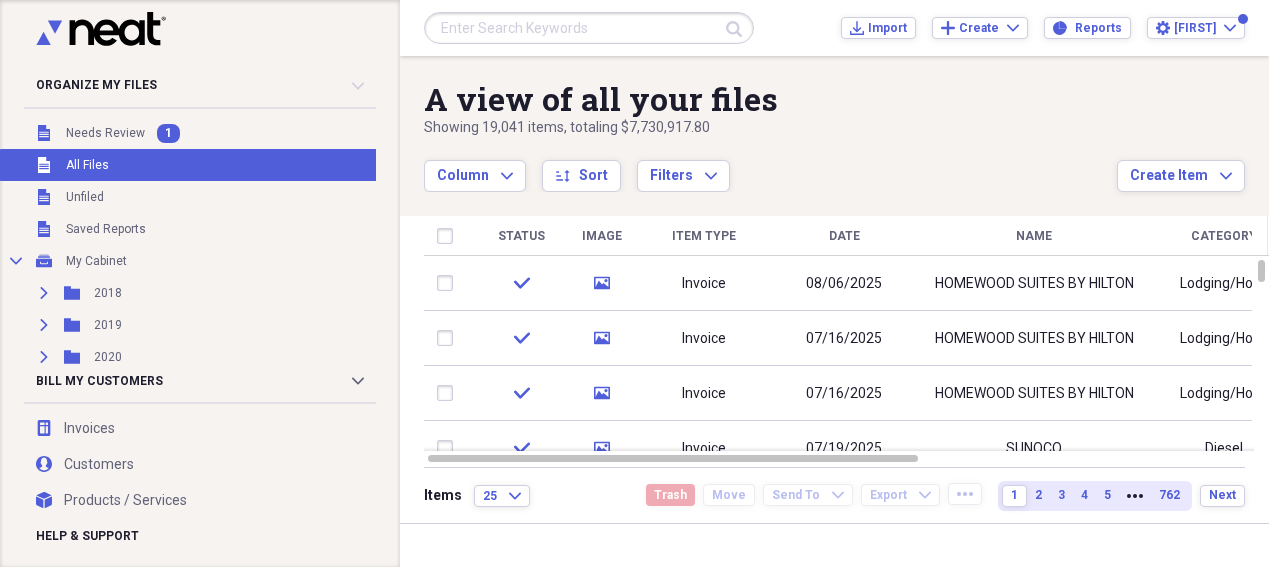 click at bounding box center [589, 28] 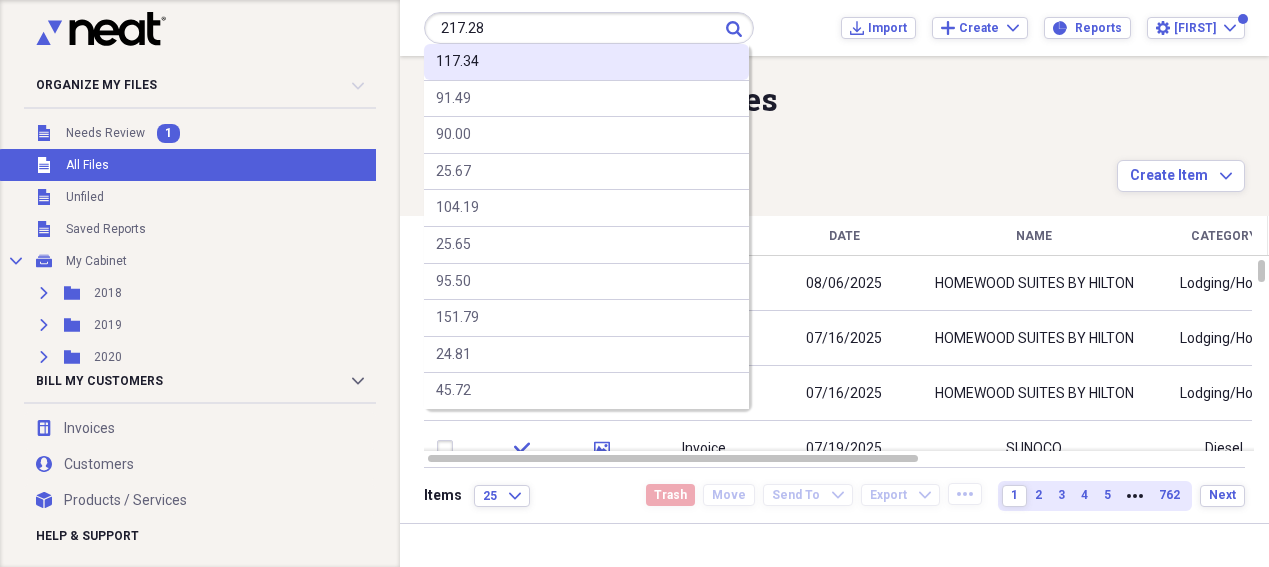 type on "217.28" 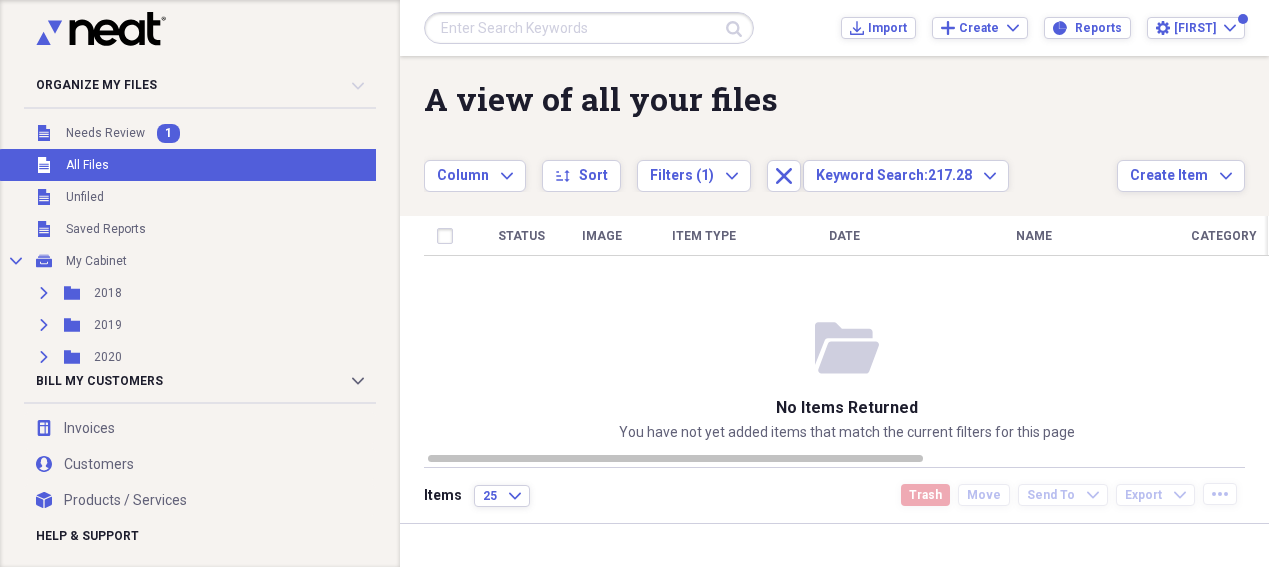 click at bounding box center (589, 28) 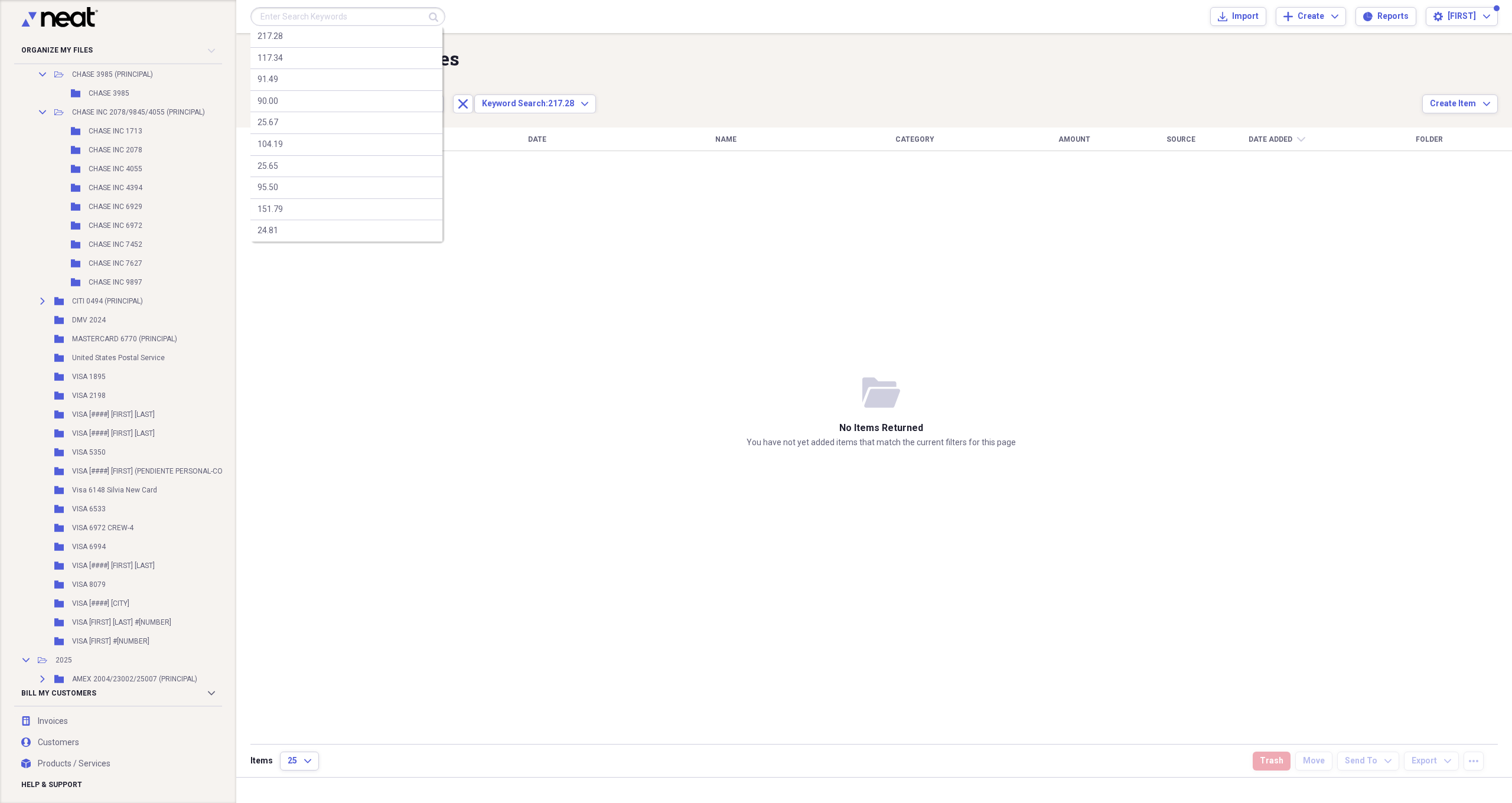 scroll, scrollTop: 1412, scrollLeft: 0, axis: vertical 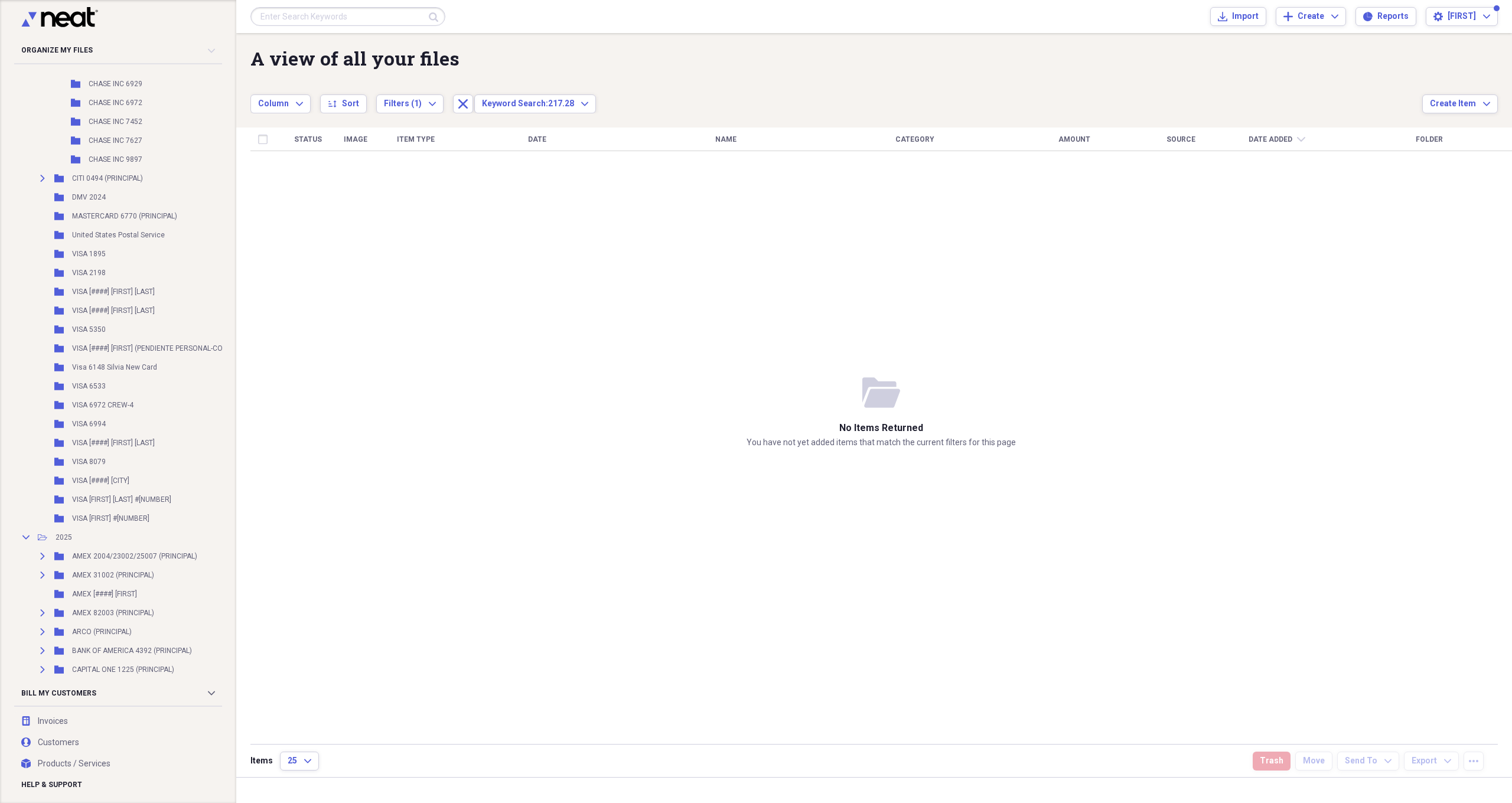 click on "folder-open No items returned You have not yet added items that match the current filters for this page" at bounding box center (881, 412) 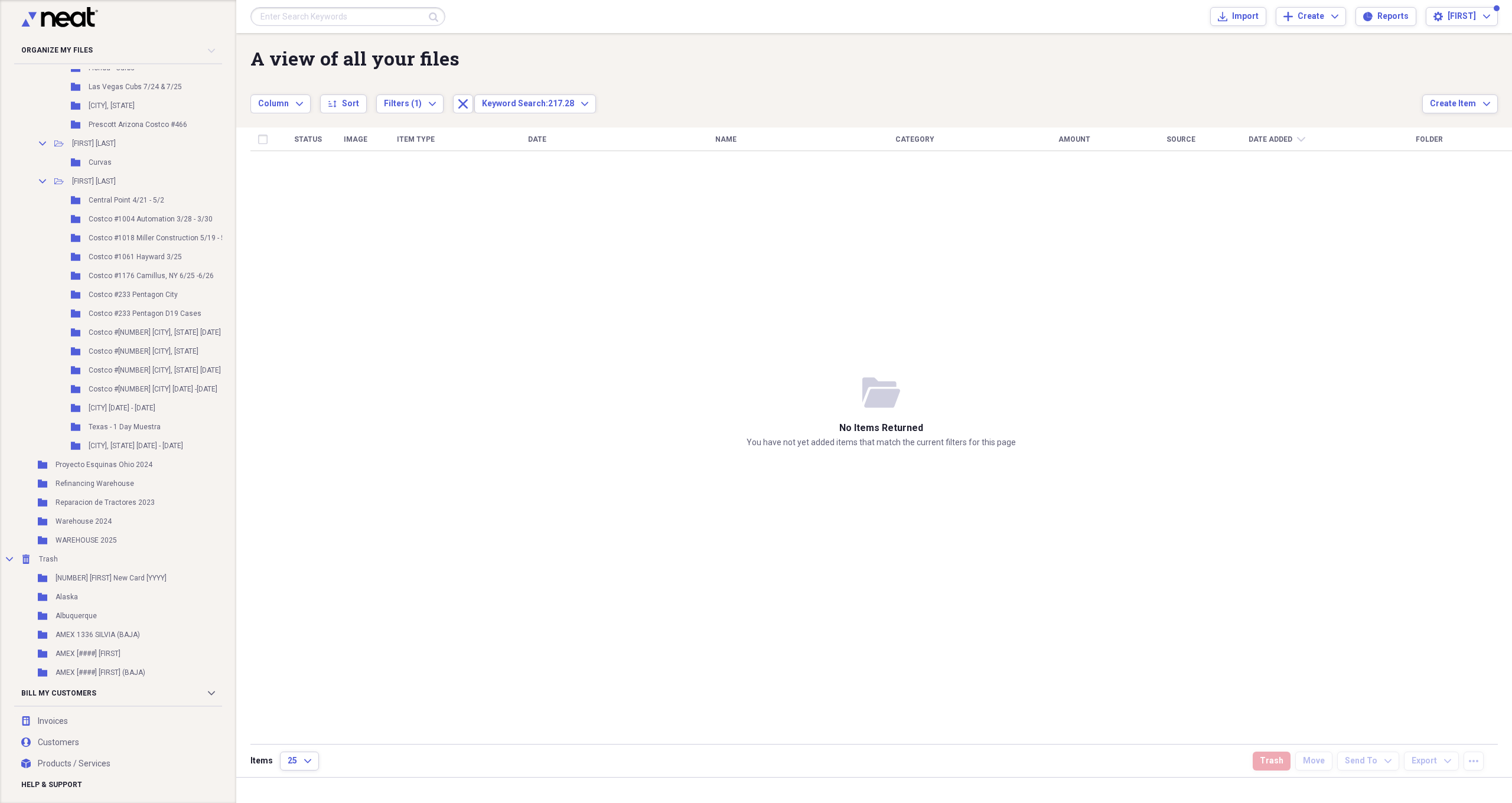 scroll, scrollTop: 3425, scrollLeft: 0, axis: vertical 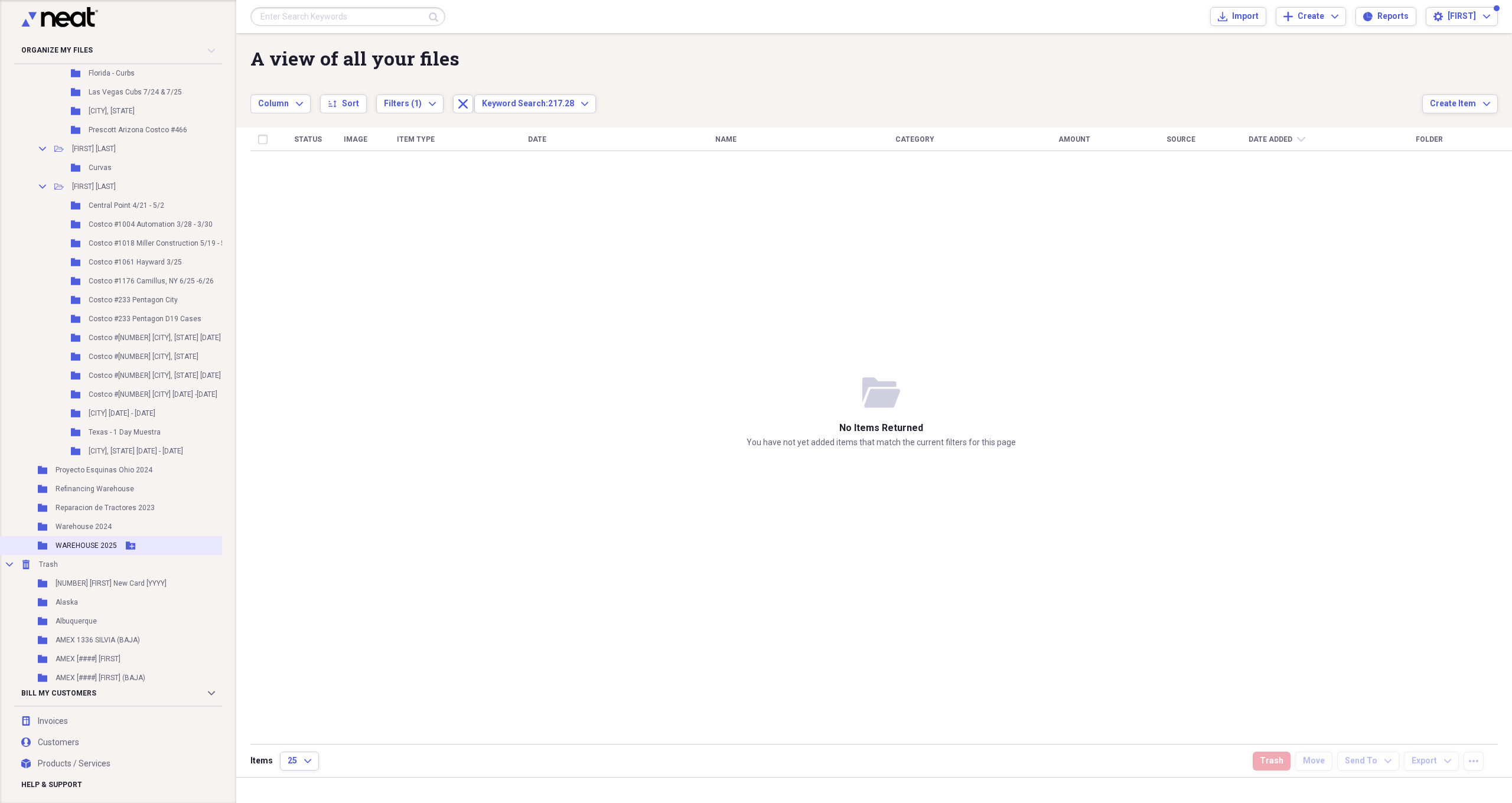 click on "WAREHOUSE 2025" at bounding box center [86, 546] 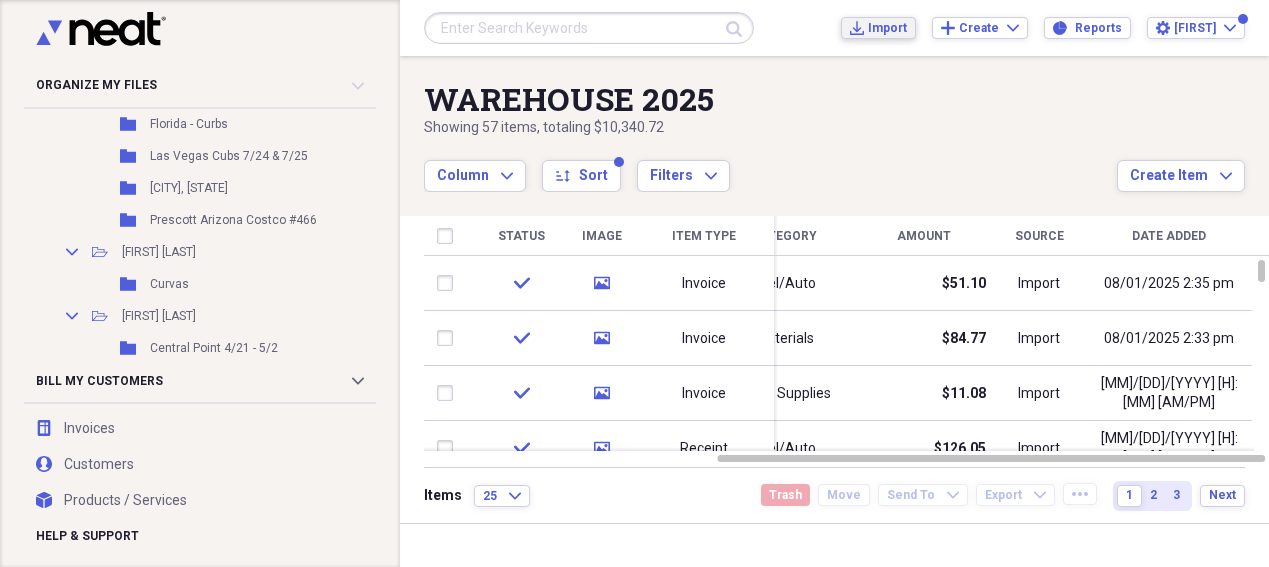 click on "Import" at bounding box center [887, 28] 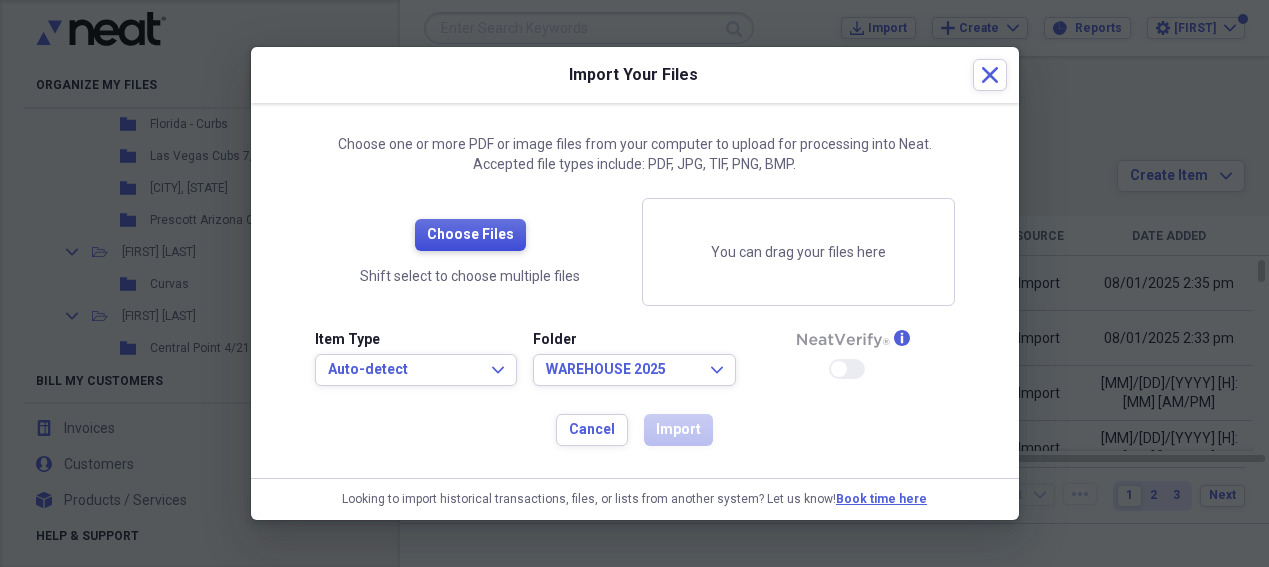 click on "Choose Files" at bounding box center (470, 235) 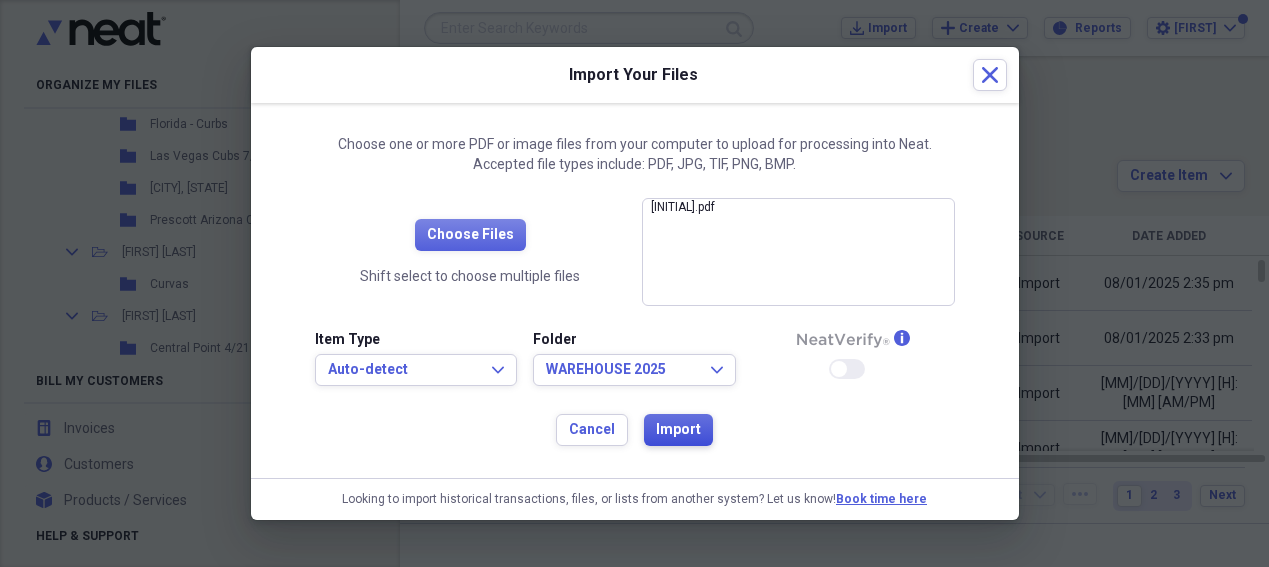 click on "Import" at bounding box center (678, 430) 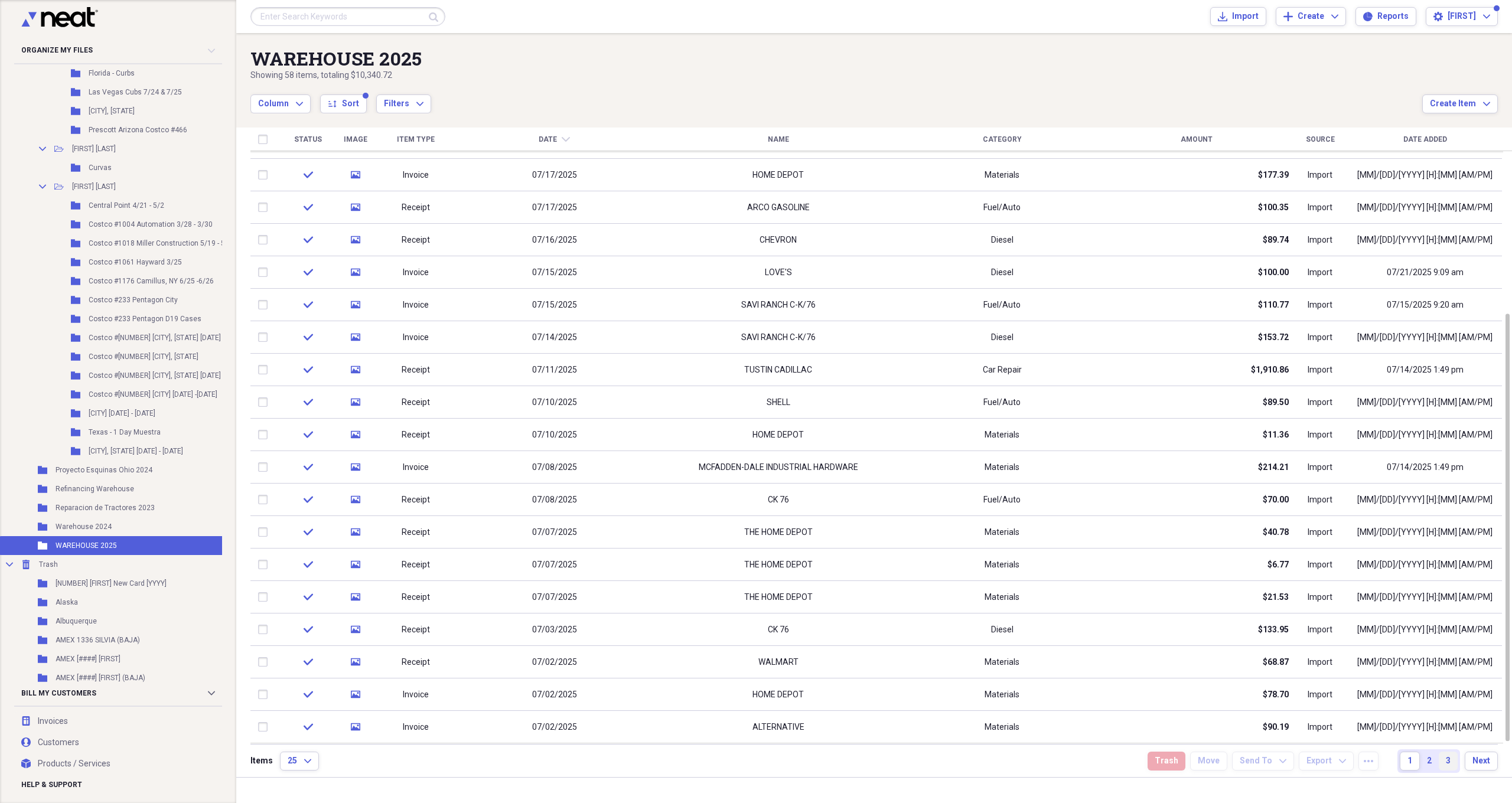 click on "3" at bounding box center [1448, 761] 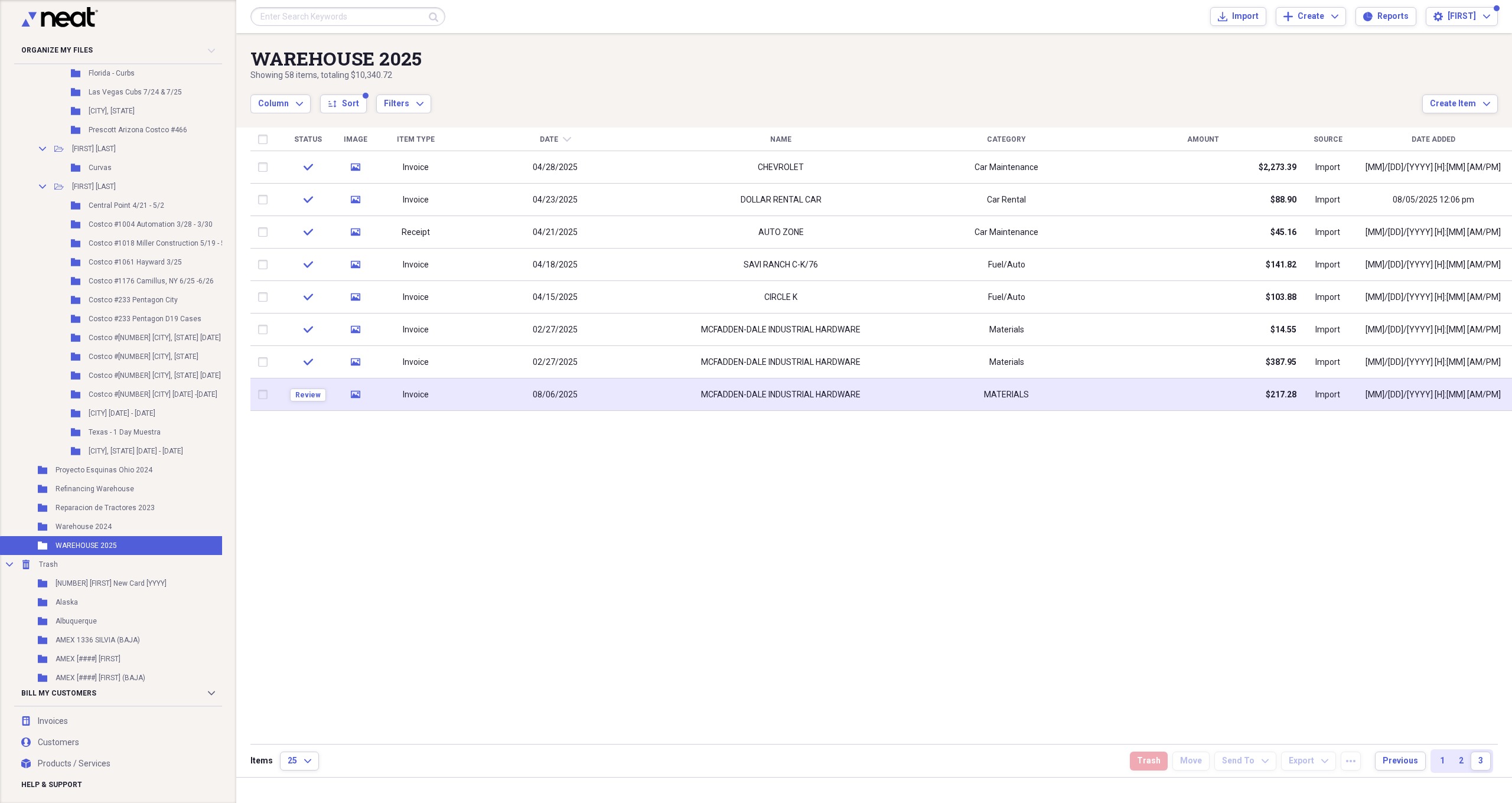click on "MCFADDEN-DALE INDUSTRIAL HARDWARE" at bounding box center (781, 395) 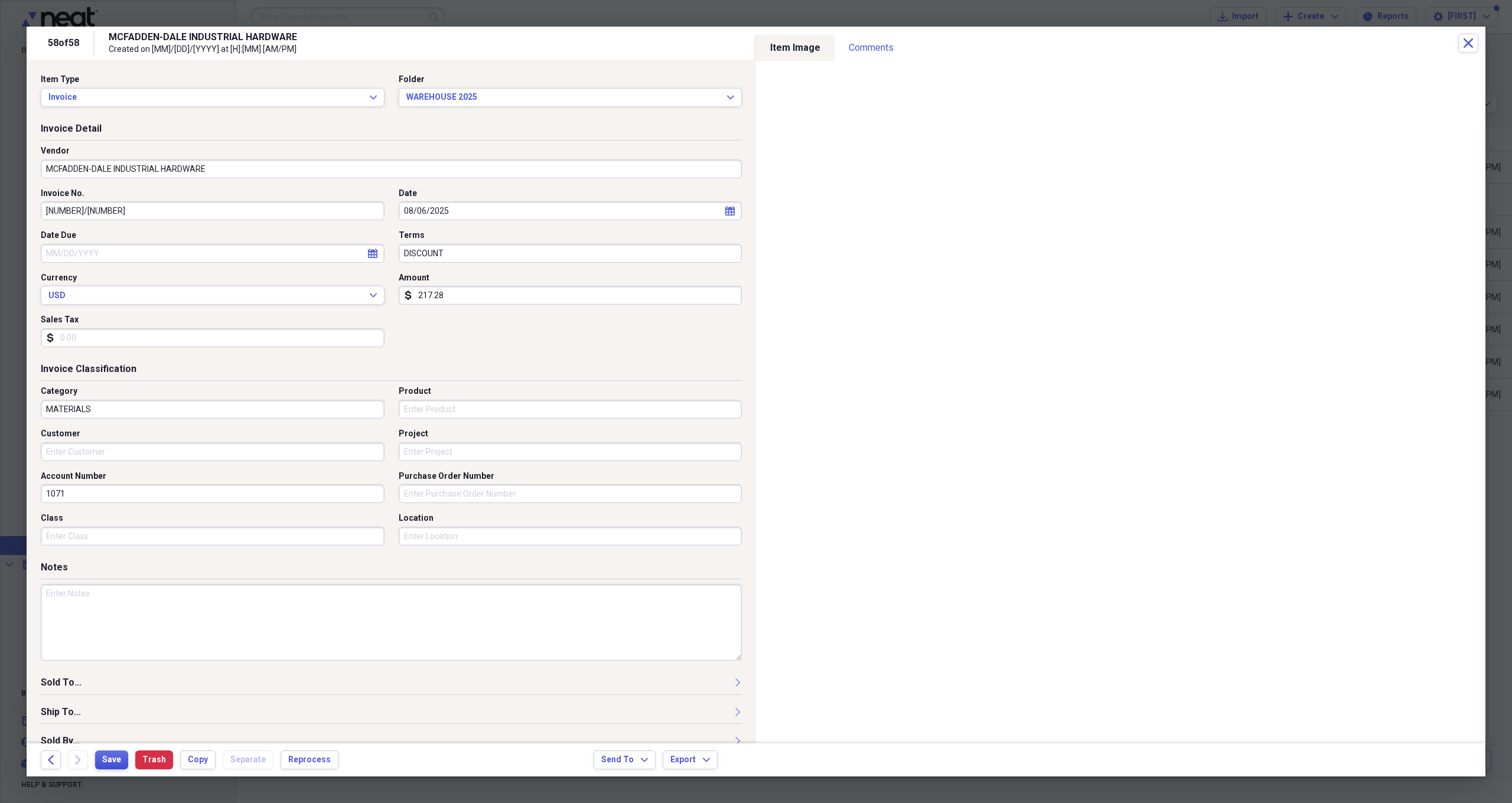 click on "Save" at bounding box center (112, 760) 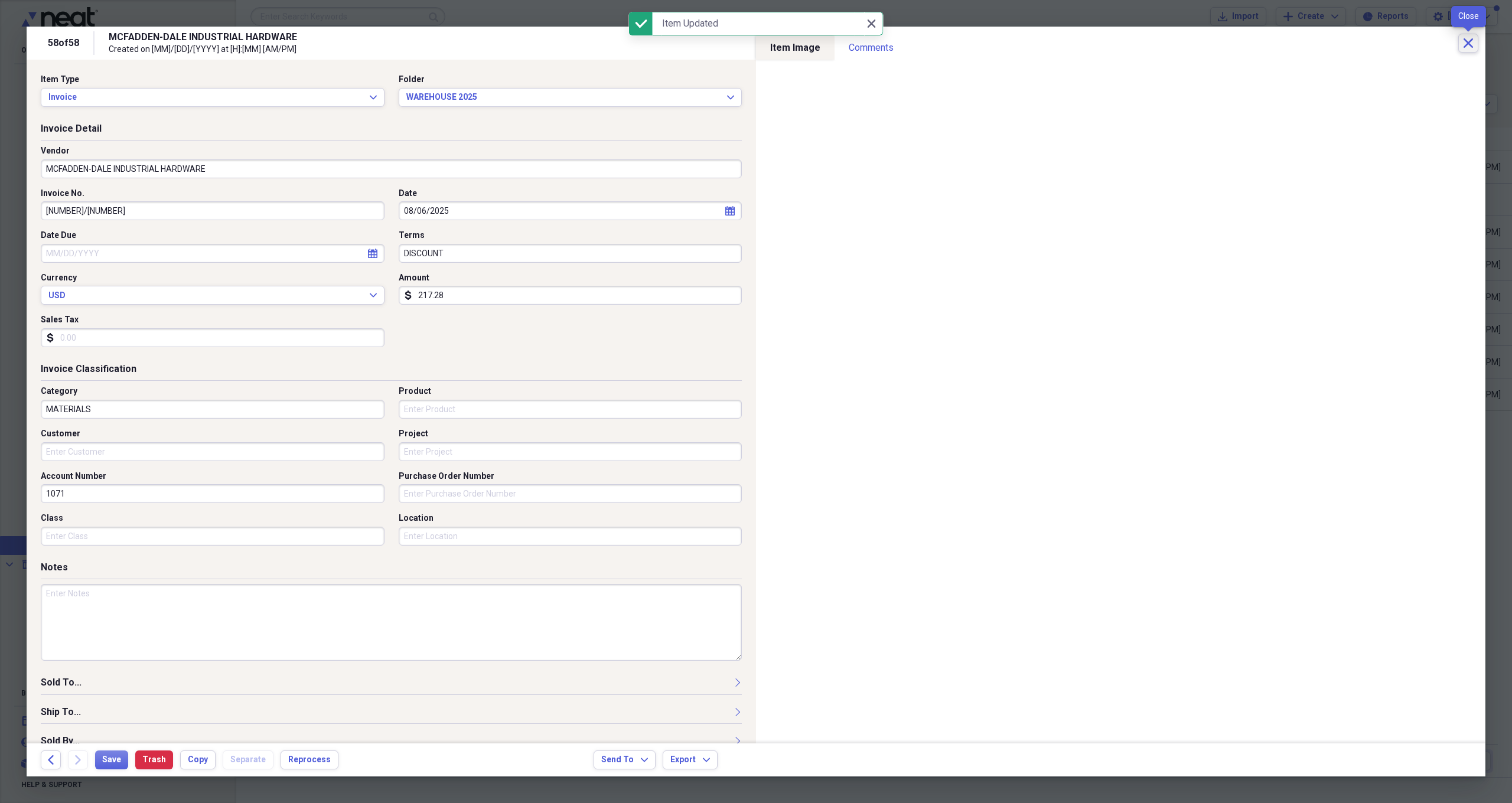 click on "Close" at bounding box center [1468, 43] 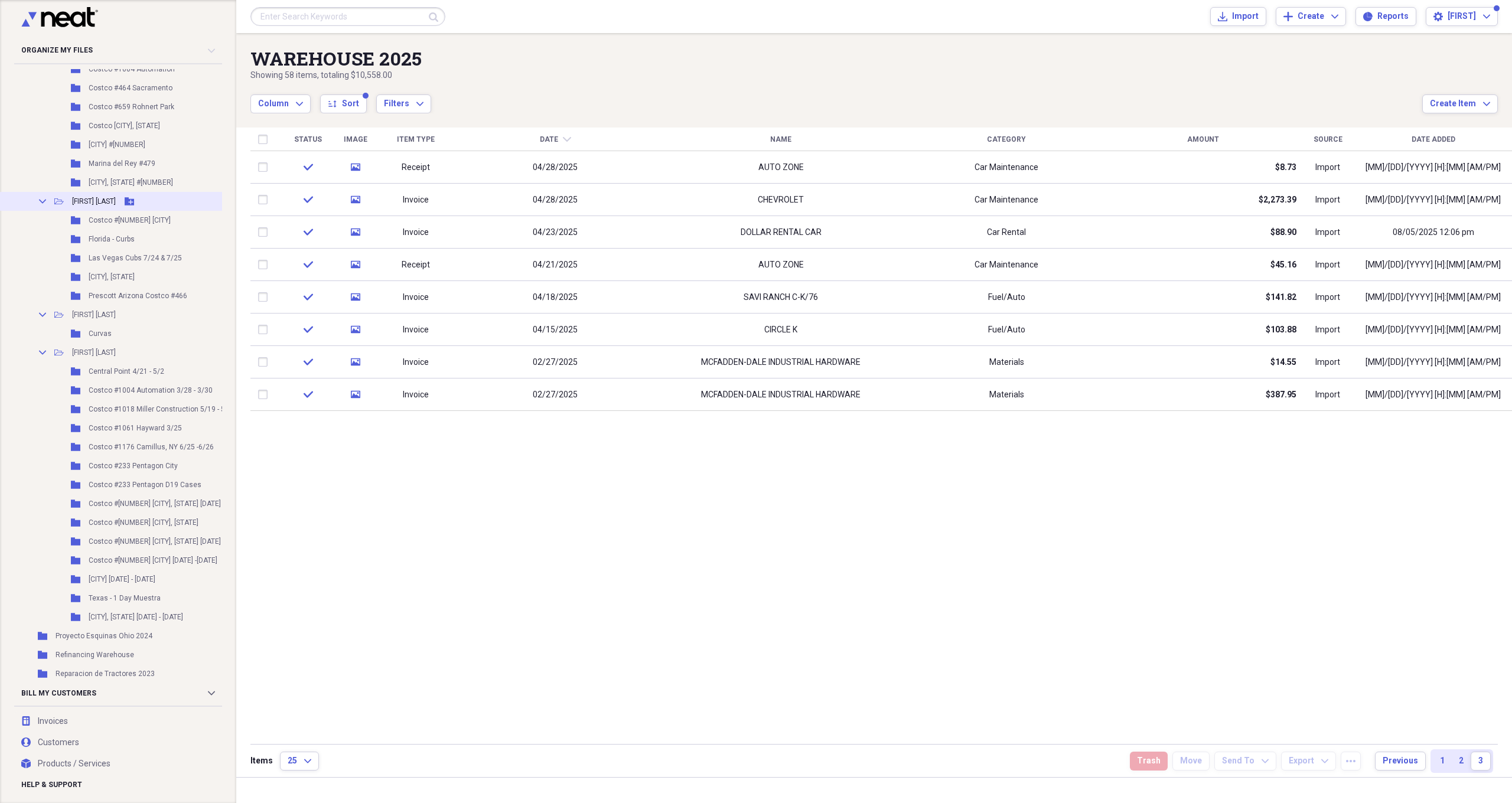 scroll, scrollTop: 3257, scrollLeft: 0, axis: vertical 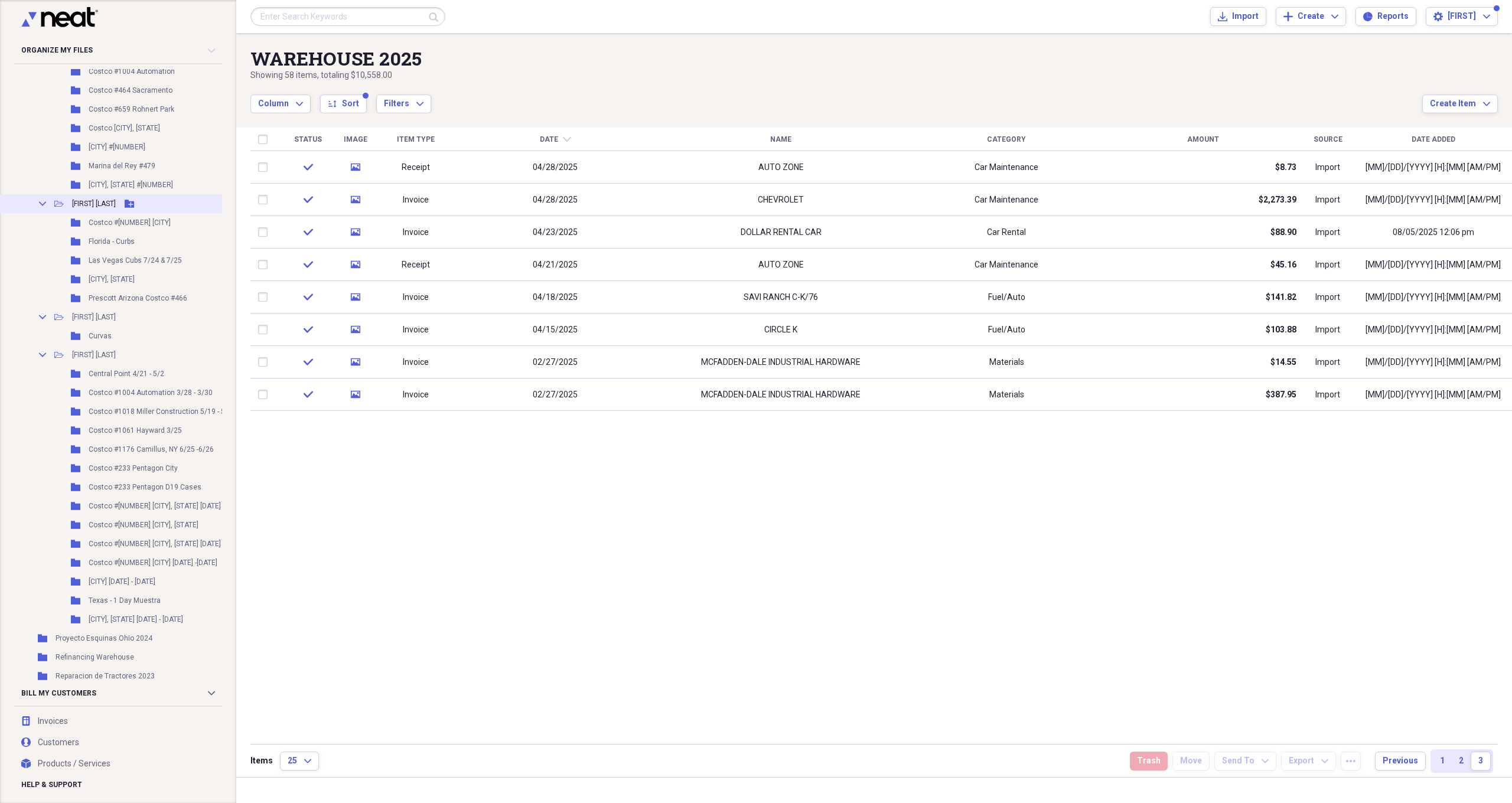 click 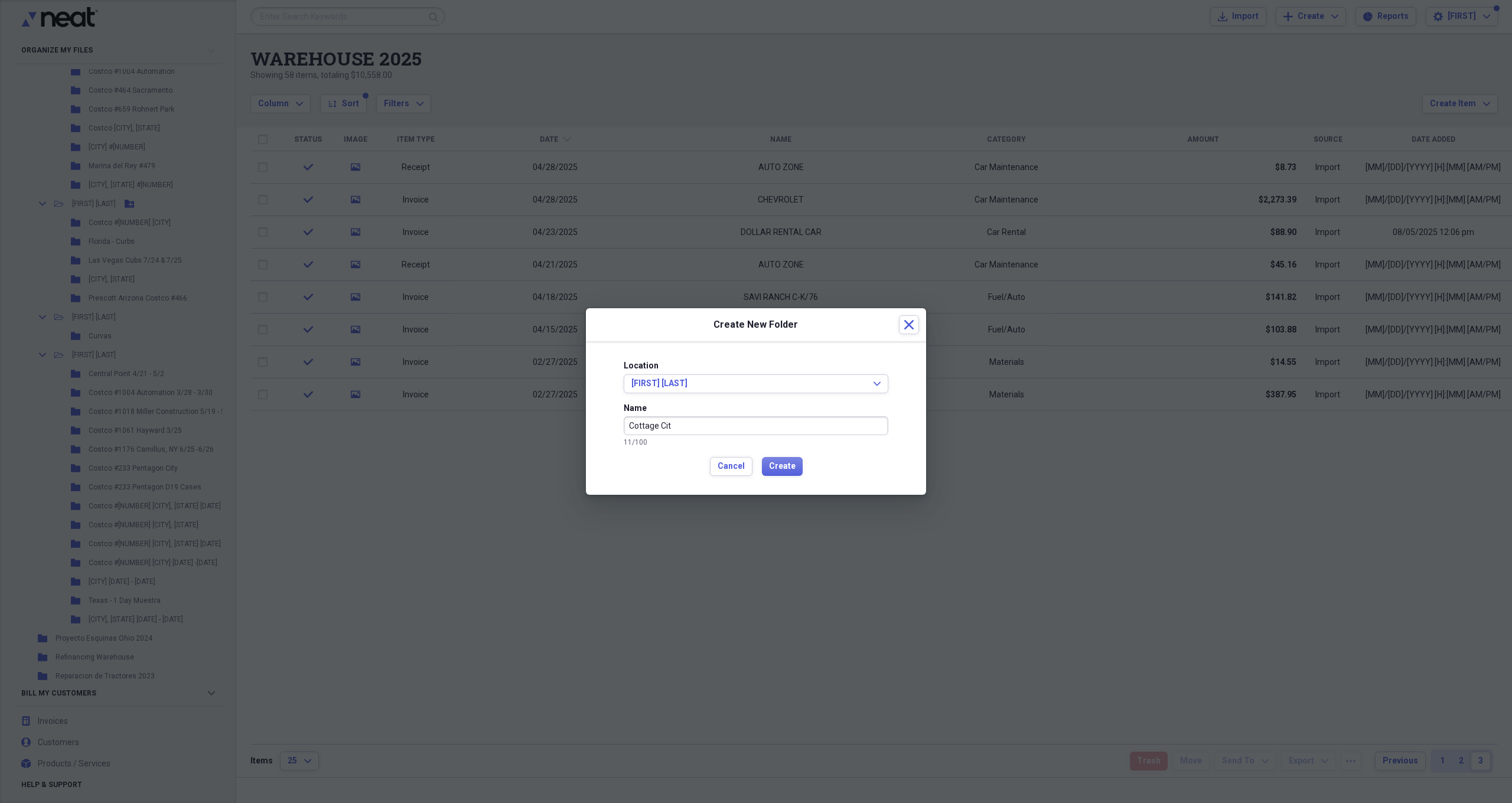 type on "Cottage City" 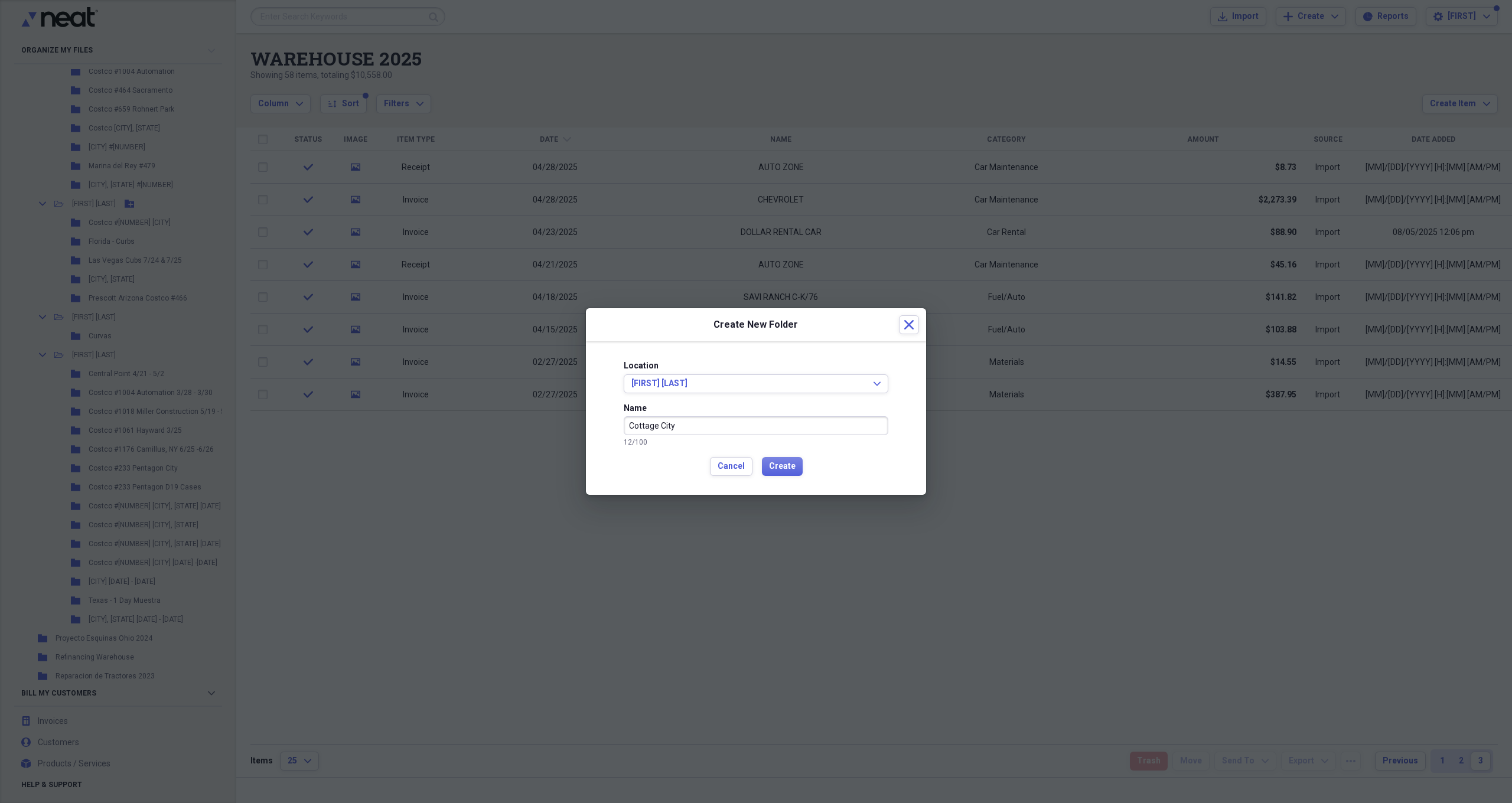 drag, startPoint x: 690, startPoint y: 428, endPoint x: 613, endPoint y: 428, distance: 77 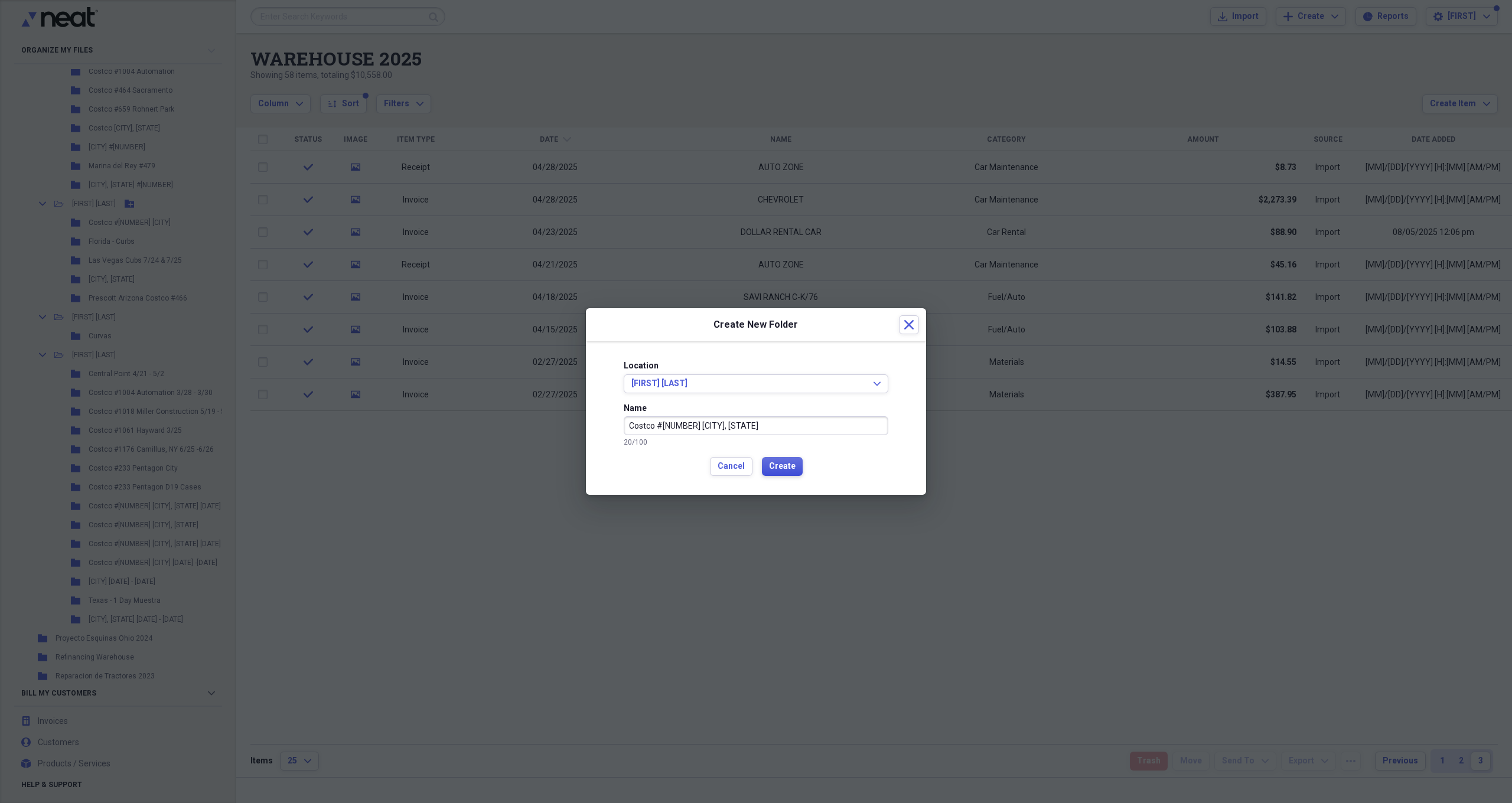 type on "Costco #[NUMBER] [CITY], [STATE]" 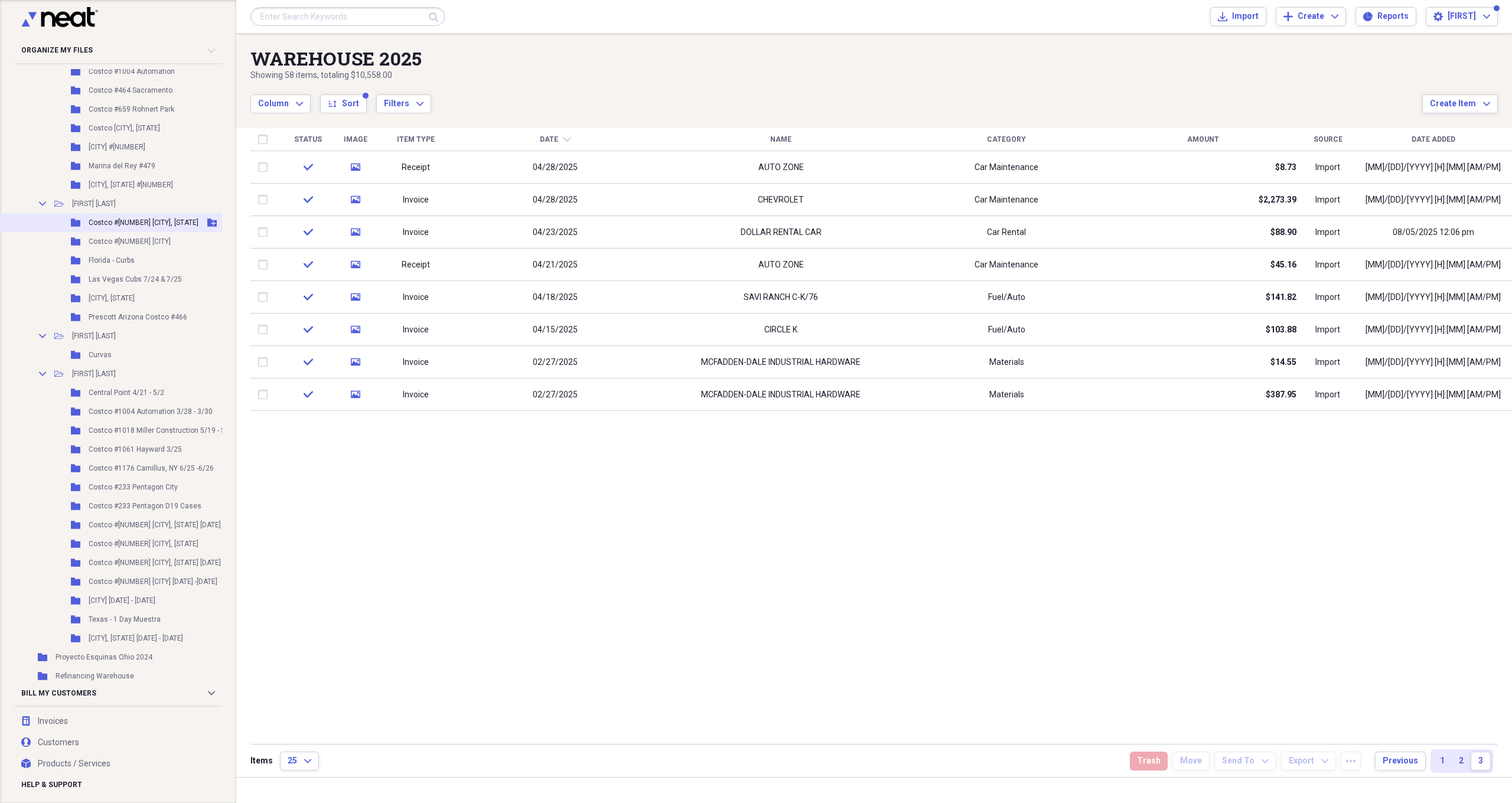click on "Costco #[NUMBER] [CITY], [STATE]" at bounding box center (144, 223) 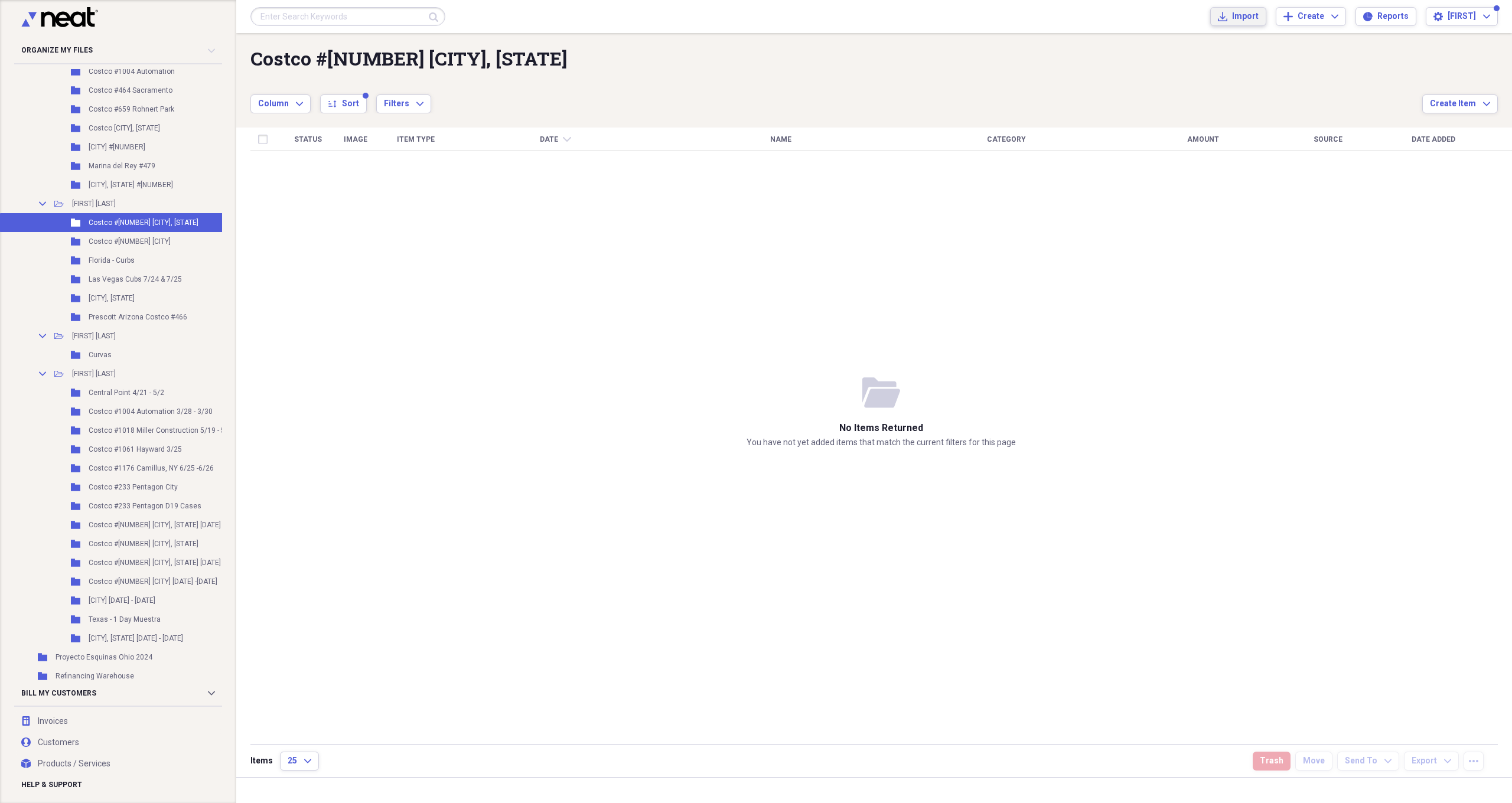 click on "Import Import" at bounding box center [1238, 17] 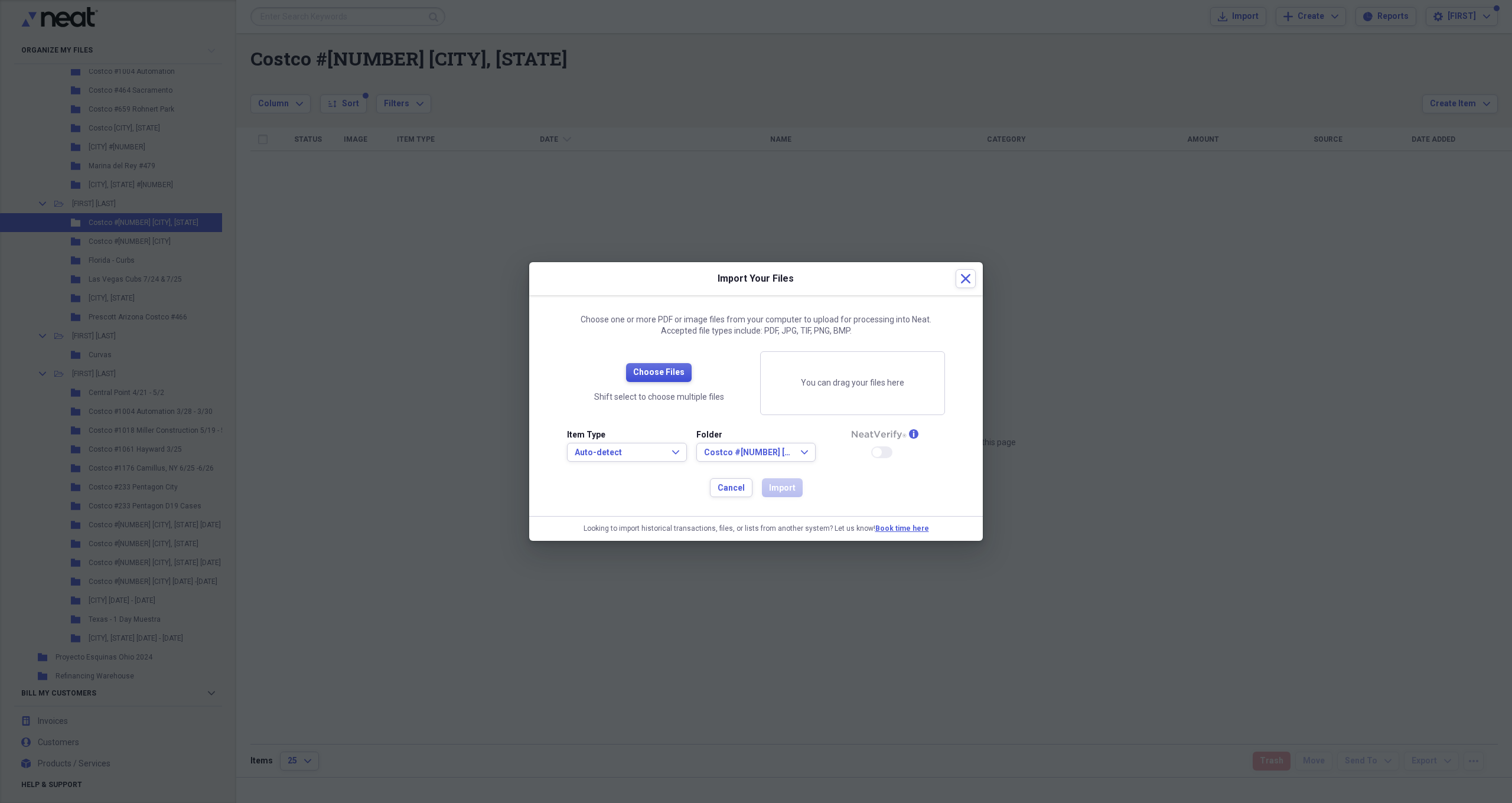 click on "Choose Files" at bounding box center (659, 373) 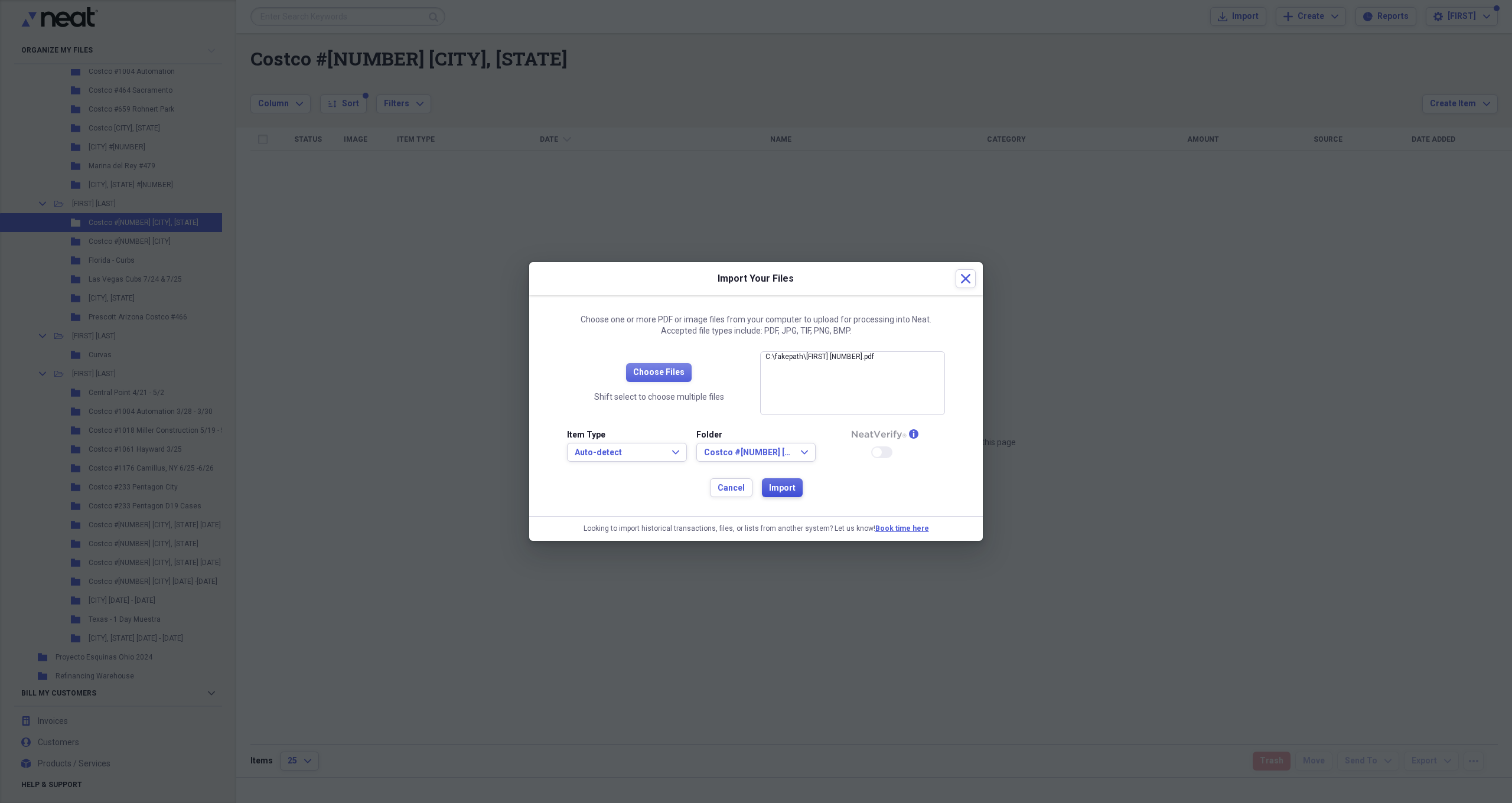 click on "Import" at bounding box center (782, 488) 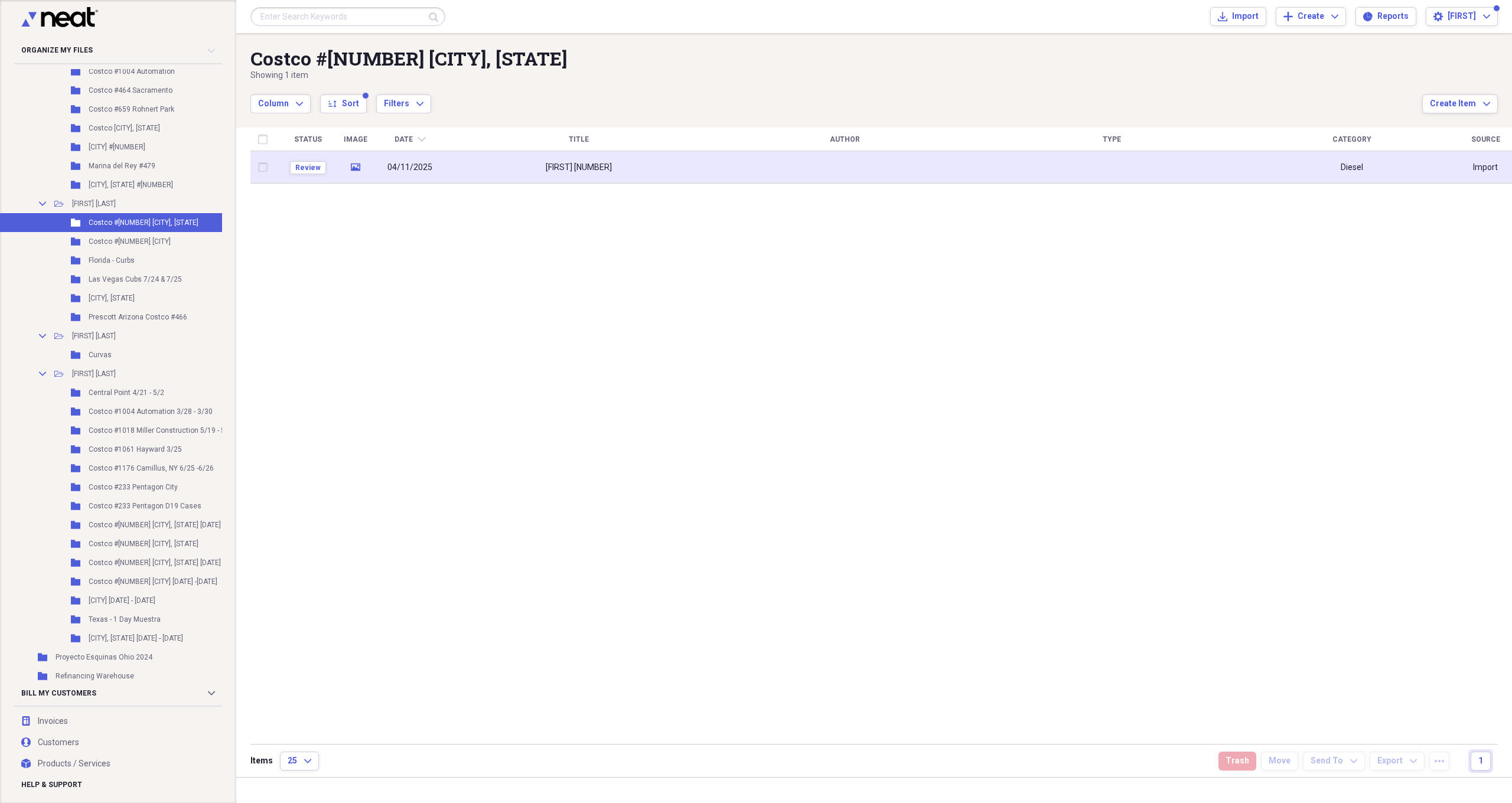 click on "David 9" at bounding box center [578, 167] 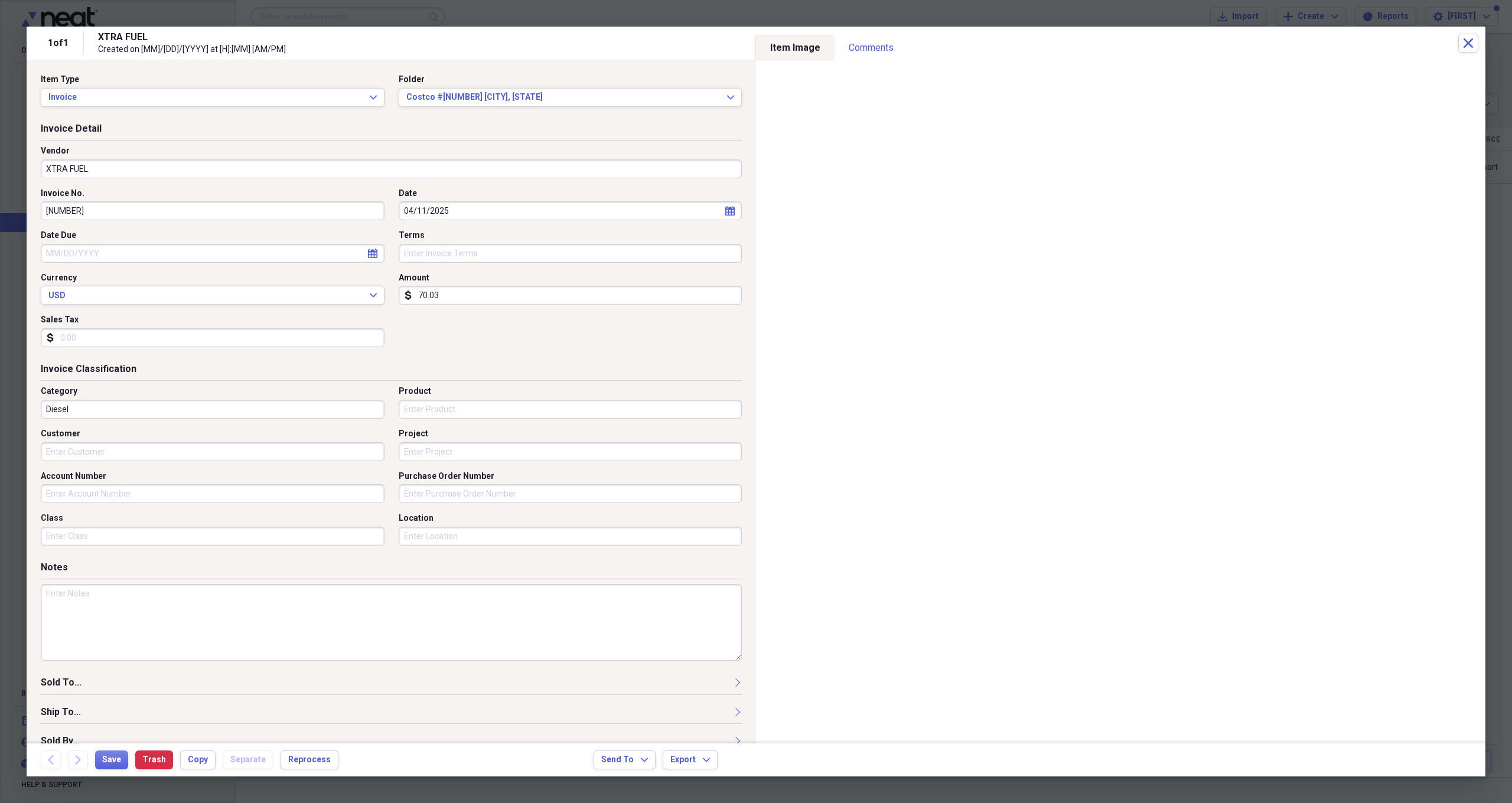 click on "XTRA FUEL" at bounding box center [391, 169] 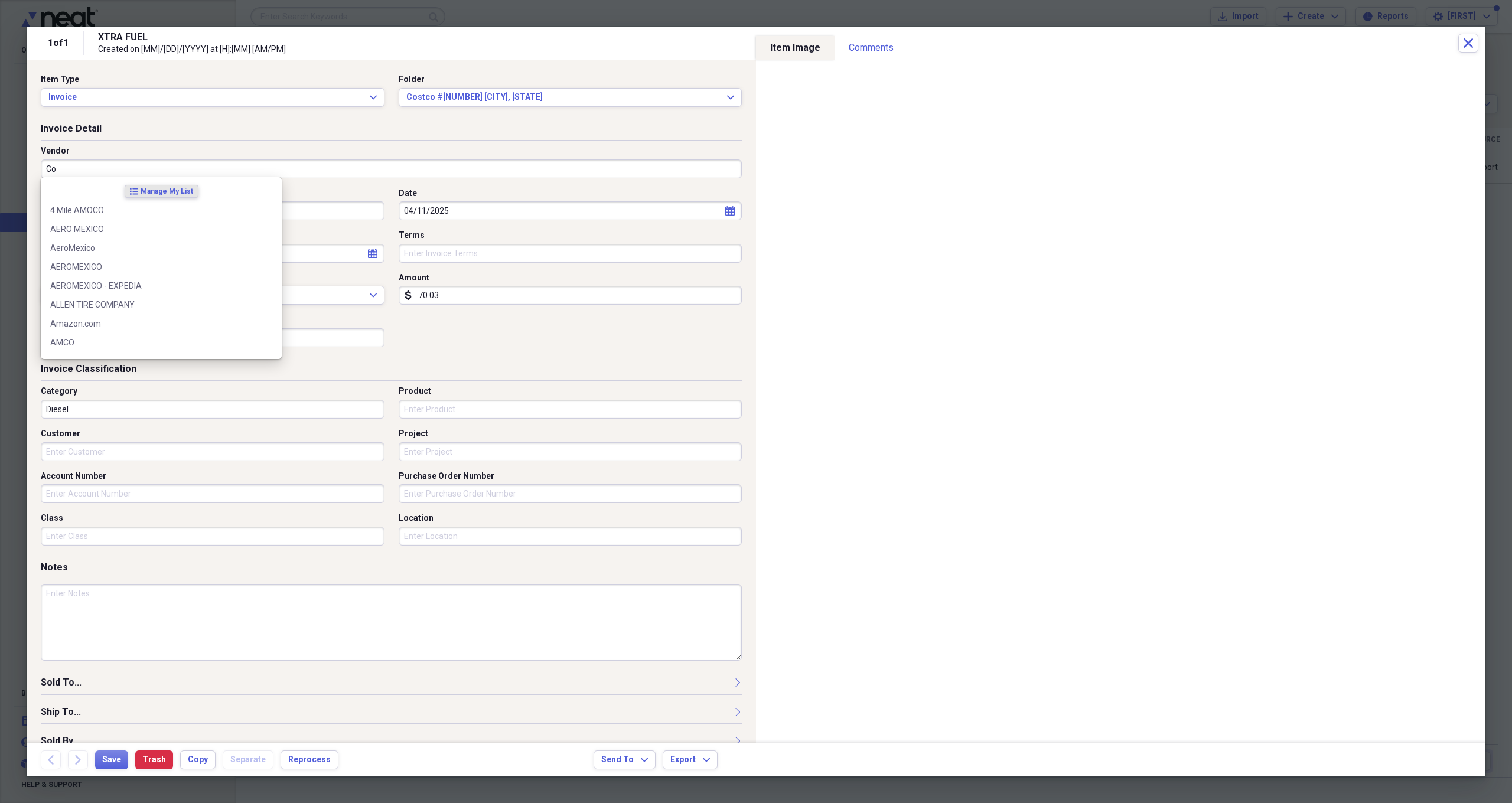 type on "C" 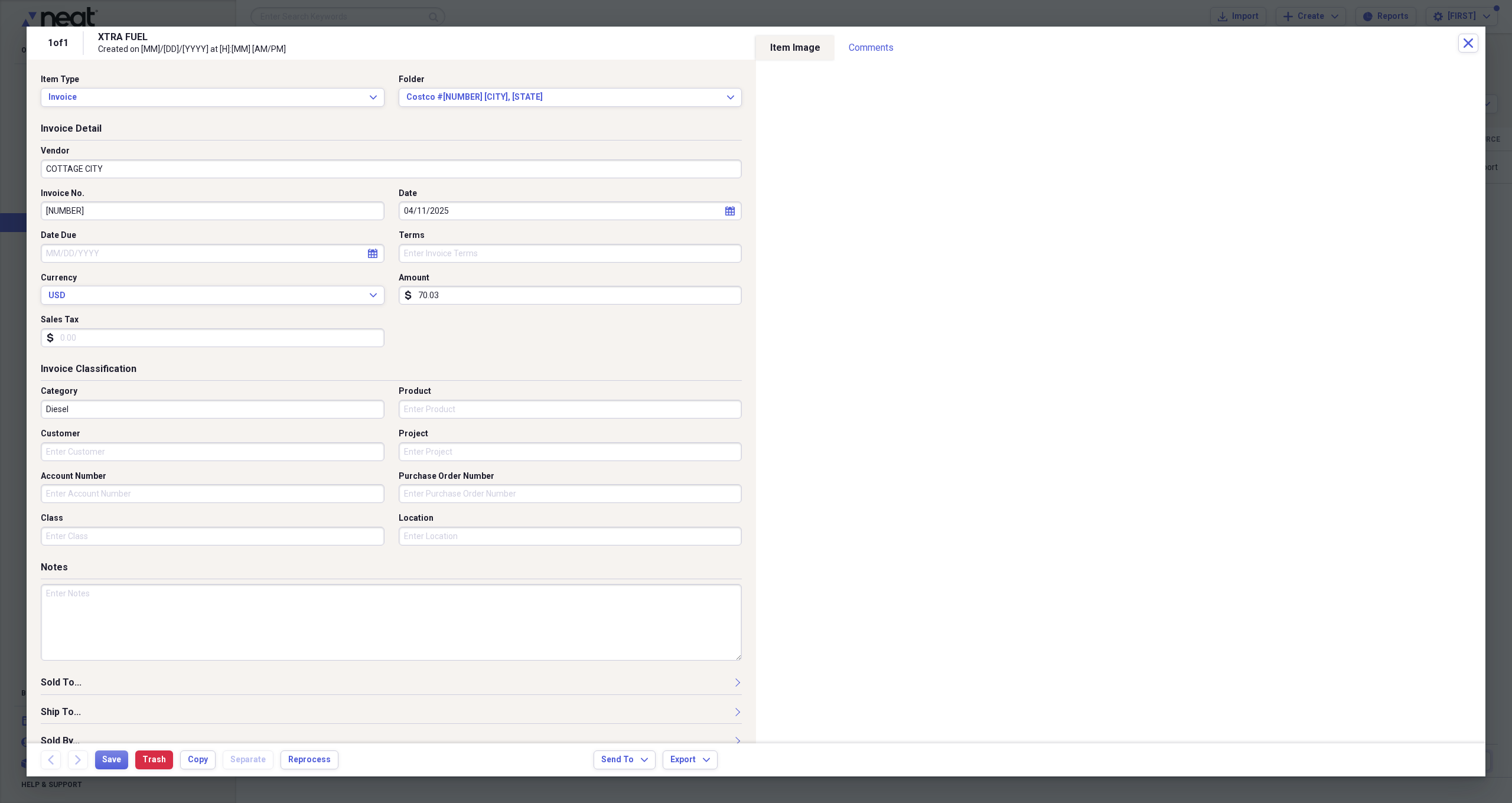 type on "COTTAGE CITY" 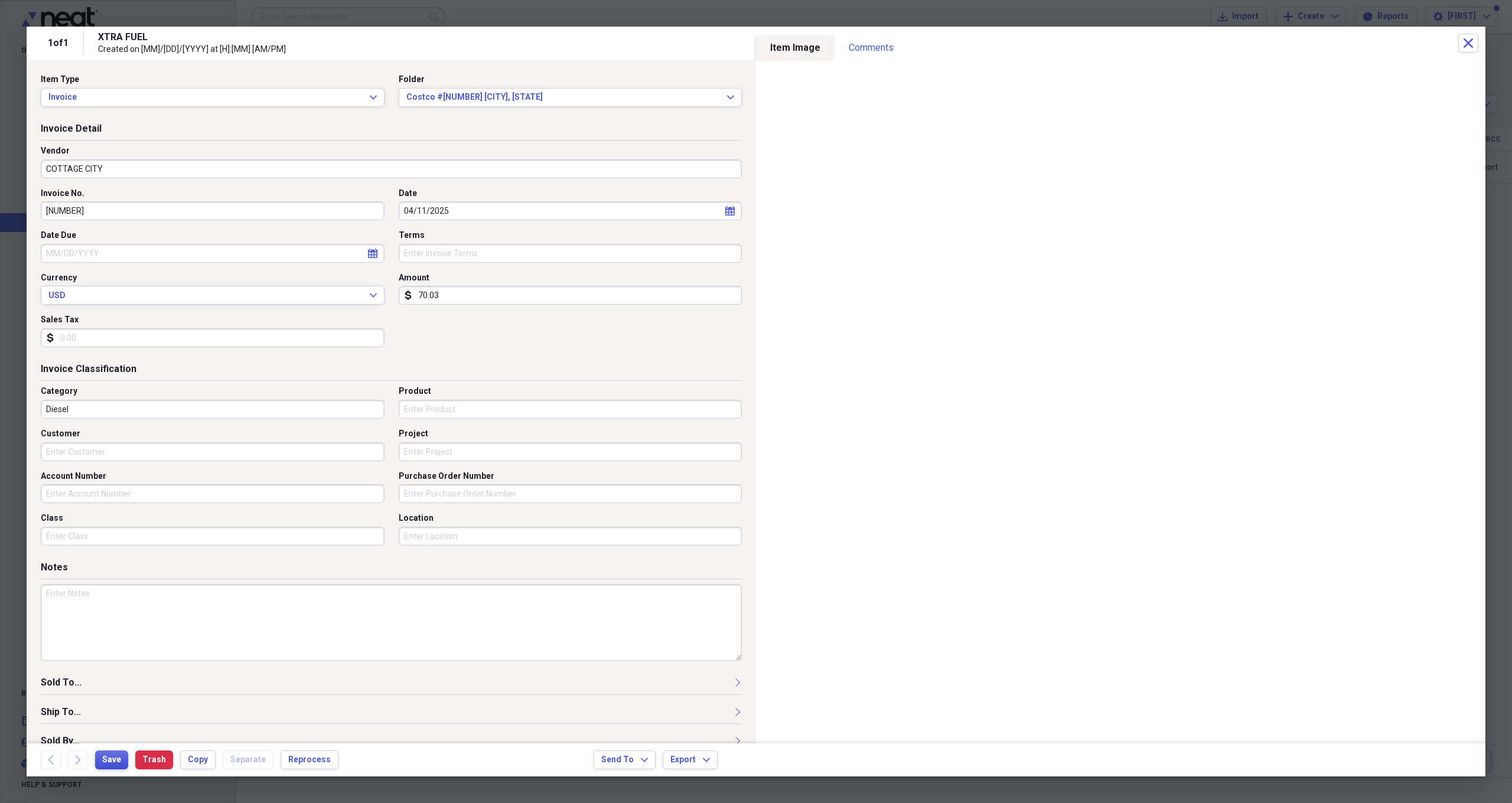 click on "Save" at bounding box center [112, 760] 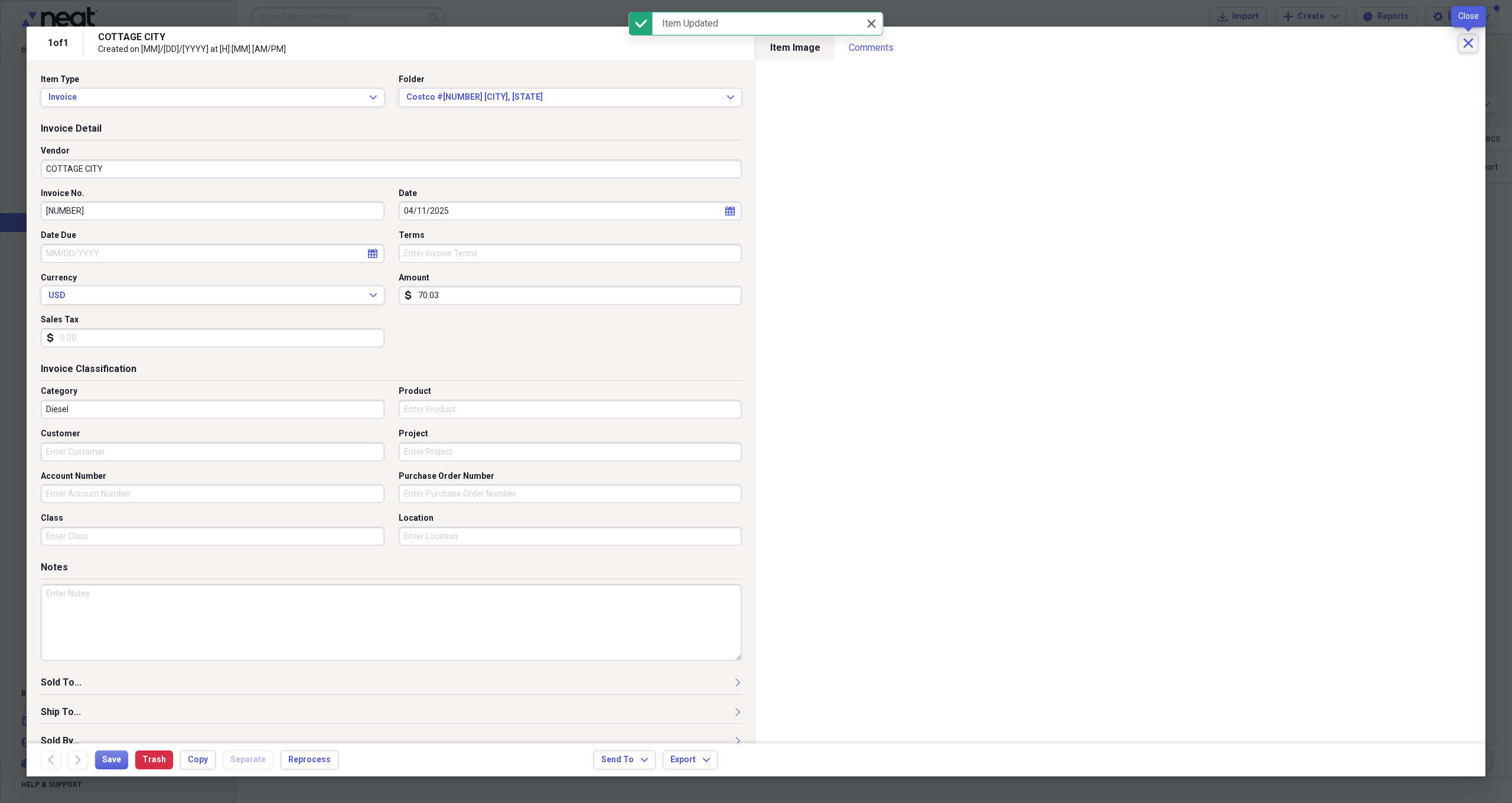click on "Close" 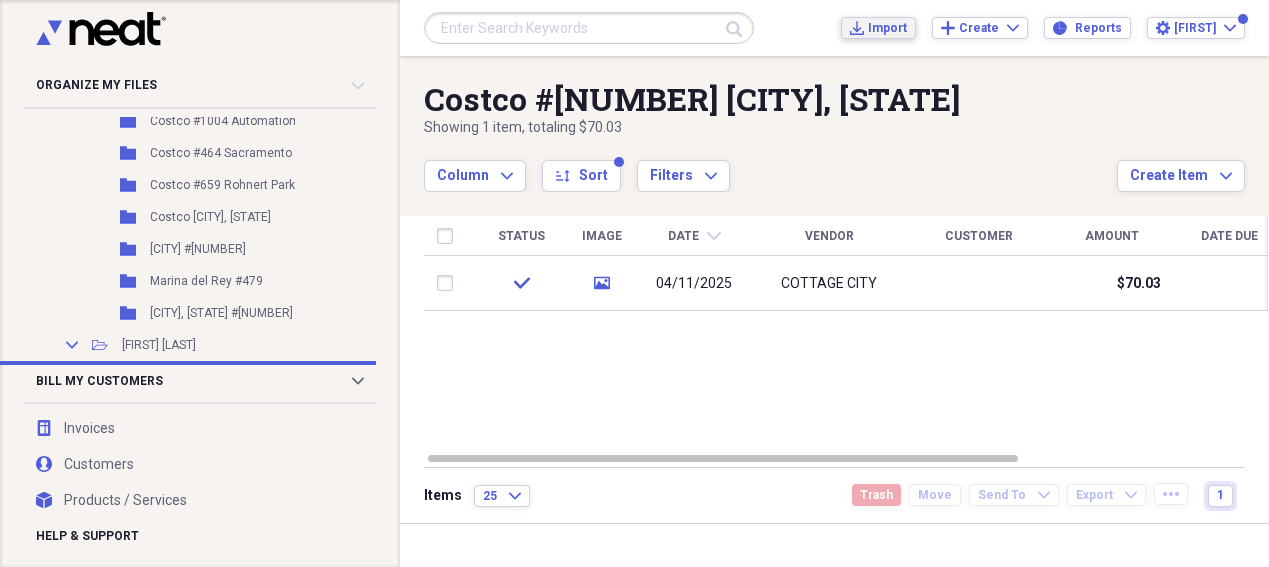 click on "Import Import" at bounding box center [878, 28] 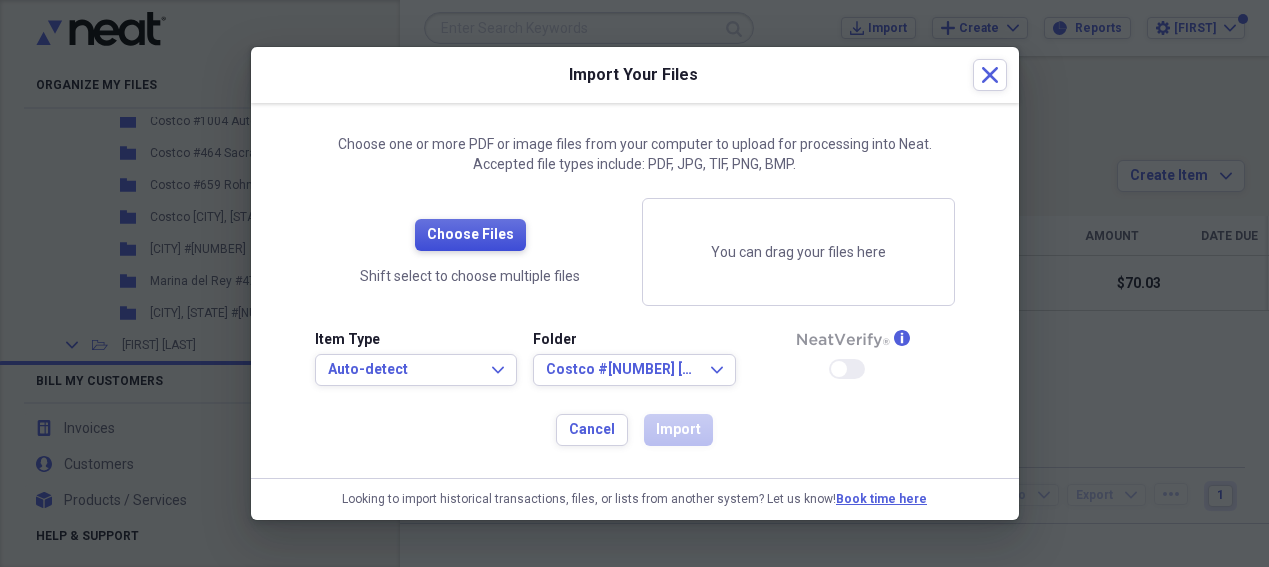 click on "Choose Files" at bounding box center [470, 235] 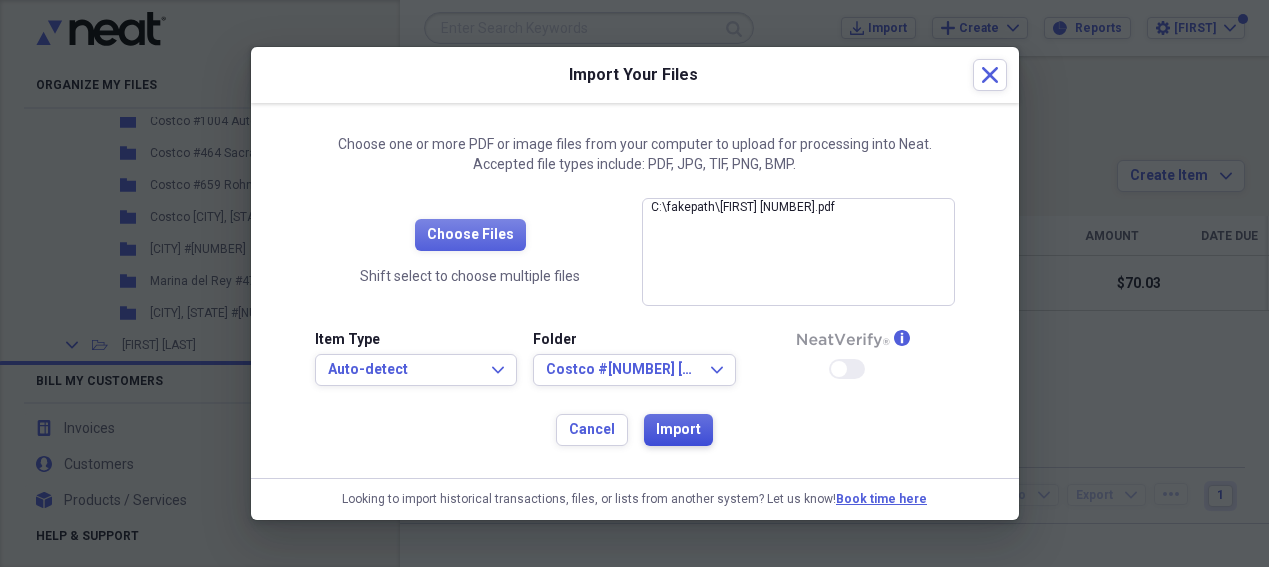 click on "Import" at bounding box center [678, 430] 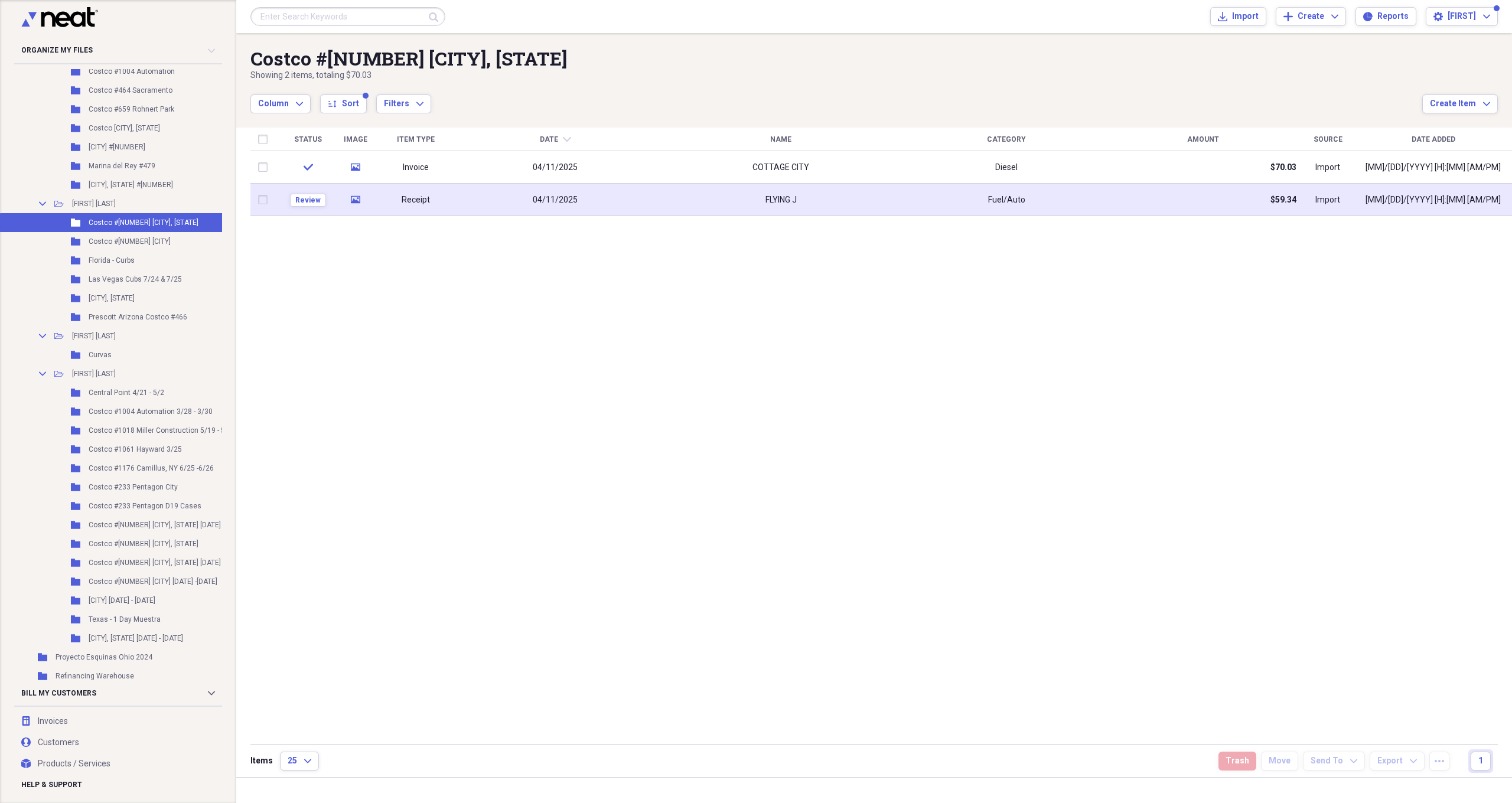 click on "04/11/2025" at bounding box center [555, 200] 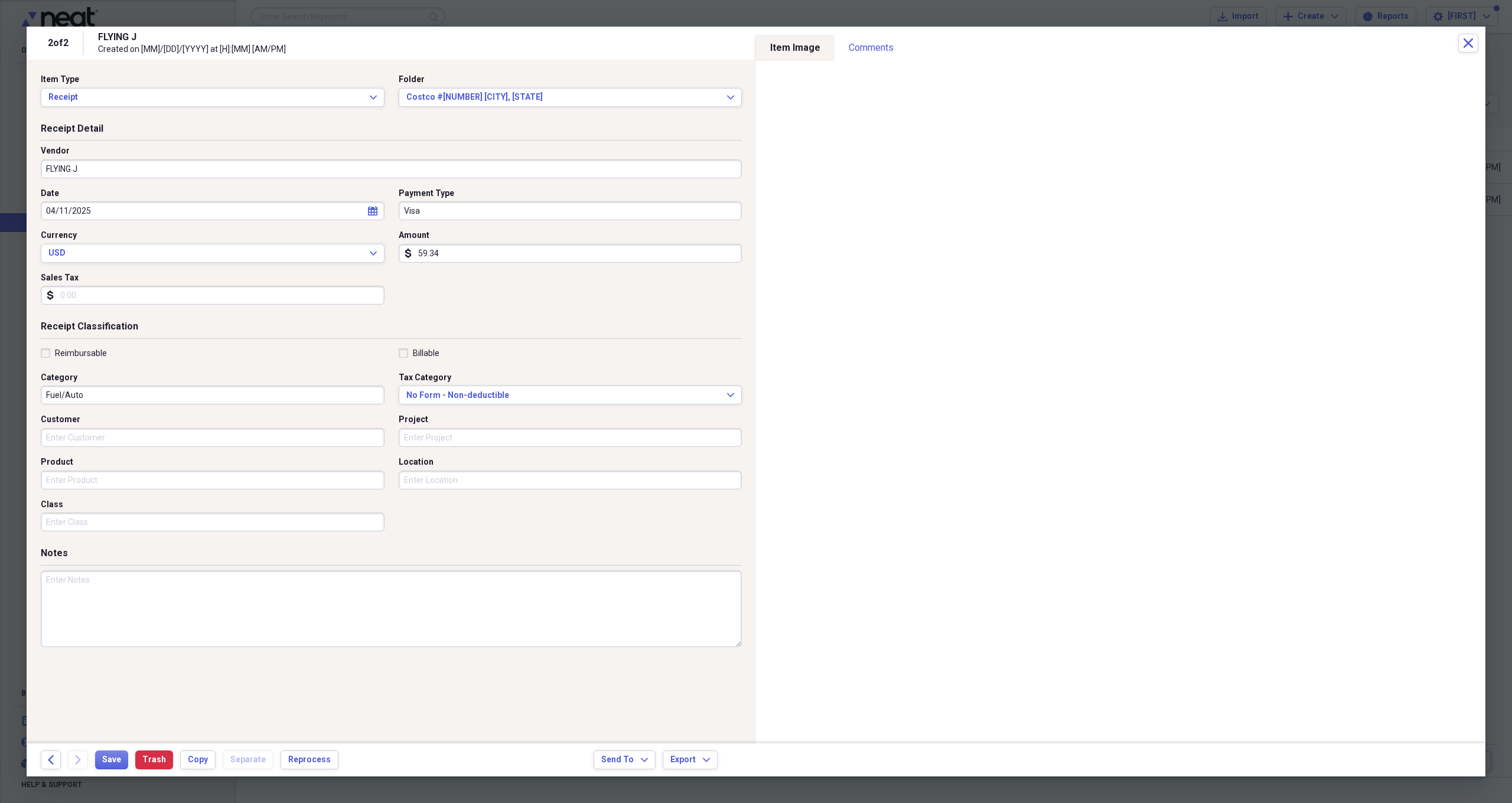 click on "Fuel/Auto" at bounding box center [213, 395] 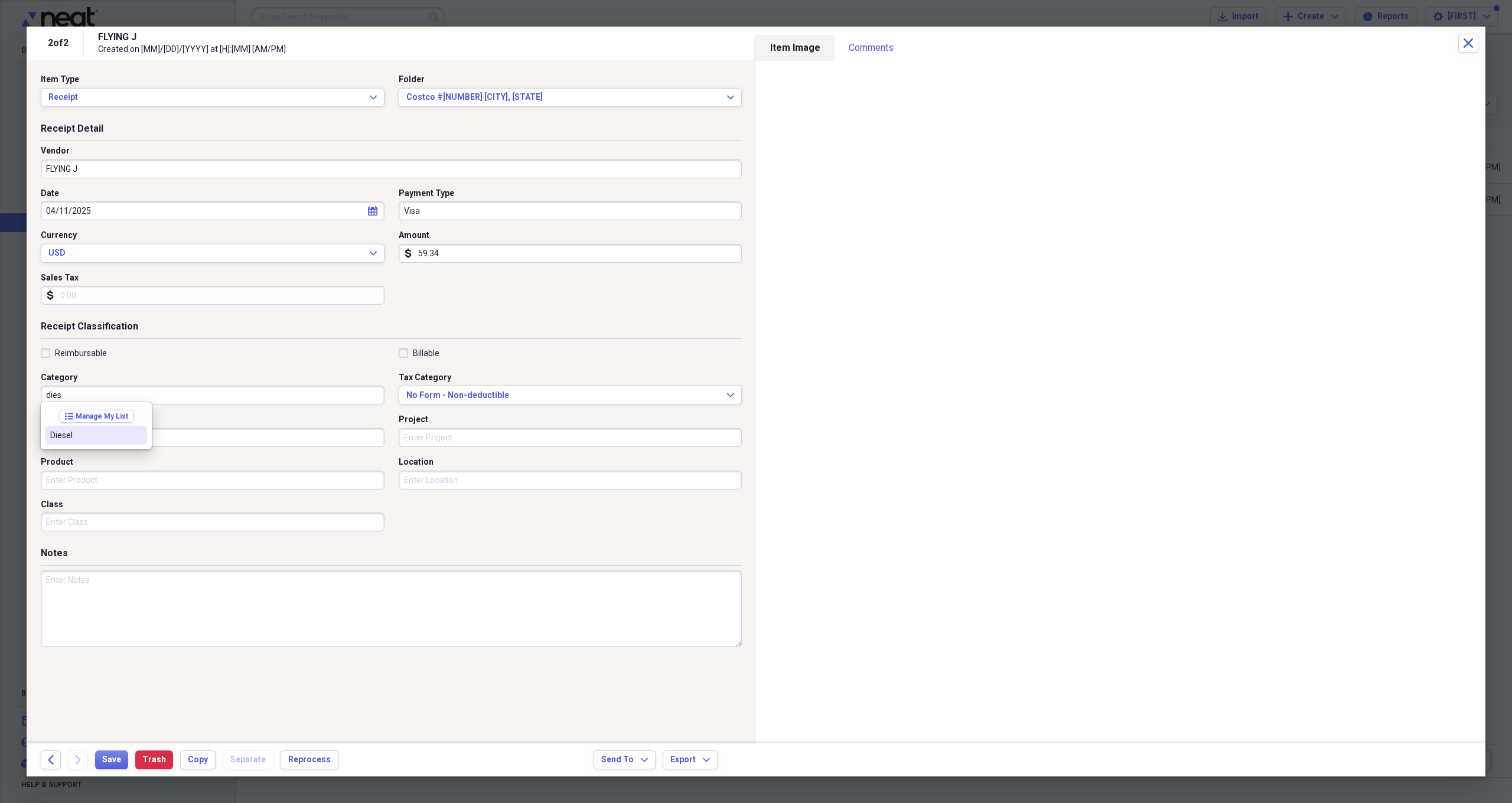 click on "Diesel" at bounding box center (89, 435) 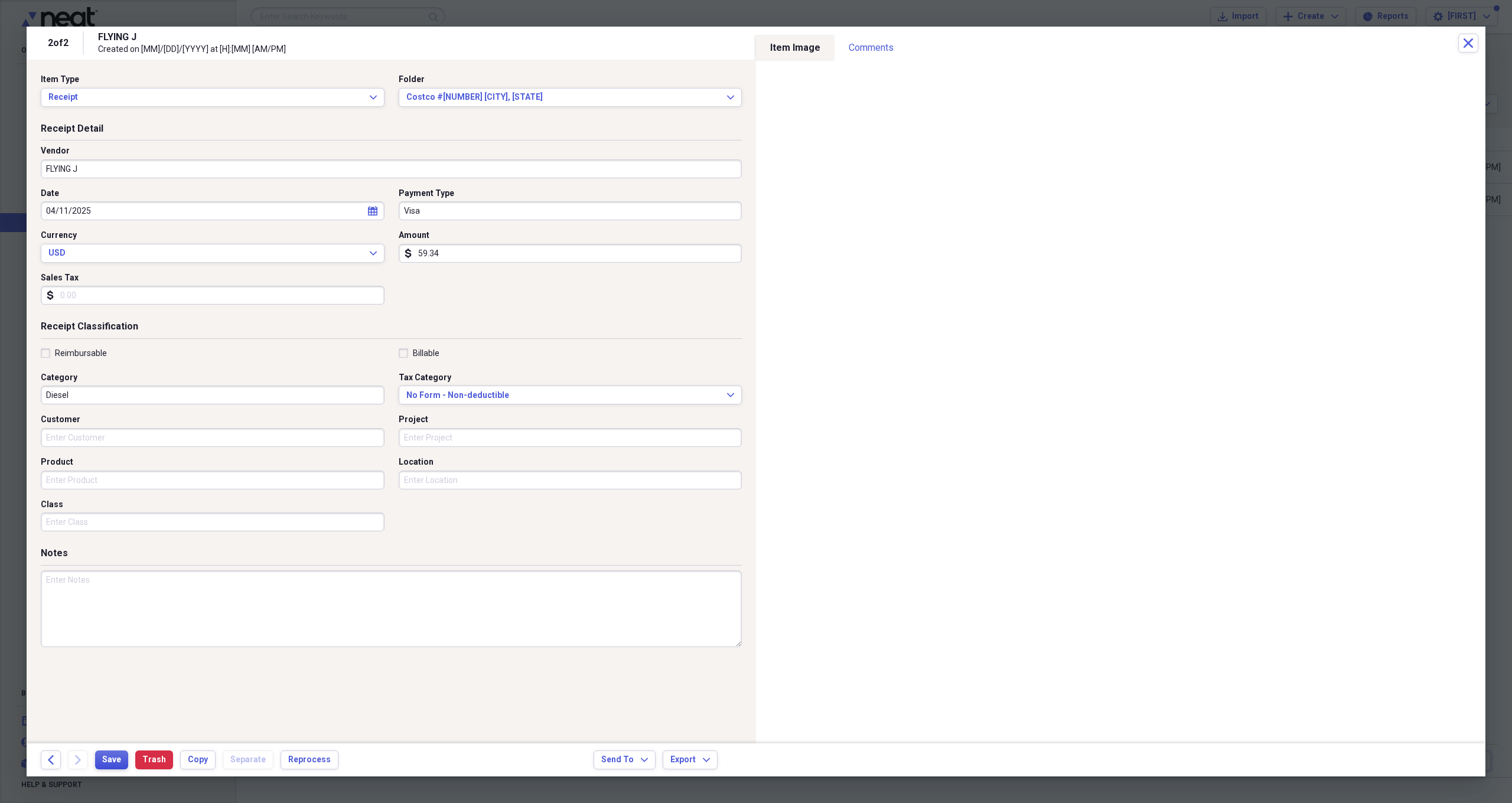 click on "Save" at bounding box center (112, 760) 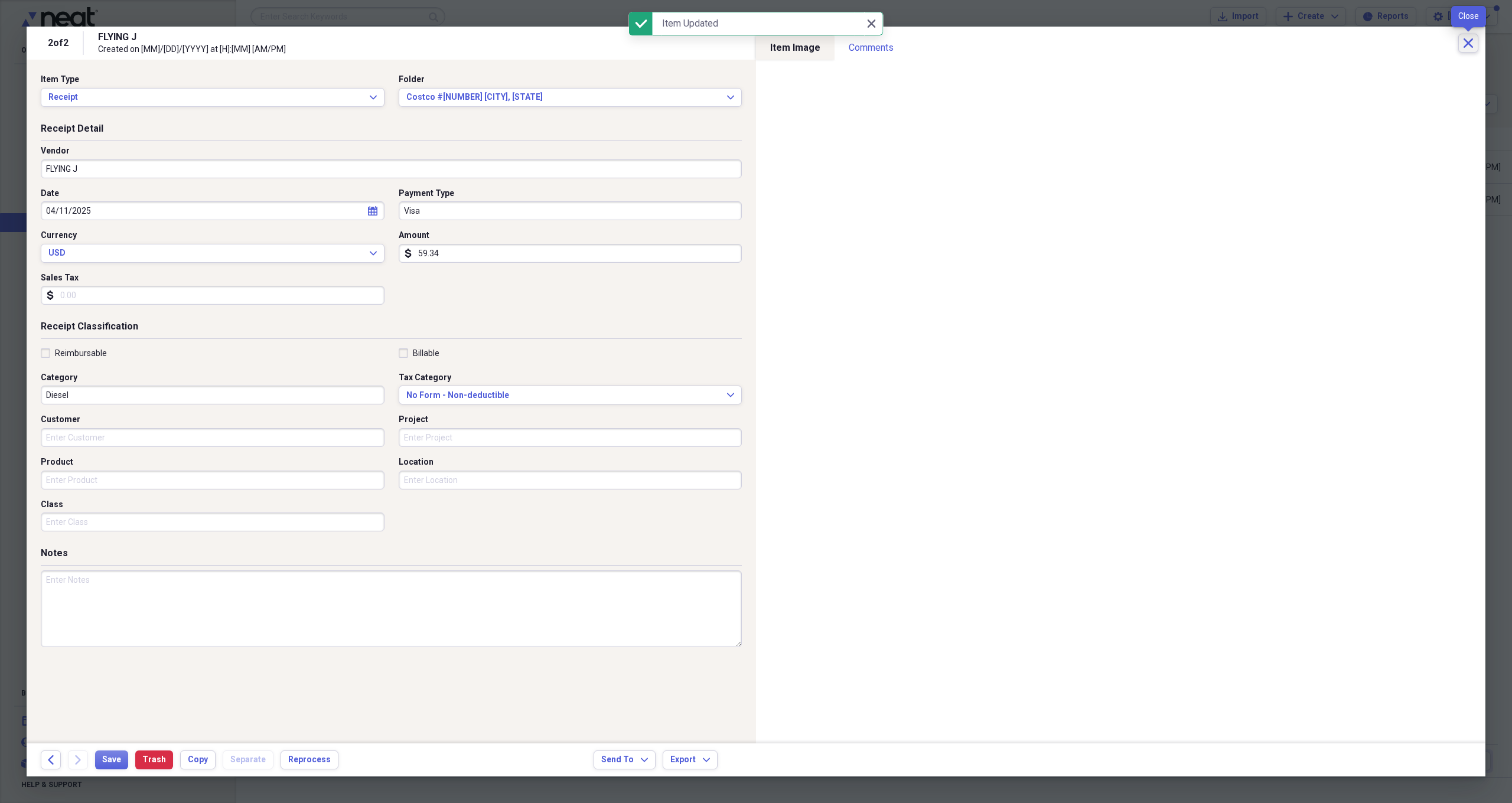 click 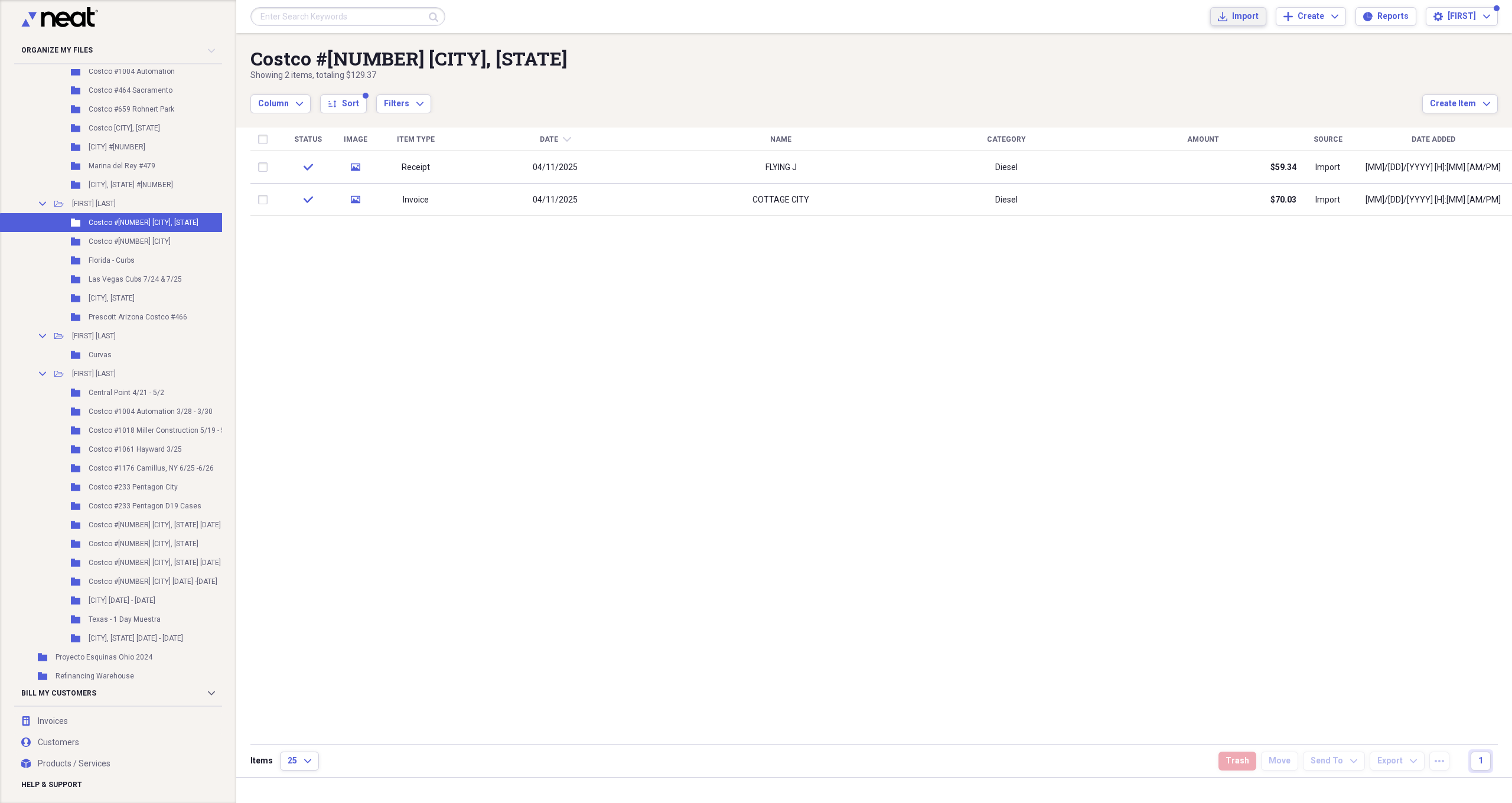 click on "Import" at bounding box center [1245, 17] 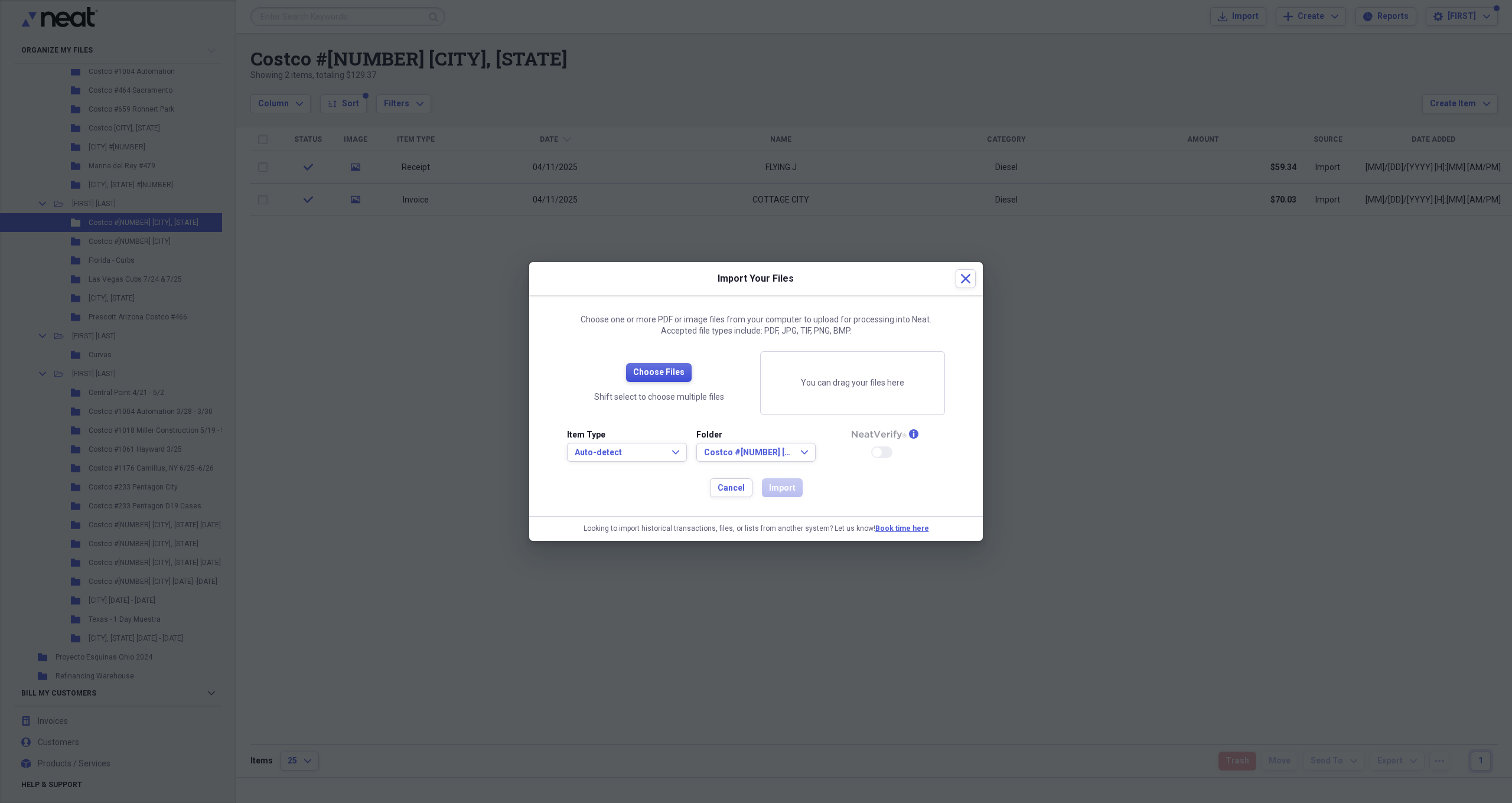 click on "Choose Files" at bounding box center [659, 373] 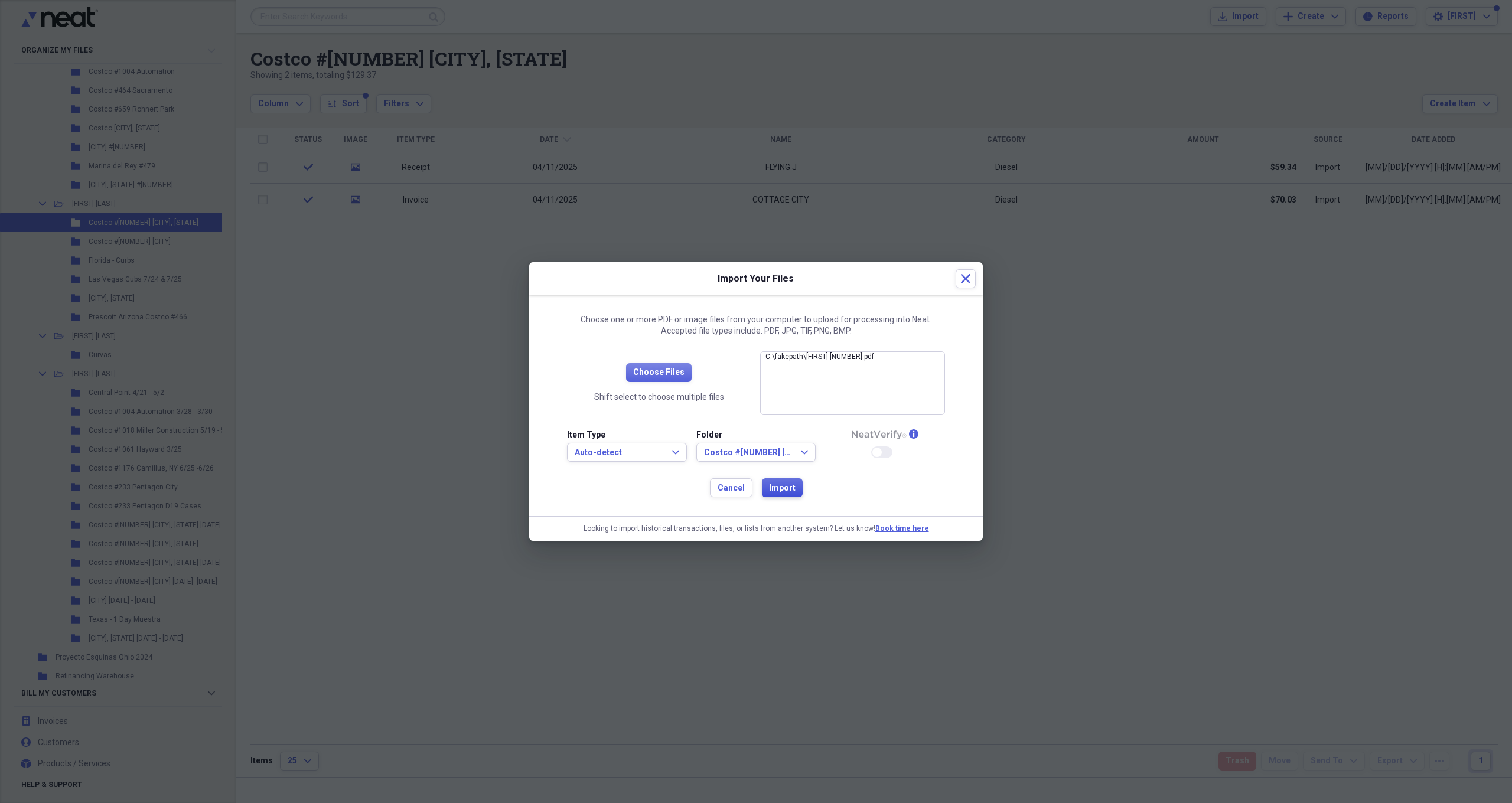 click on "Import" at bounding box center (782, 488) 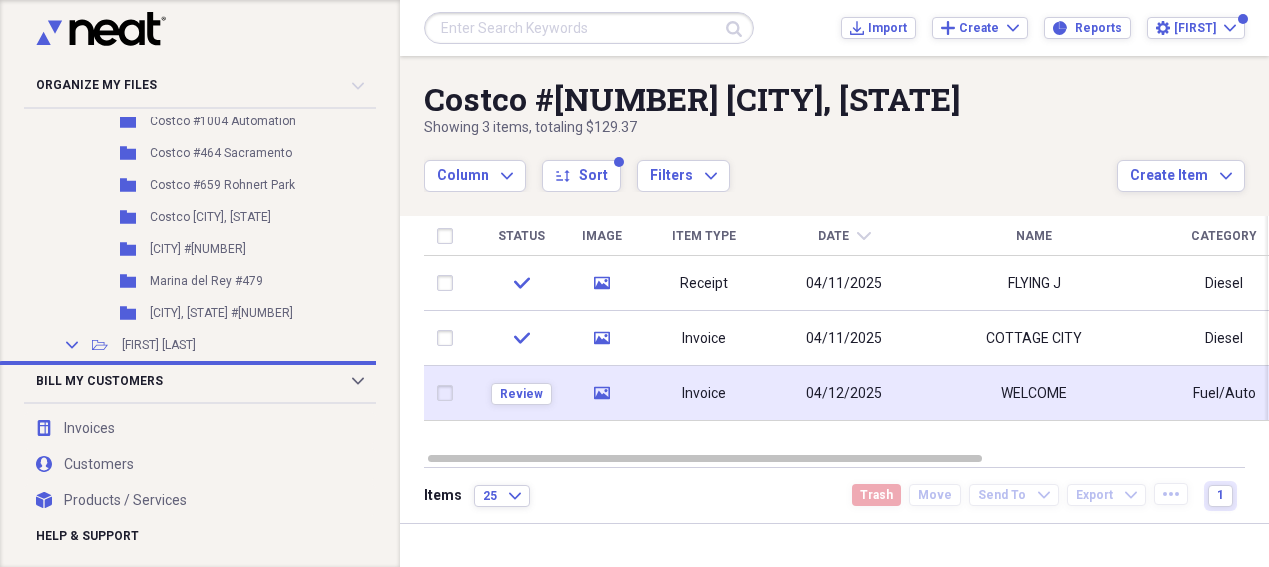 click on "Invoice" at bounding box center (704, 393) 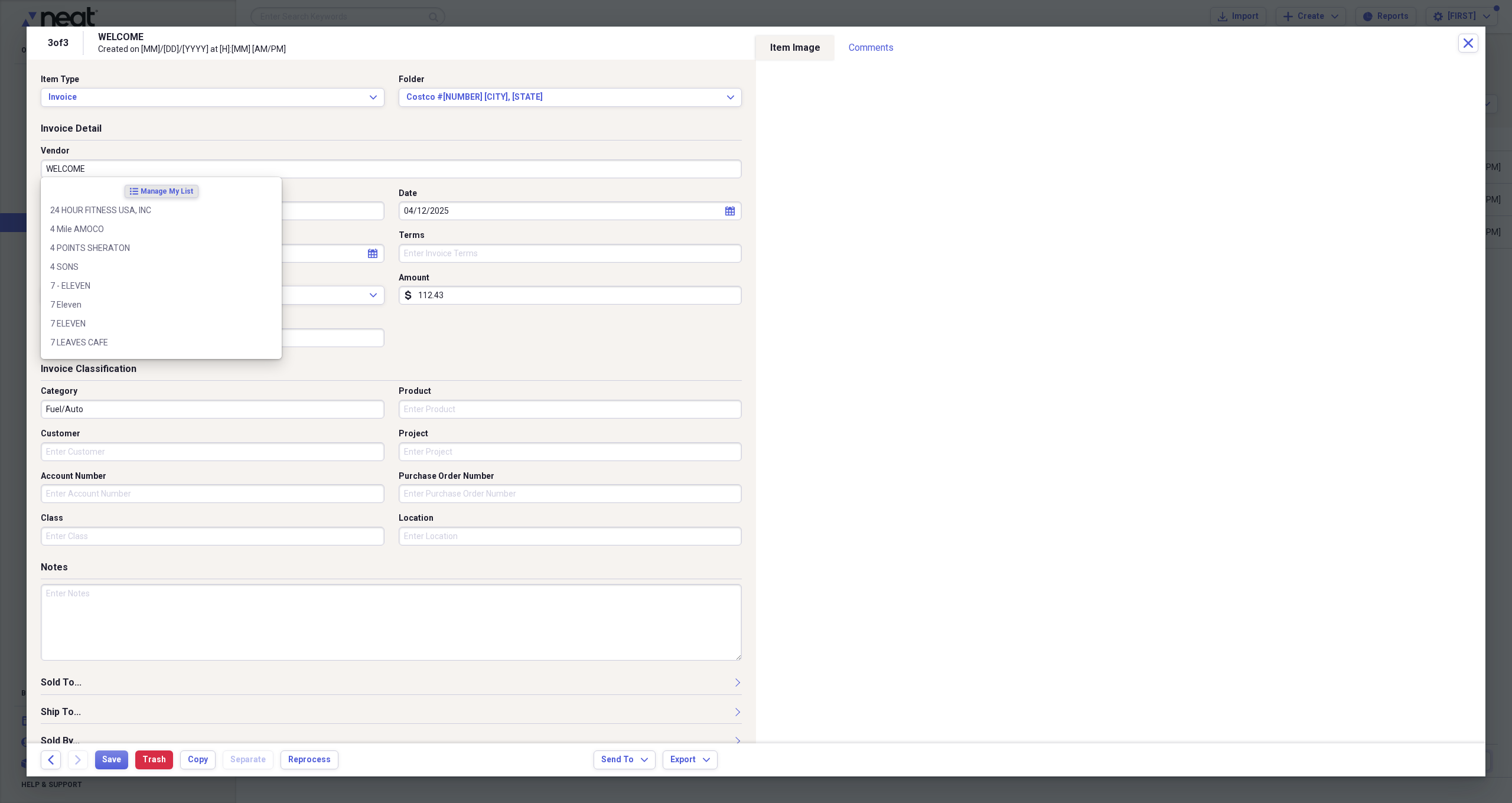 click on "WELCOME" at bounding box center [391, 169] 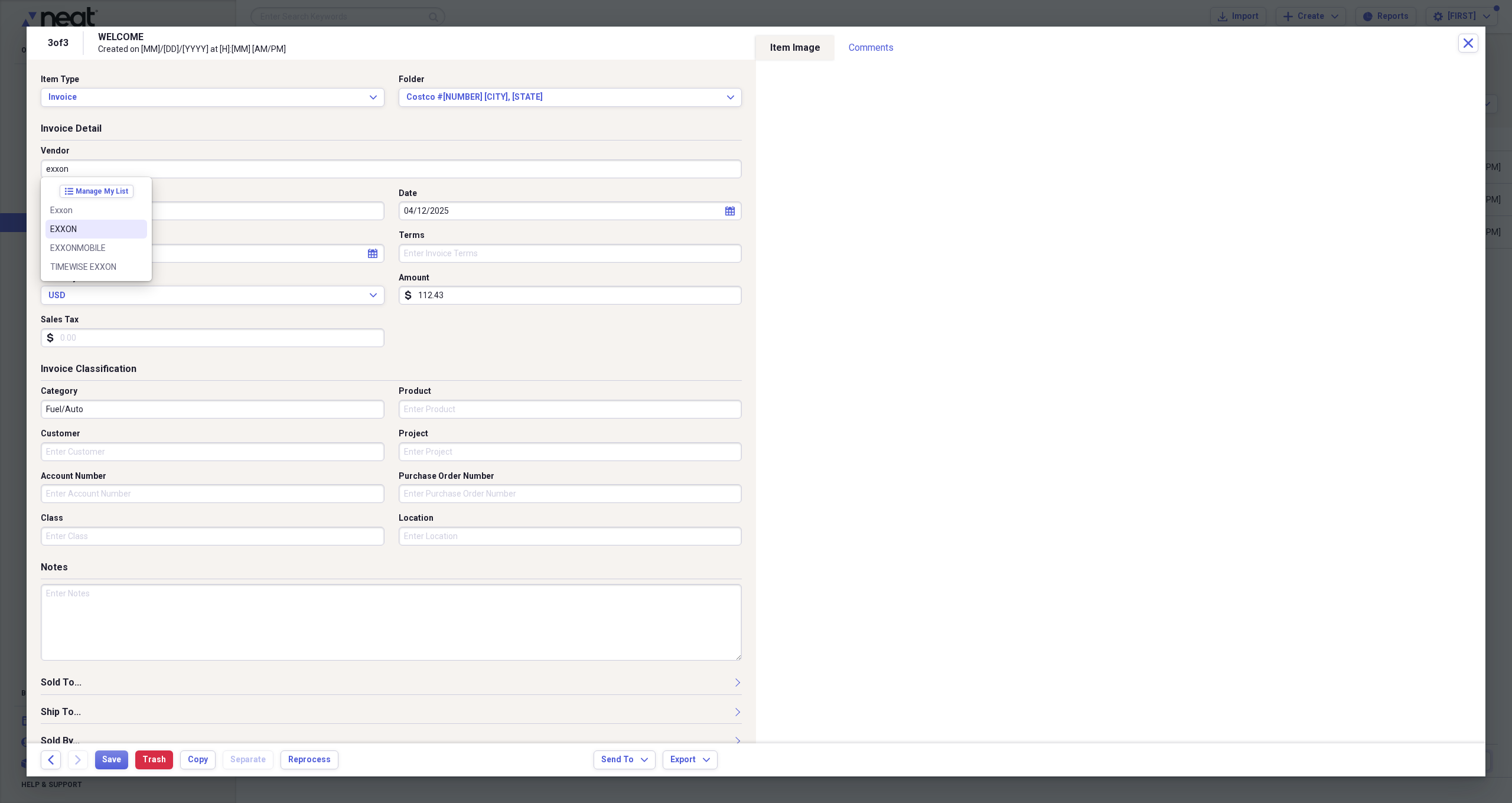 click on "EXXON" at bounding box center (89, 229) 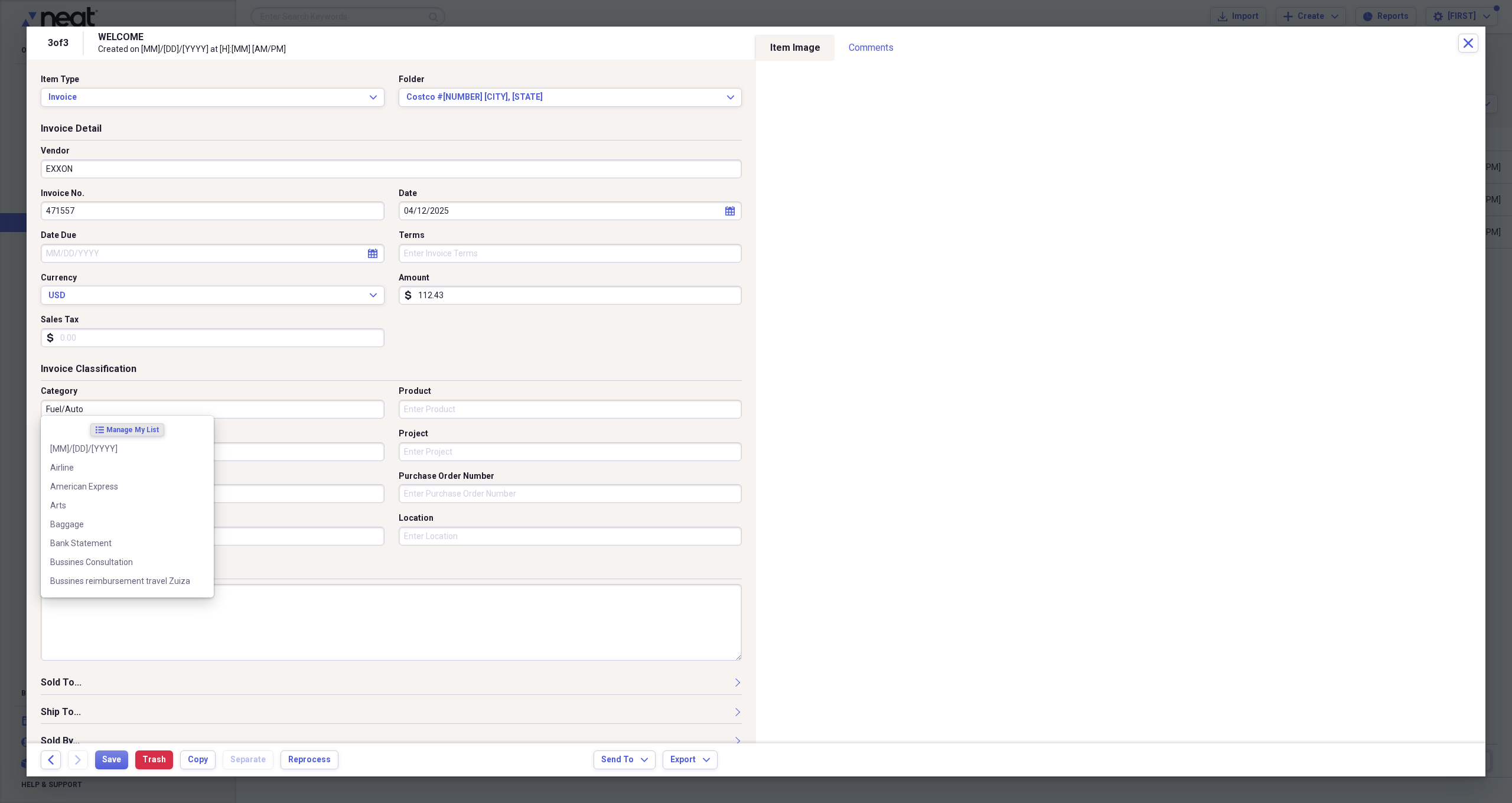 click on "Fuel/Auto" at bounding box center [213, 409] 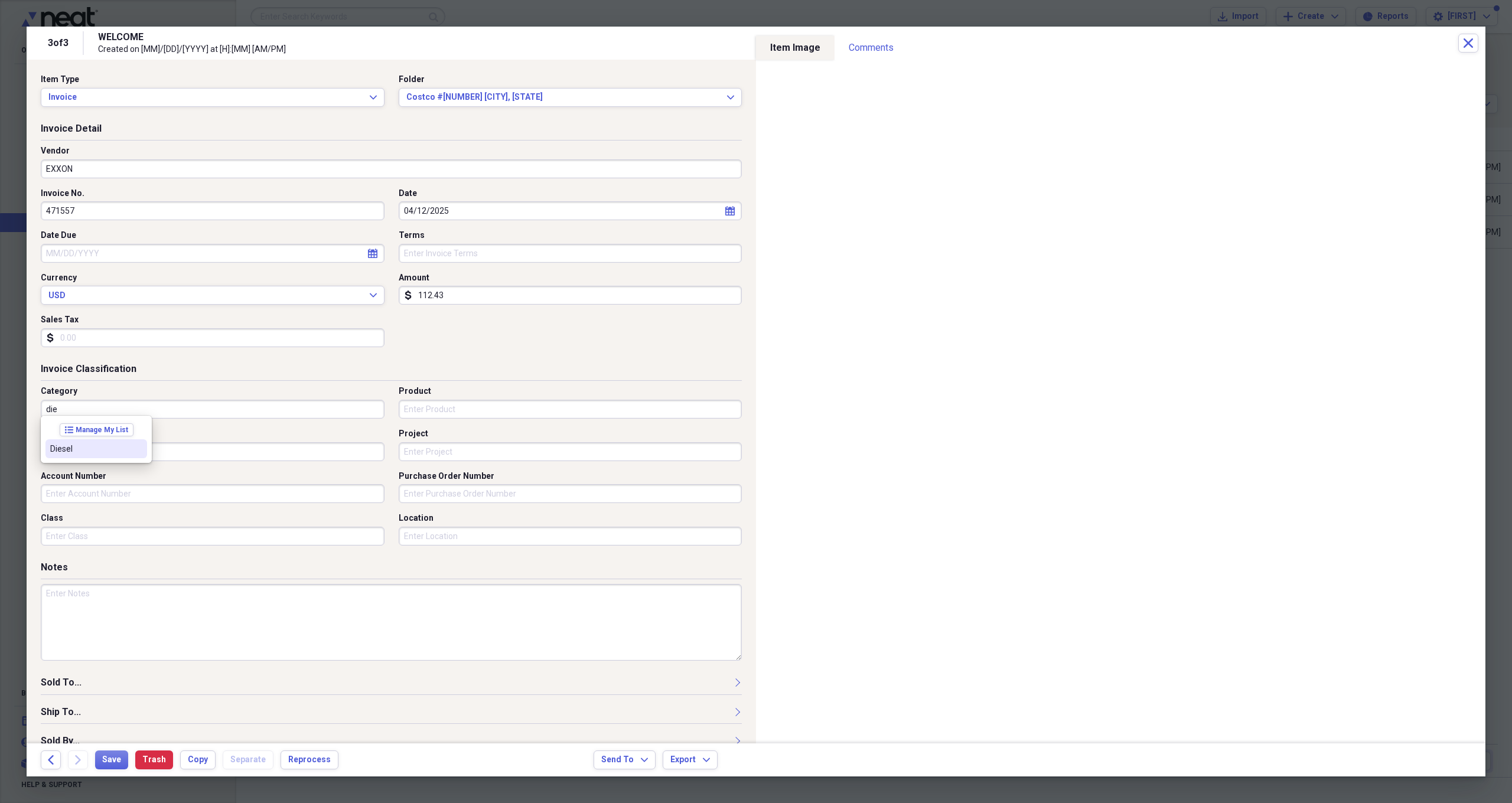 click on "Diesel" at bounding box center (96, 449) 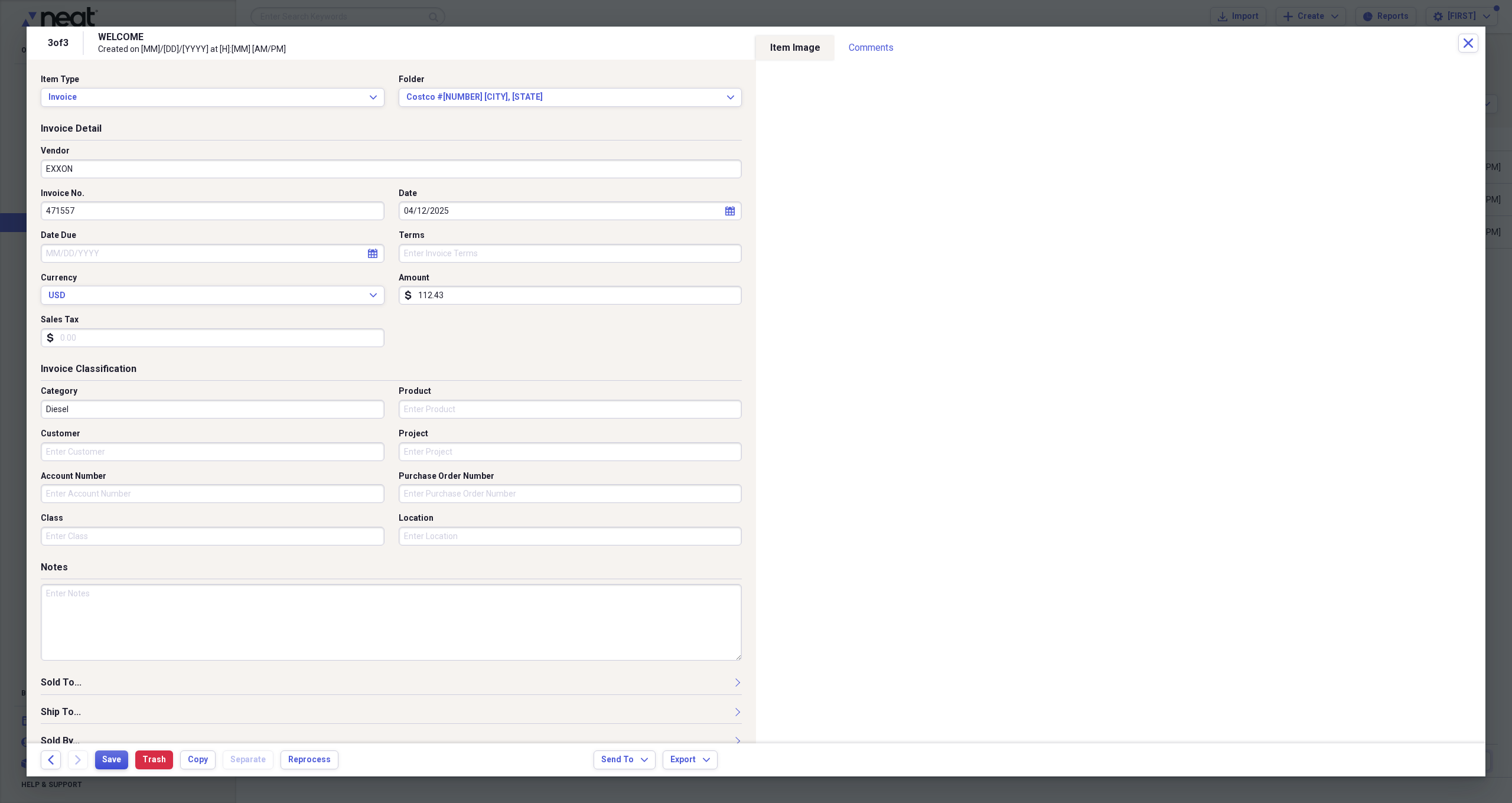 click on "Save" at bounding box center [112, 760] 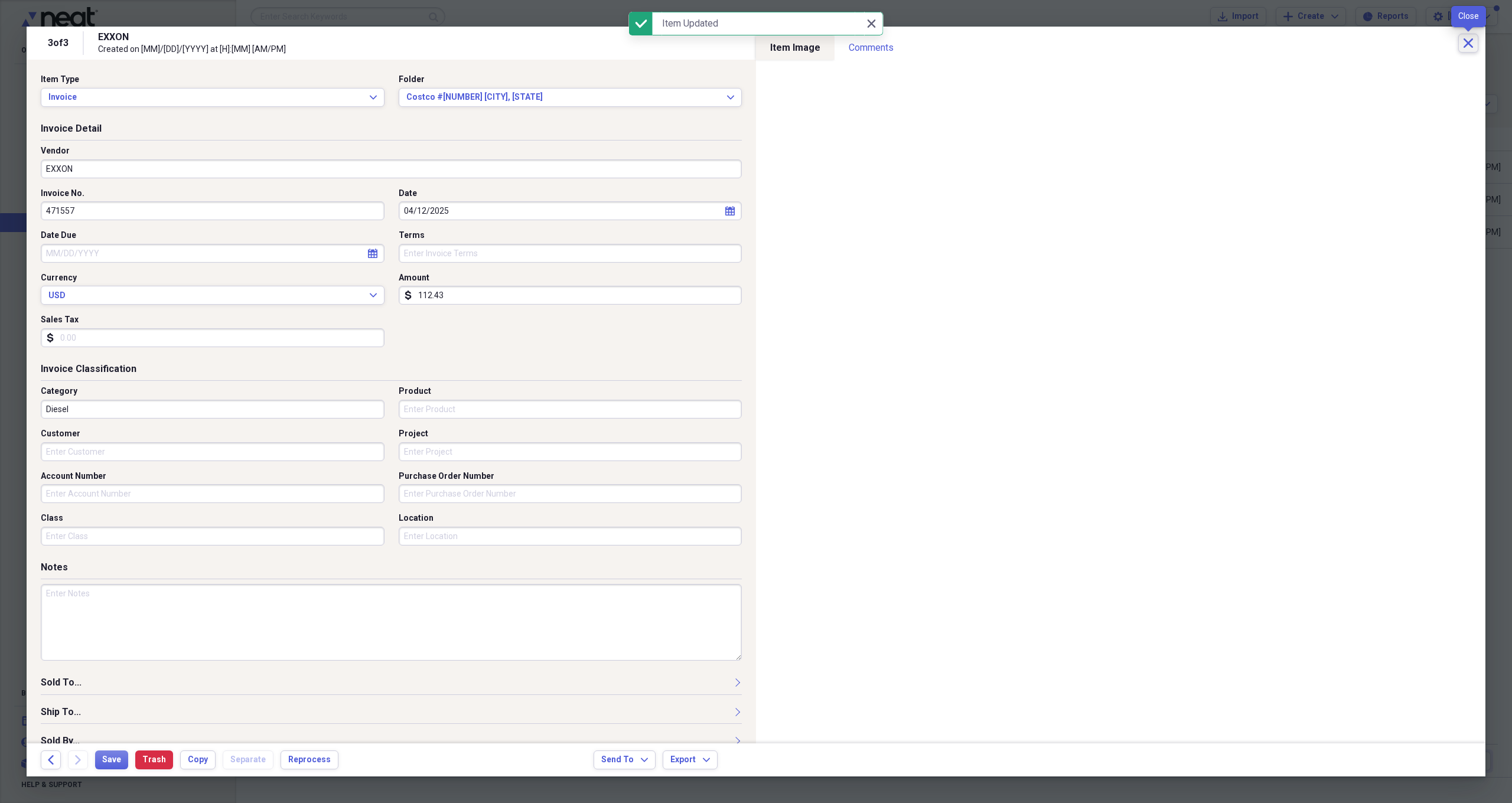 click on "Close" at bounding box center [1468, 43] 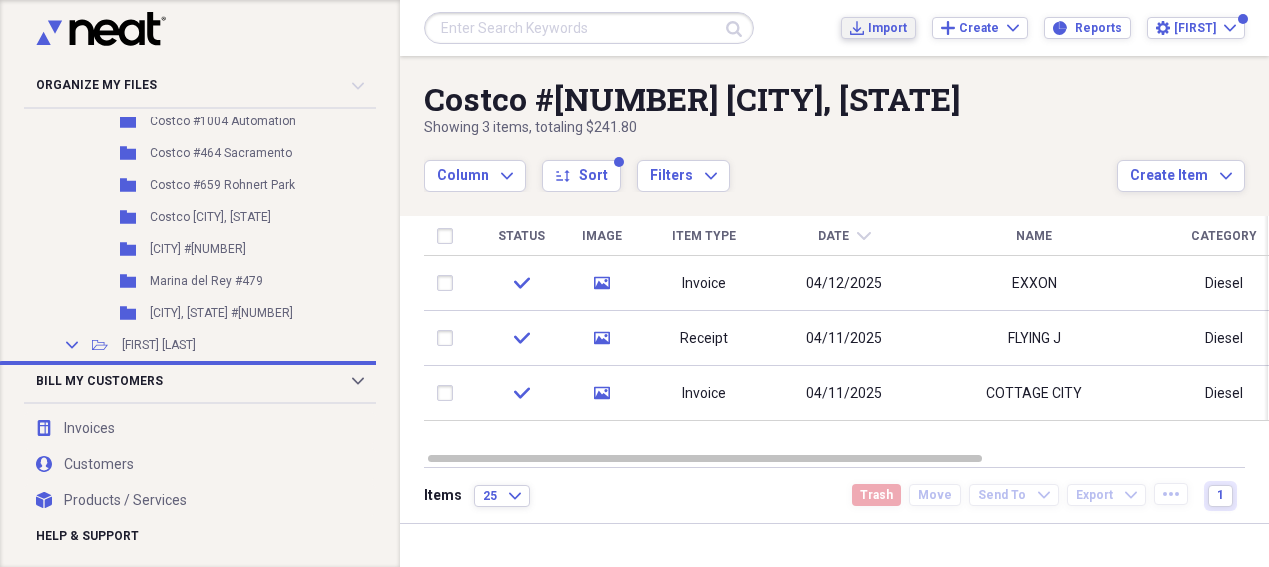 click on "Import" at bounding box center (887, 28) 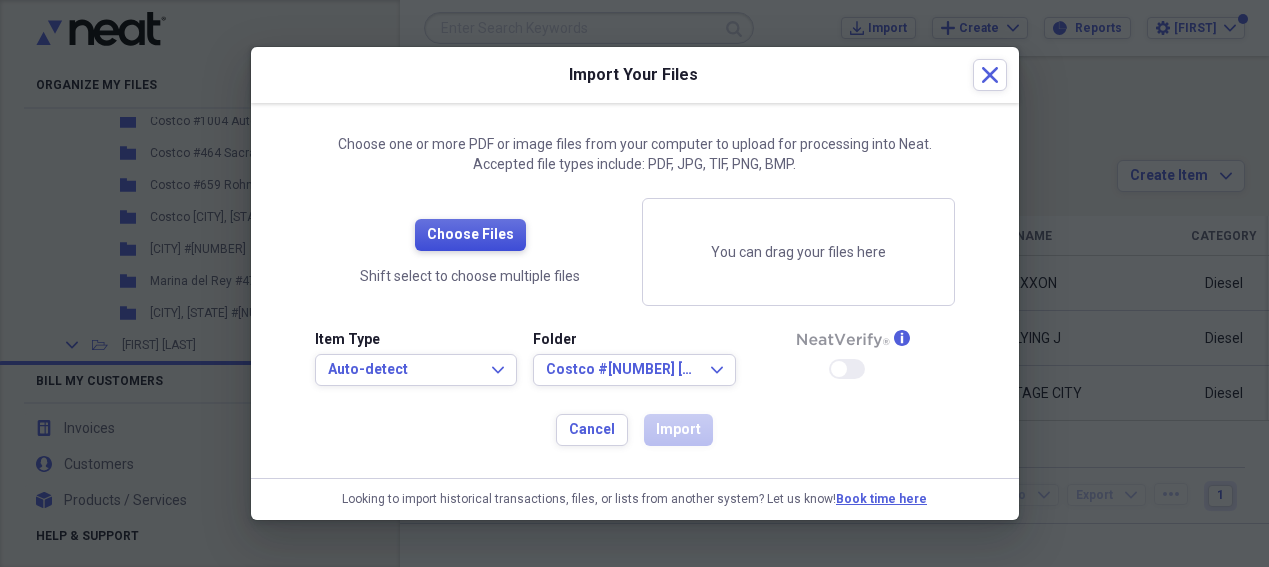 click on "Choose Files" at bounding box center (470, 235) 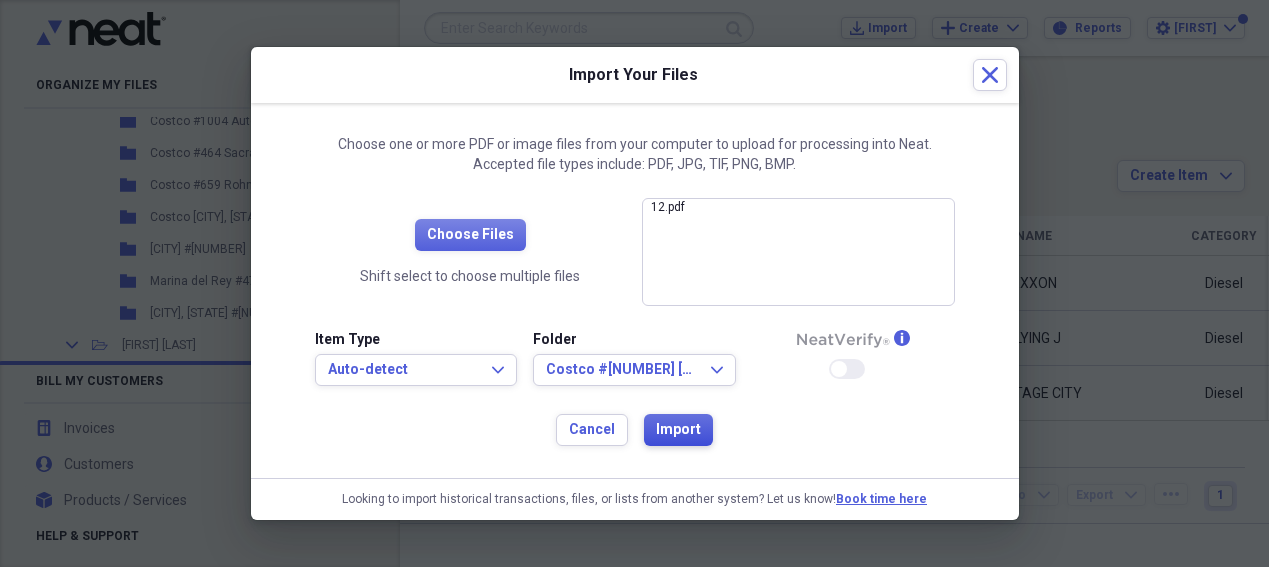 click on "Import" at bounding box center (678, 430) 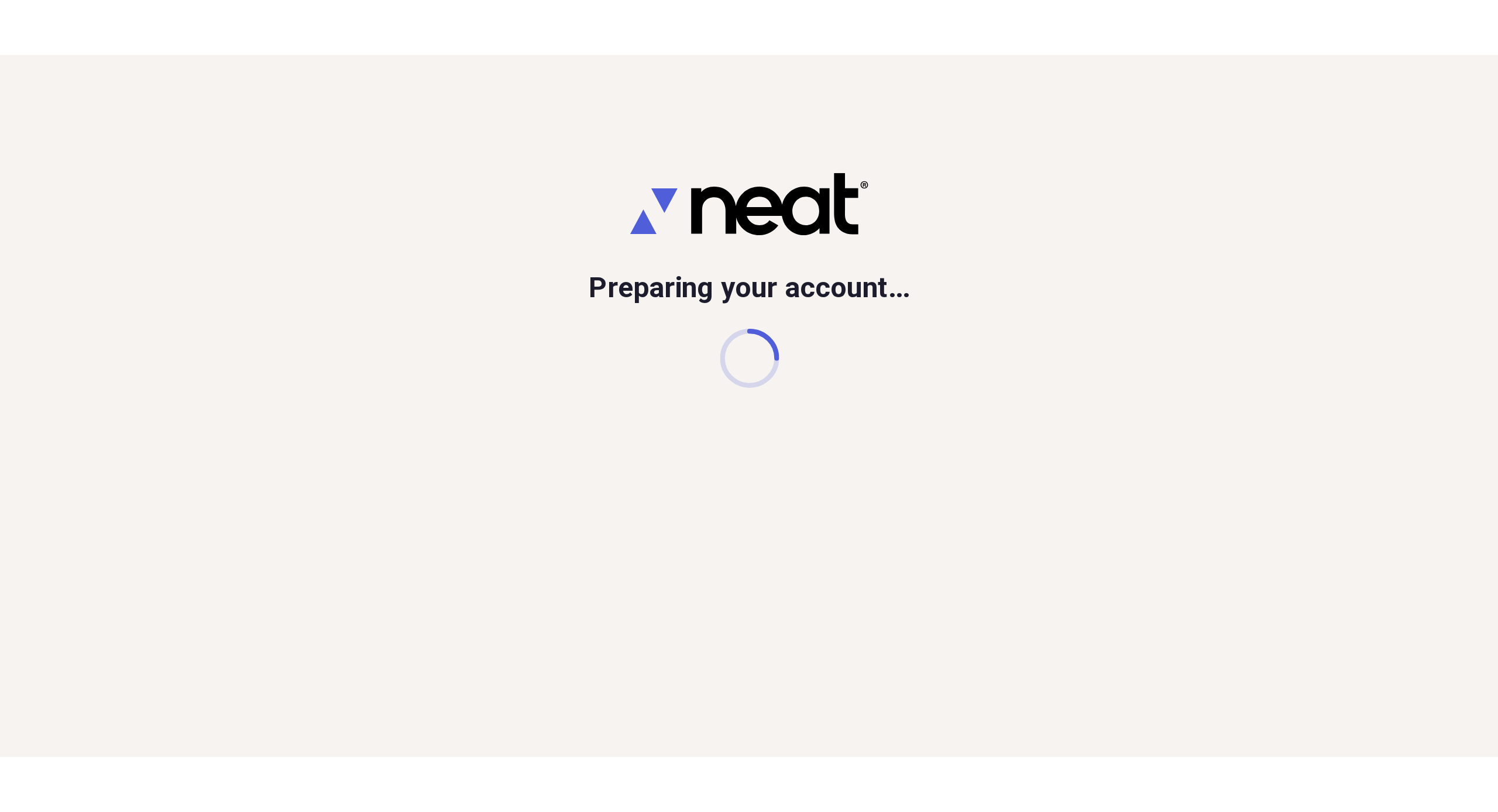 scroll, scrollTop: 0, scrollLeft: 0, axis: both 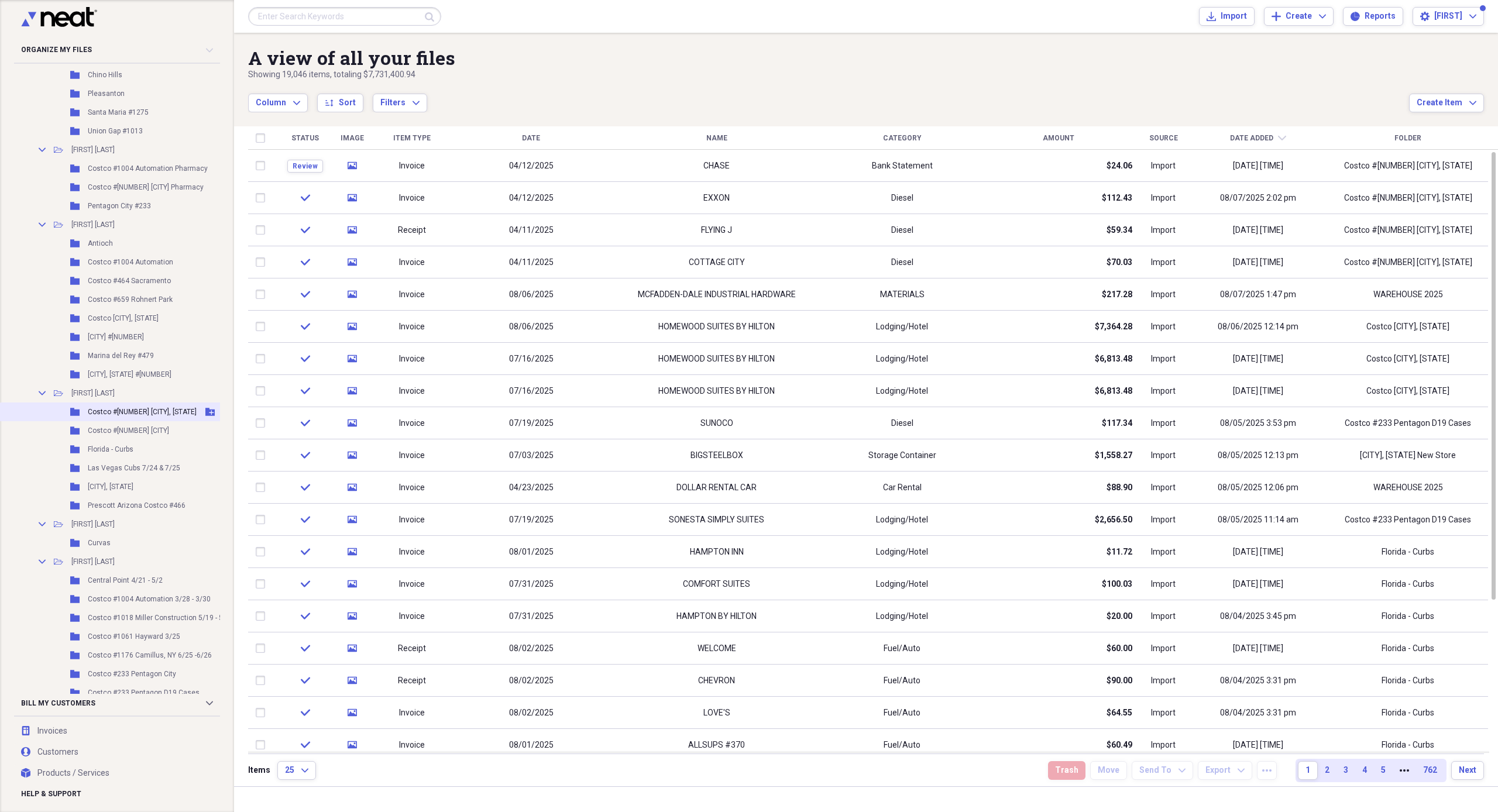 click on "Costco #[NUMBER] [CITY], [STATE]" at bounding box center [142, 412] 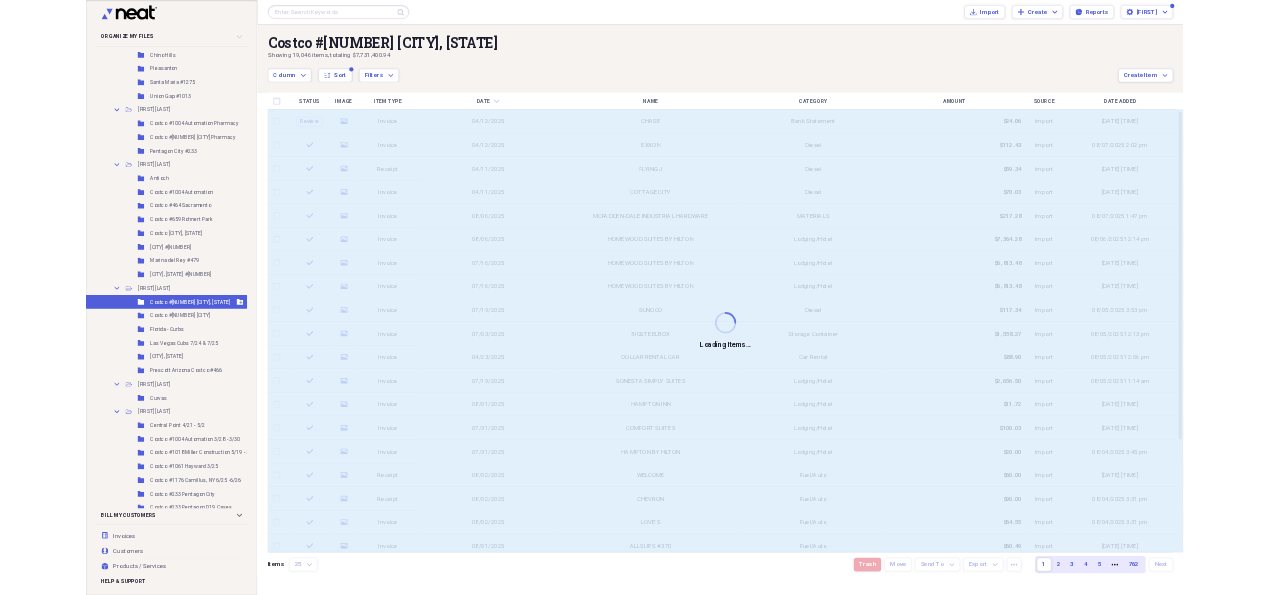 scroll, scrollTop: 5190, scrollLeft: 0, axis: vertical 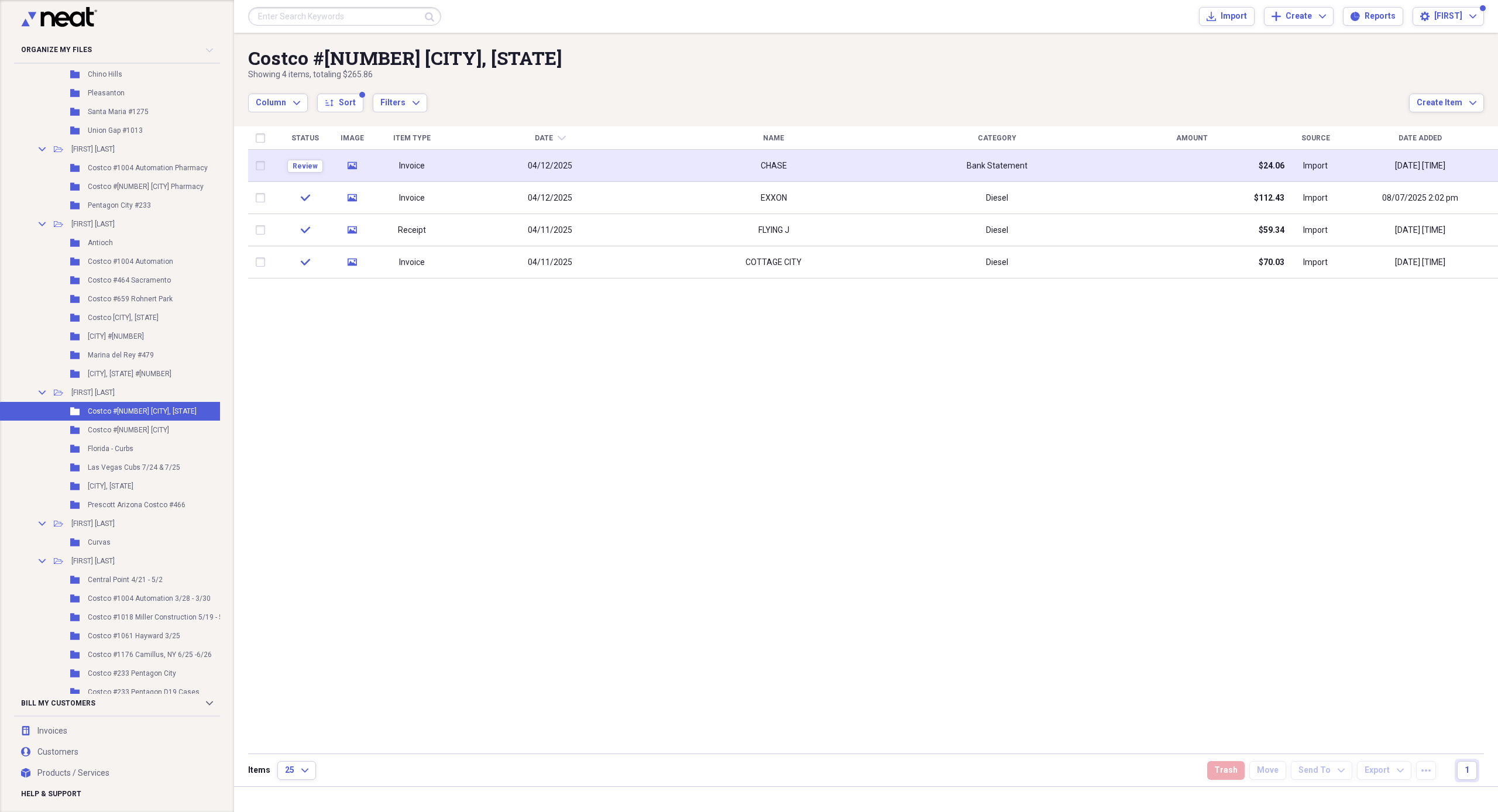click on "CHASE" at bounding box center [774, 166] 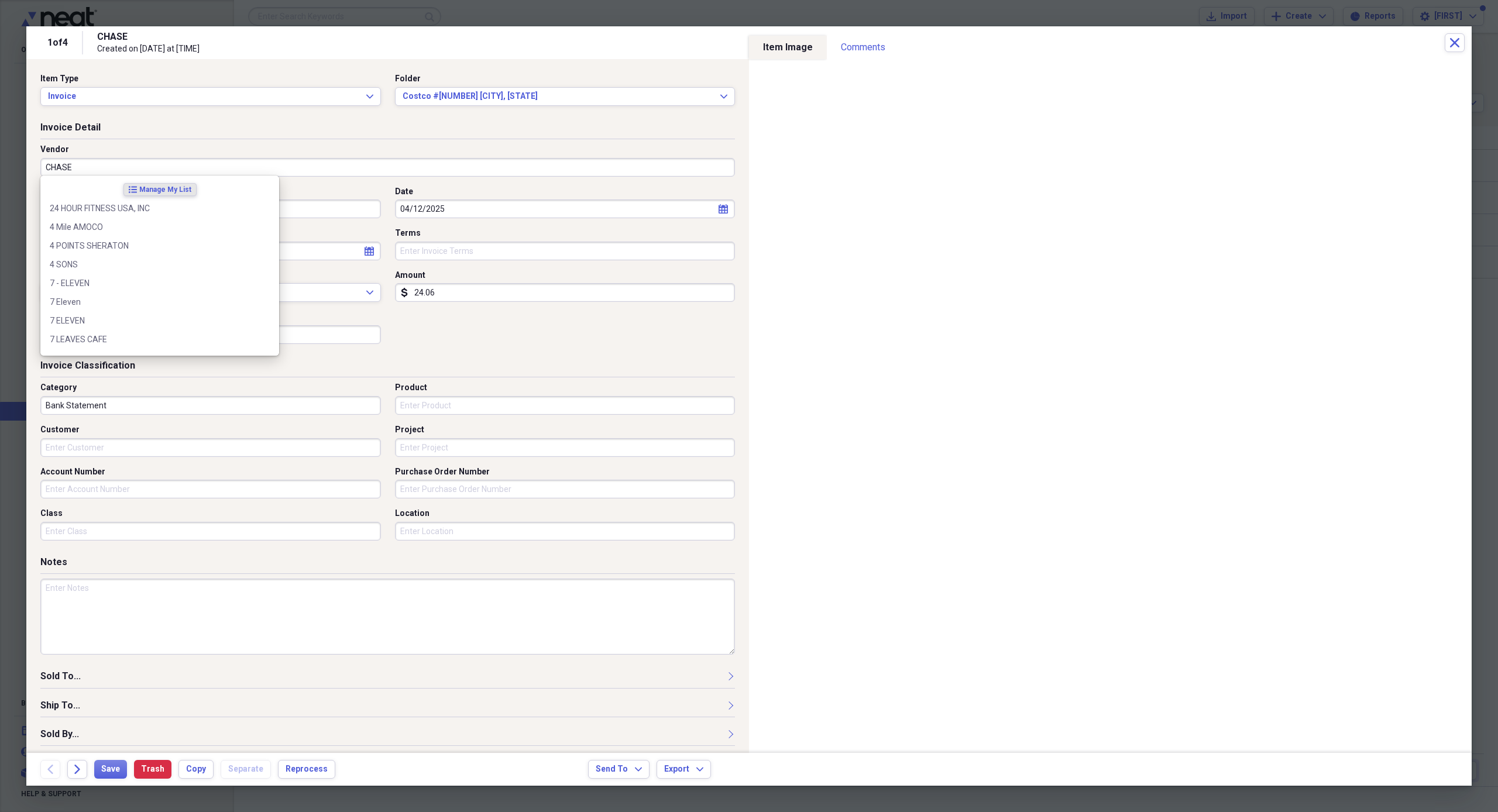 click on "CHASE" at bounding box center [387, 167] 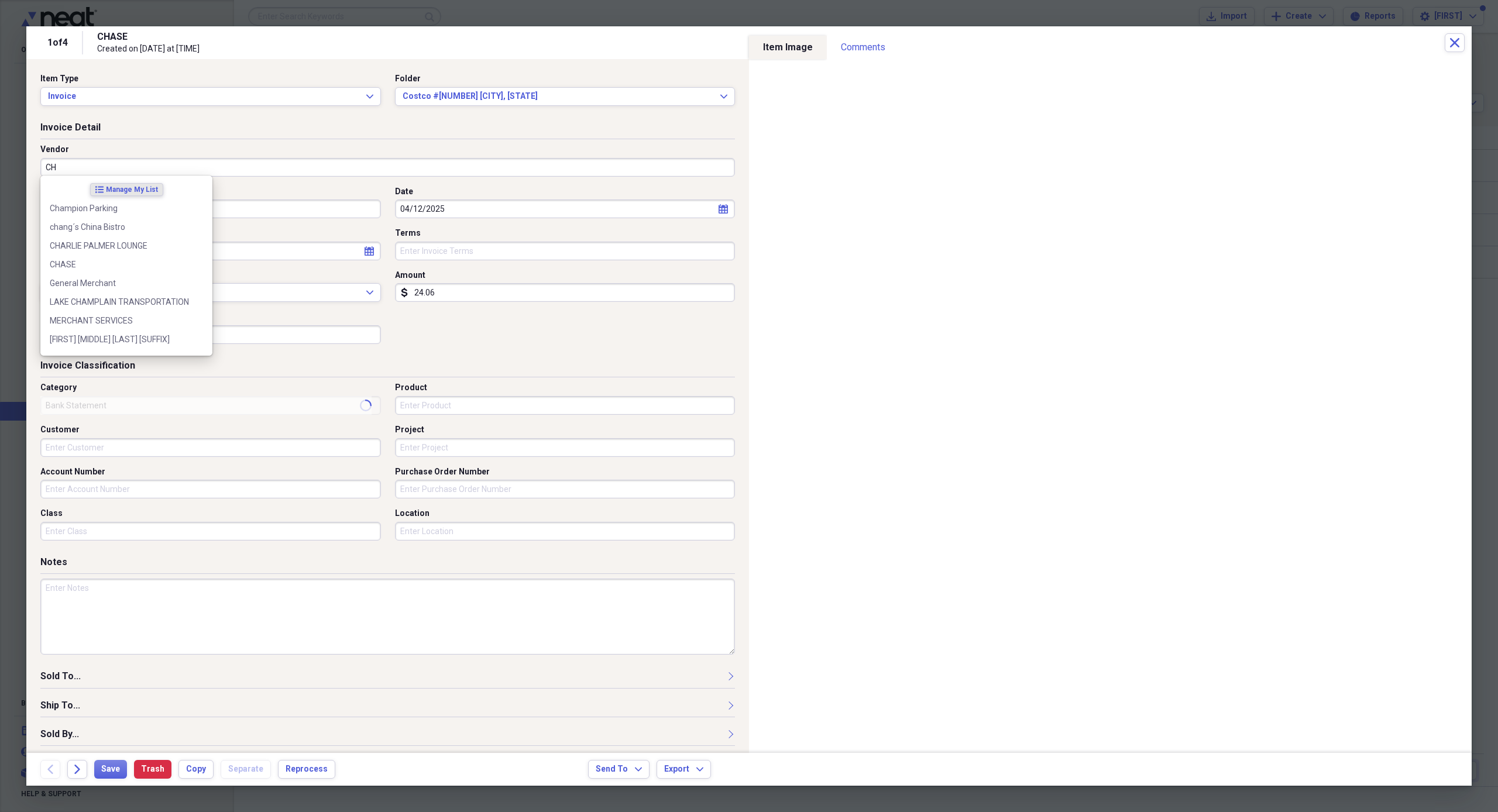 type on "C" 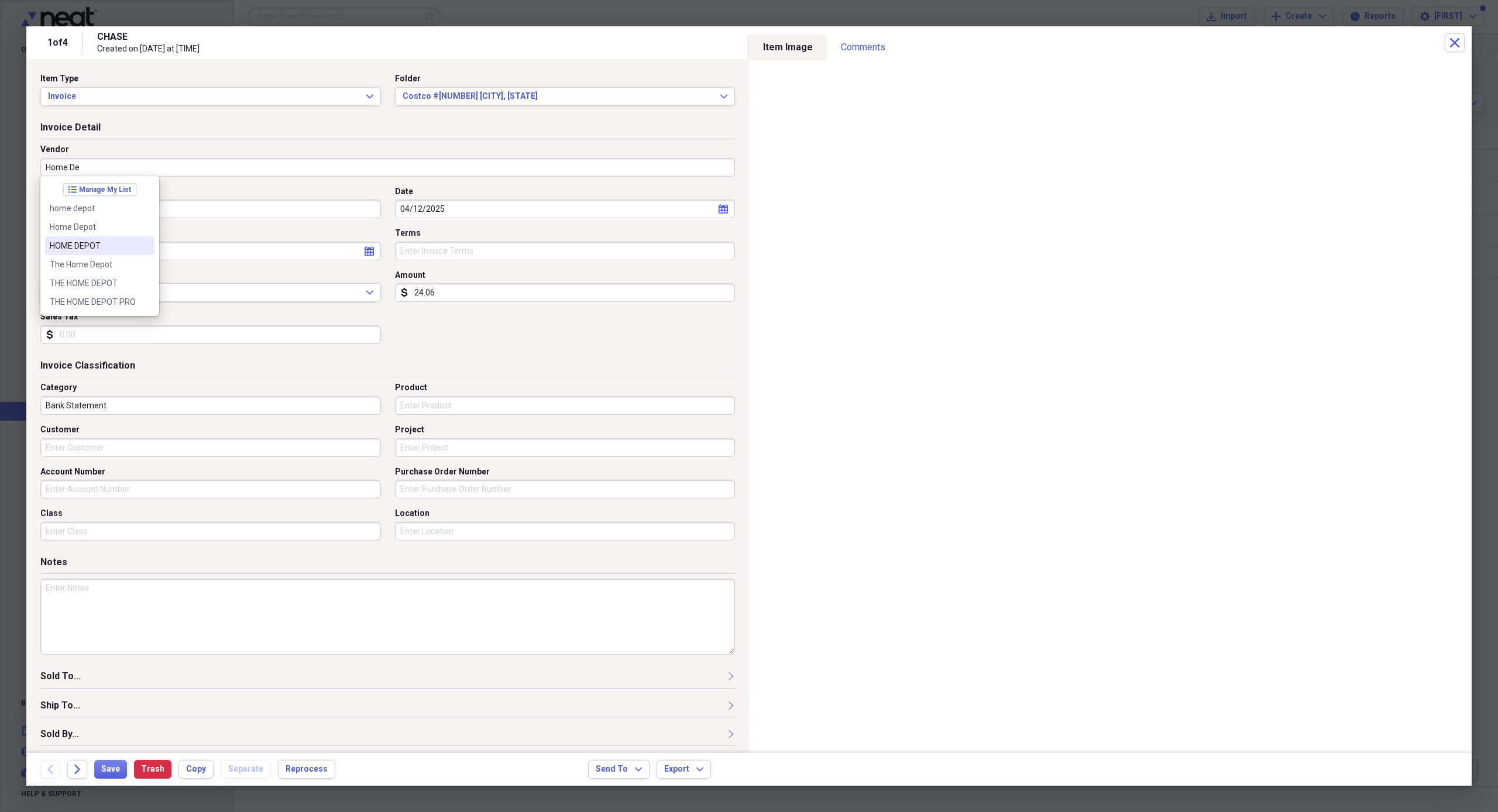 click on "HOME DEPOT" at bounding box center (99, 246) 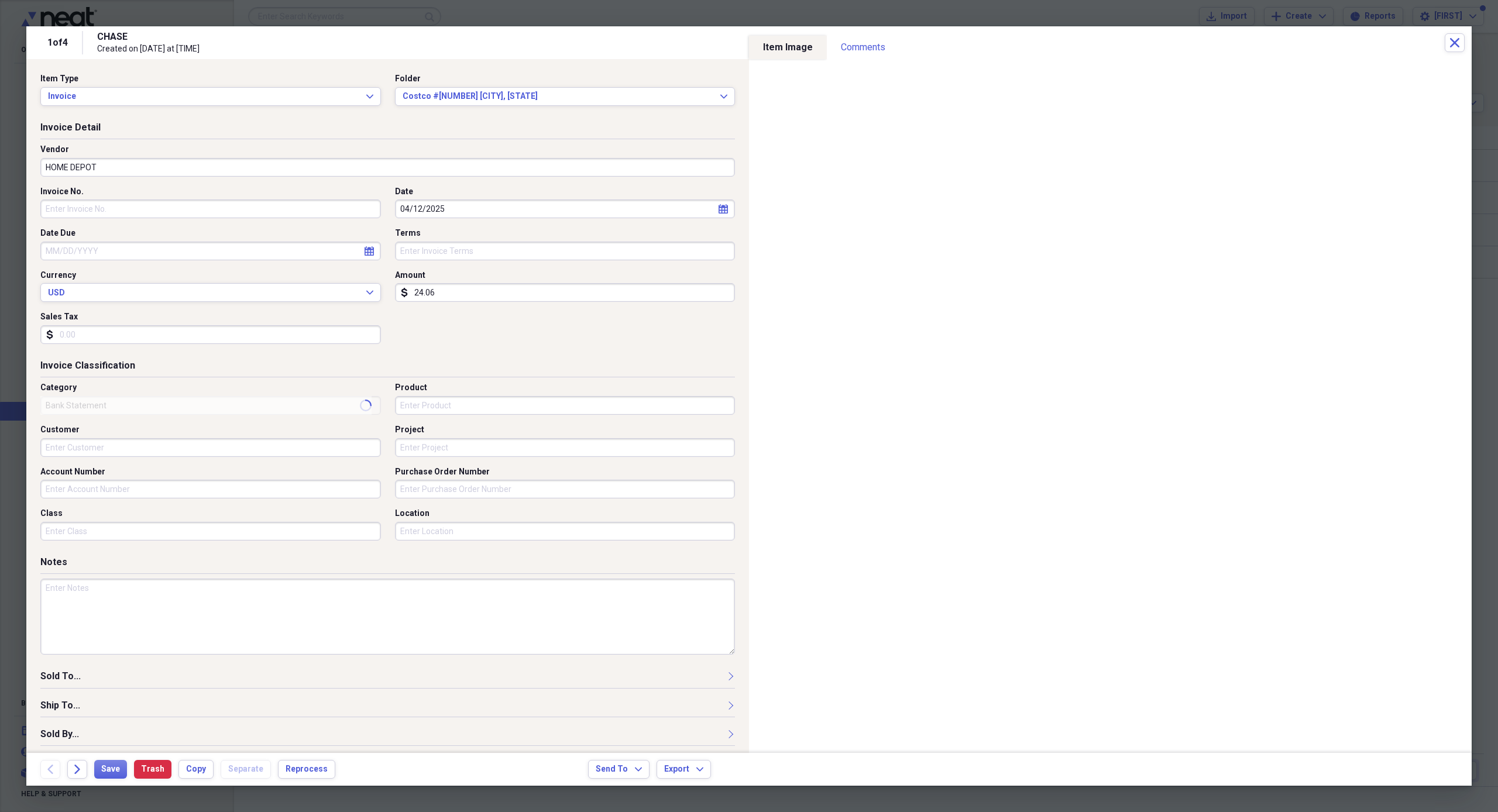 type on "Materials" 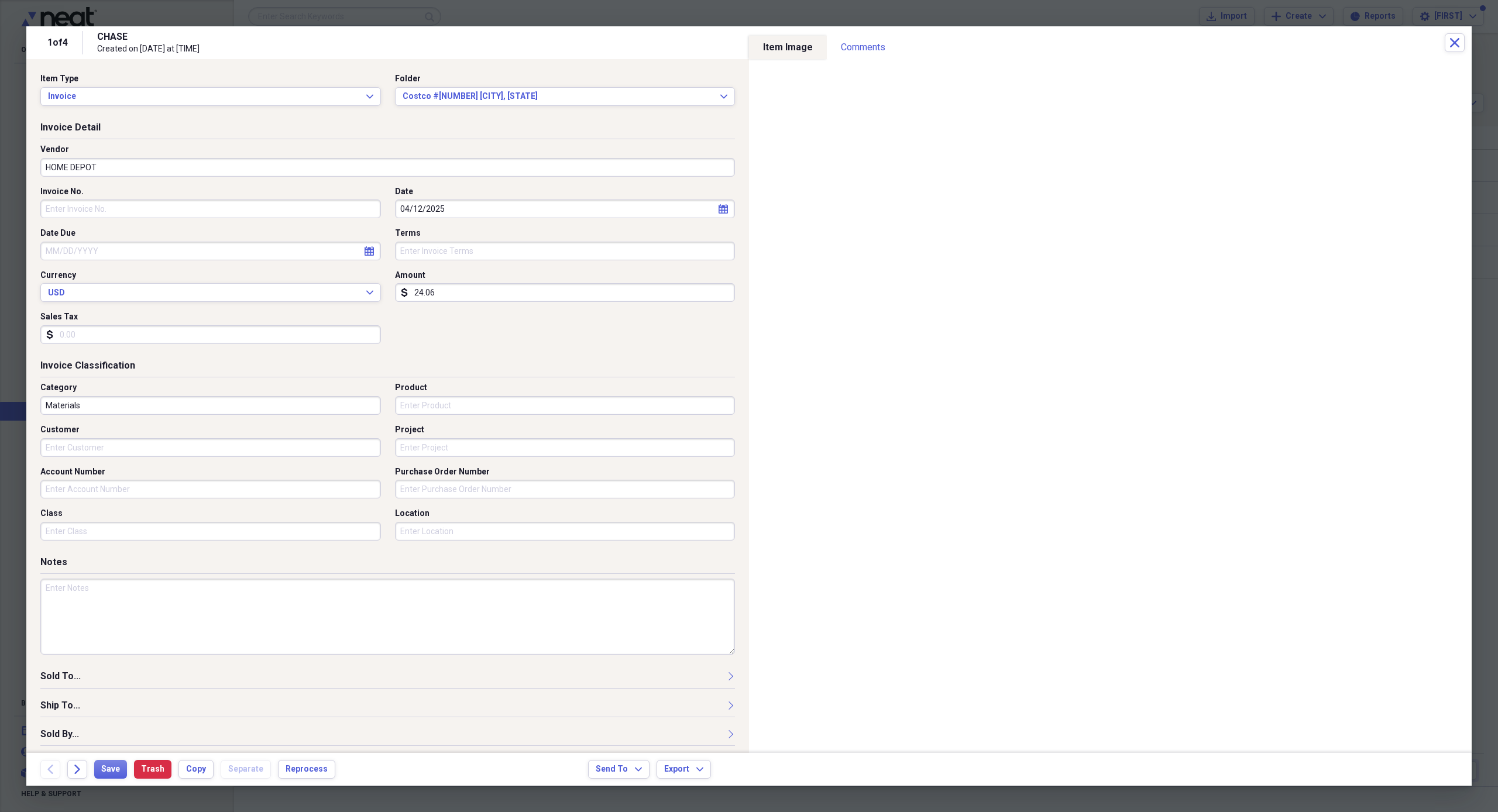 click on "Sales Tax" at bounding box center [211, 335] 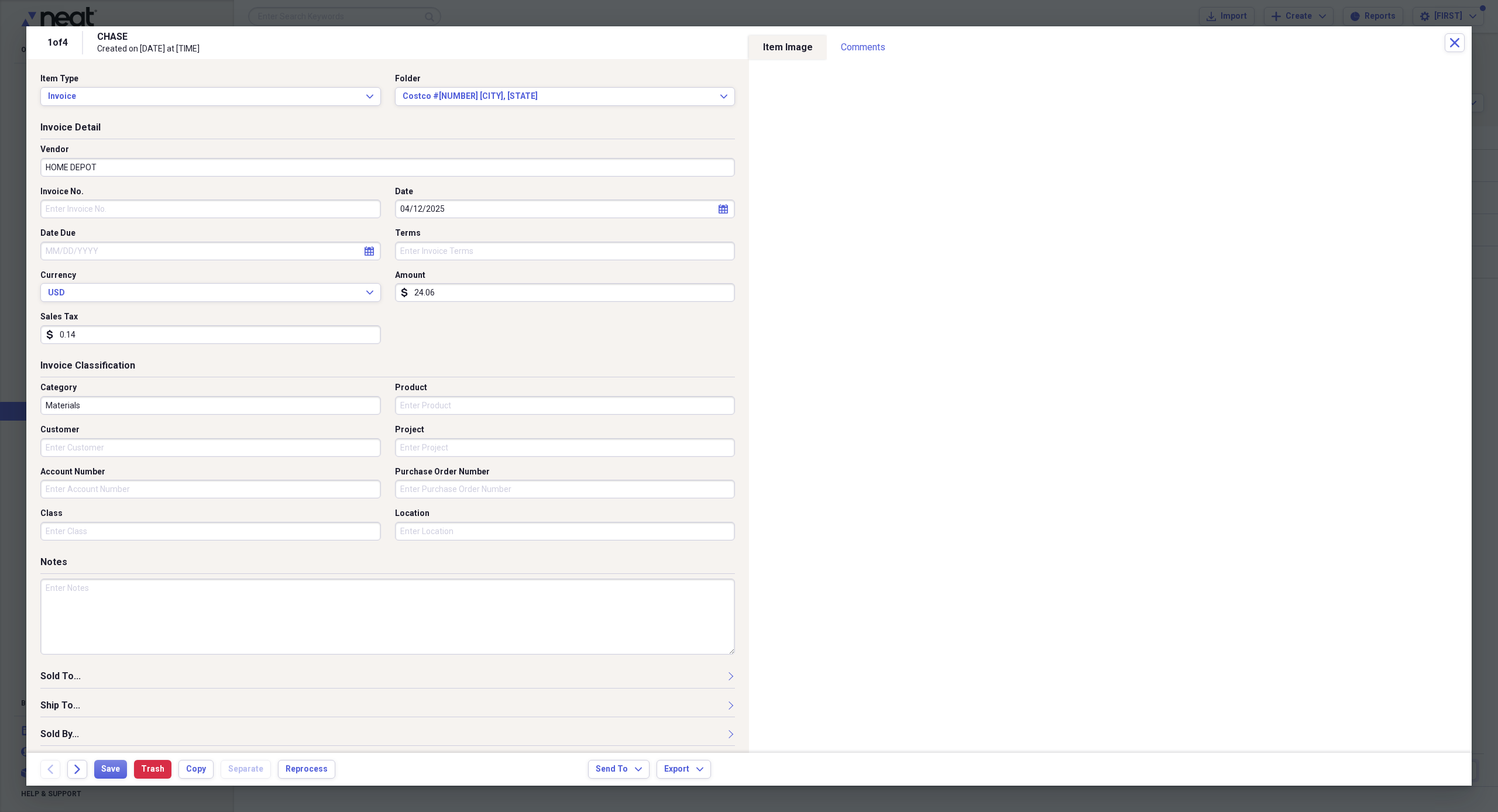 type on "1.42" 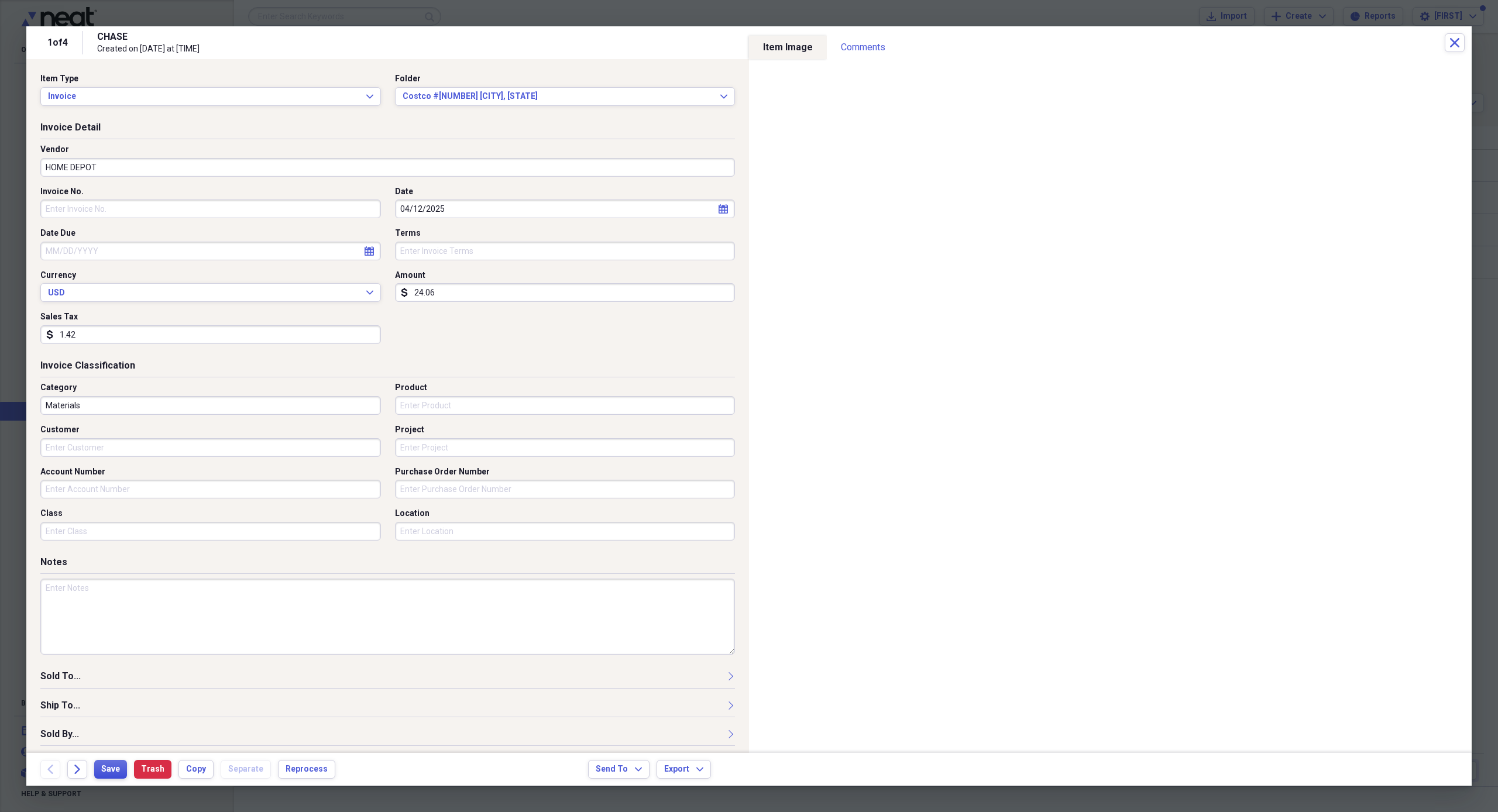 click on "Save" at bounding box center (111, 769) 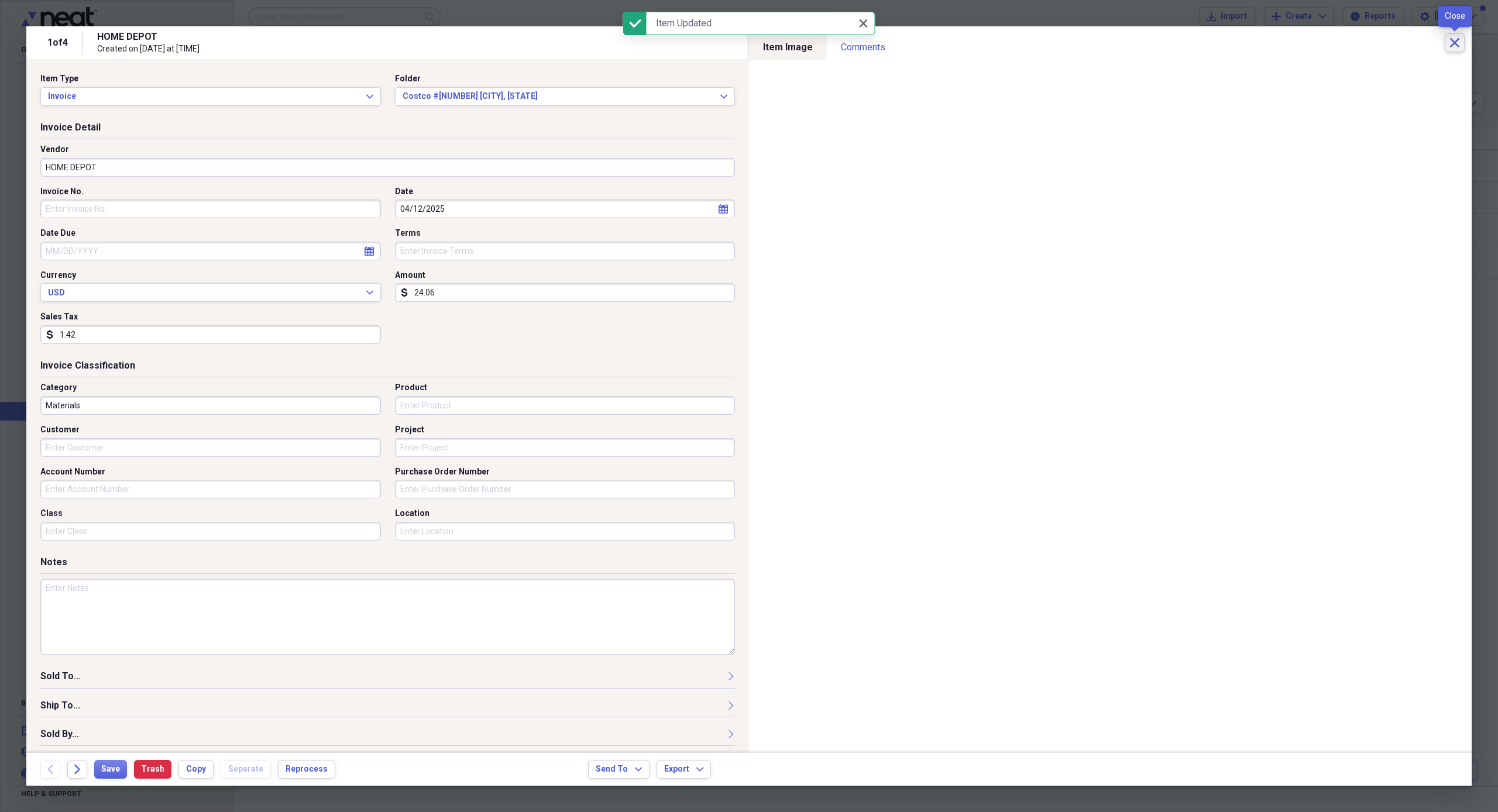 click 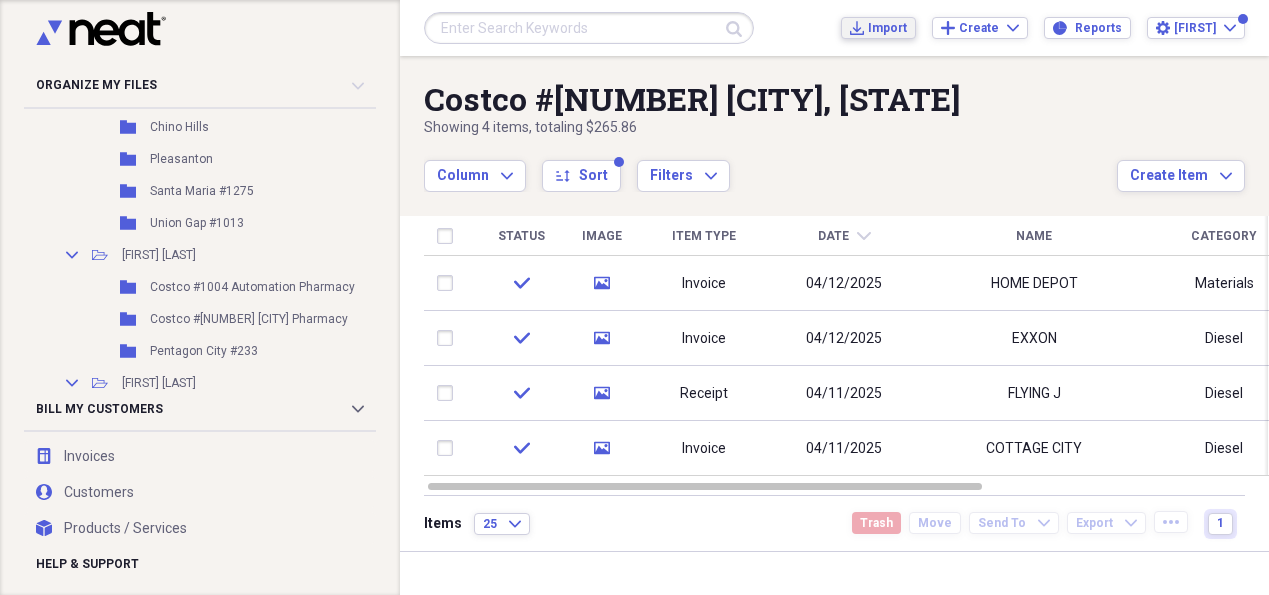 click on "Import" at bounding box center (887, 28) 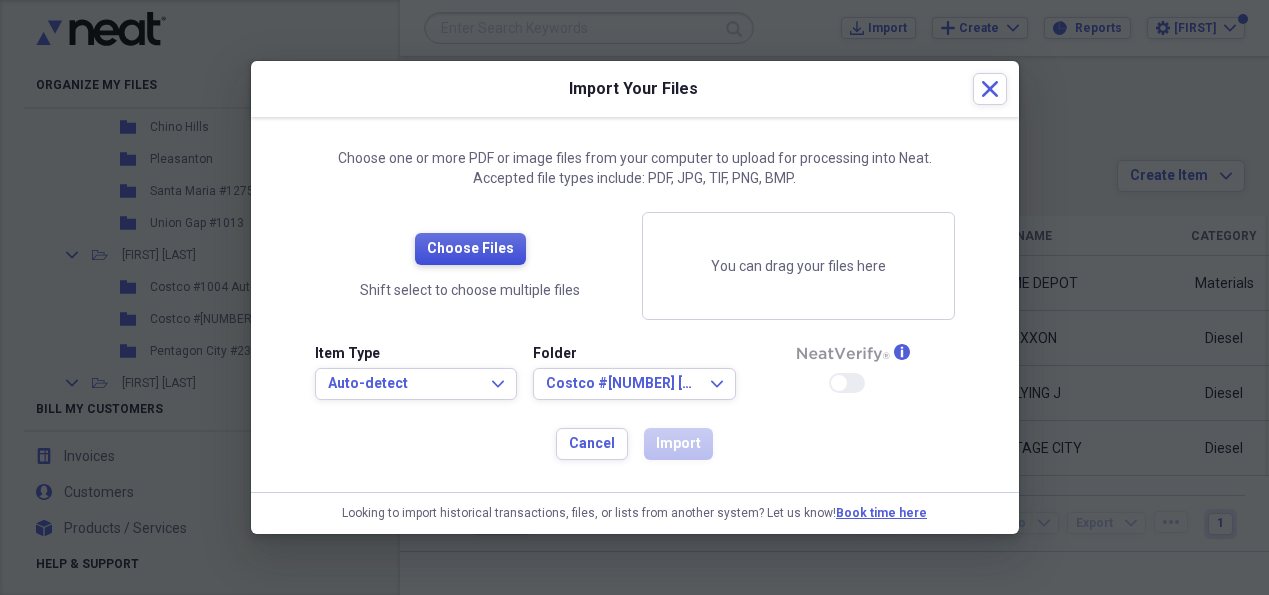click on "Choose Files" at bounding box center [470, 249] 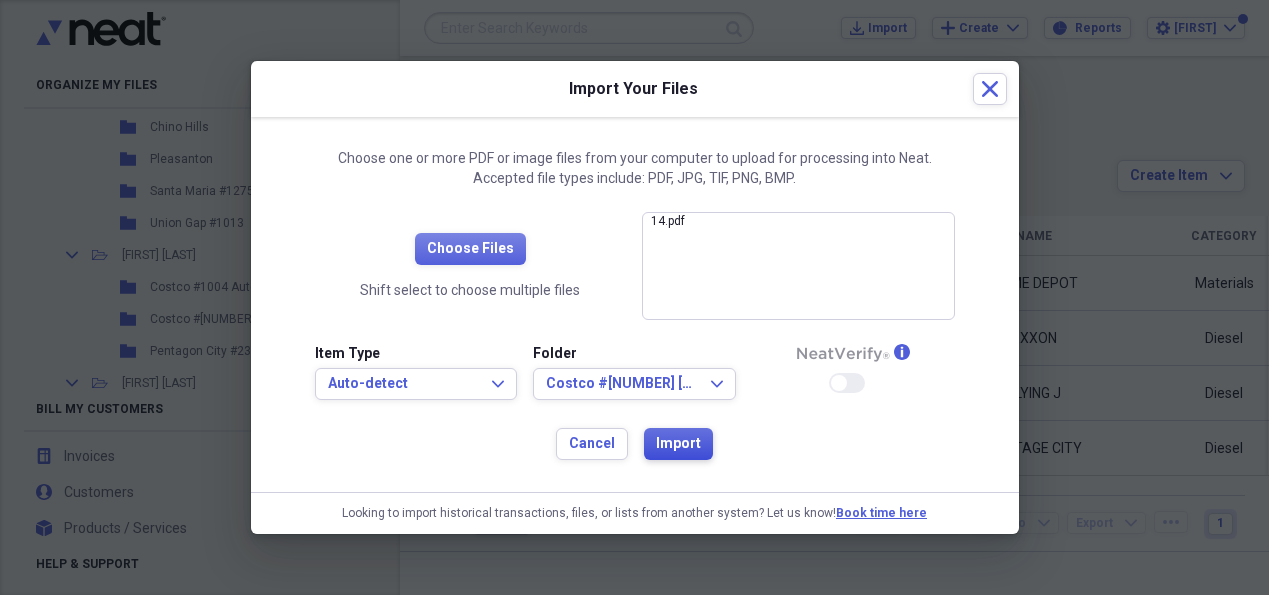 click on "Import" at bounding box center [678, 444] 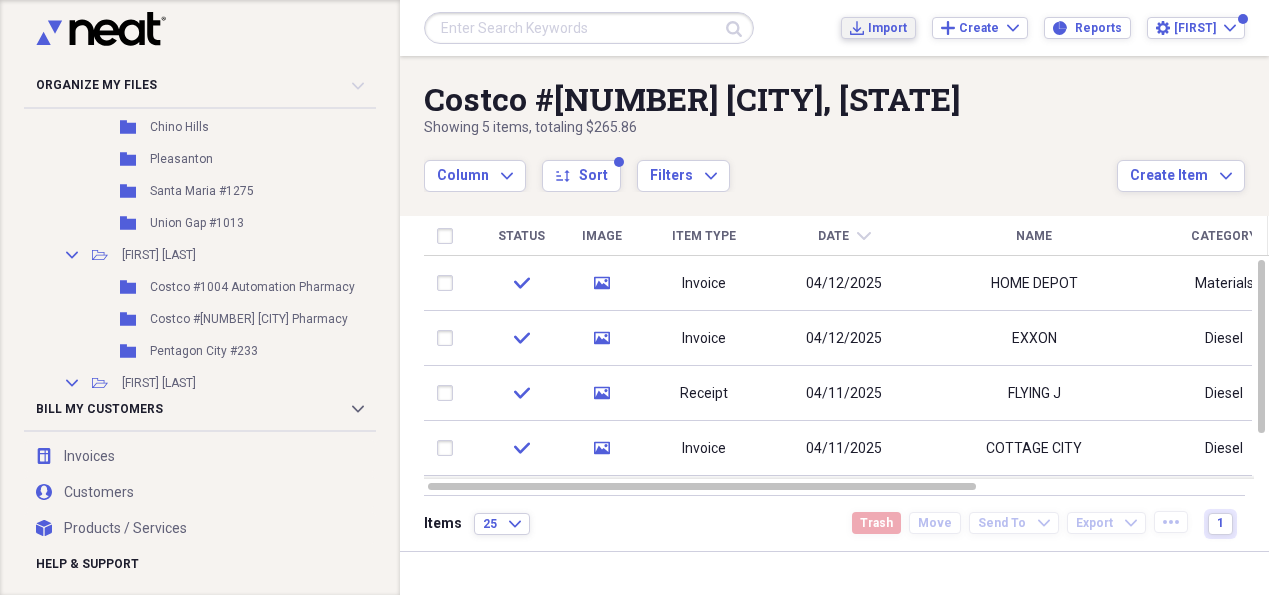 click on "Import" at bounding box center [887, 28] 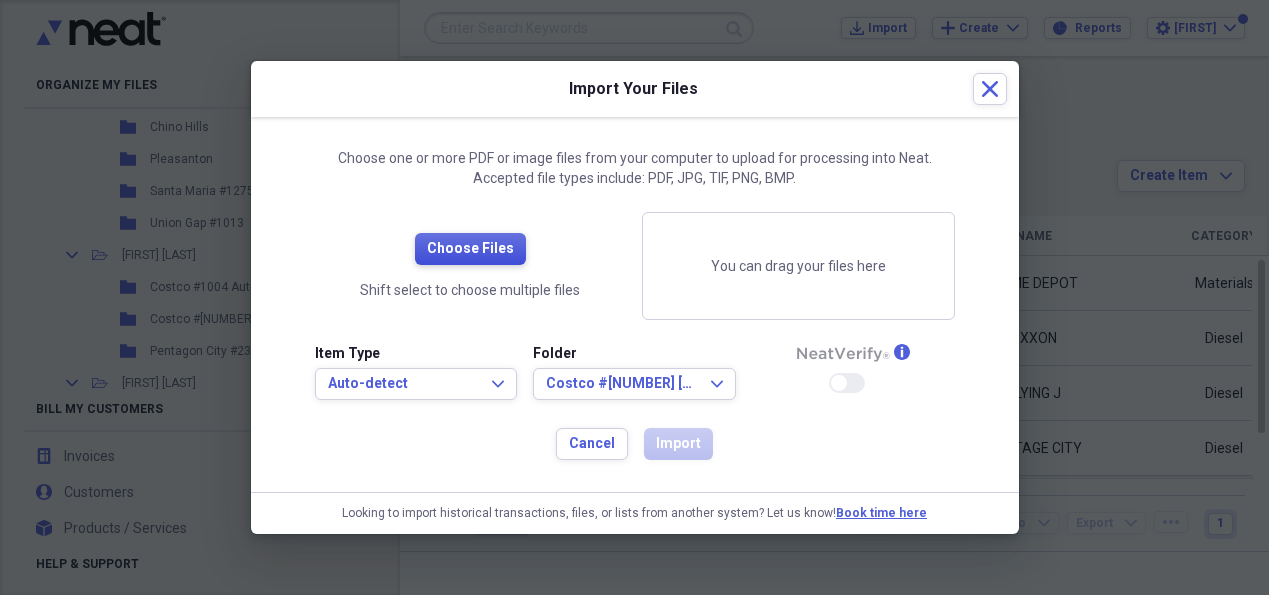 click on "Choose Files" at bounding box center (470, 249) 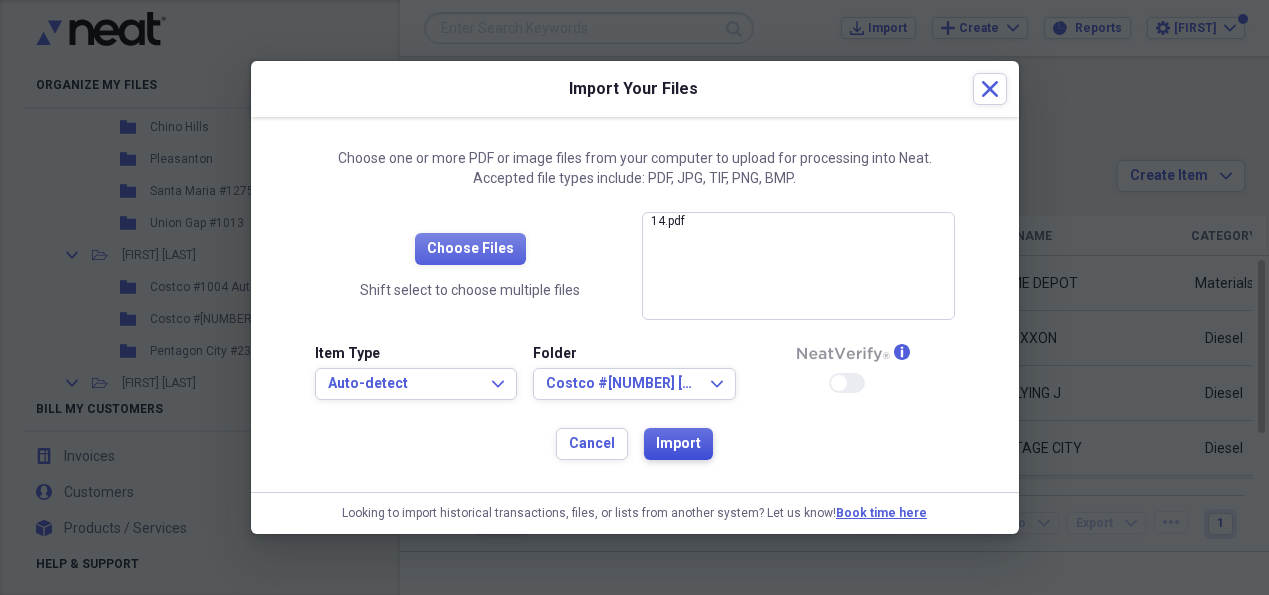 click on "Import" at bounding box center (678, 444) 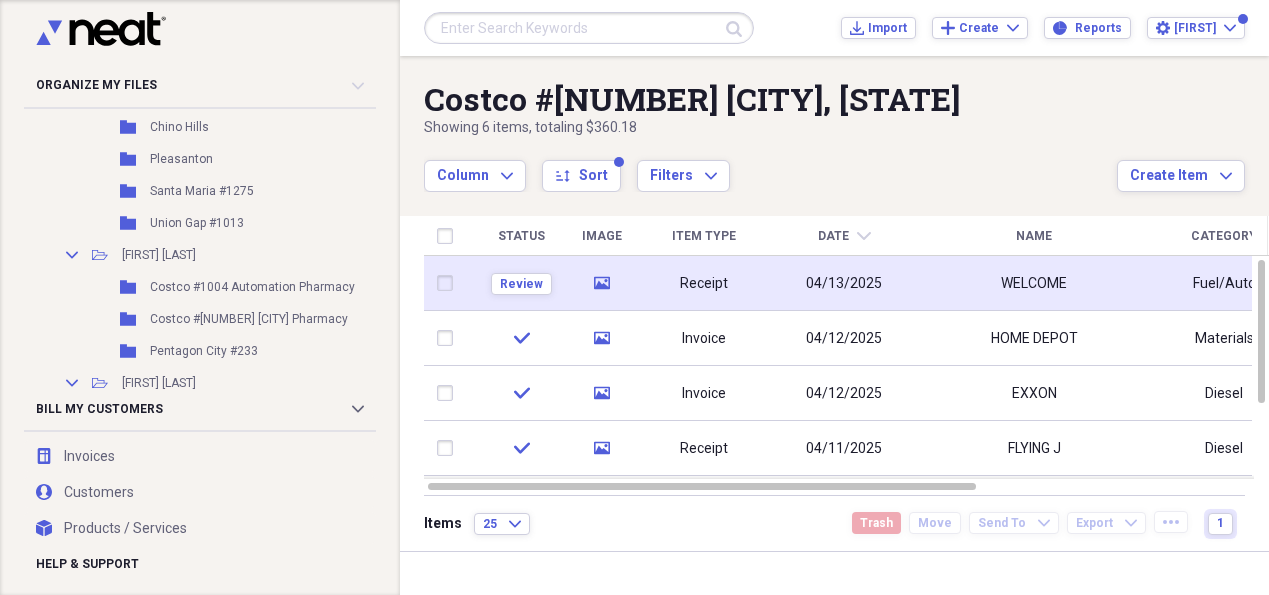 click on "04/13/2025" at bounding box center (844, 283) 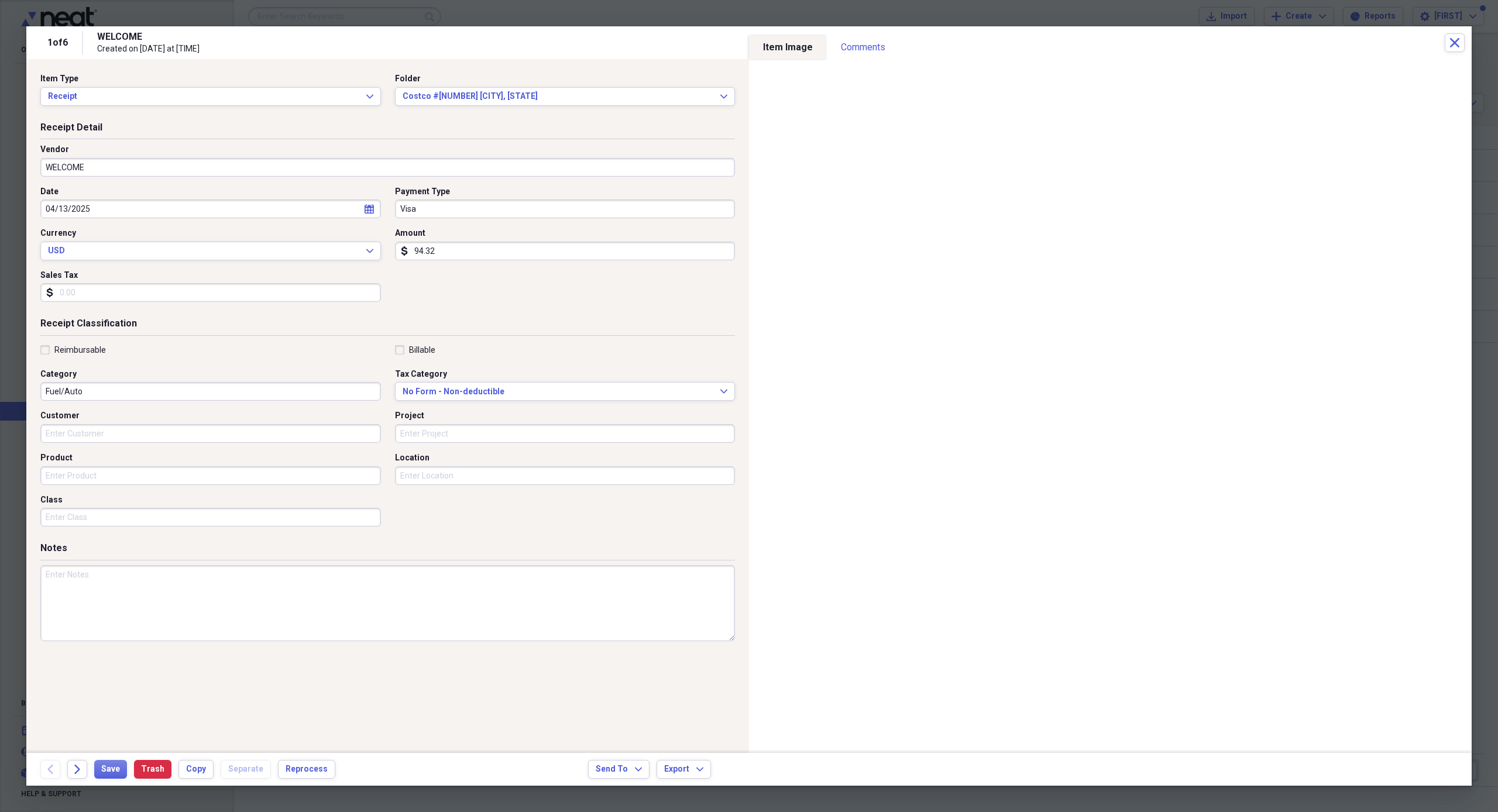 click on "WELCOME" at bounding box center (387, 167) 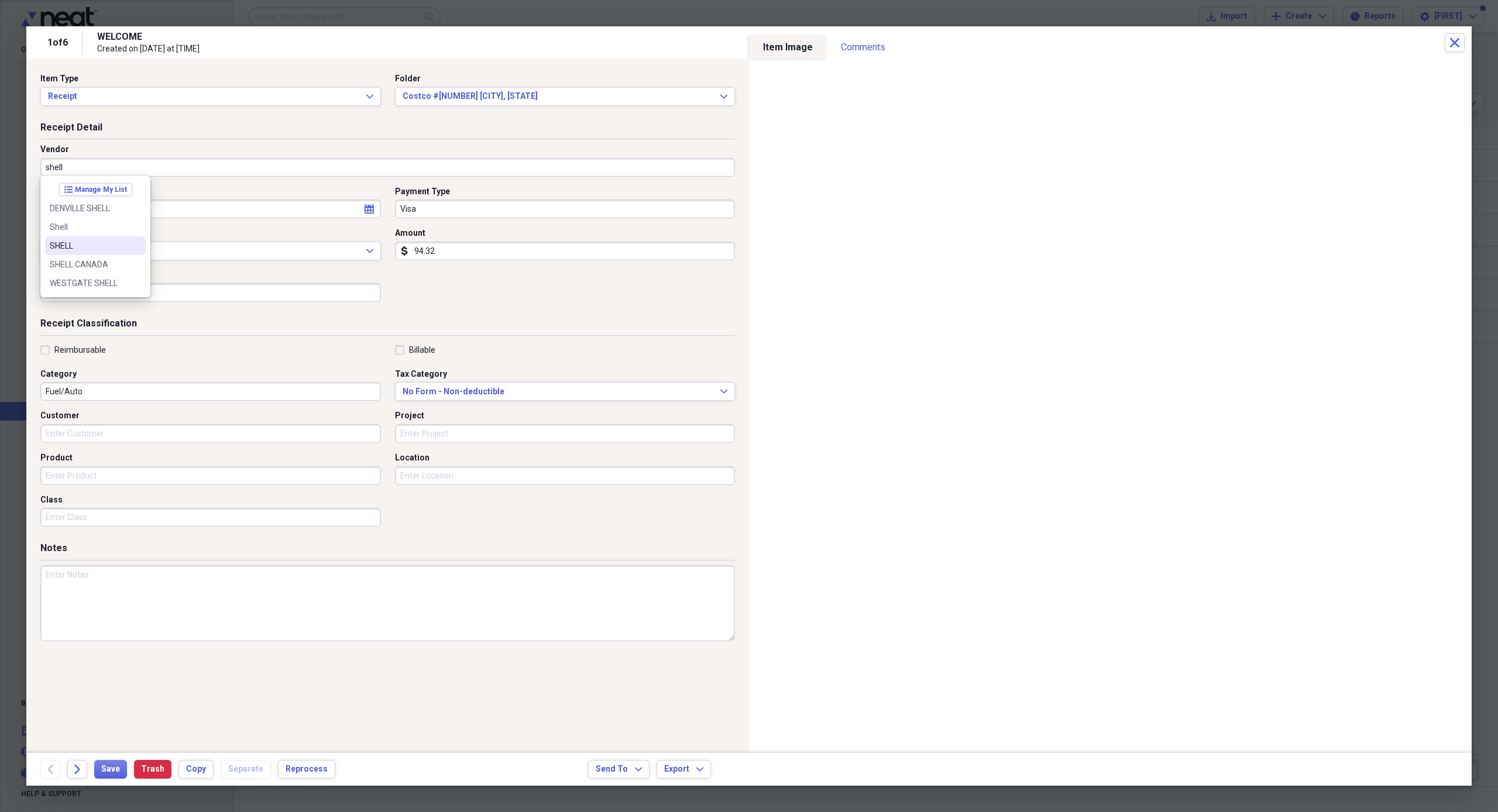 click on "SHELL" at bounding box center [88, 246] 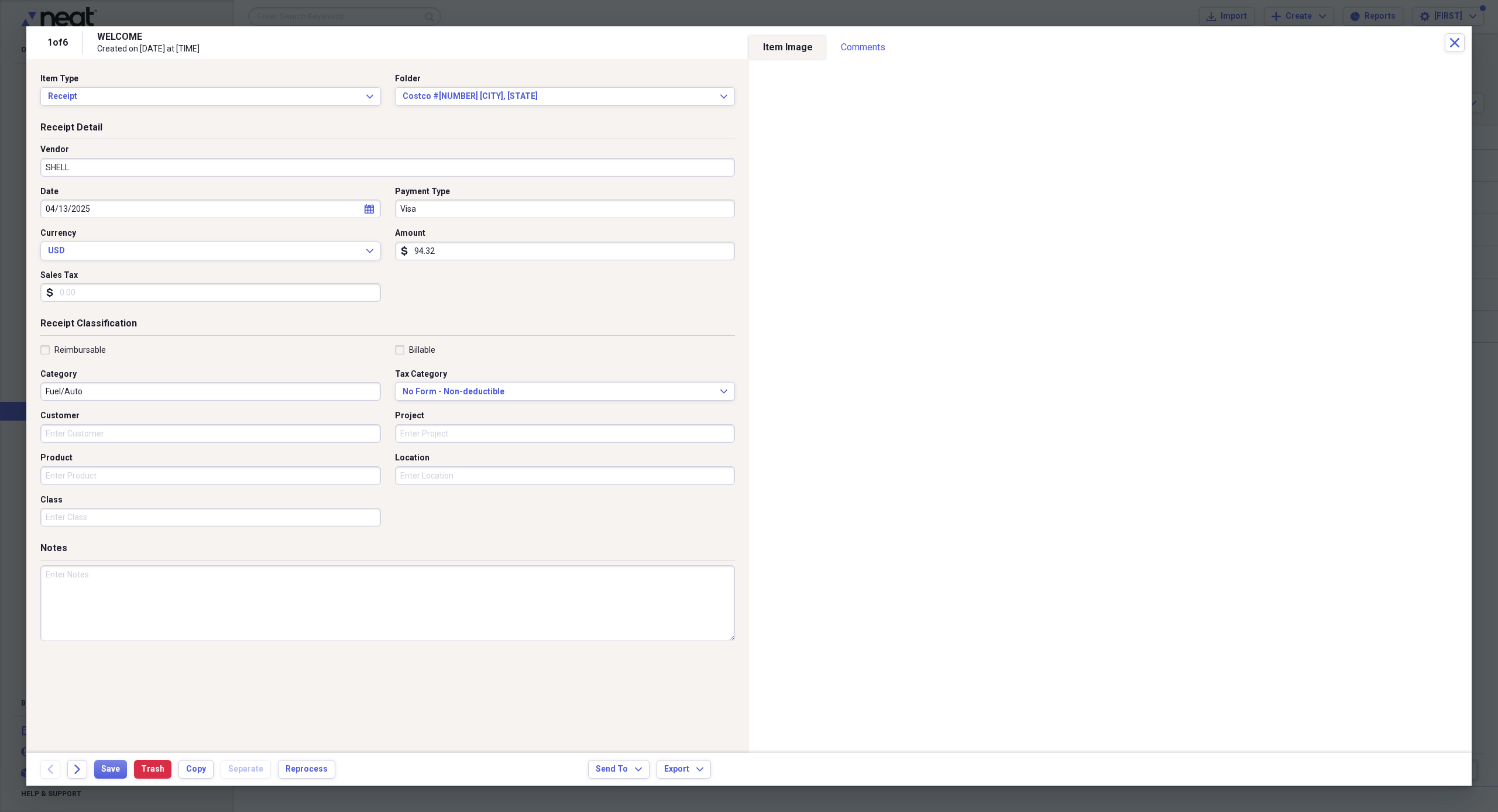 click on "Fuel/Auto" at bounding box center (211, 391) 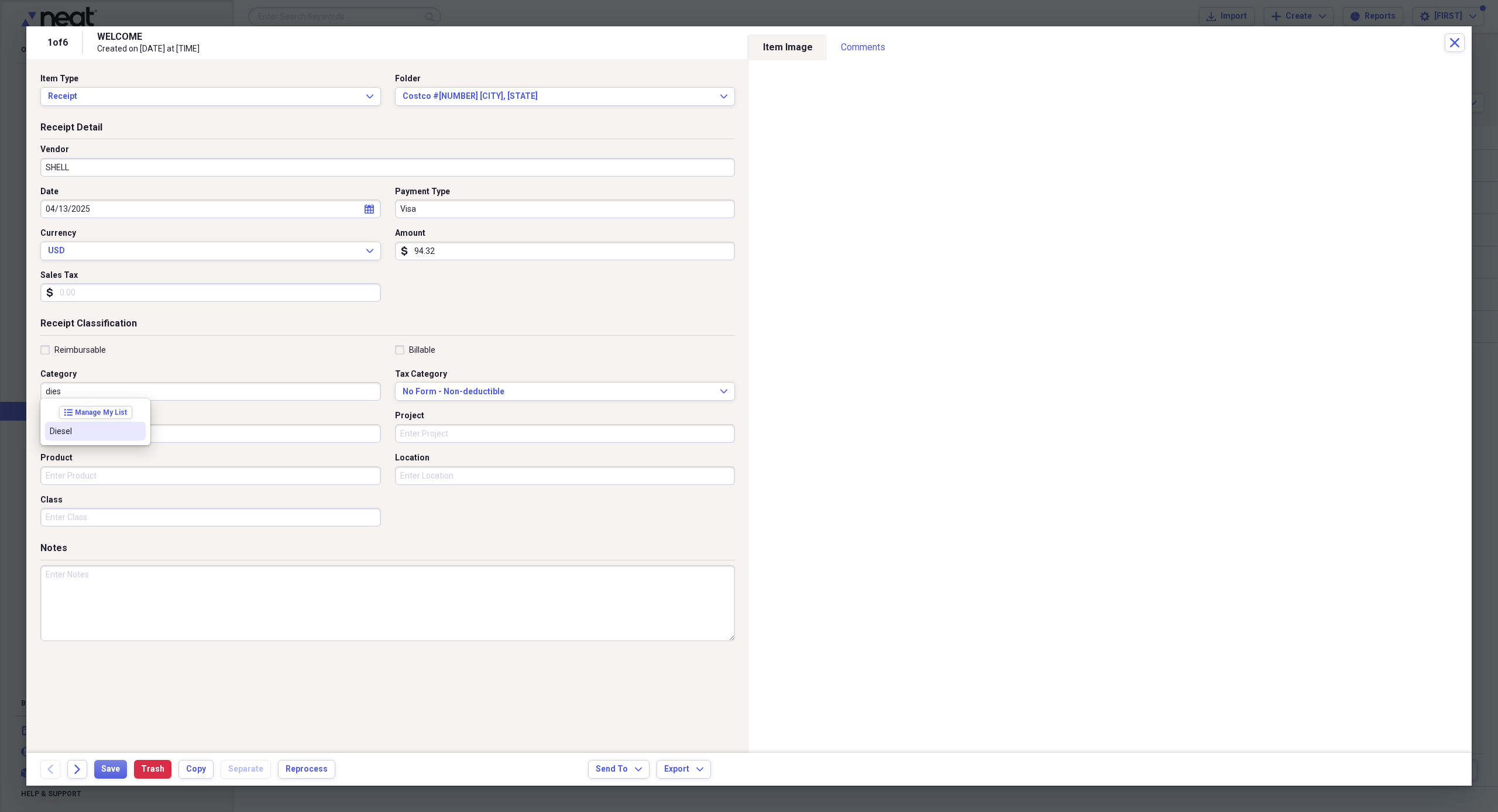 click on "Diesel" at bounding box center (88, 431) 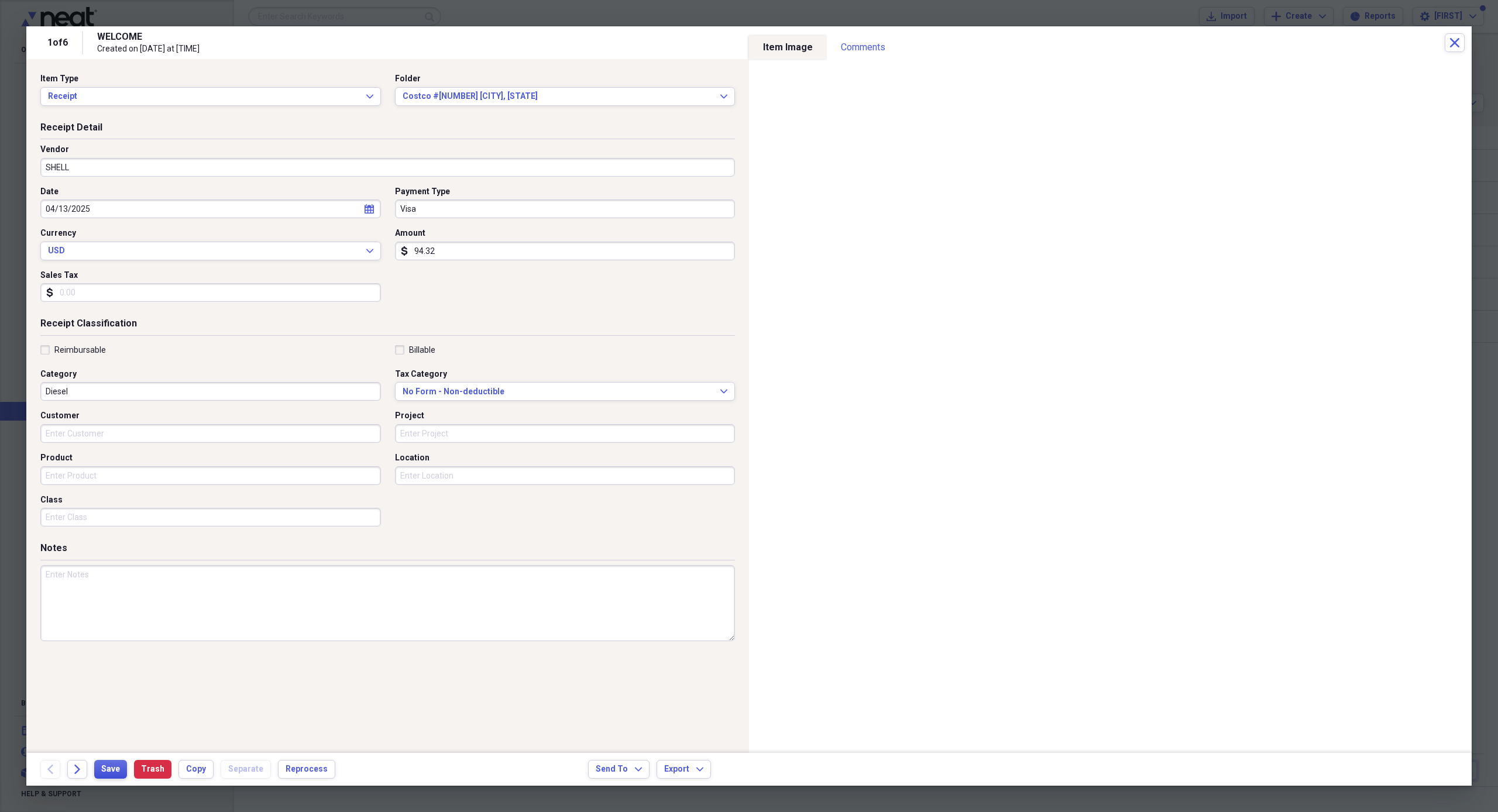 click on "Save" at bounding box center (111, 769) 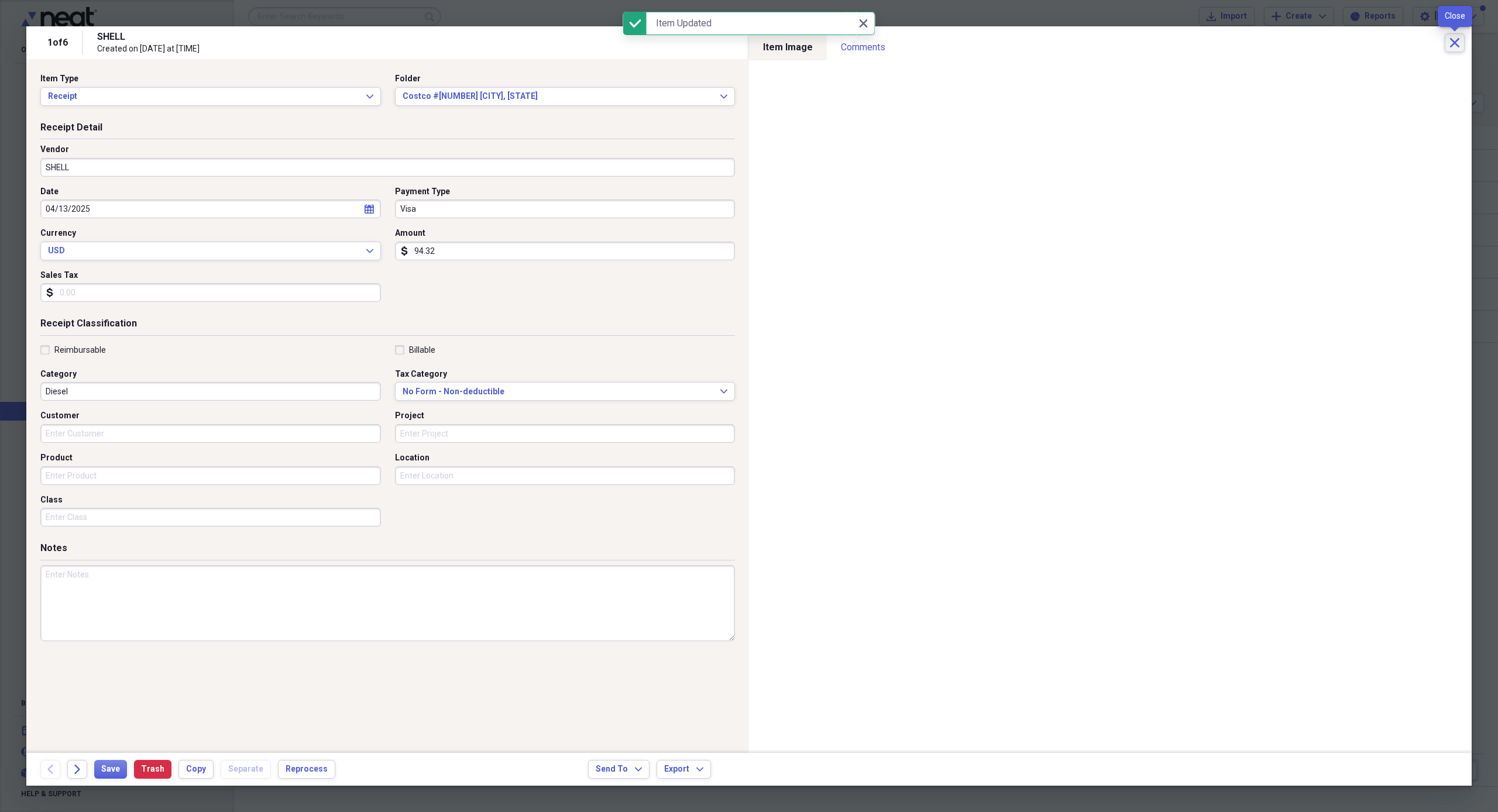 click on "Close" 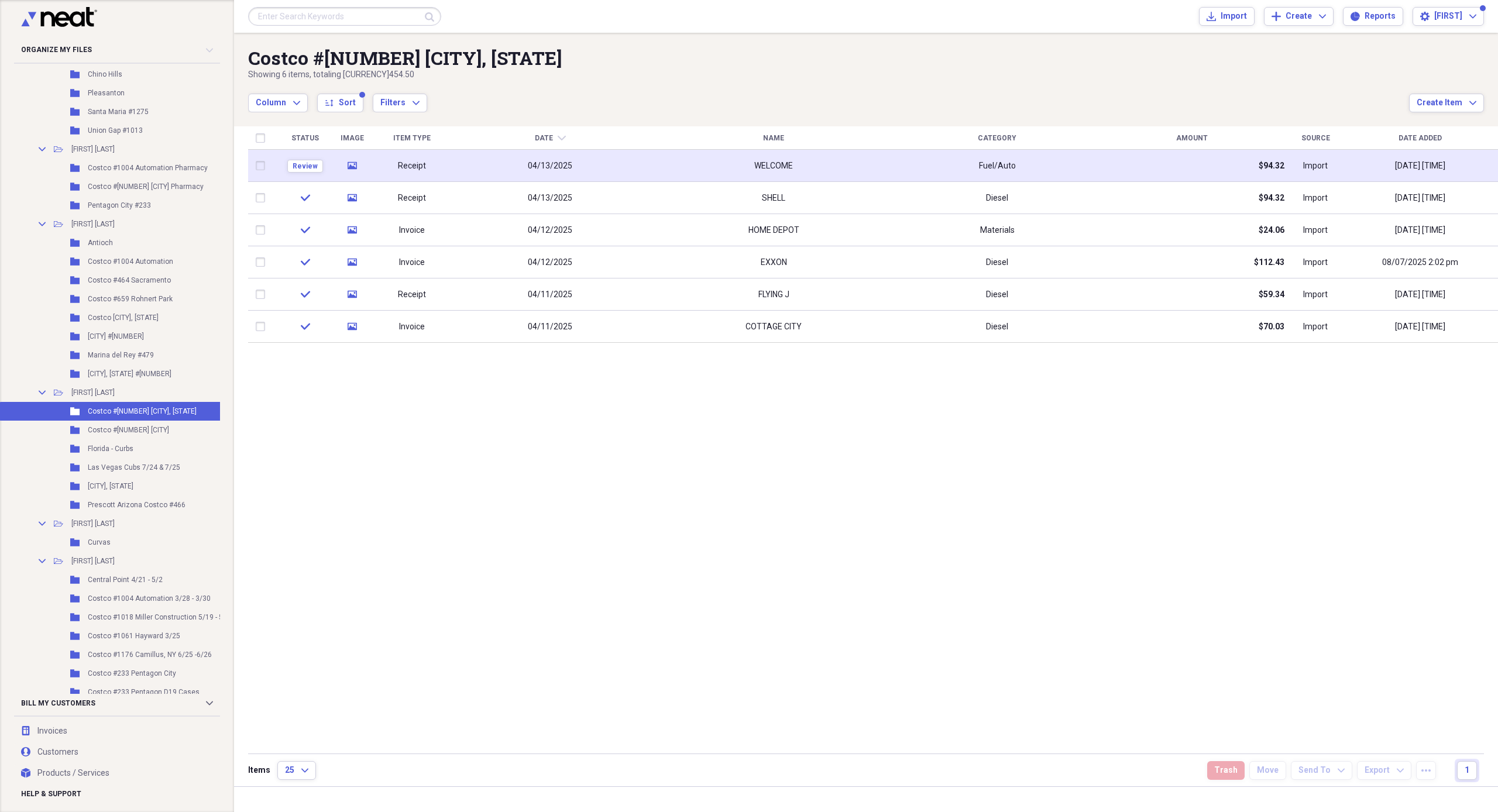 click at bounding box center (263, 166) 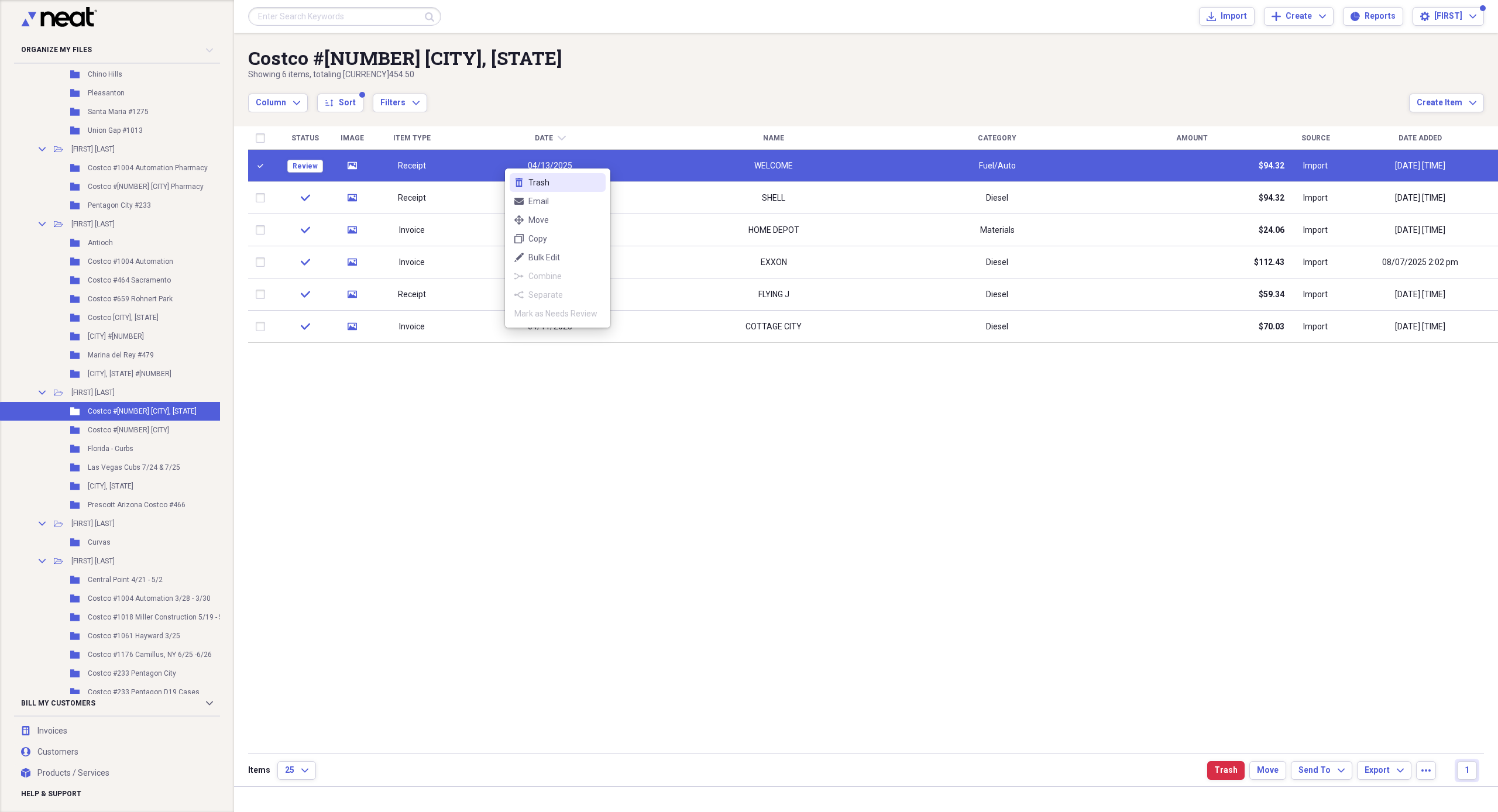 click on "Trash" at bounding box center [565, 183] 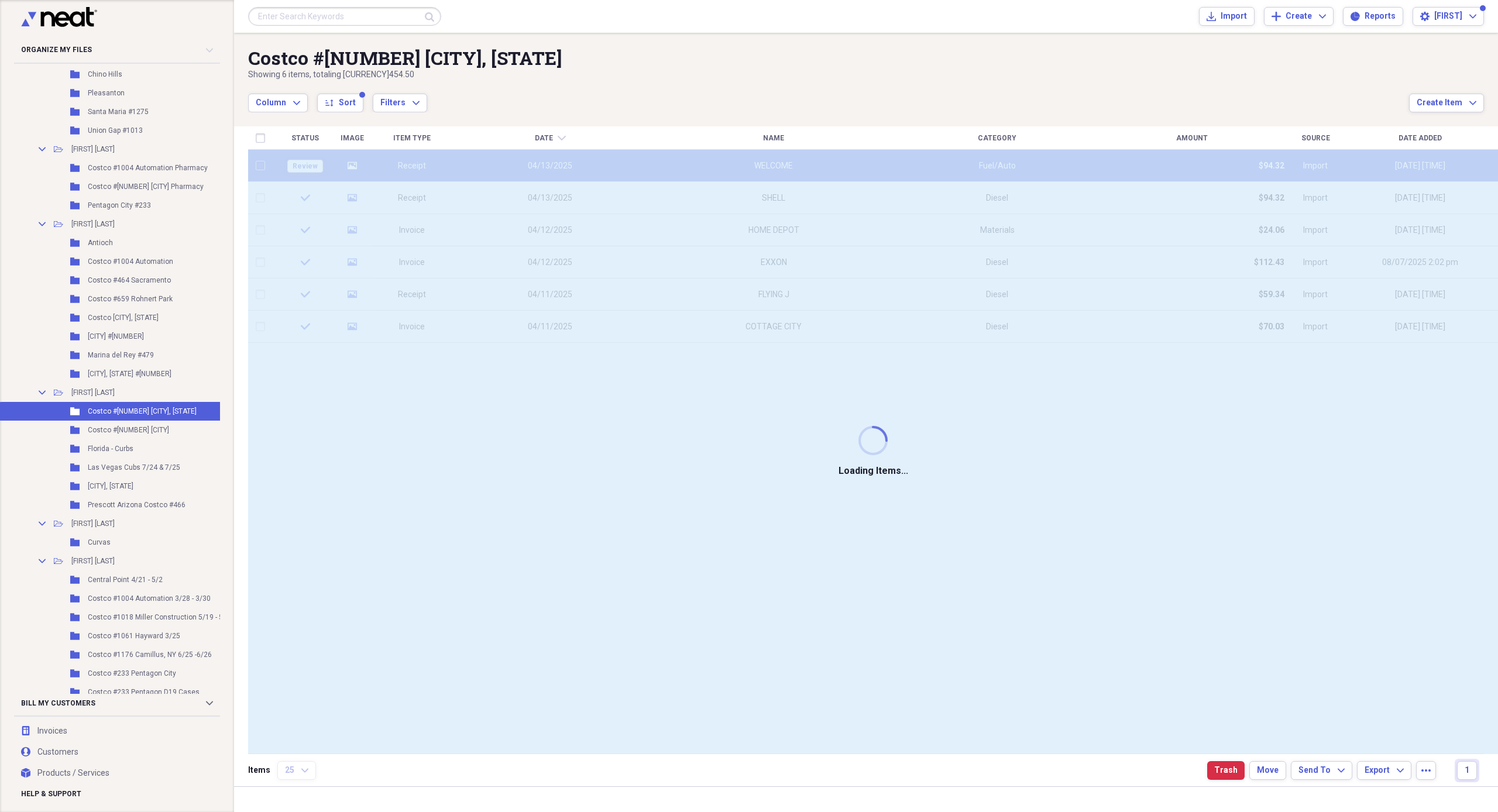 checkbox on "false" 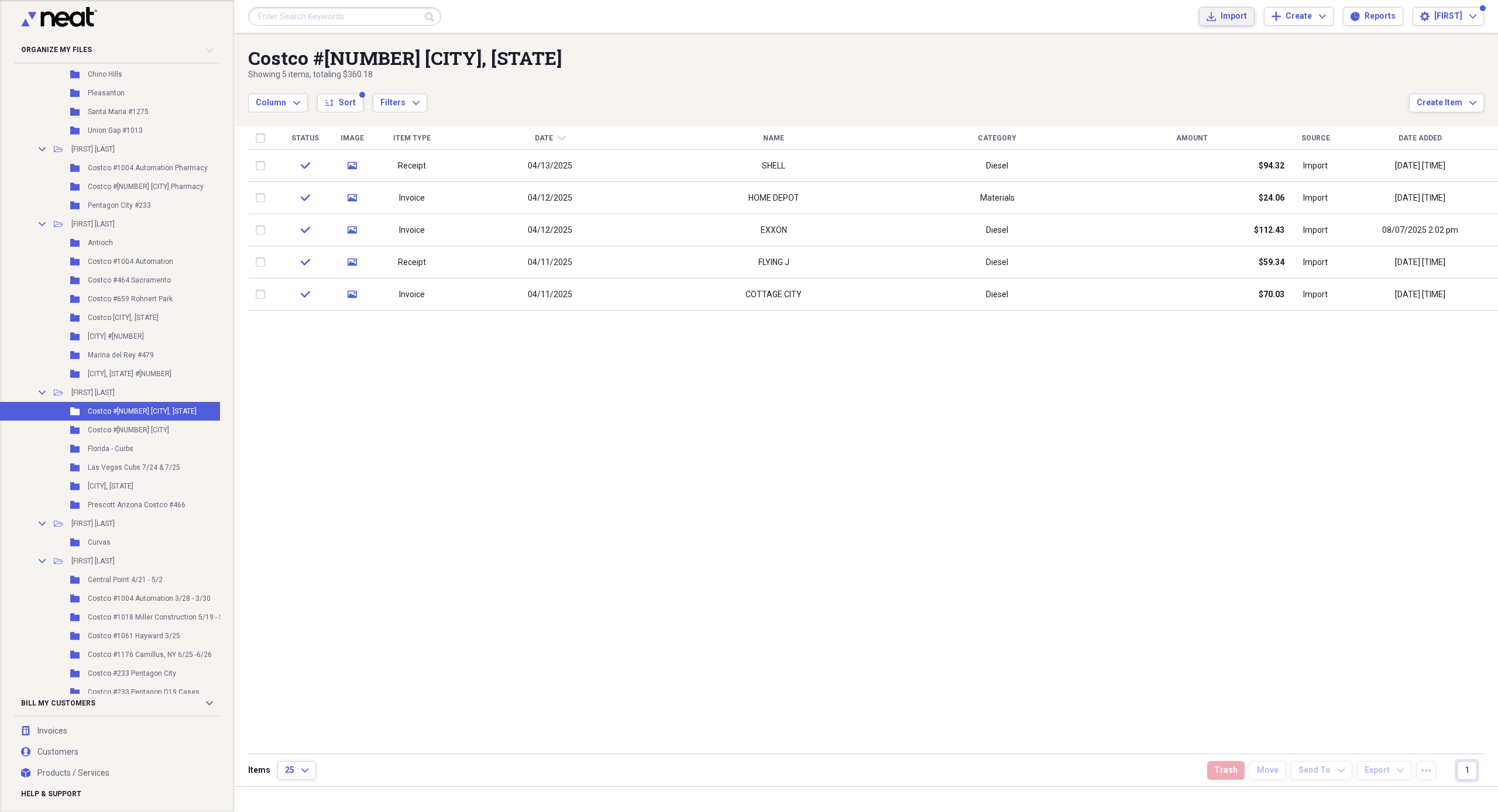 click on "Import Import" at bounding box center [1226, 16] 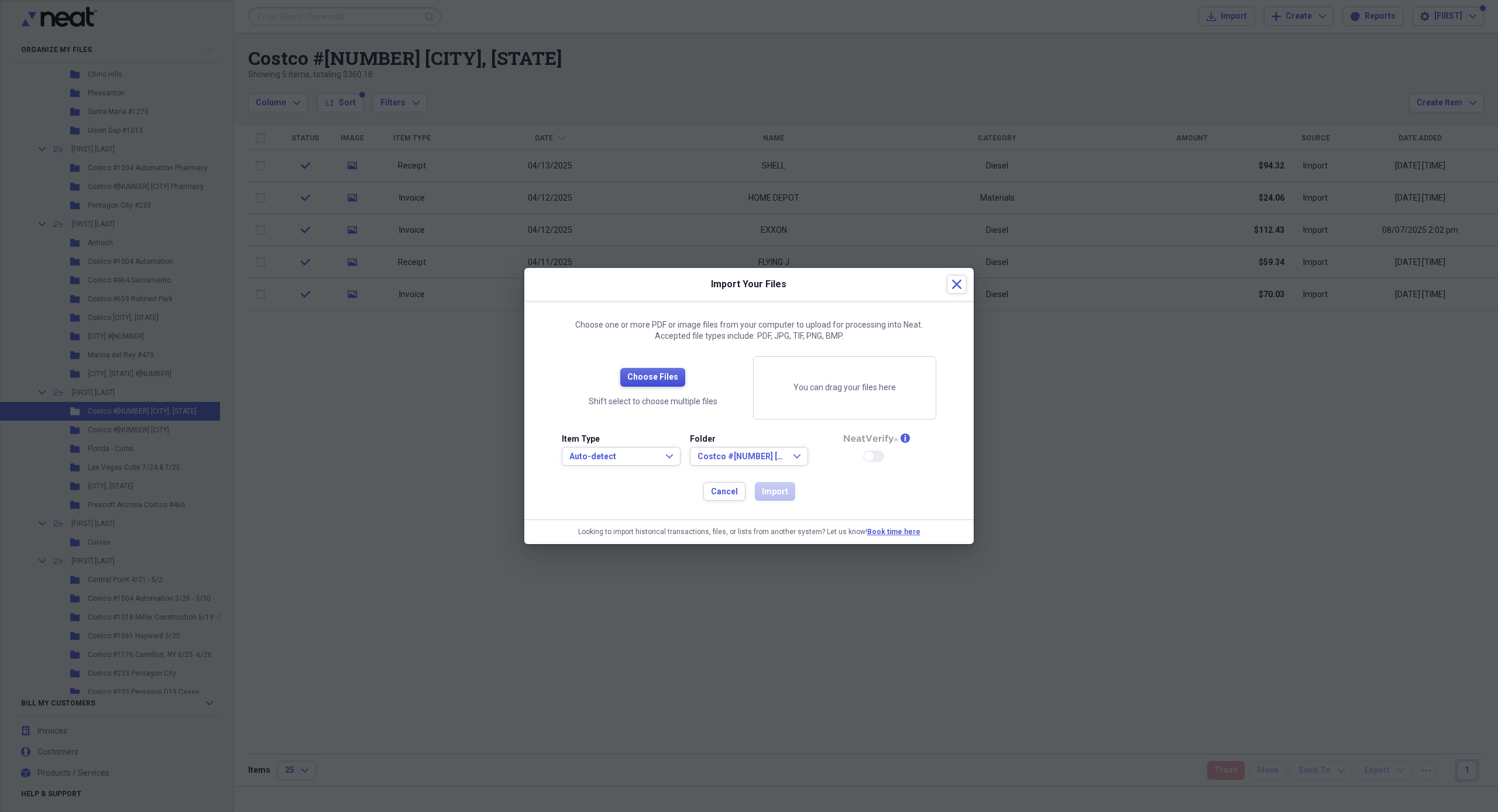 click on "Choose Files" at bounding box center (652, 377) 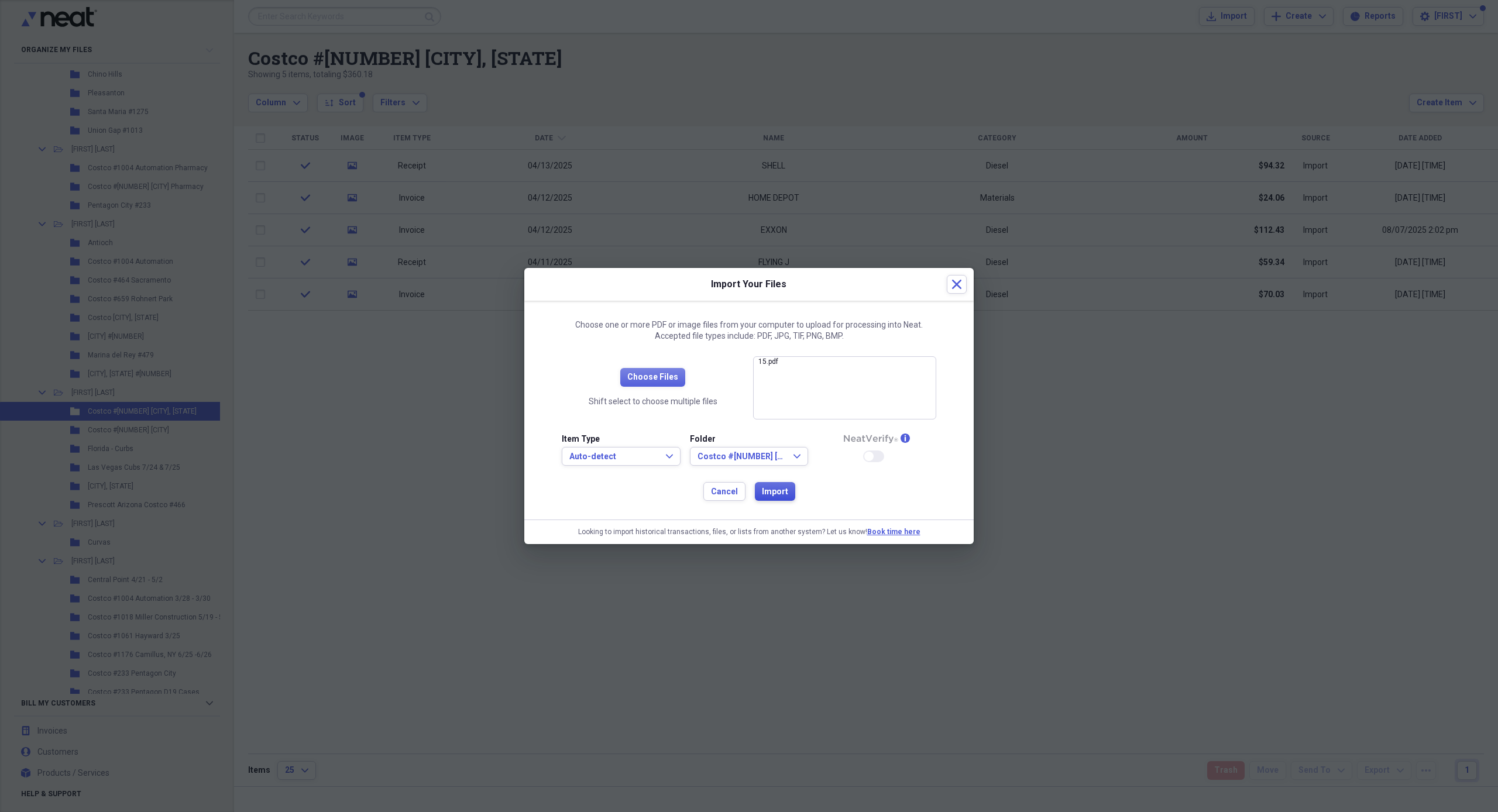 click on "Import" at bounding box center [775, 492] 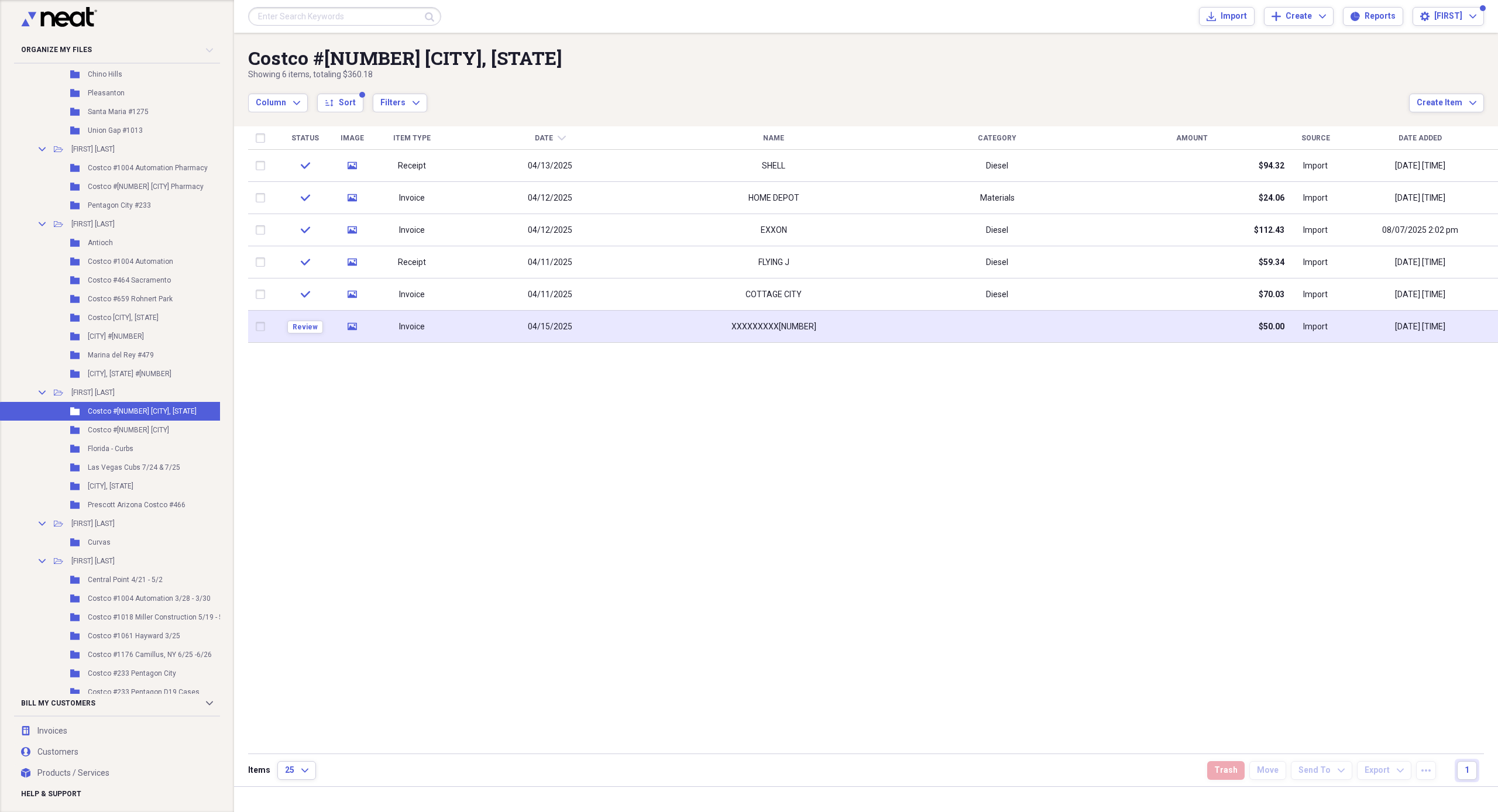 click on "04/15/2025" at bounding box center (550, 326) 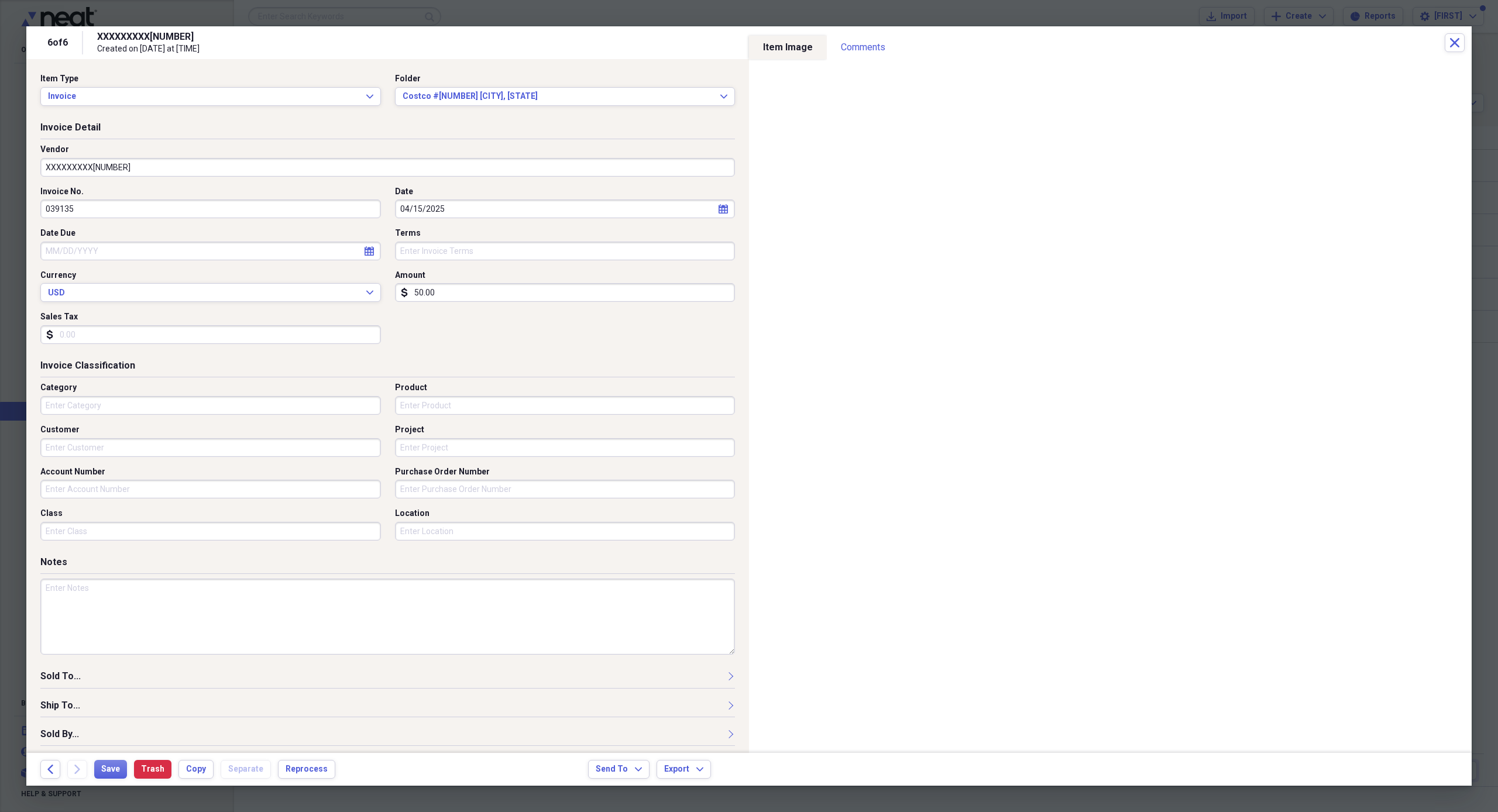 click on "XXXXXXXXX2001" at bounding box center [387, 167] 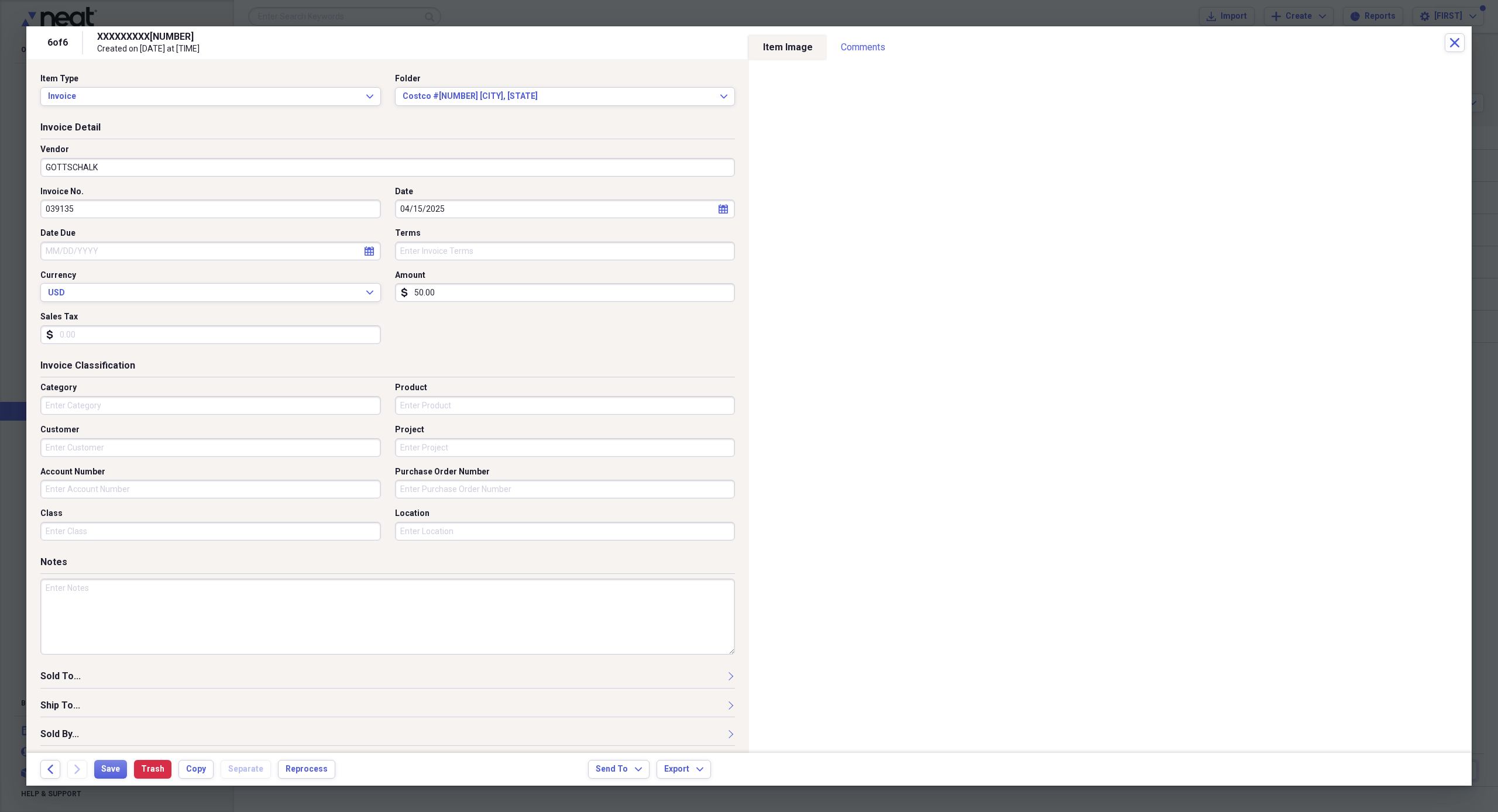 type on "[LAST]" 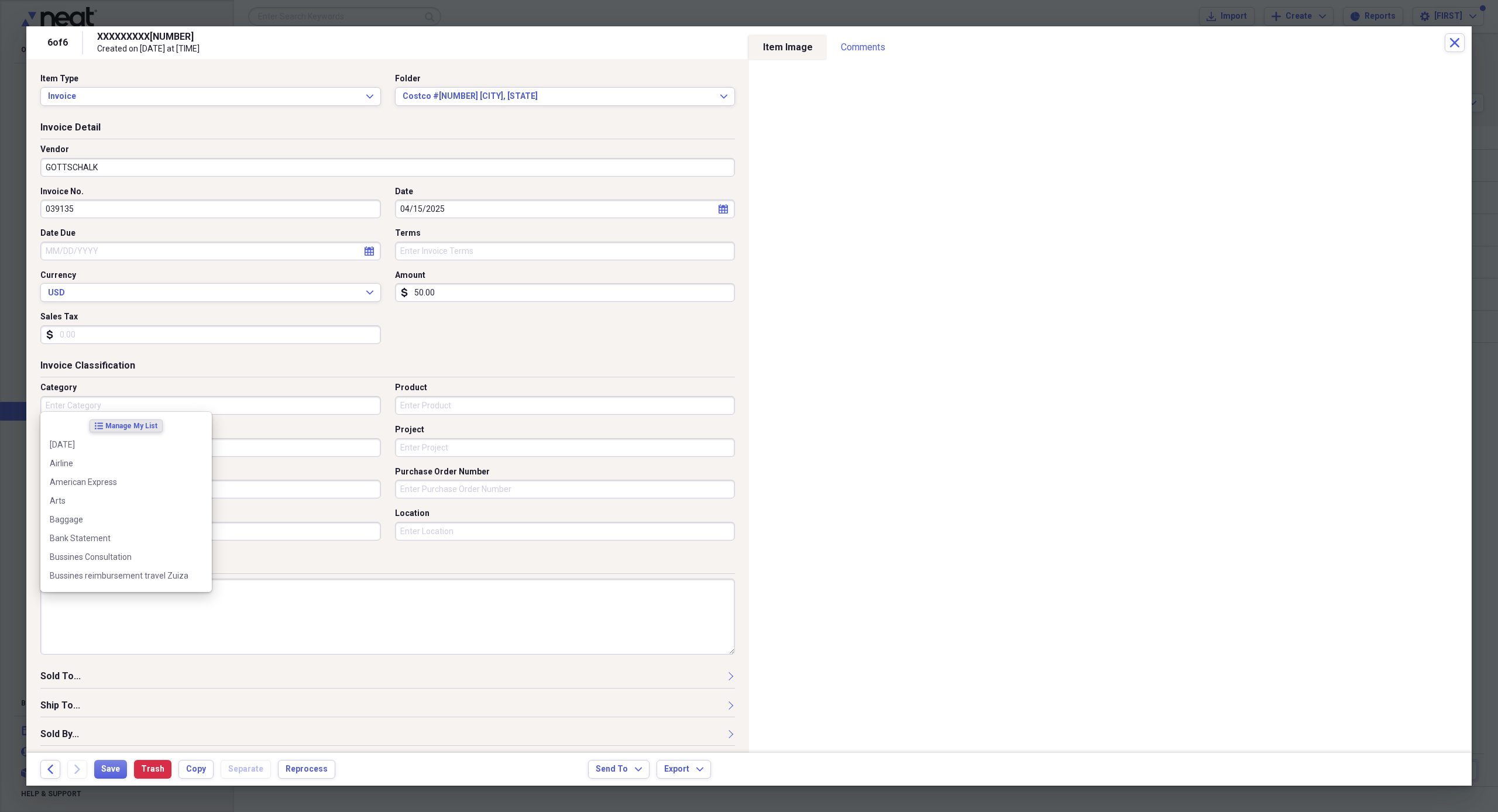 click on "Category" at bounding box center [211, 405] 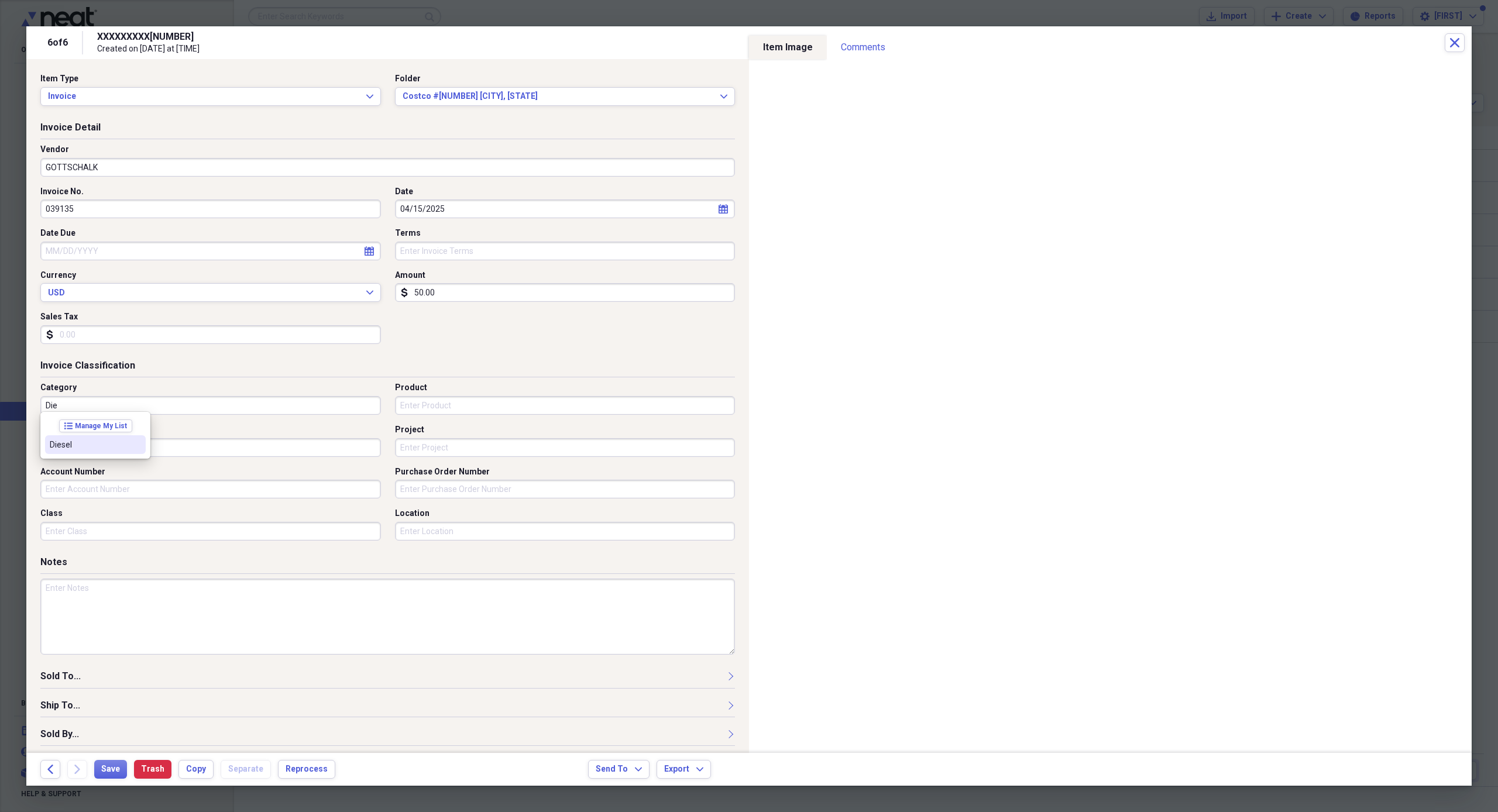 click on "Diesel" at bounding box center [88, 445] 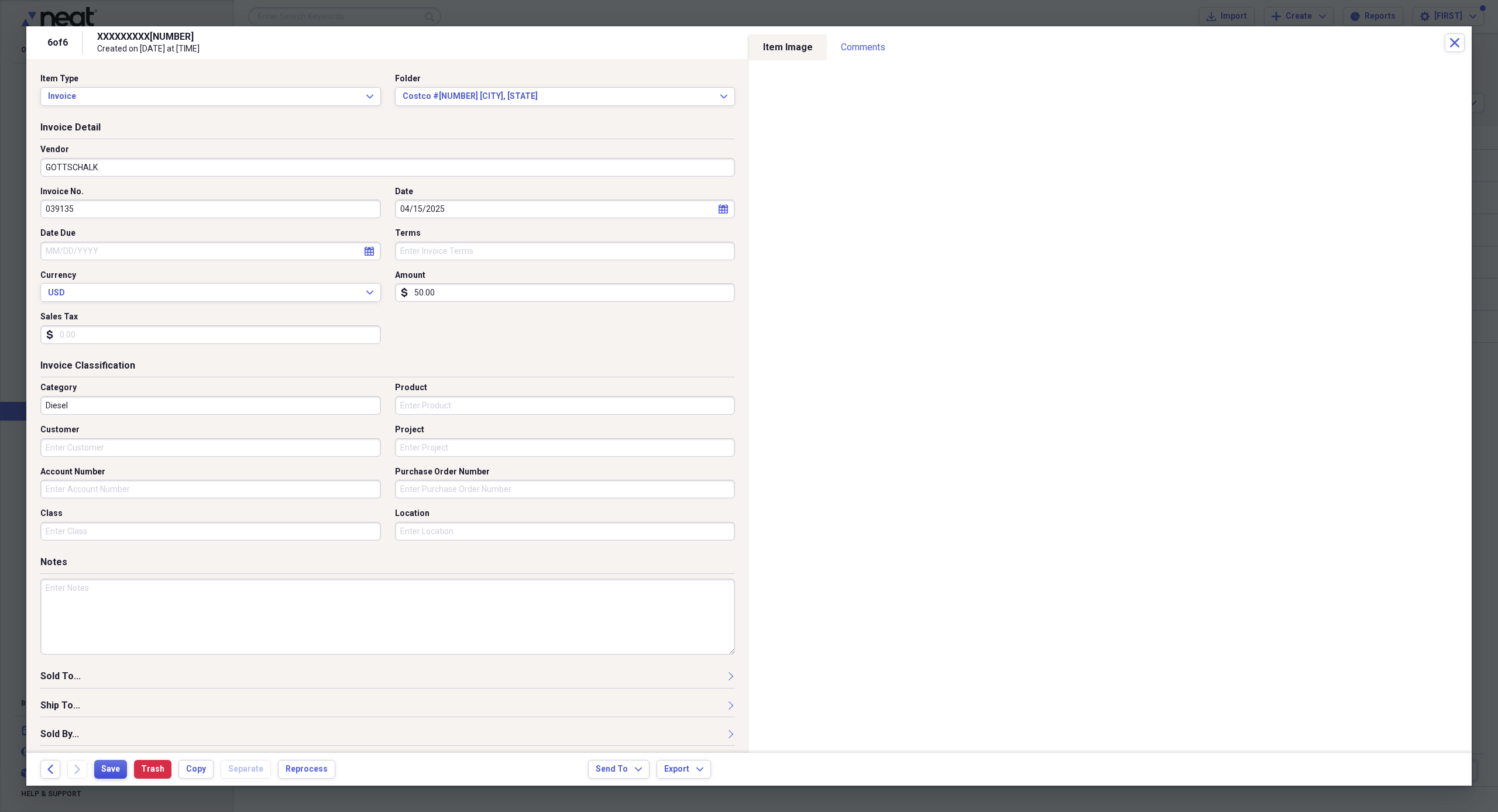 click on "Save" at bounding box center (111, 769) 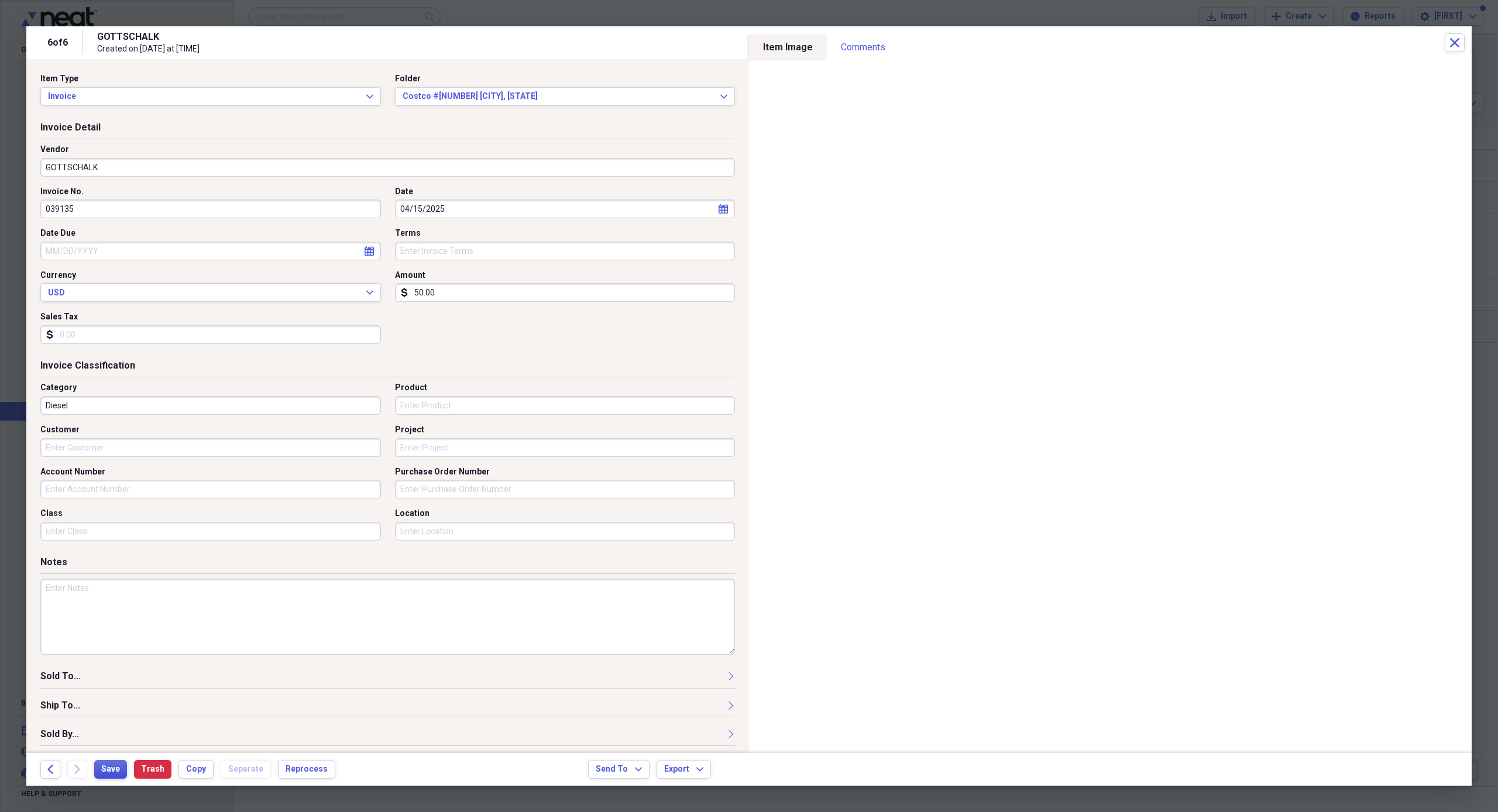 click on "Save" at bounding box center (111, 769) 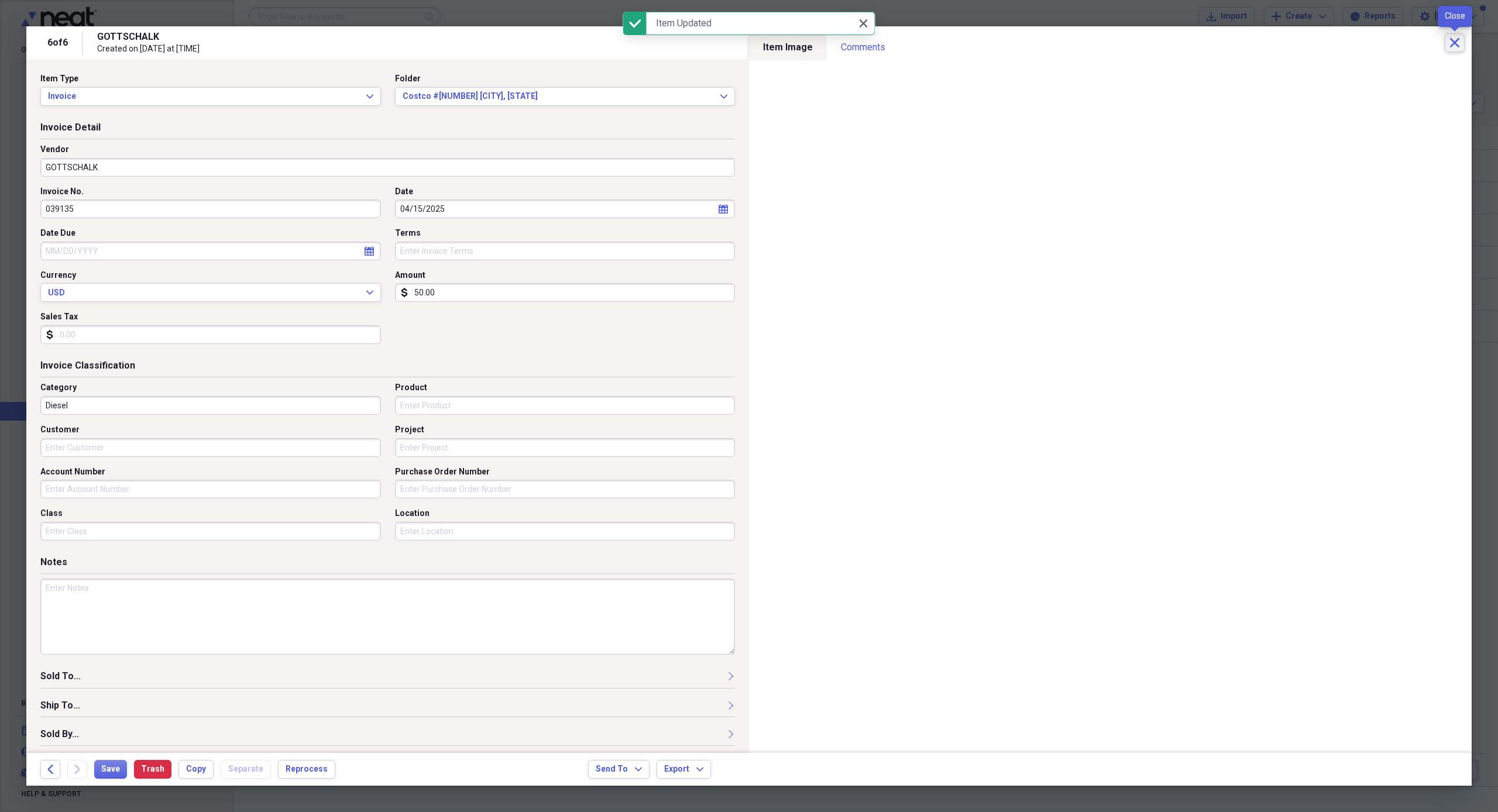 click on "Close" at bounding box center [1455, 43] 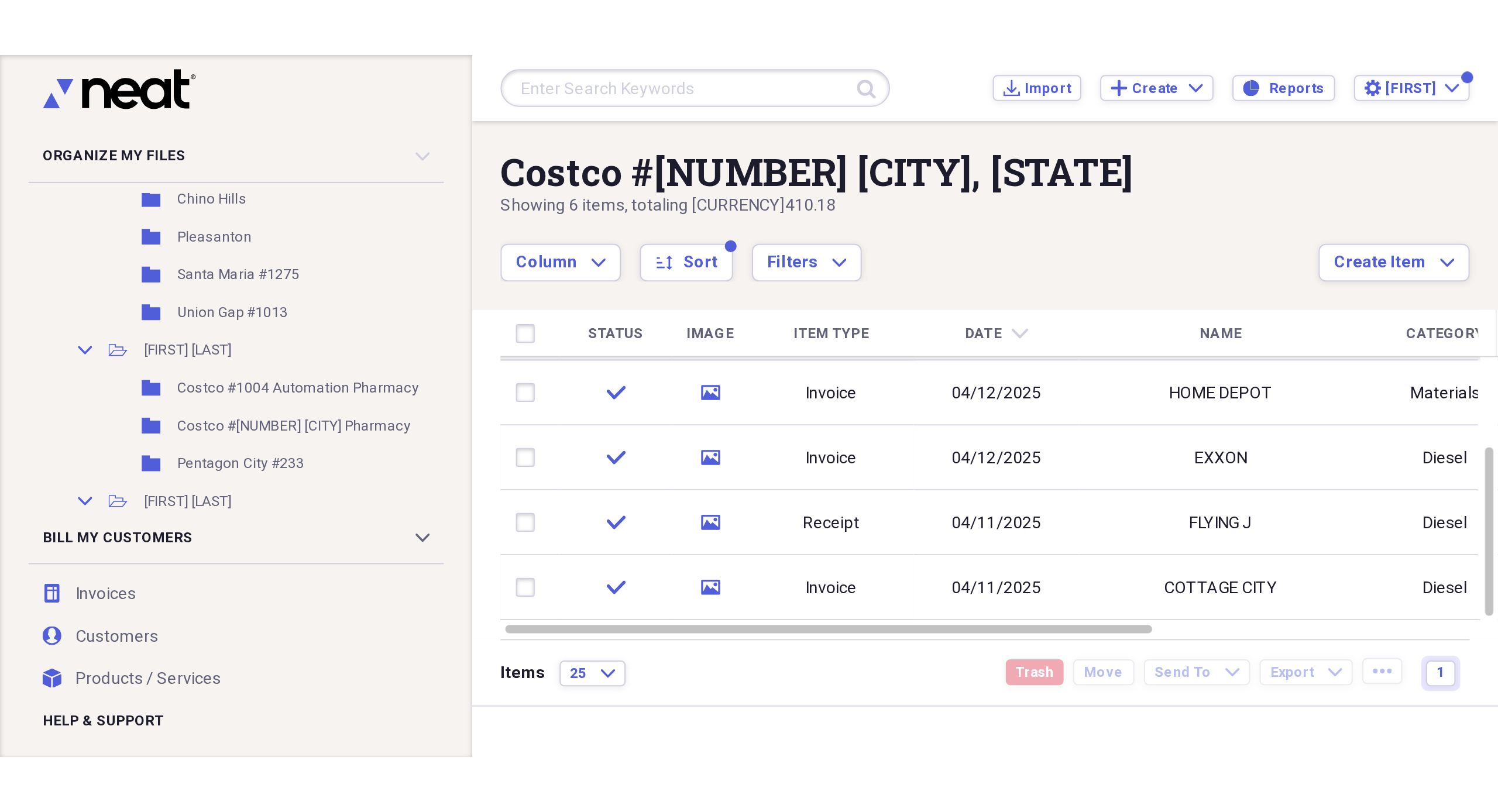 scroll, scrollTop: 3040, scrollLeft: 0, axis: vertical 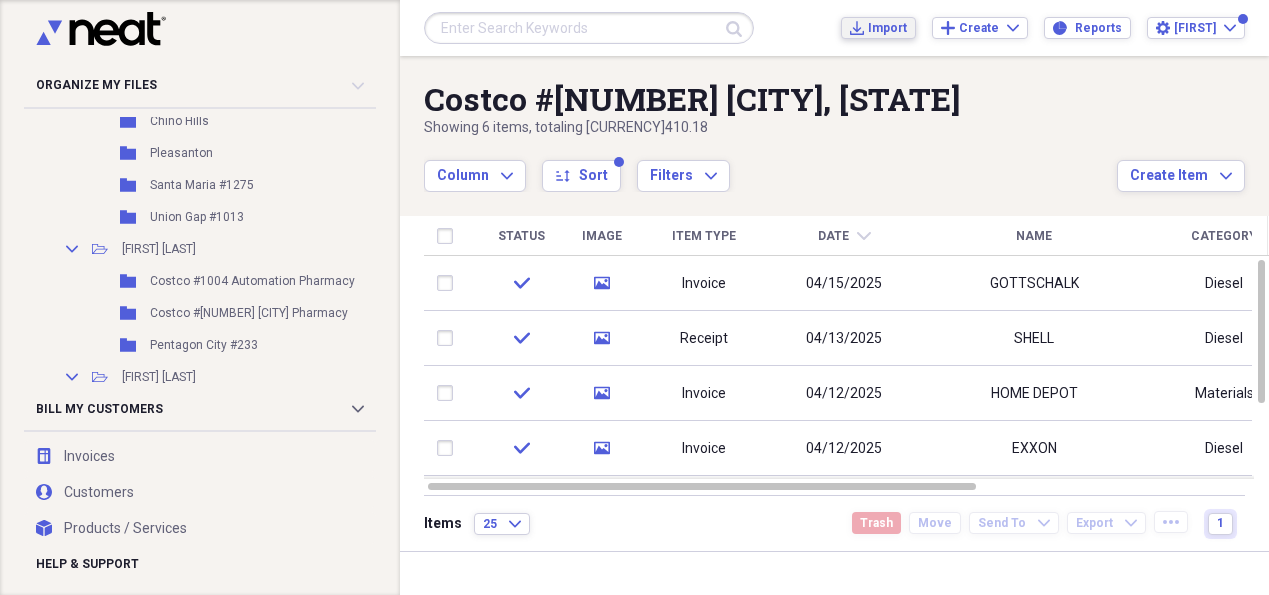 click on "Import" at bounding box center (887, 28) 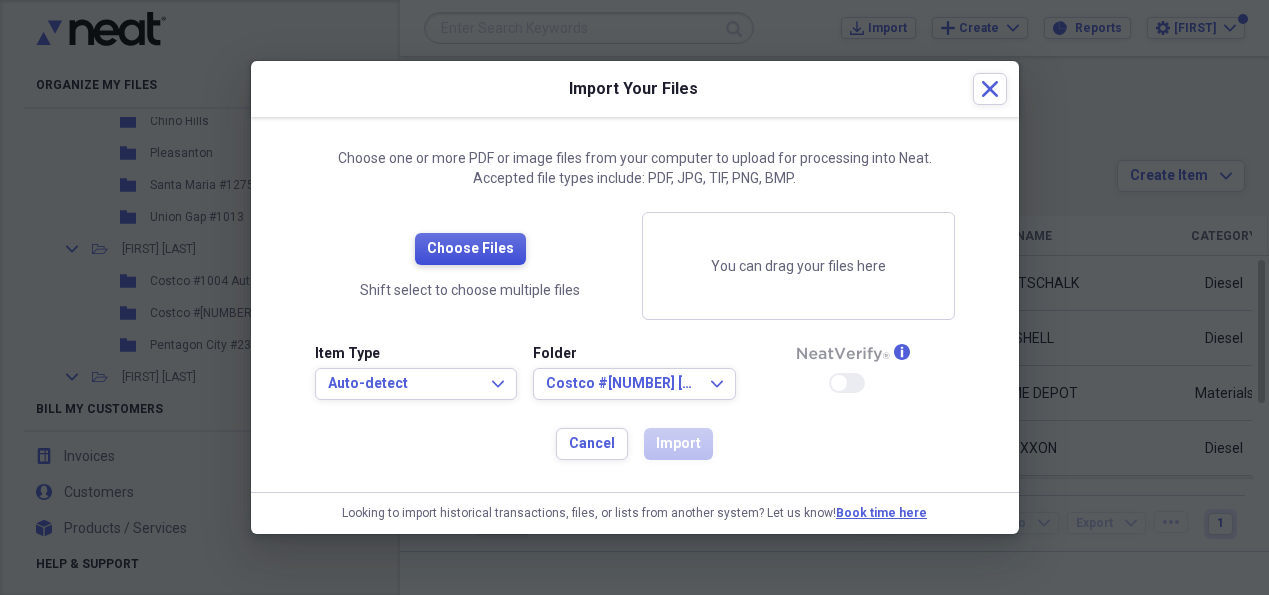 click on "Choose Files" at bounding box center (470, 249) 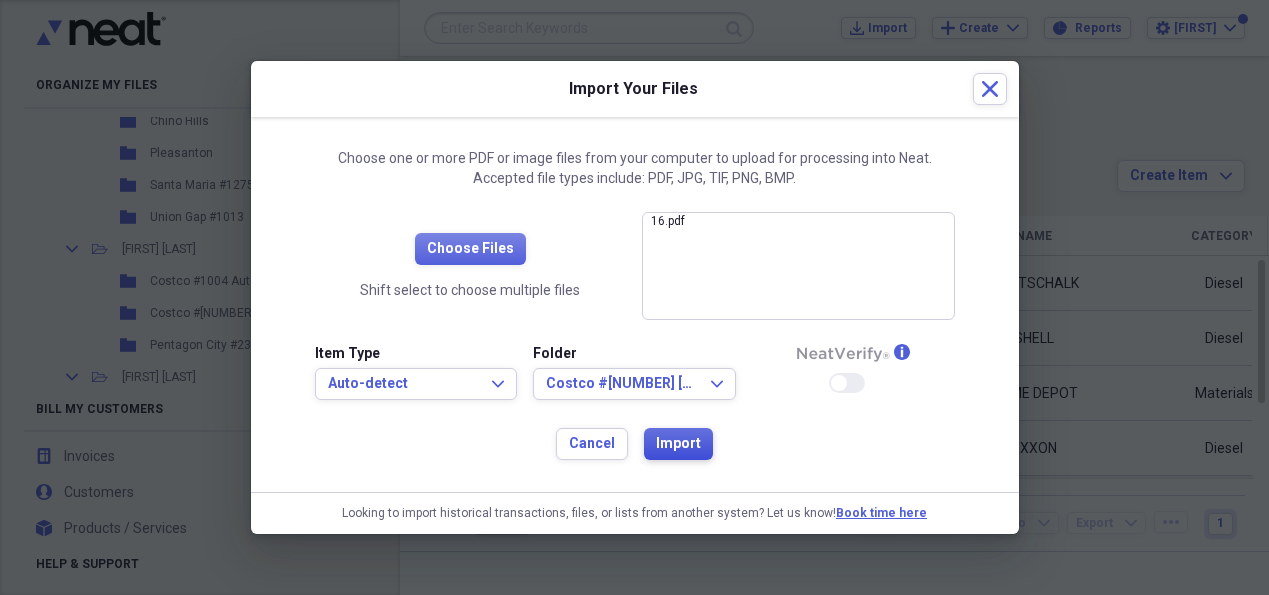 click on "Import" at bounding box center (678, 444) 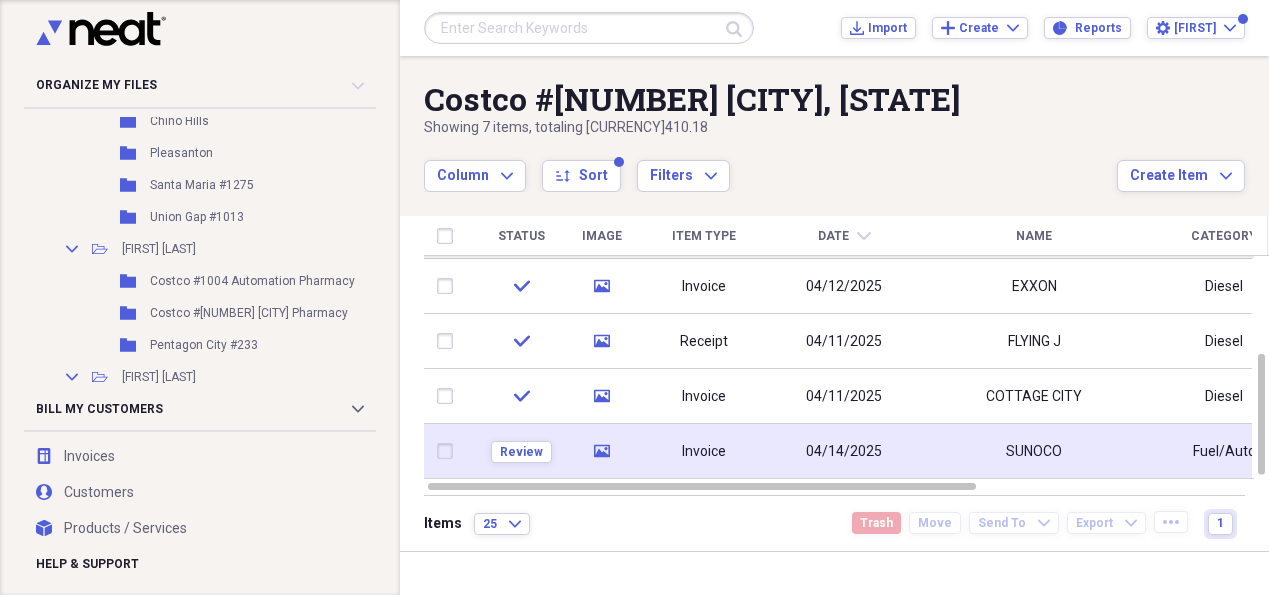 click on "Invoice" at bounding box center (704, 451) 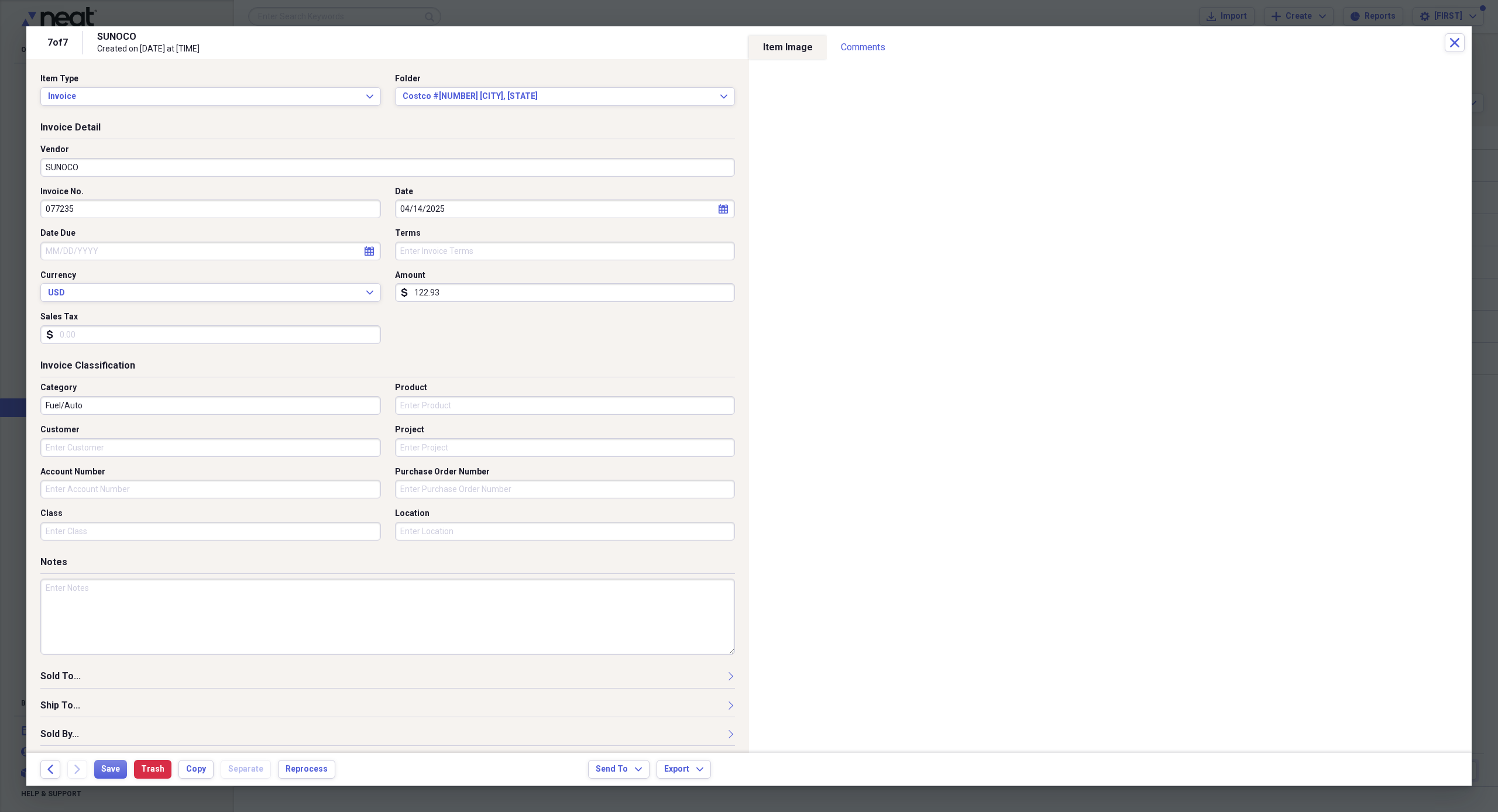 click on "Fuel/Auto" at bounding box center [211, 405] 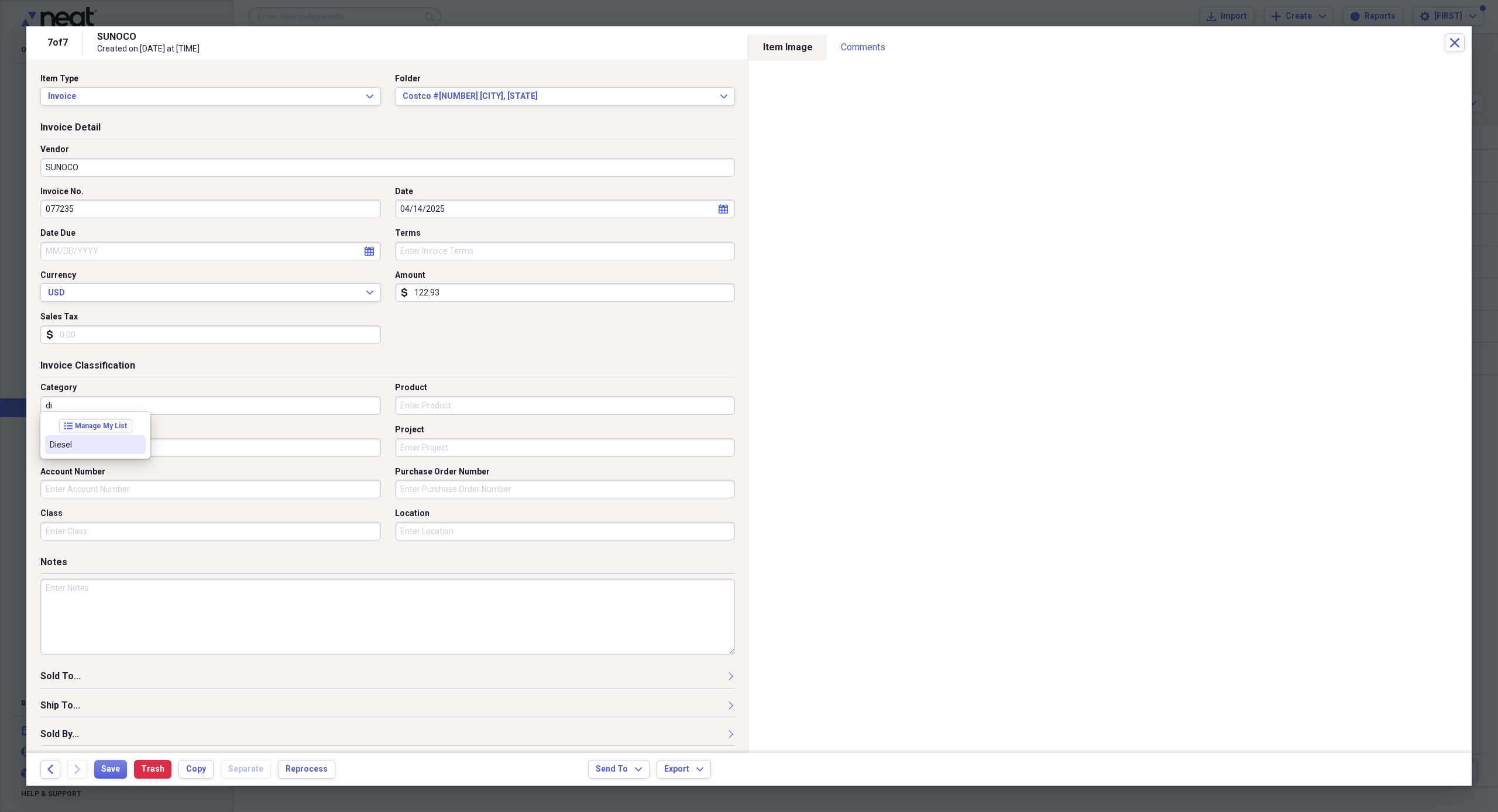 click on "Diesel" at bounding box center (88, 445) 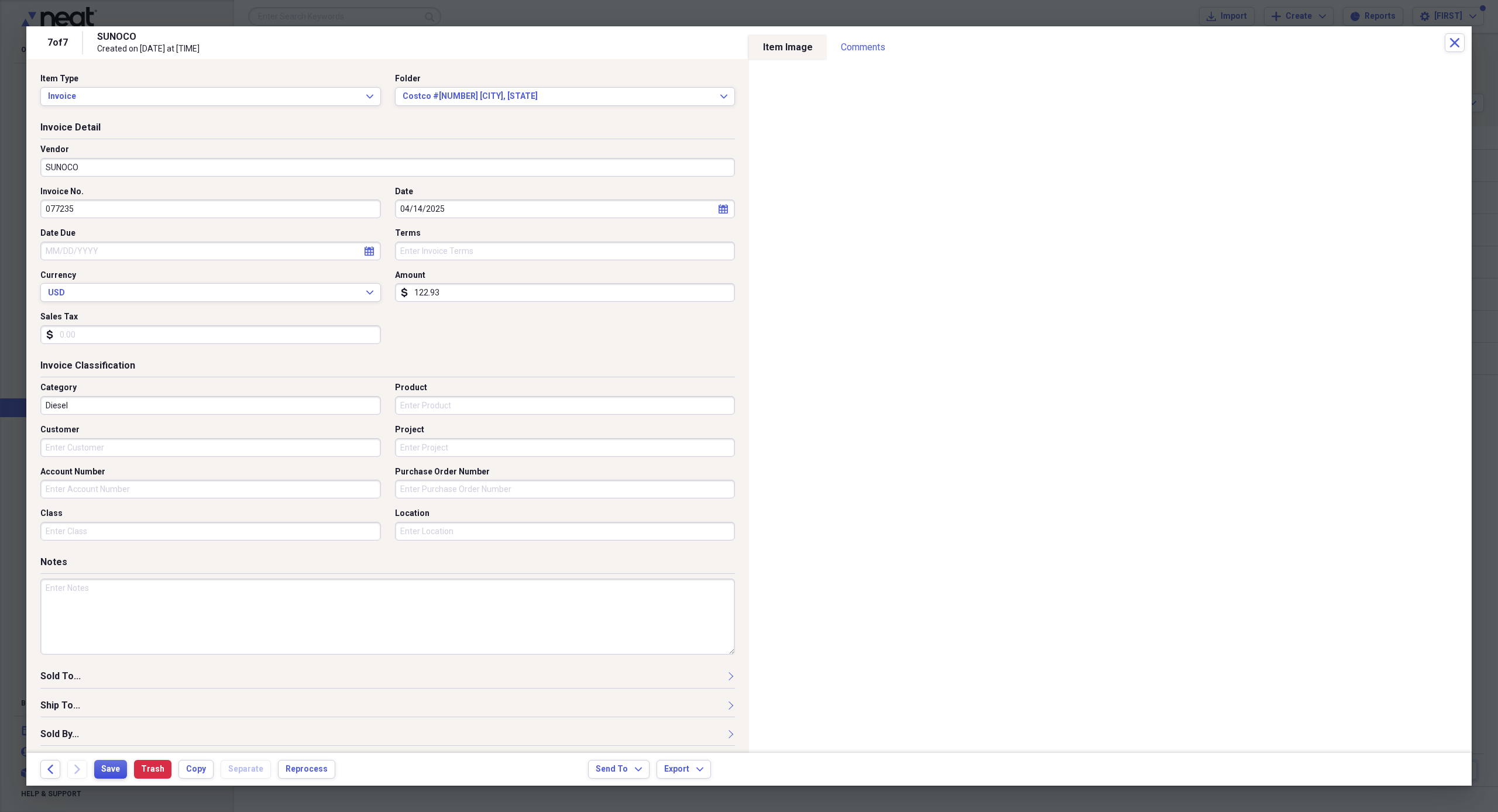 click on "Save" at bounding box center [111, 769] 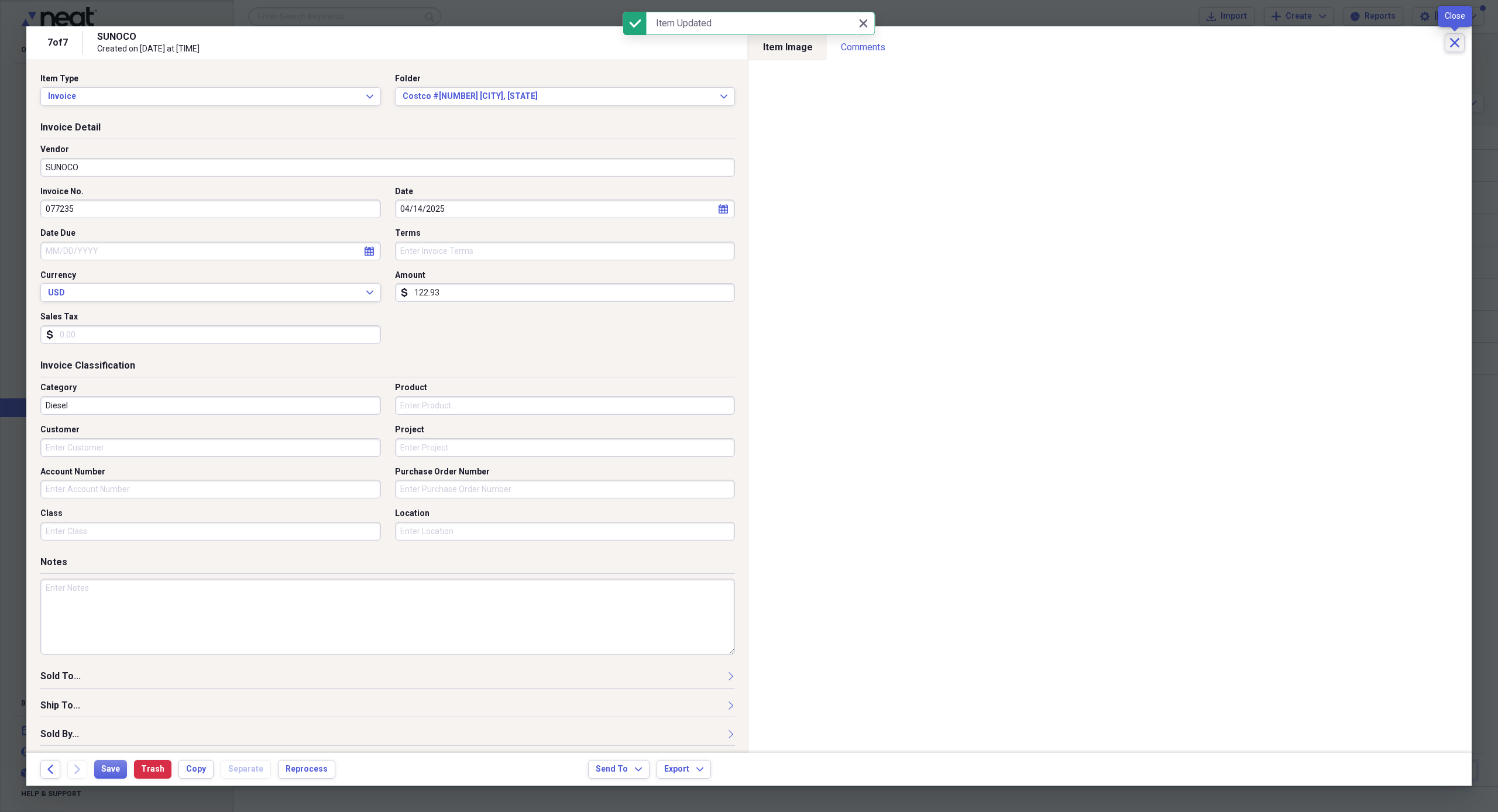click on "Close" 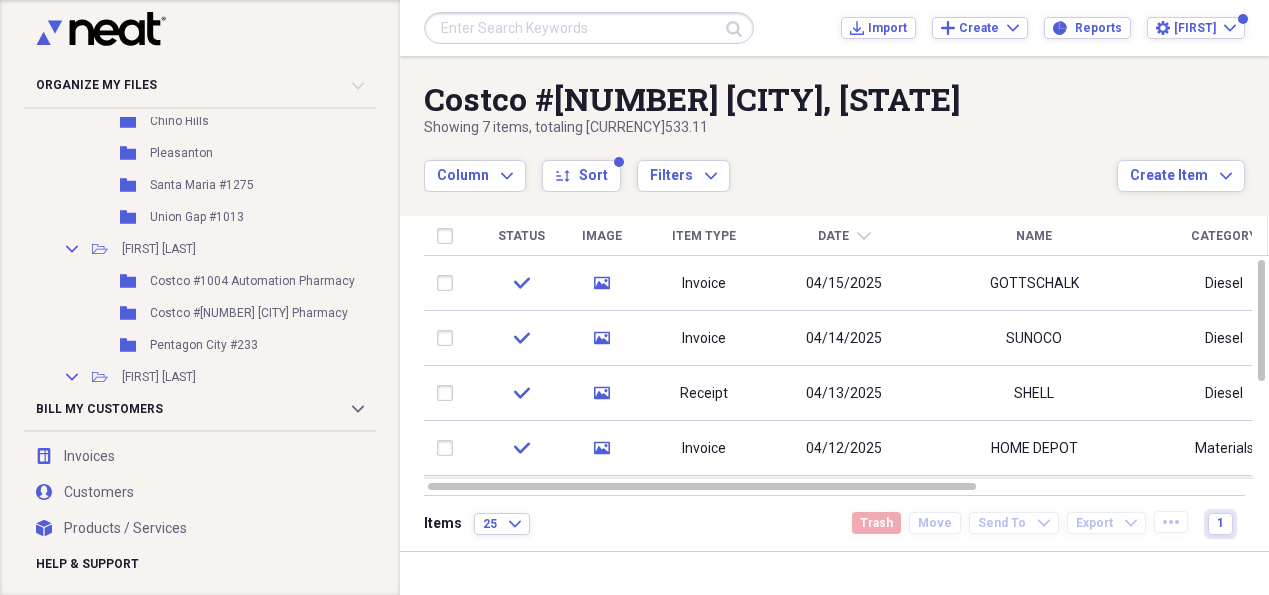 click on "Import" at bounding box center (887, 28) 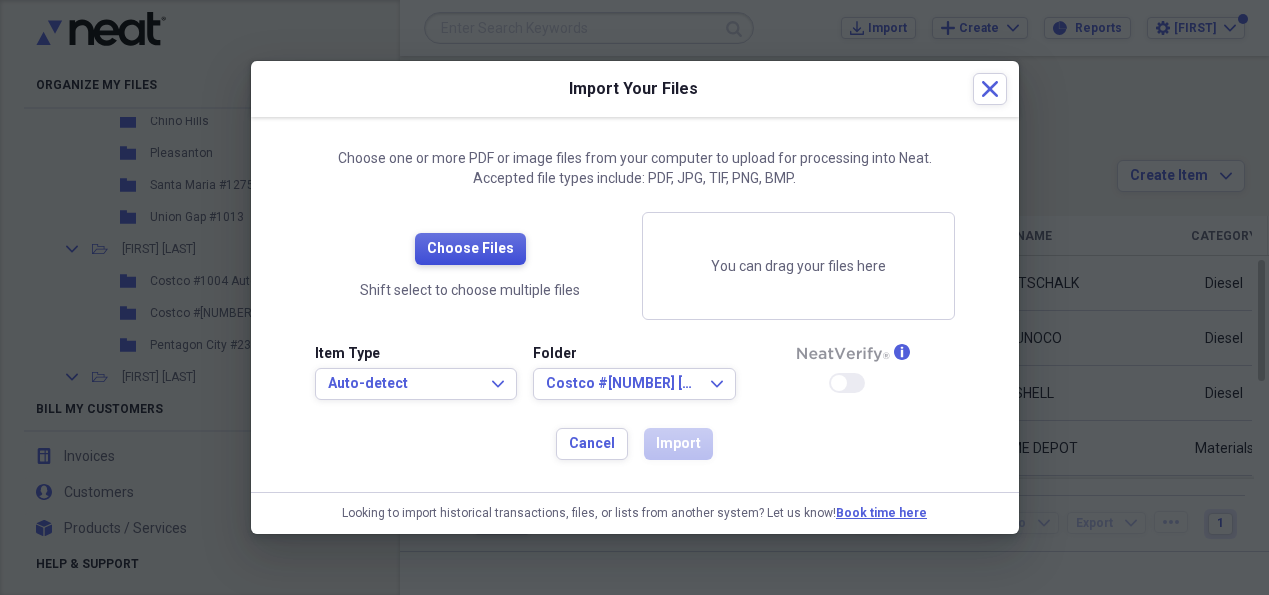 click on "Choose Files" at bounding box center (470, 249) 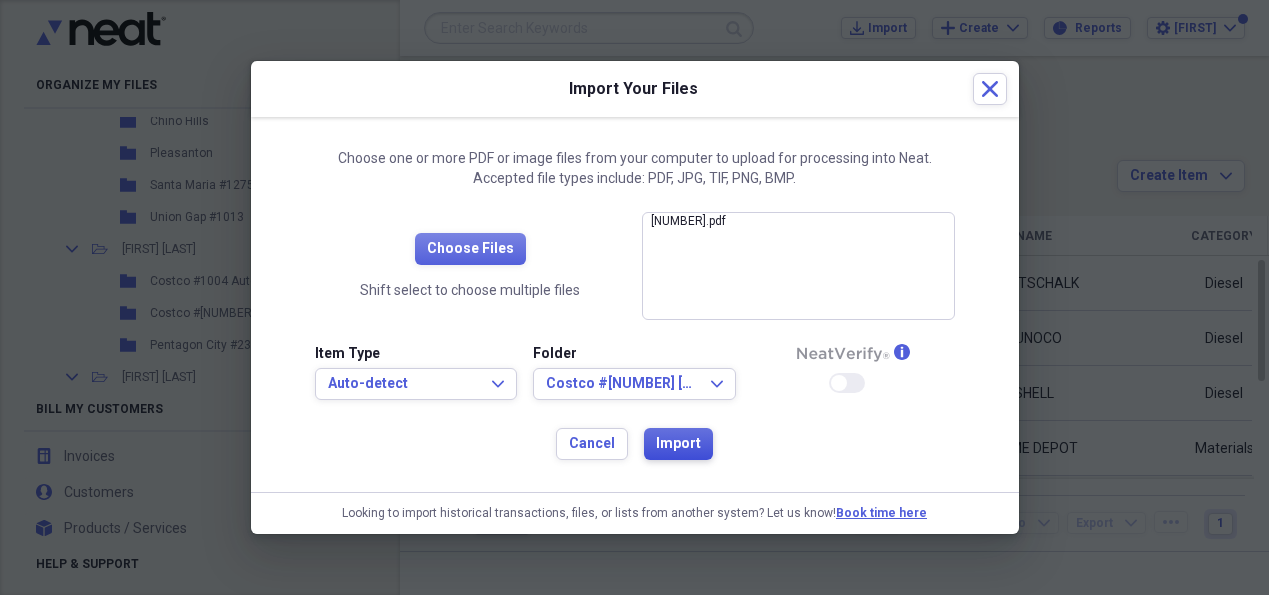 click on "Import" at bounding box center [678, 444] 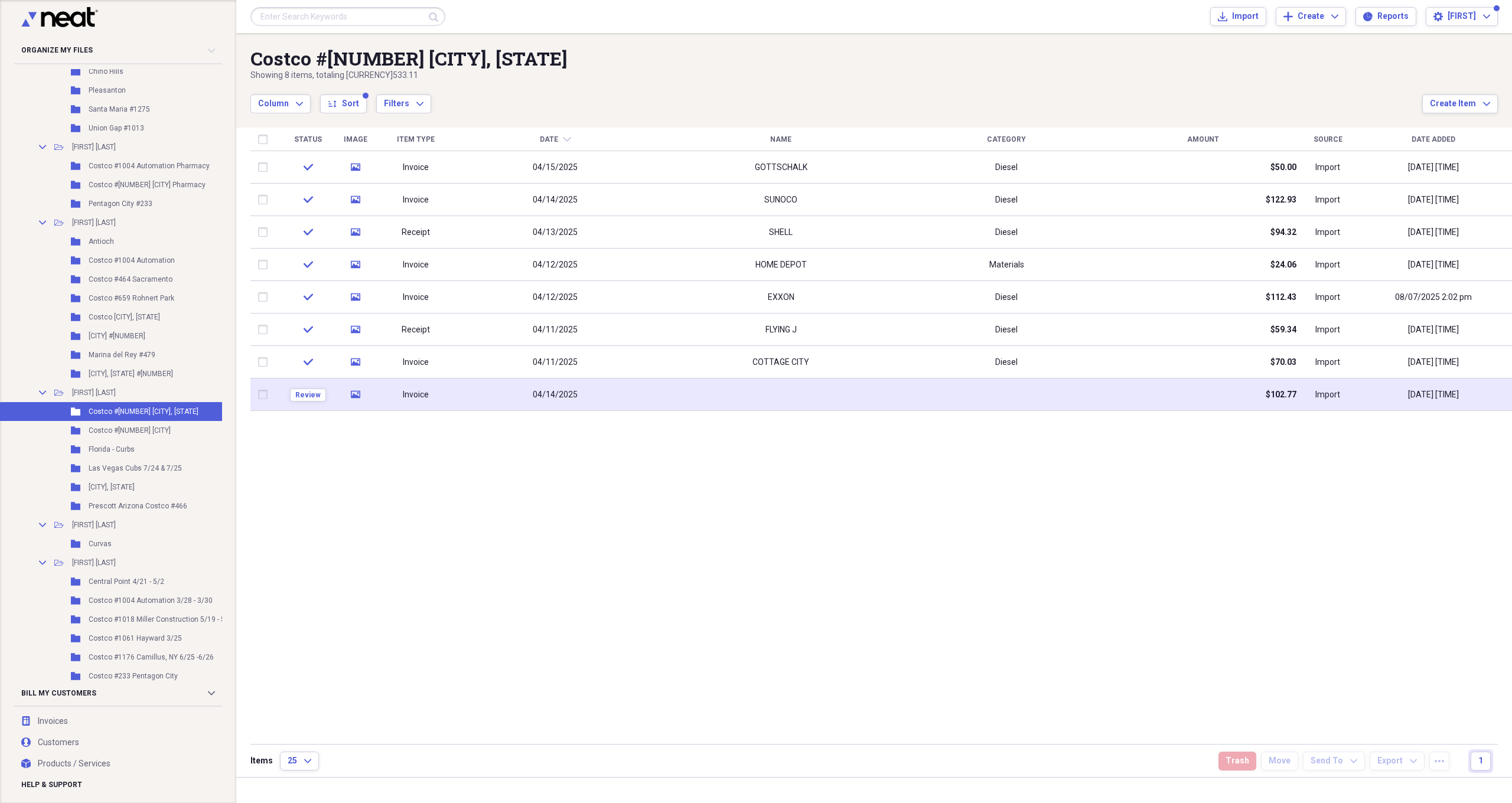 click on "04/14/2025" at bounding box center (555, 395) 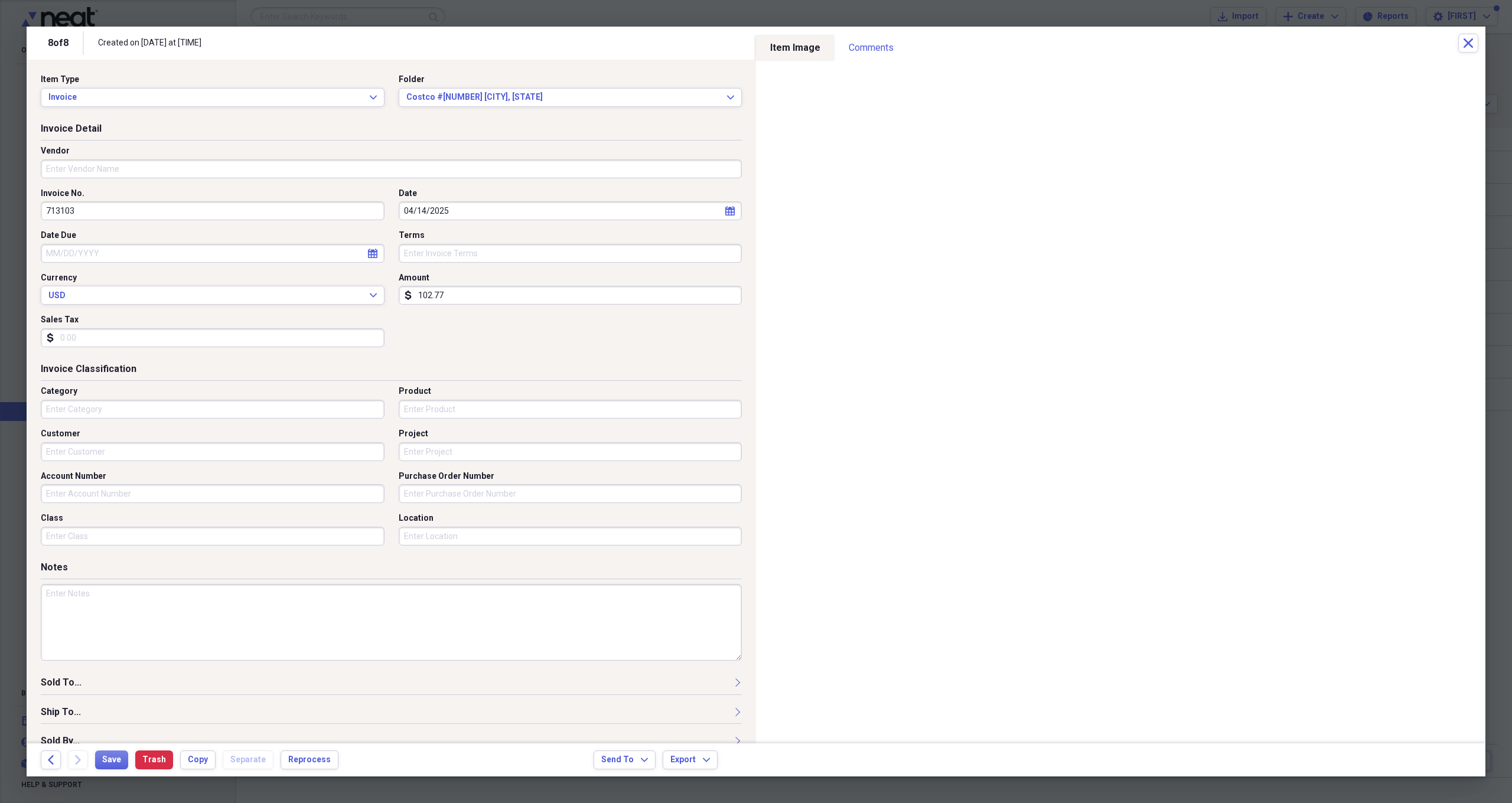 click on "Vendor" at bounding box center [391, 169] 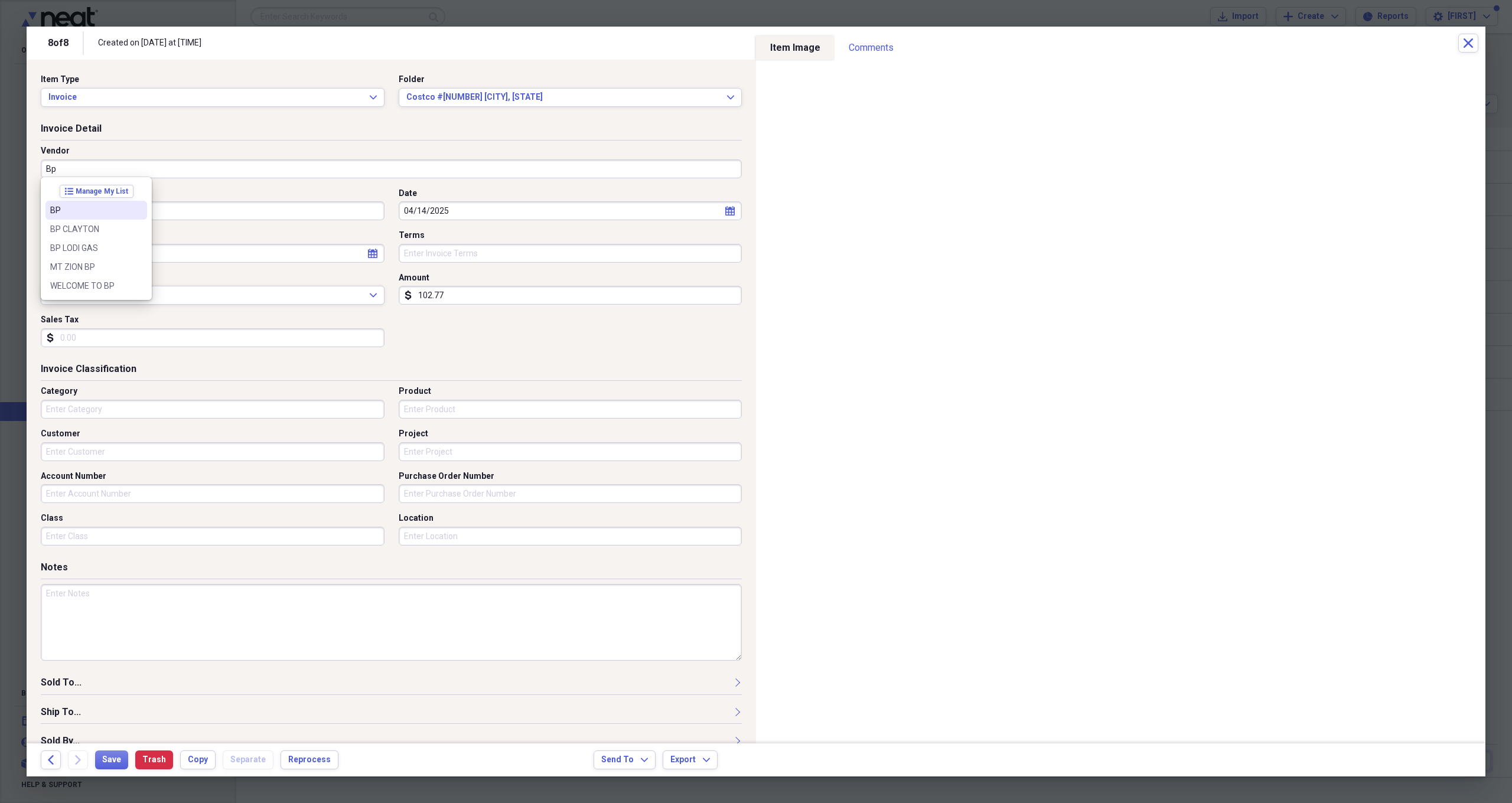 click on "BP" at bounding box center (89, 210) 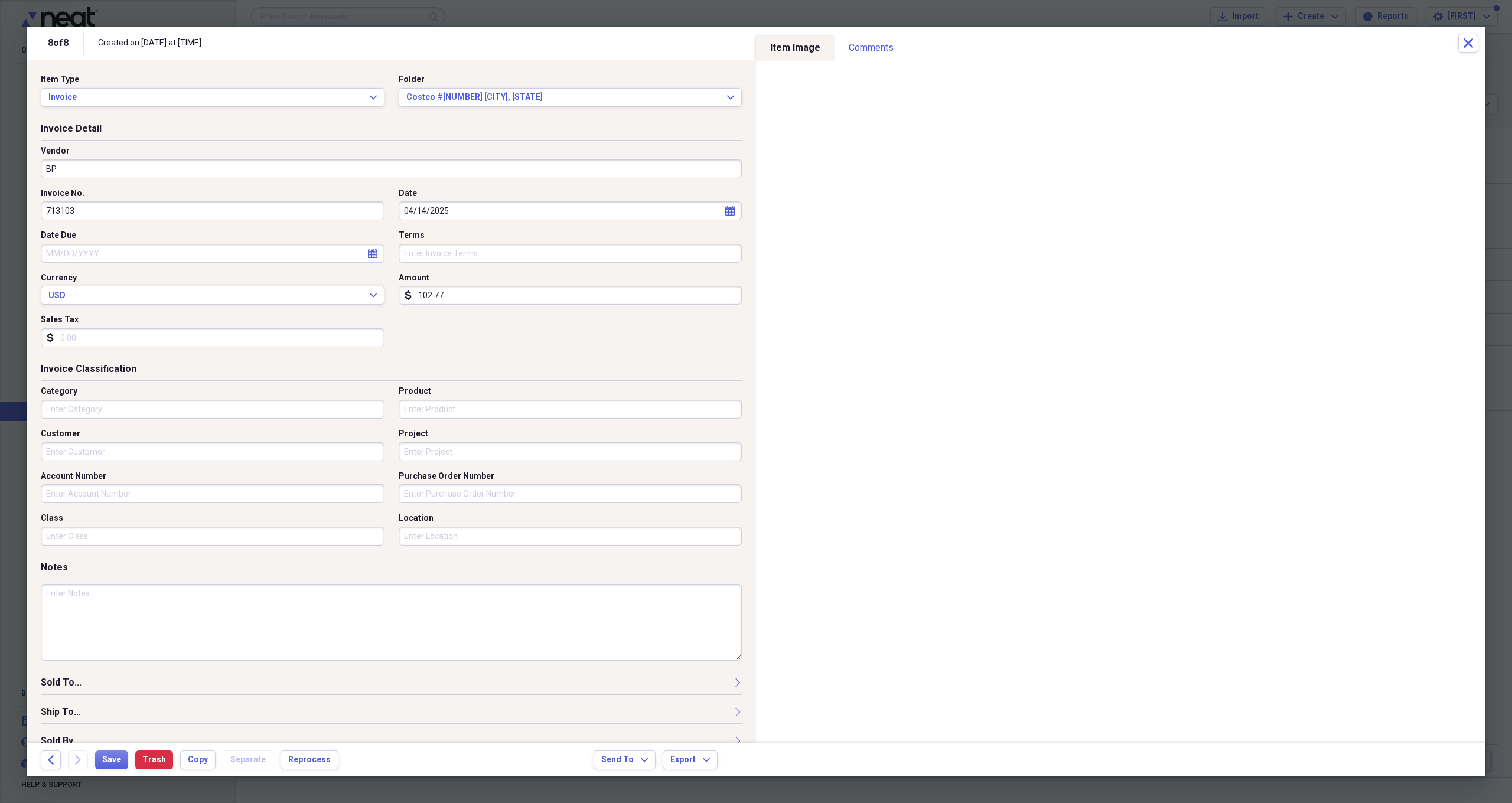 type on "Fuel/Auto" 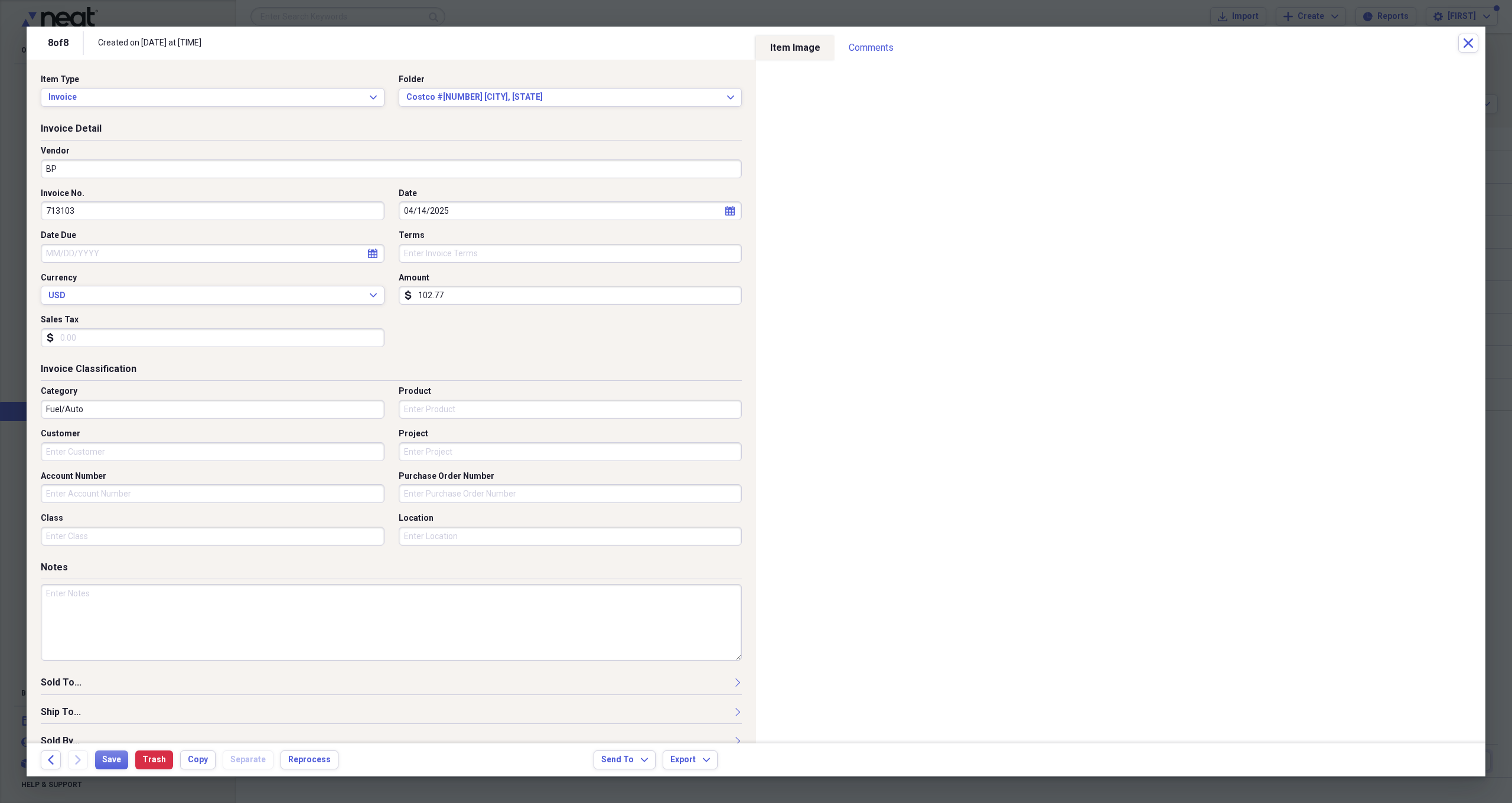 click on "Fuel/Auto" at bounding box center (213, 409) 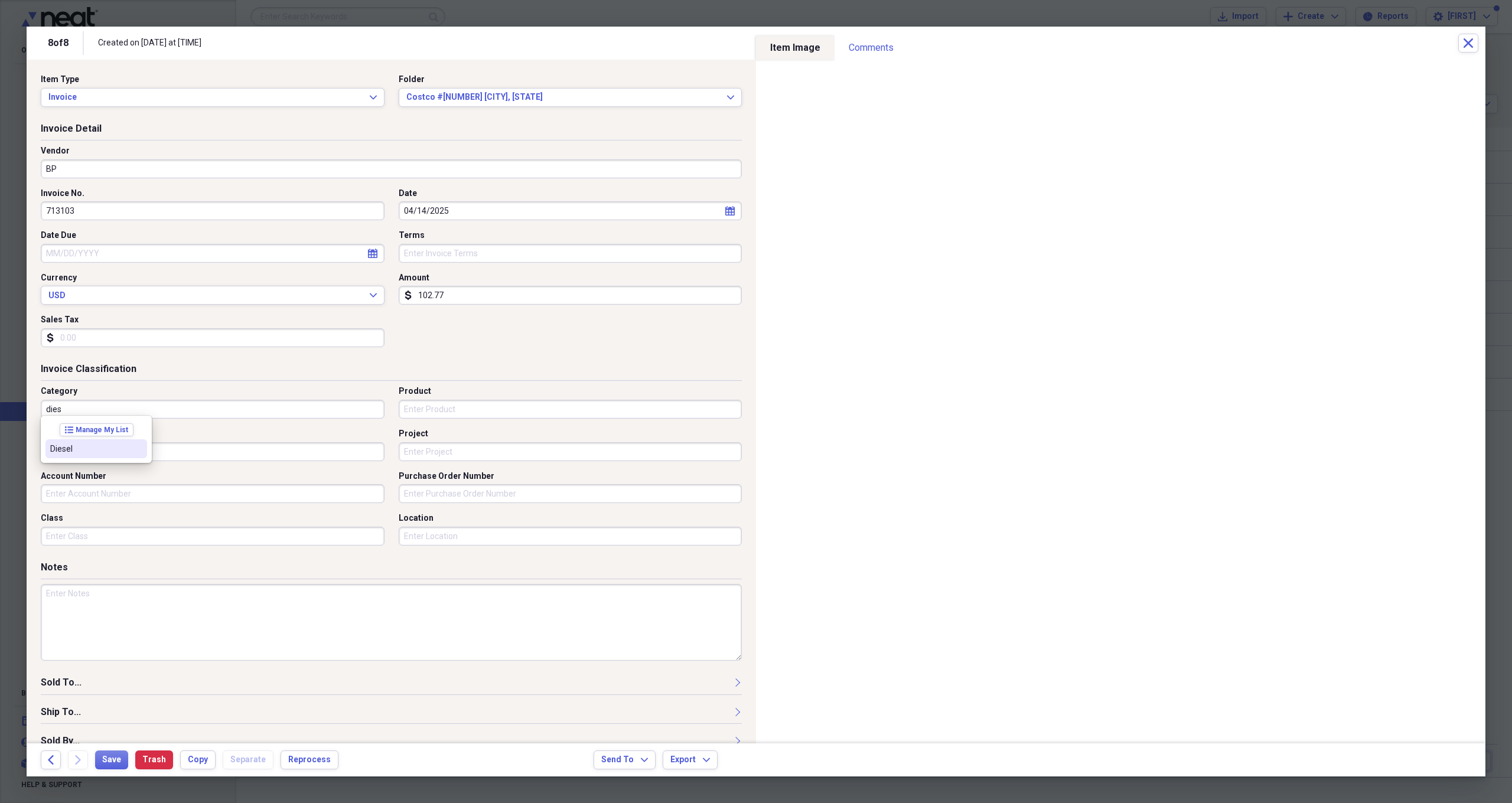 click on "Diesel" at bounding box center (89, 449) 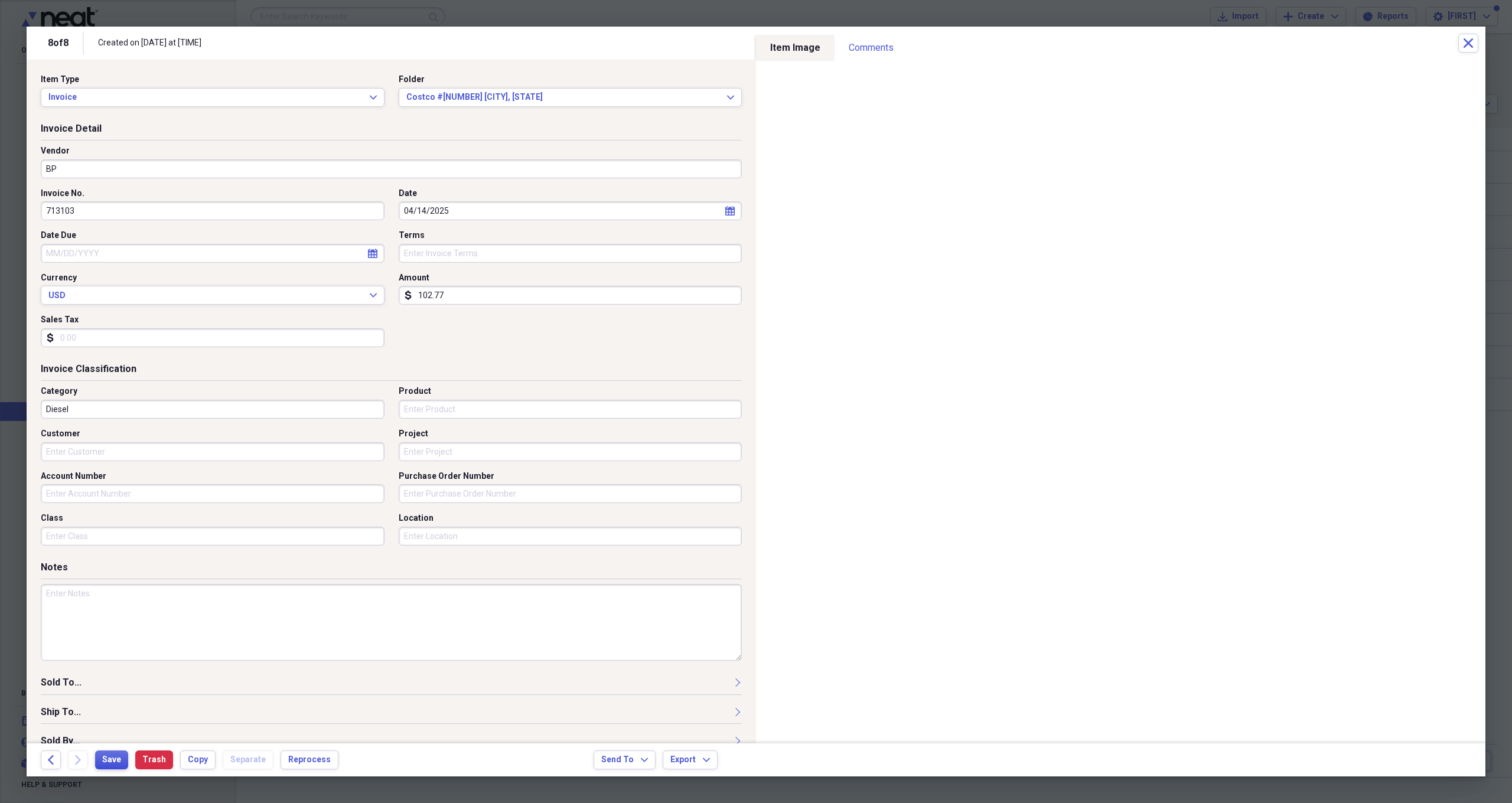 click on "Save" at bounding box center [112, 760] 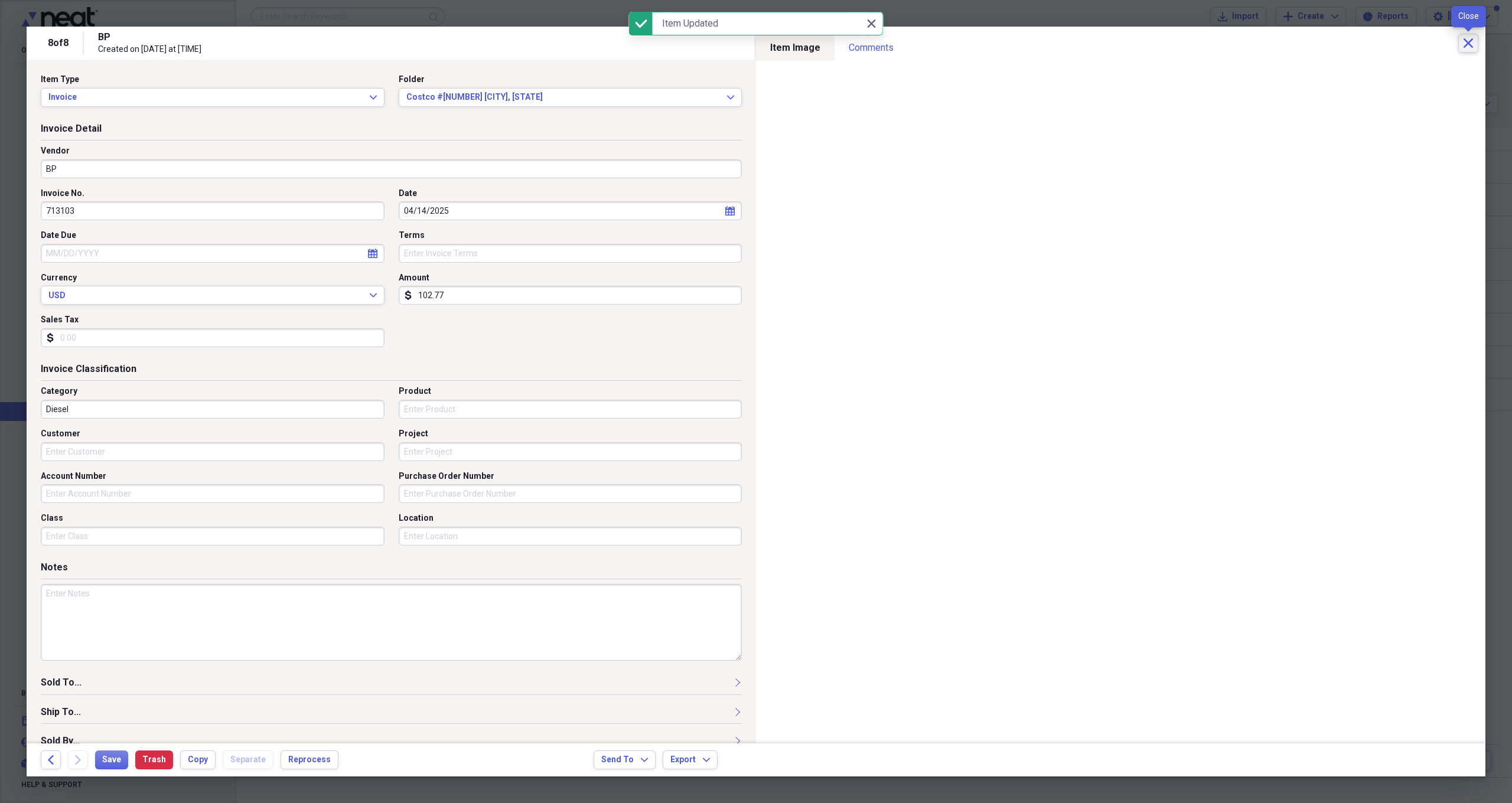 click on "Close" 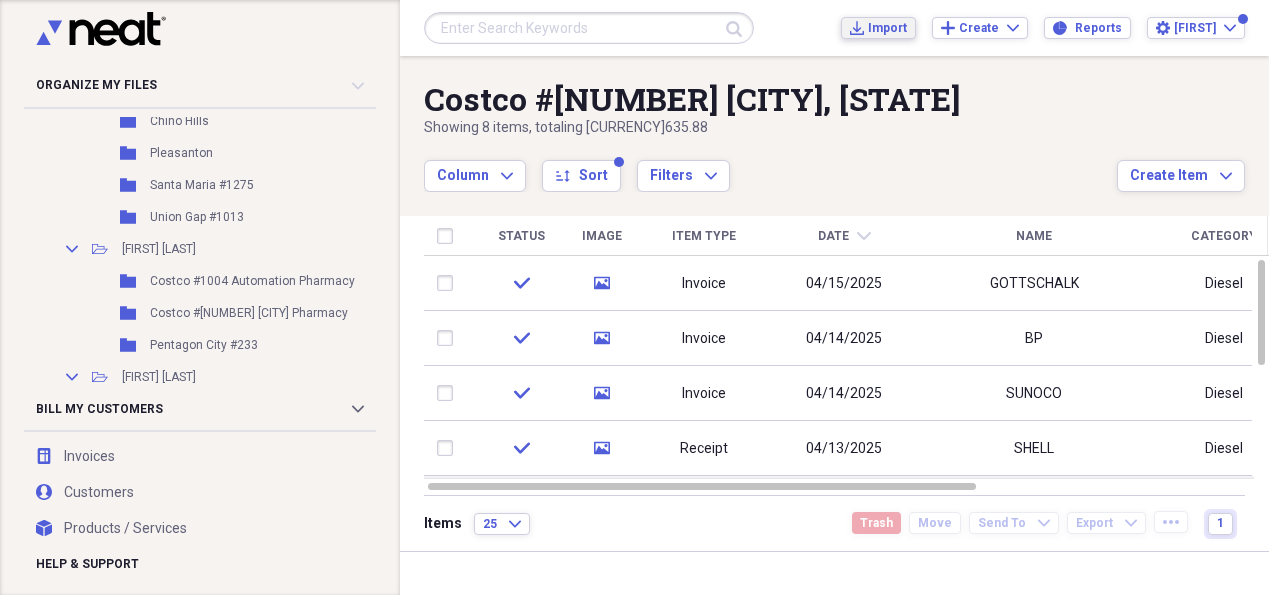 click on "Import" at bounding box center (887, 28) 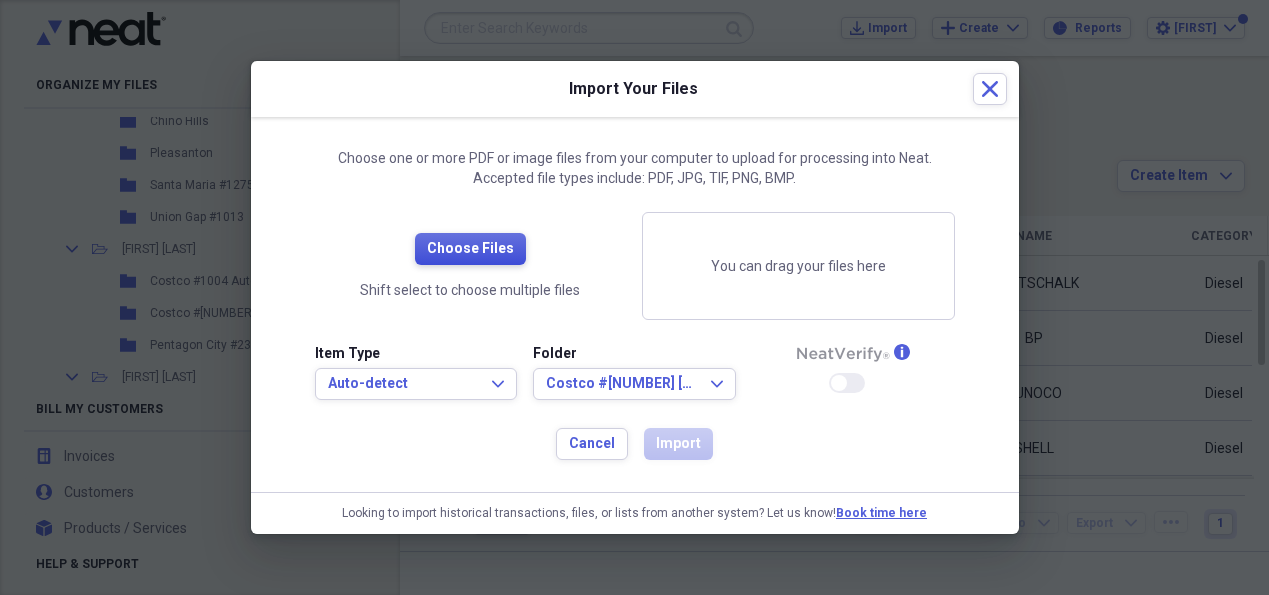 click on "Choose Files" at bounding box center [470, 249] 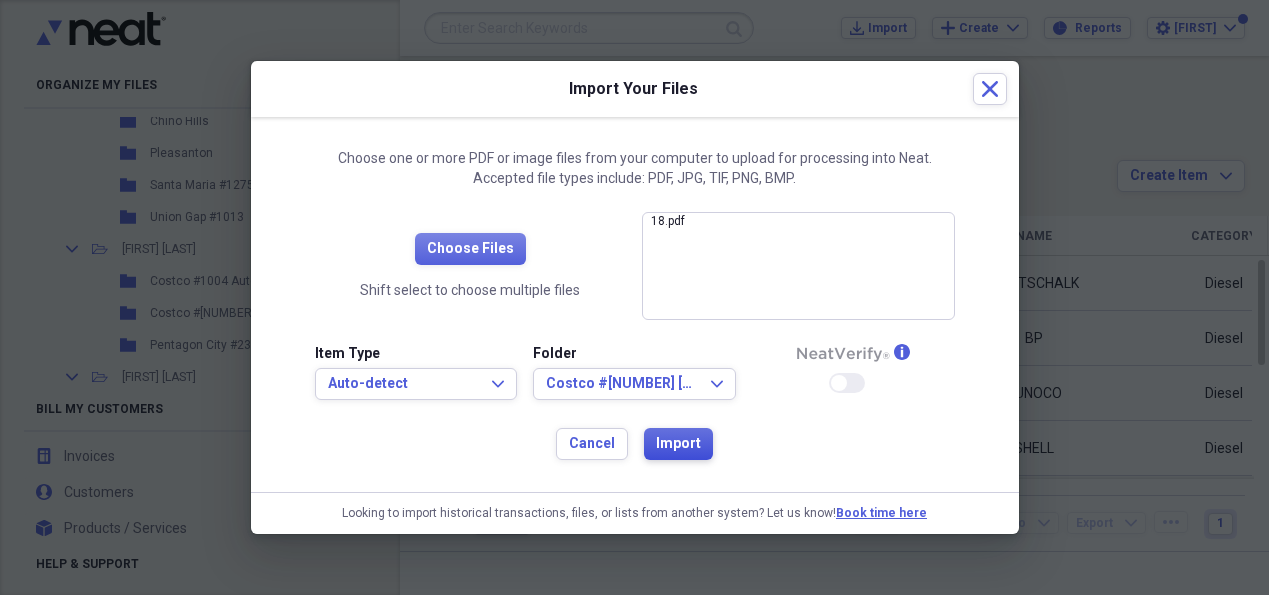 click on "Import" at bounding box center [678, 444] 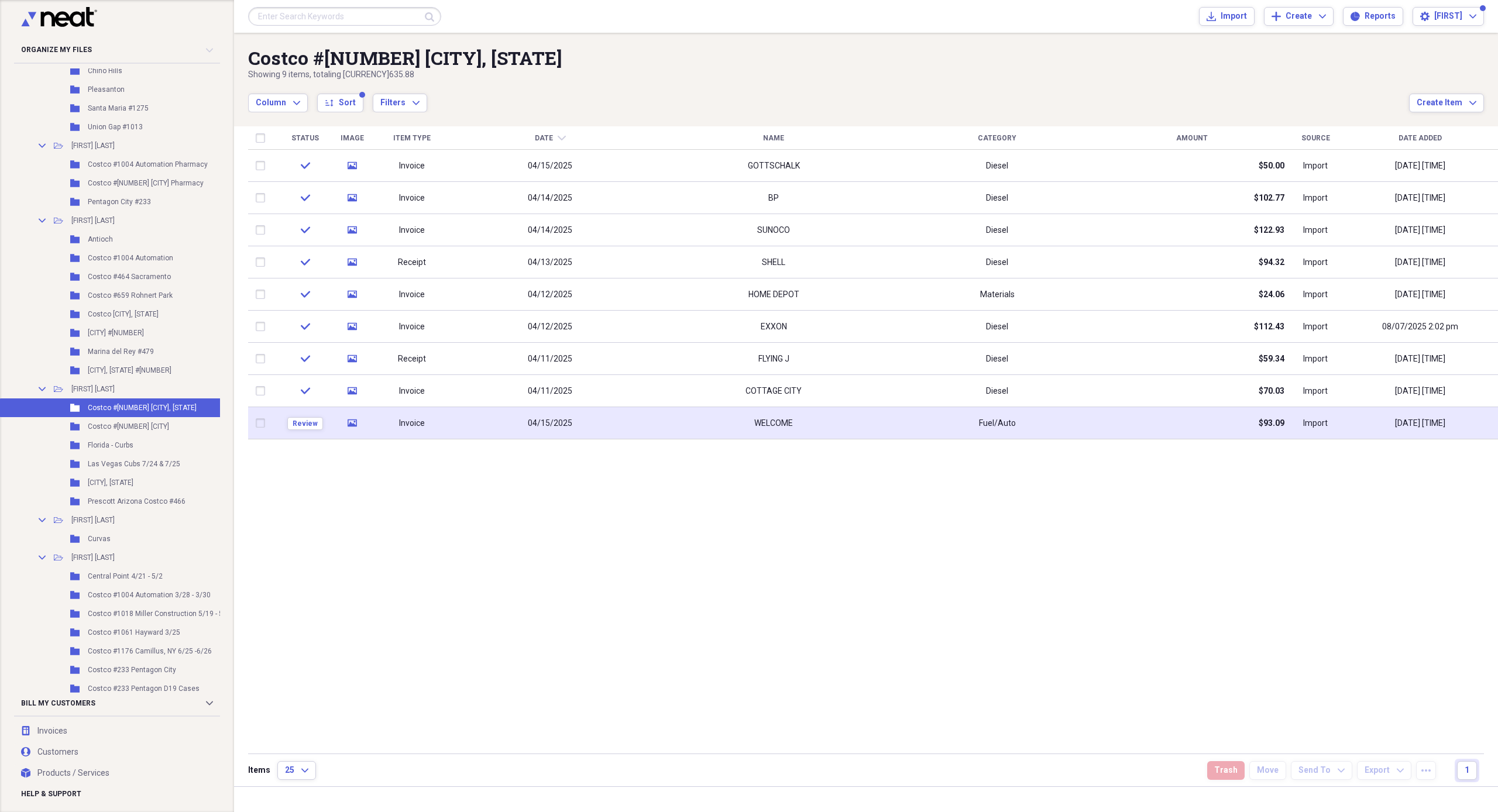 click on "04/15/2025" at bounding box center [550, 423] 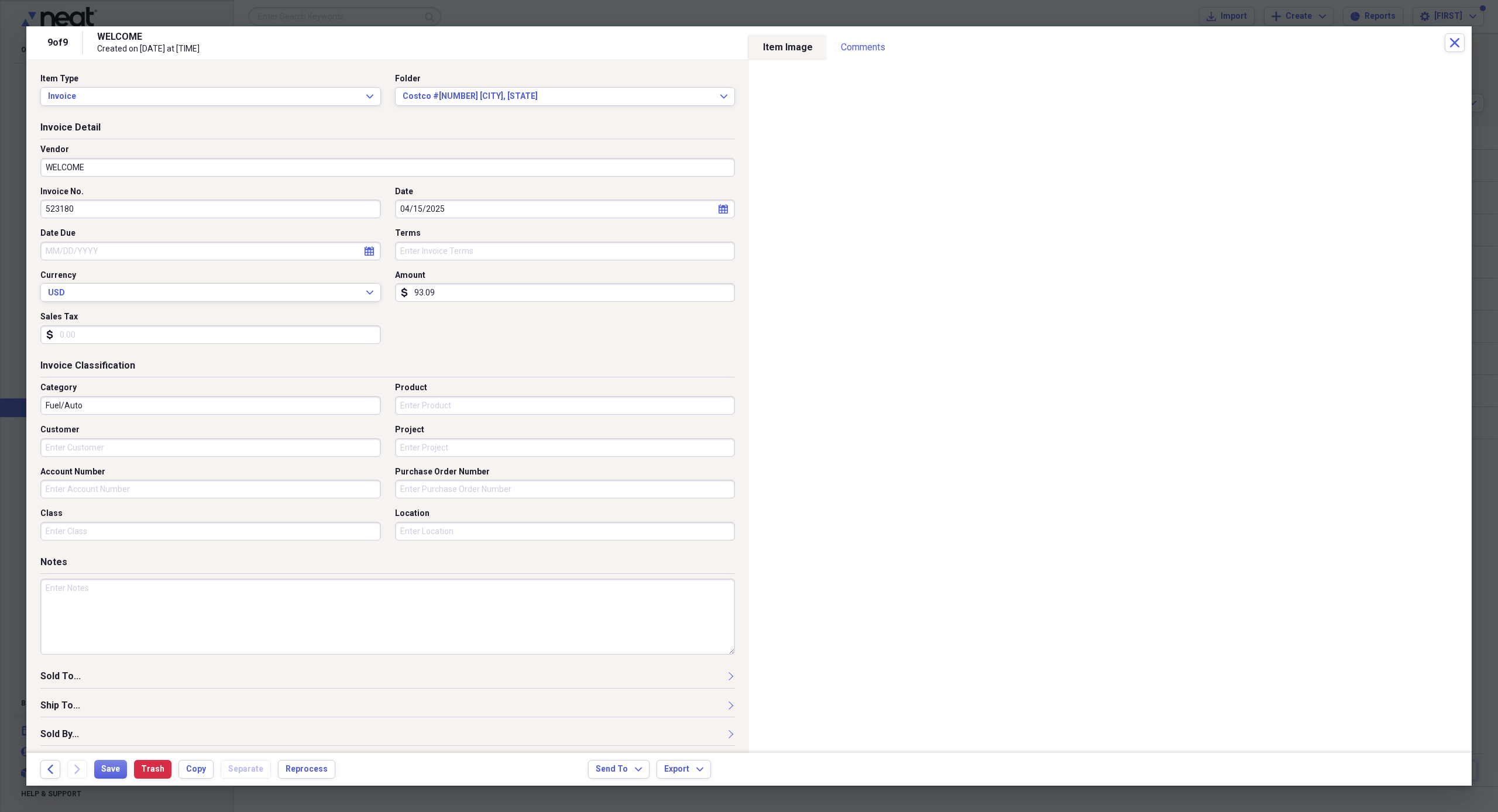 click on "WELCOME" at bounding box center (387, 167) 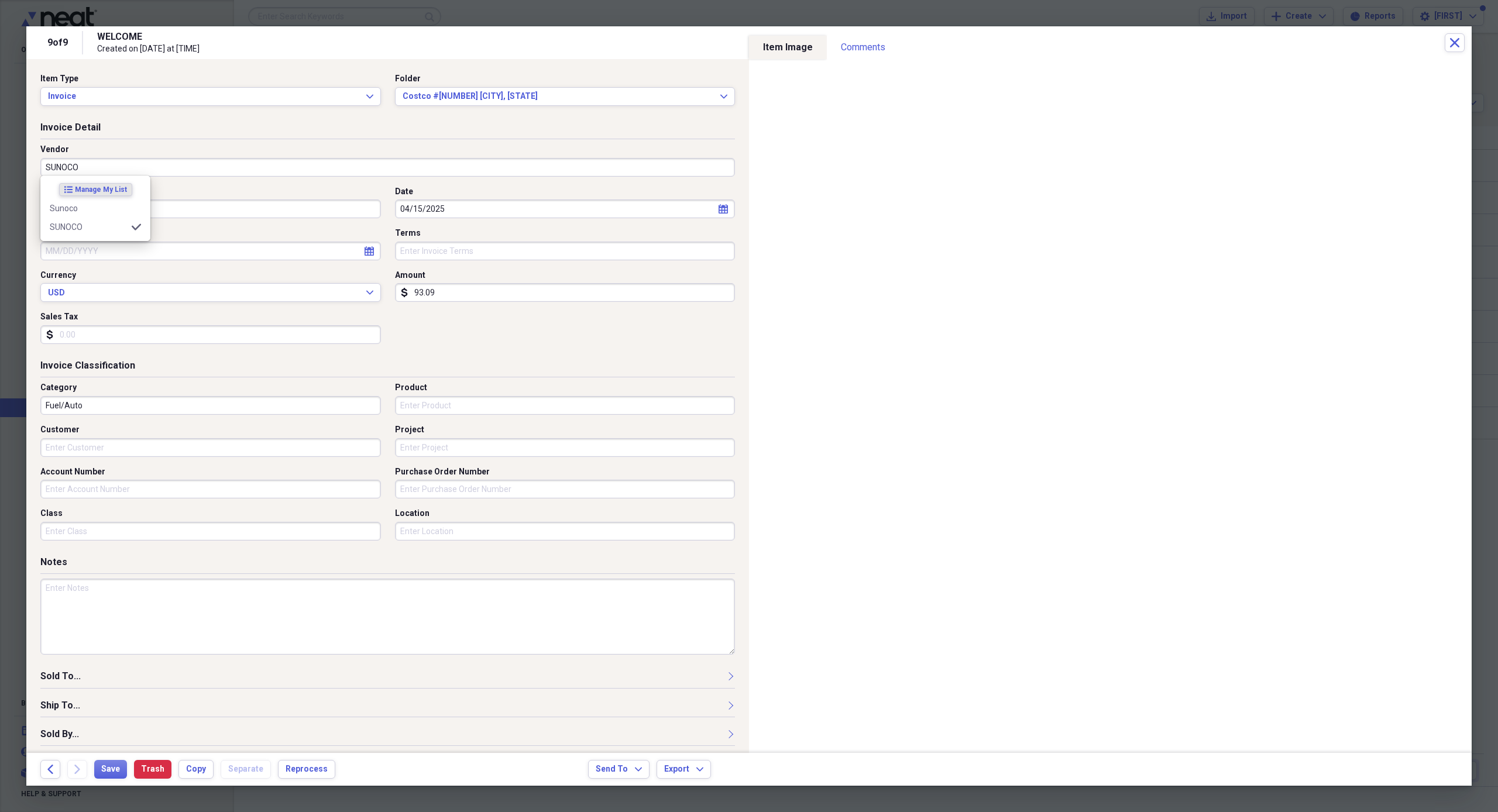 type on "SUNOCO" 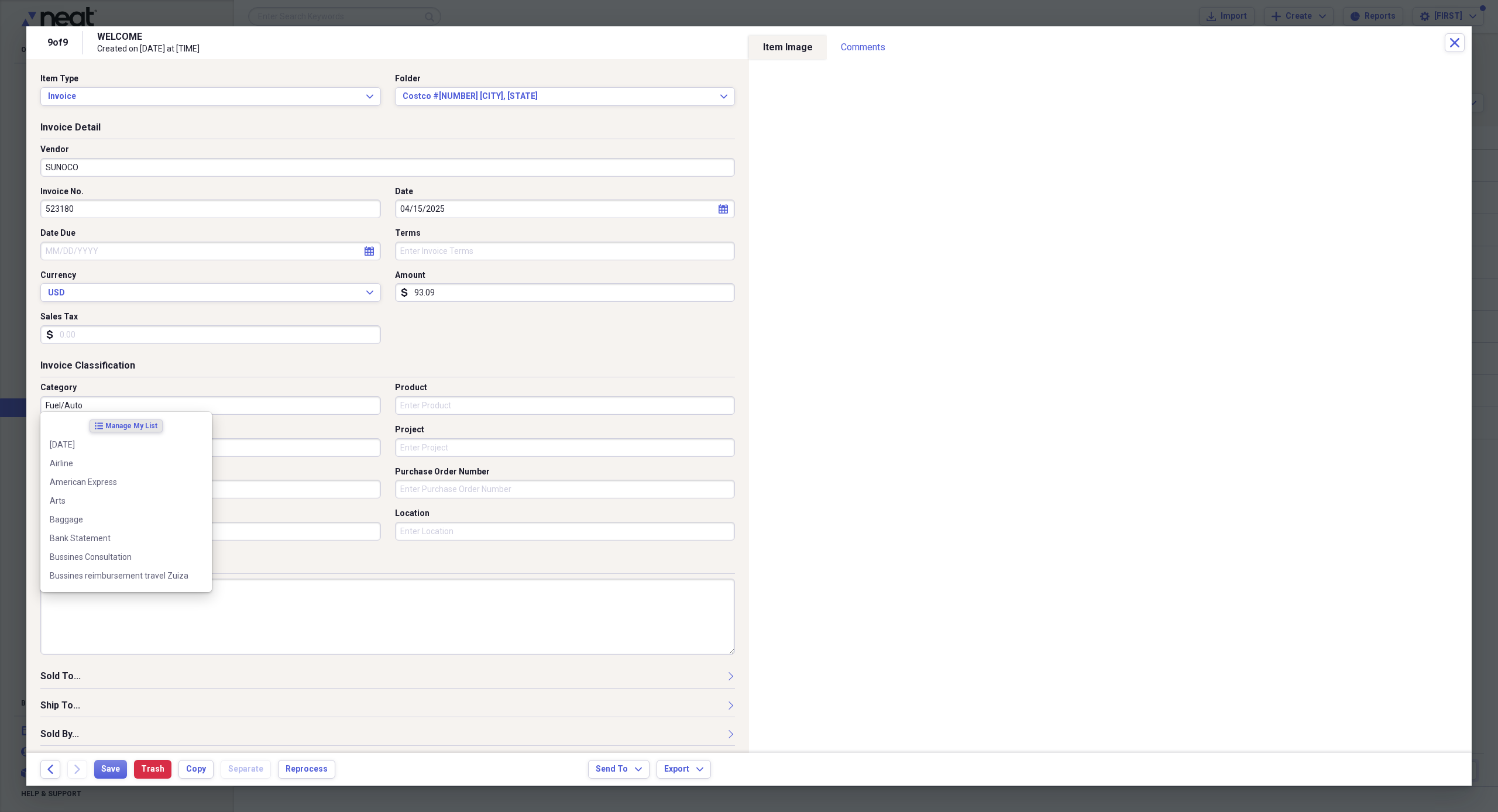 click on "Fuel/Auto" at bounding box center [211, 405] 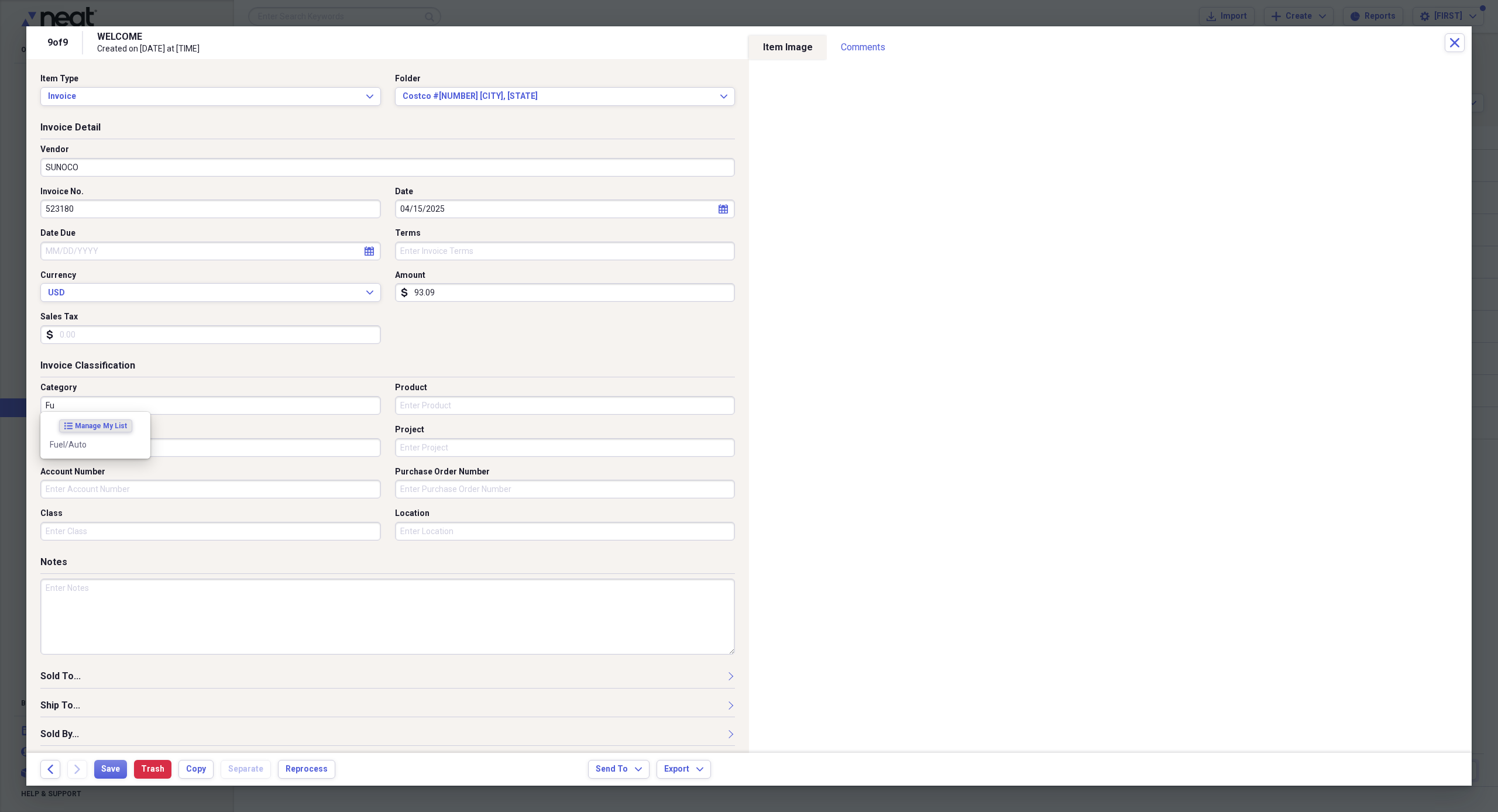 type on "F" 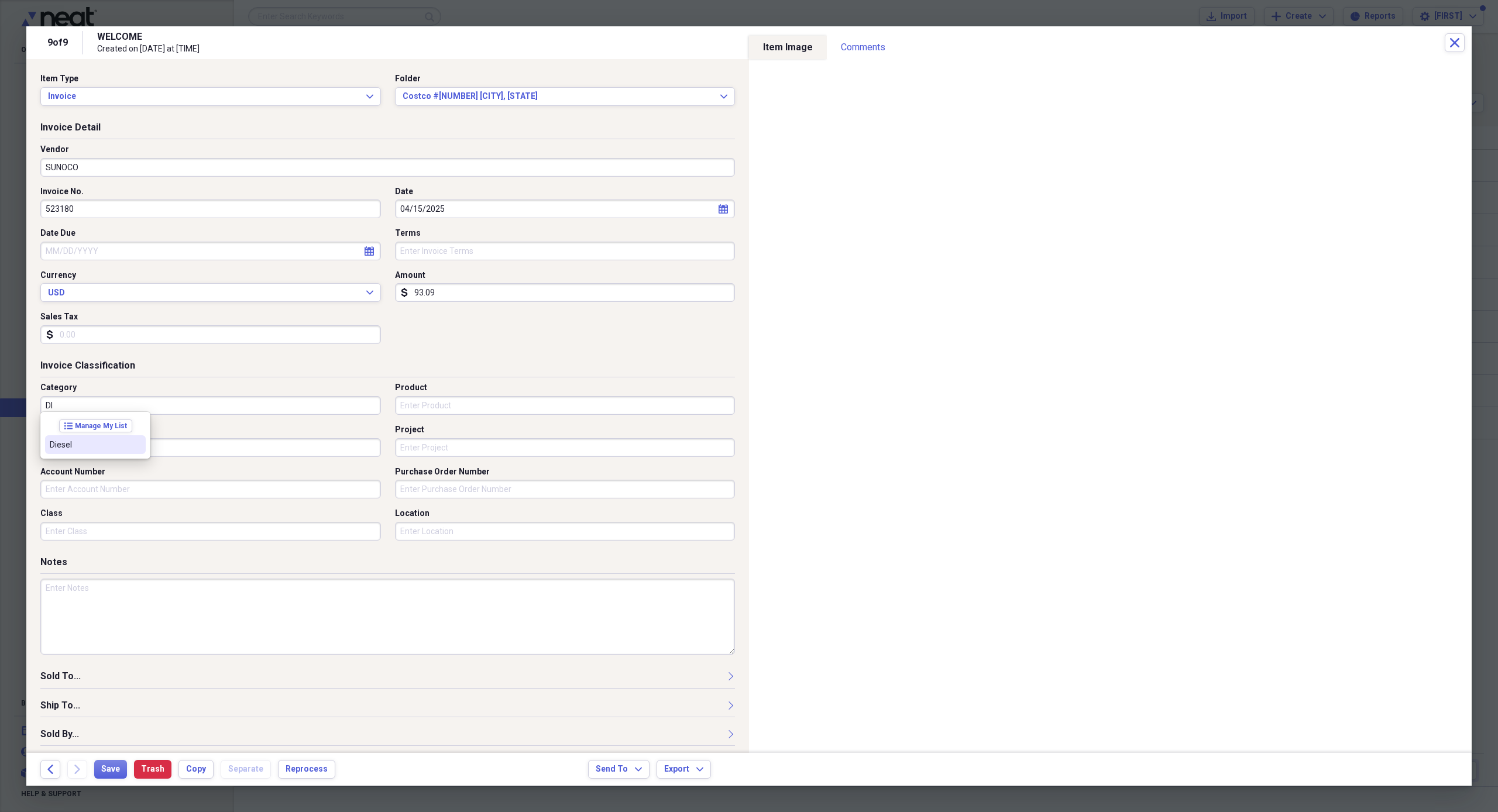 click on "Diesel" at bounding box center [88, 445] 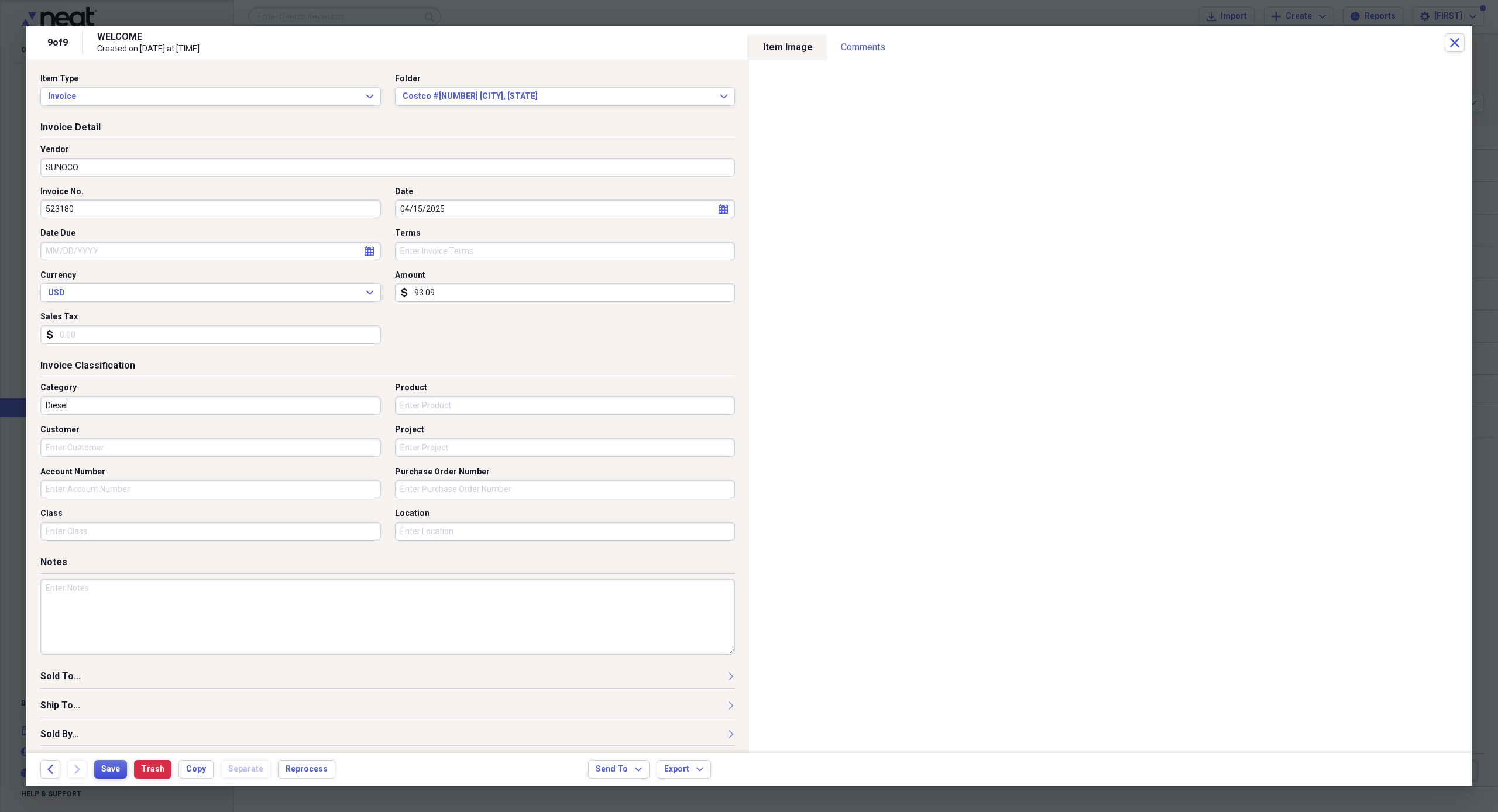 click on "Save" at bounding box center (111, 769) 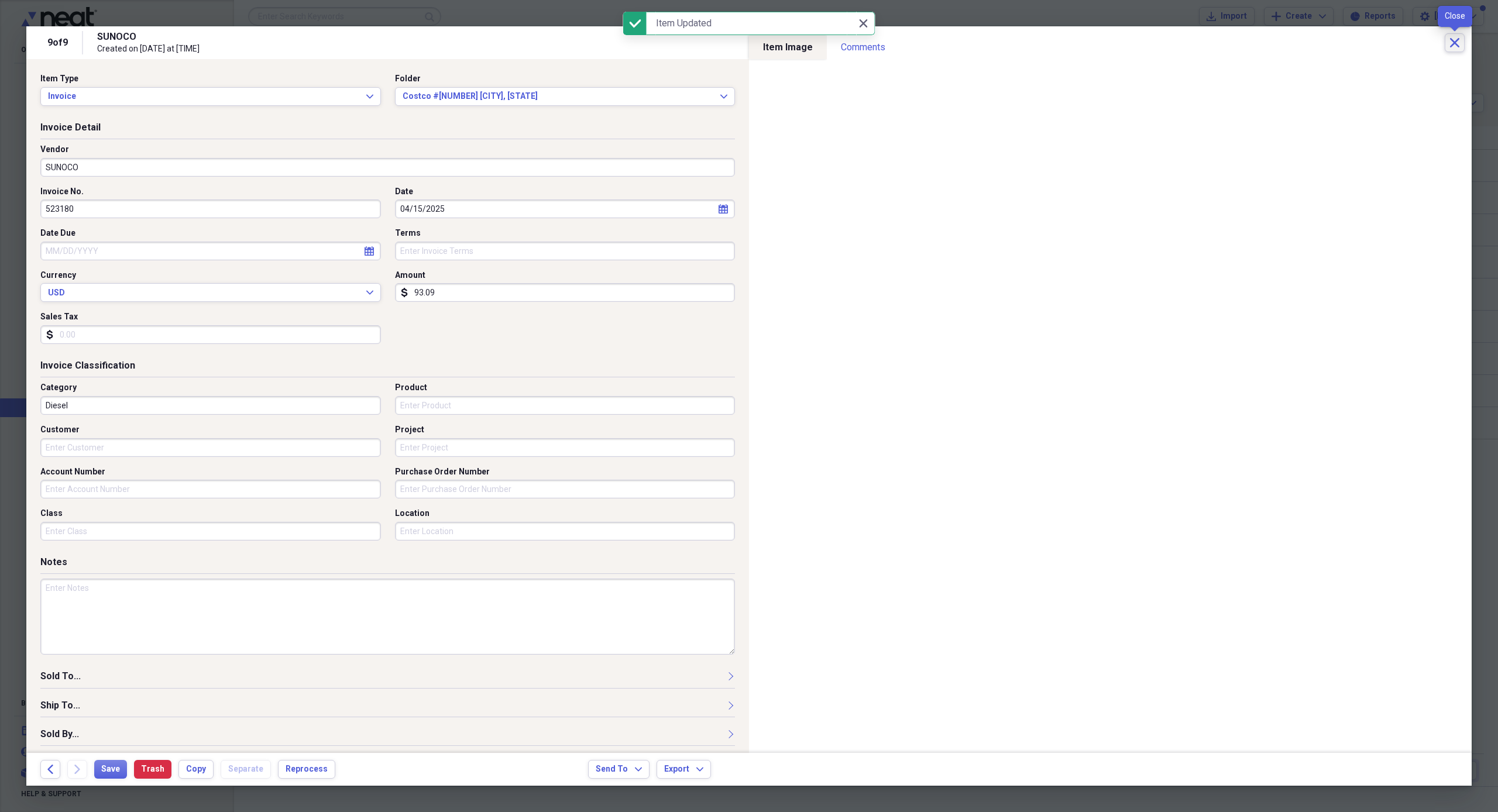 click on "Close" at bounding box center [1455, 43] 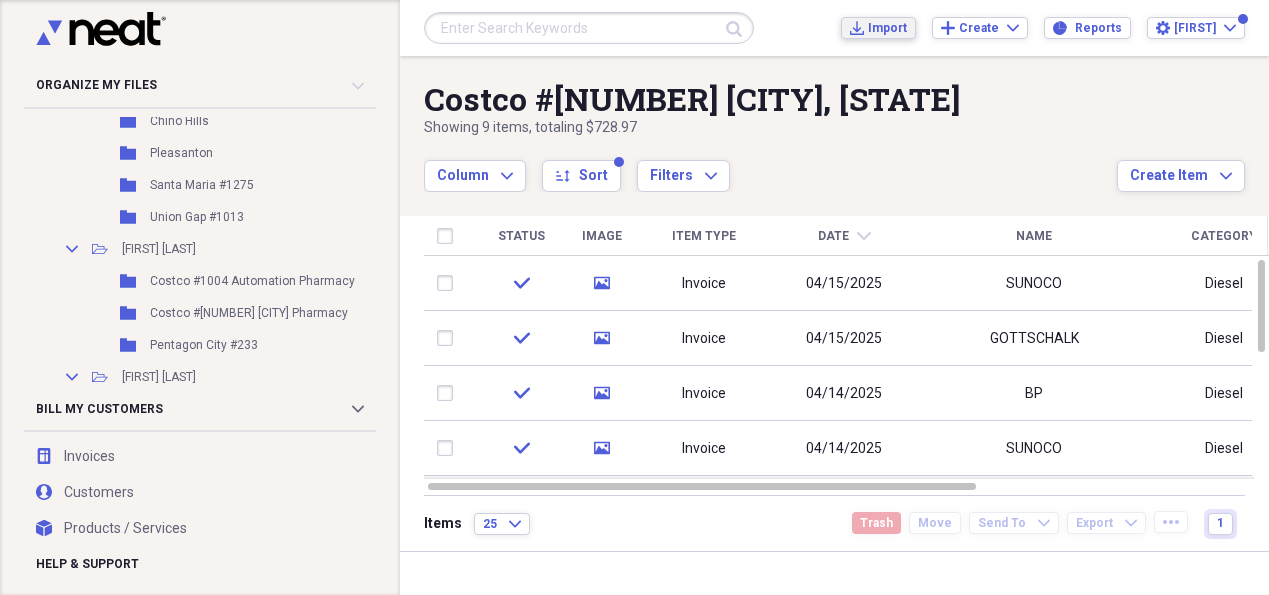 click on "Import" at bounding box center (887, 28) 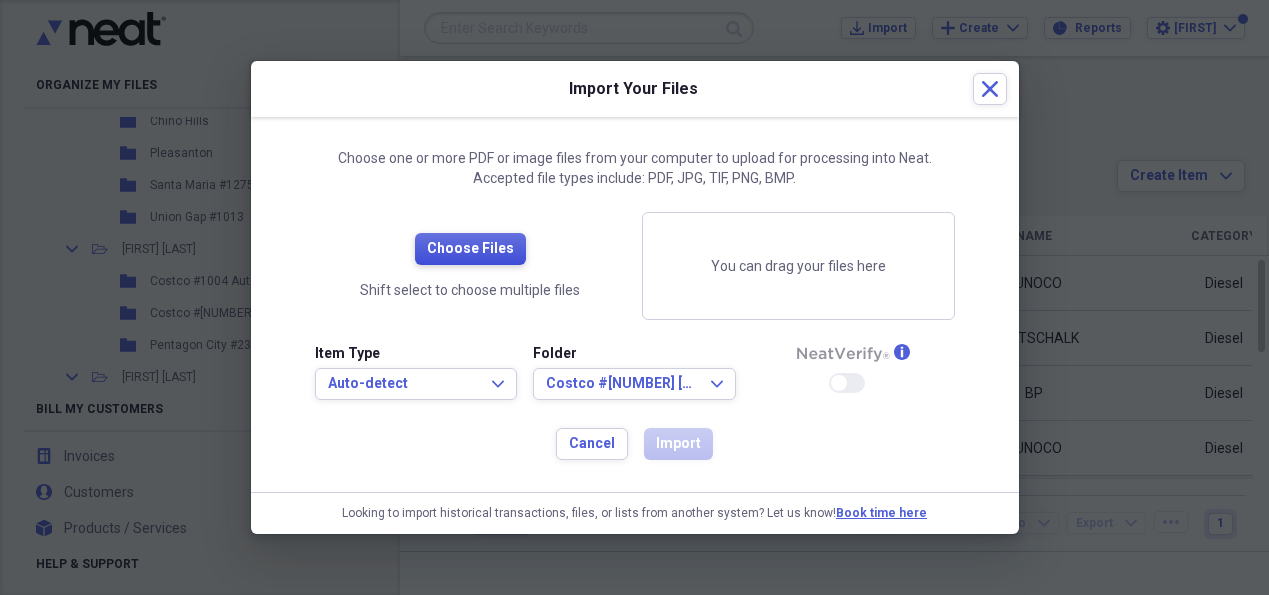 click on "Choose Files" at bounding box center (470, 249) 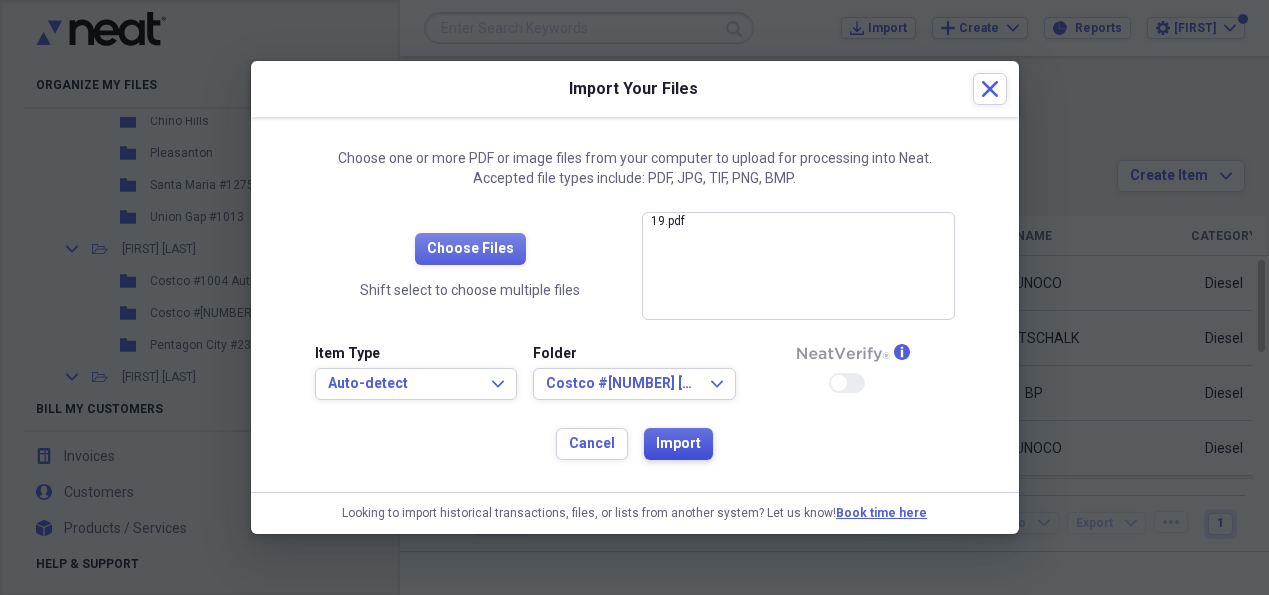click on "Import" at bounding box center [678, 444] 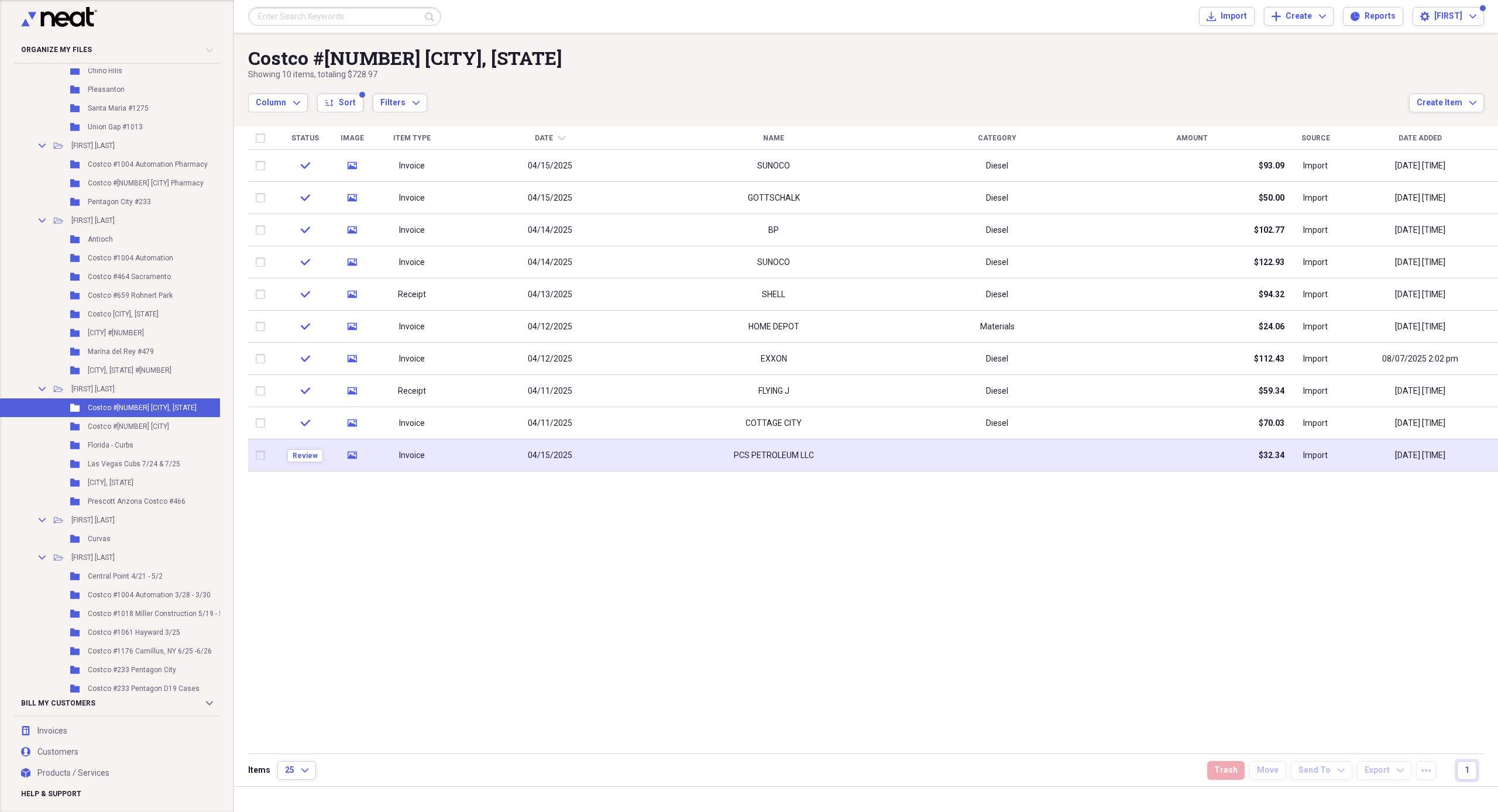 click on "04/15/2025" at bounding box center [550, 455] 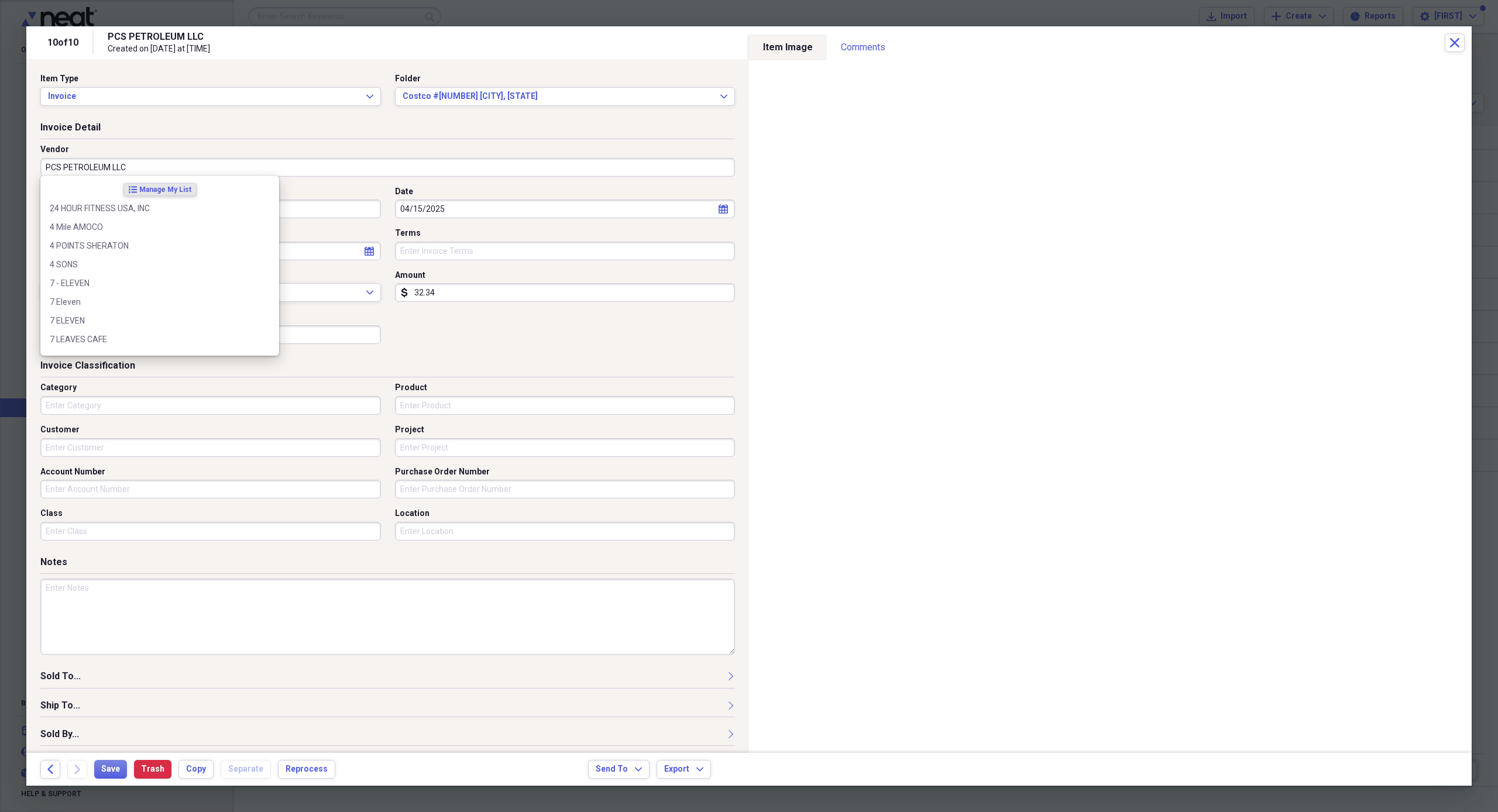 click on "PCS PETROLEUM LLC" at bounding box center [387, 167] 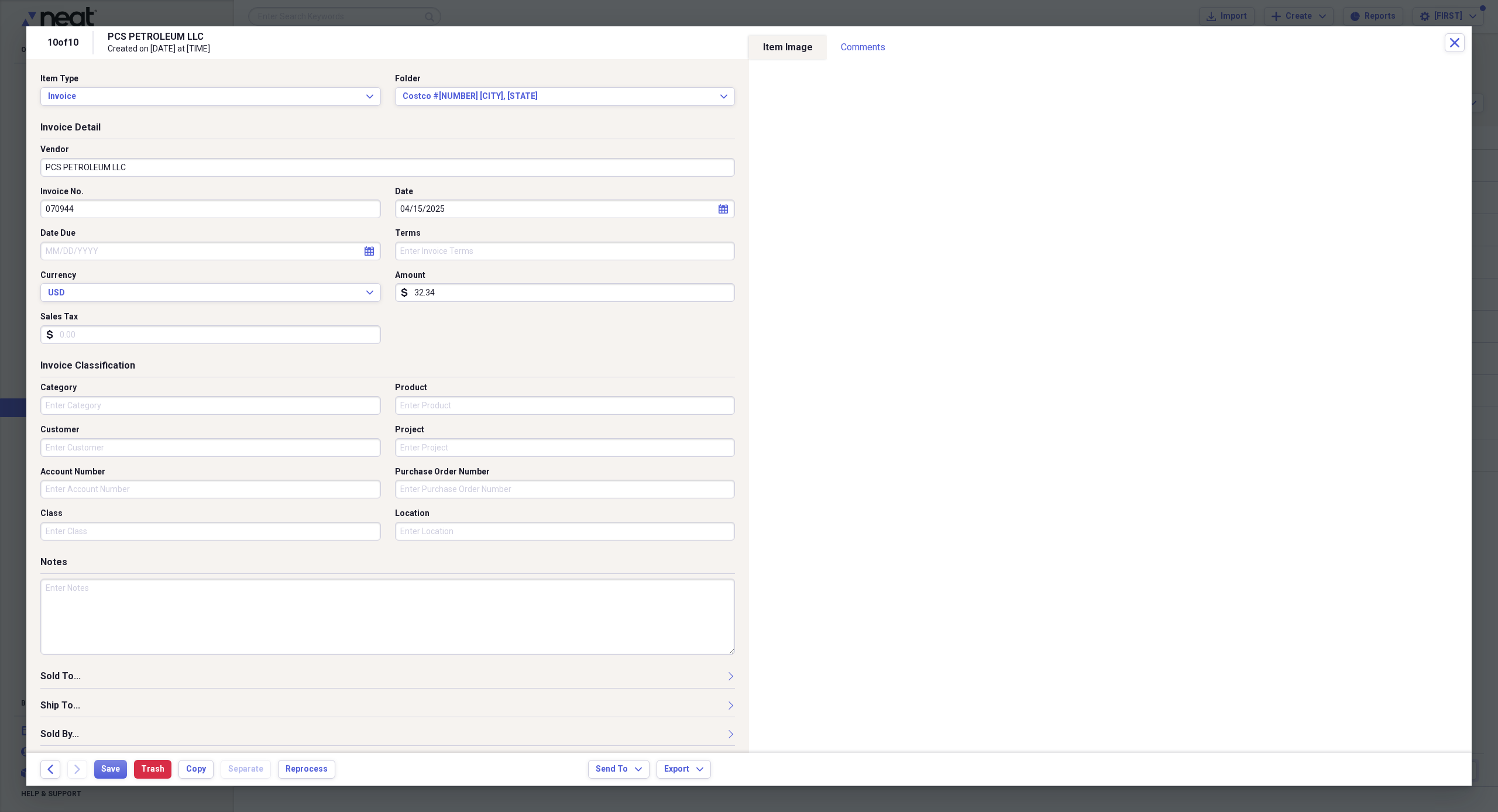 click on "Invoice No. 070944 Date 04/15/2025 calendar Calendar Date Due calendar Calendar Terms Currency USD Expand Amount dollar-sign 32.34 Sales Tax dollar-sign" at bounding box center [387, 270] 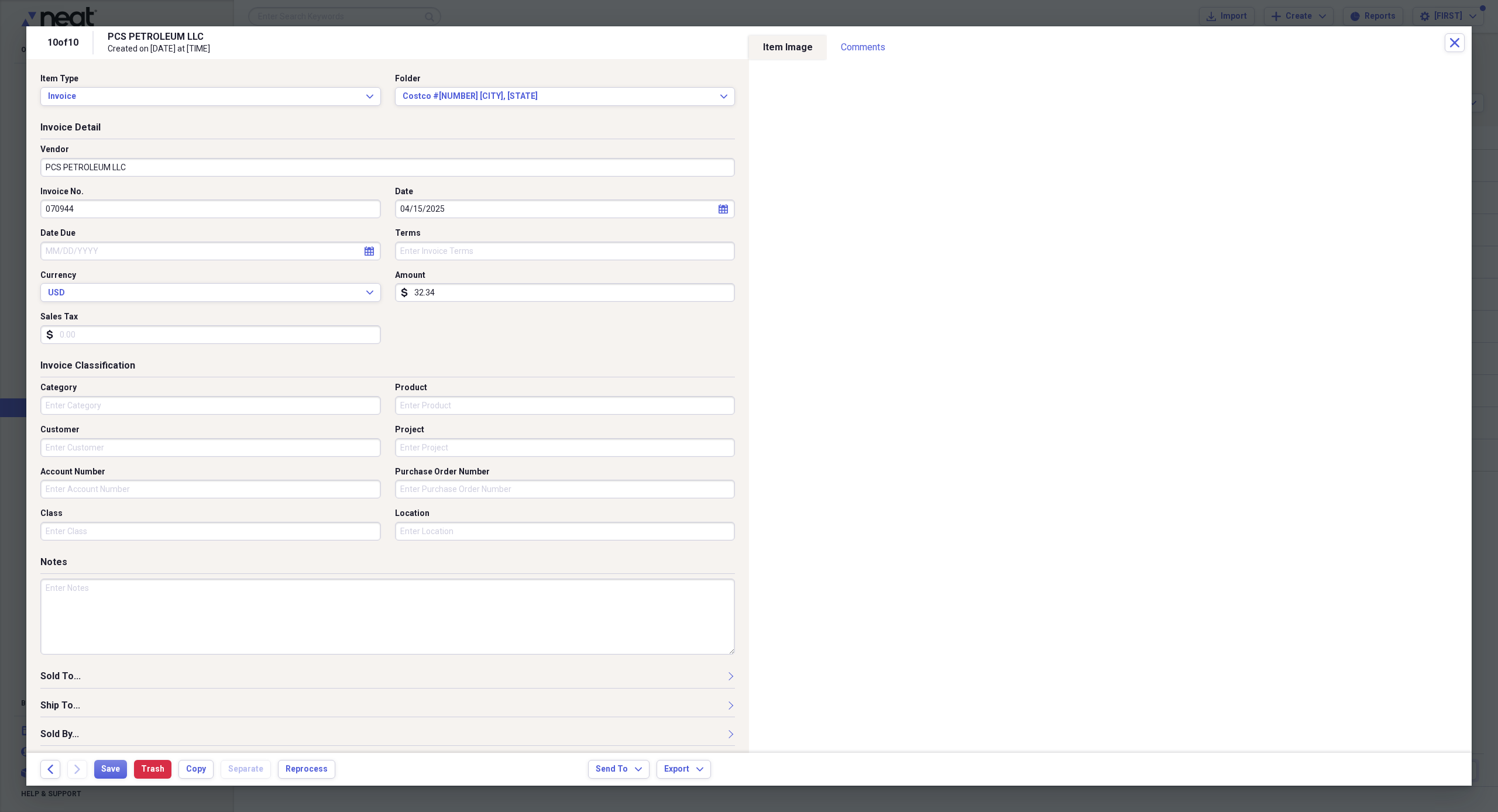 click on "Category" at bounding box center (211, 405) 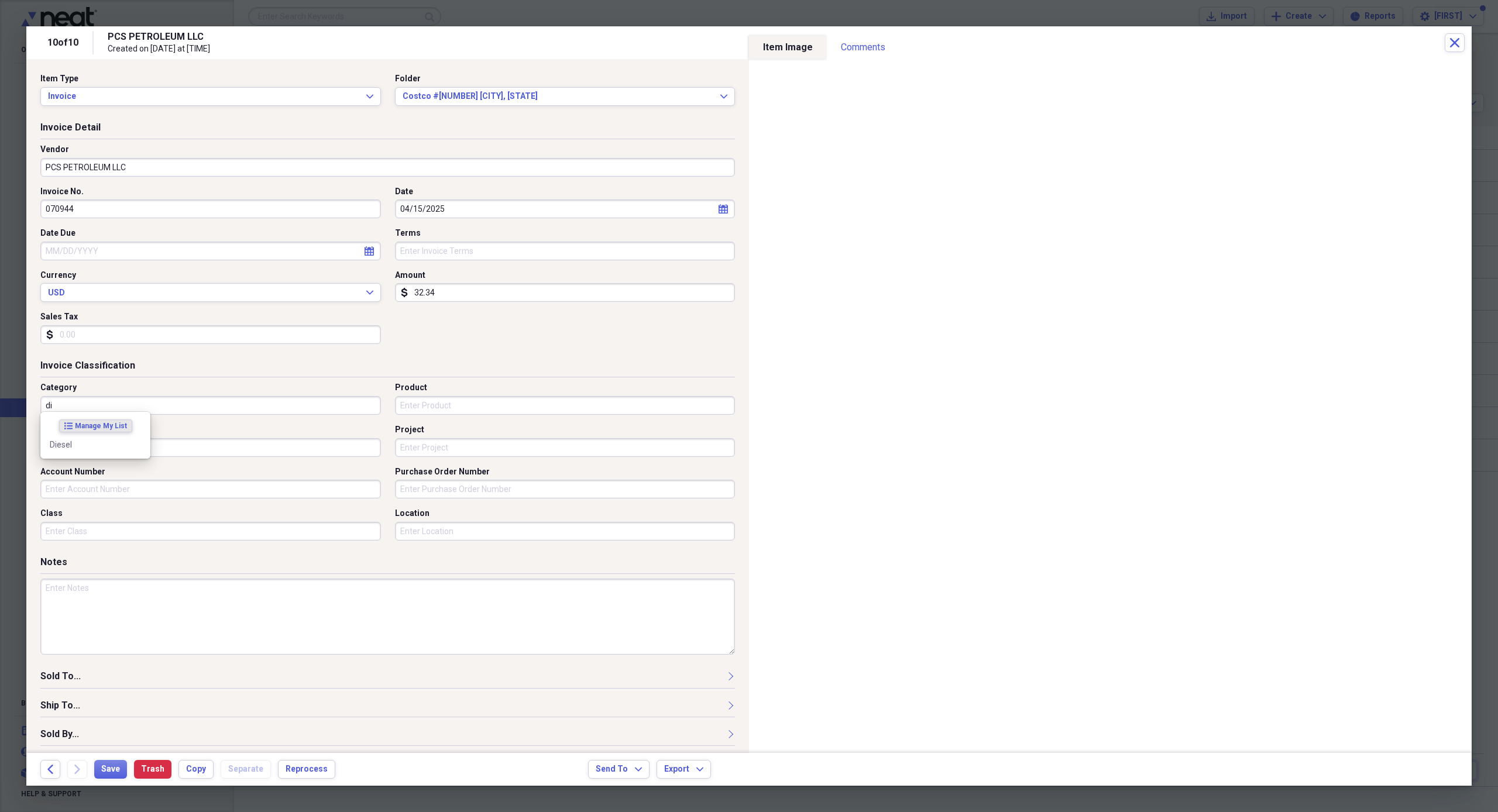 type on "d" 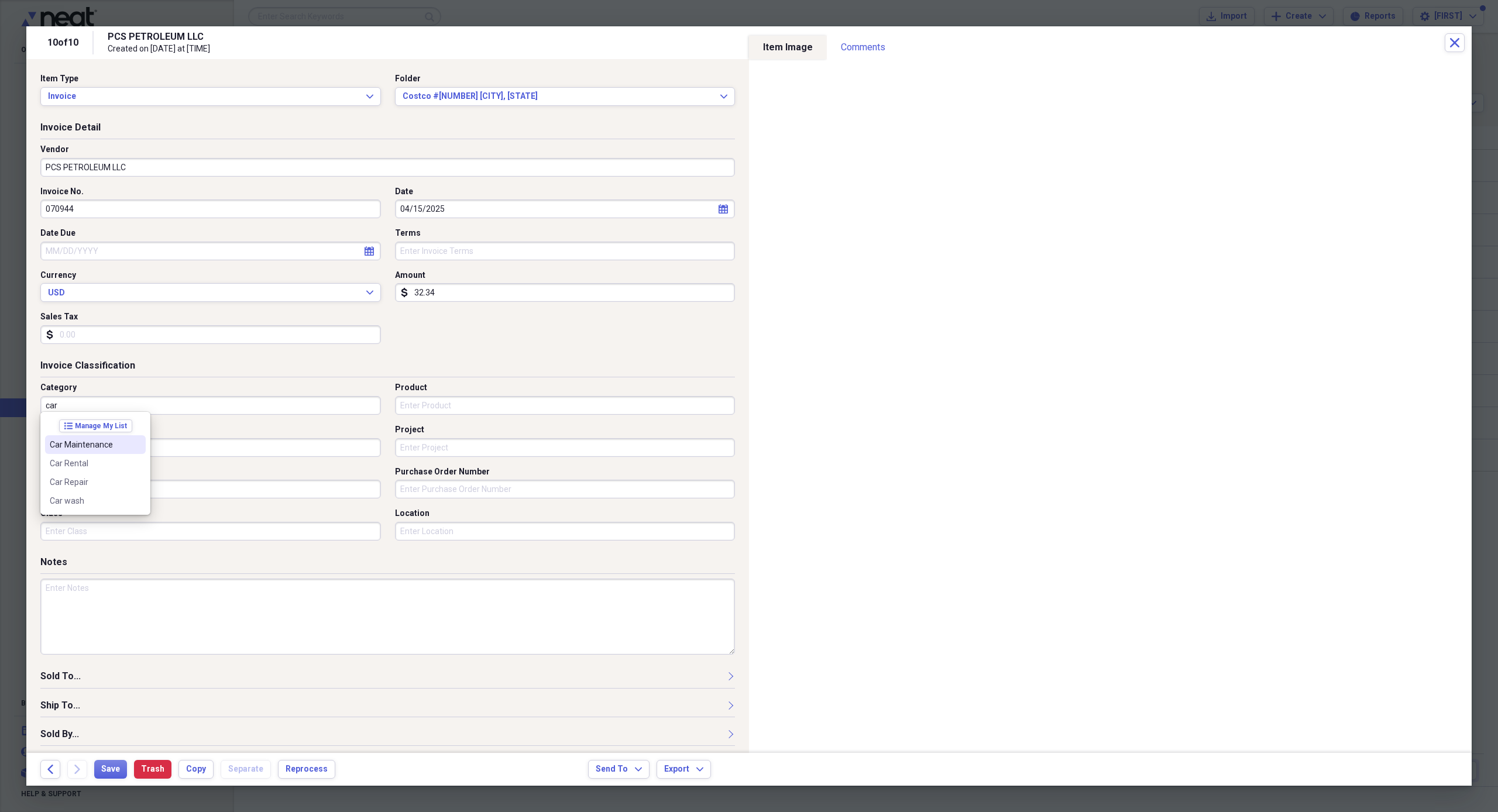click on "Car Maintenance" at bounding box center (88, 445) 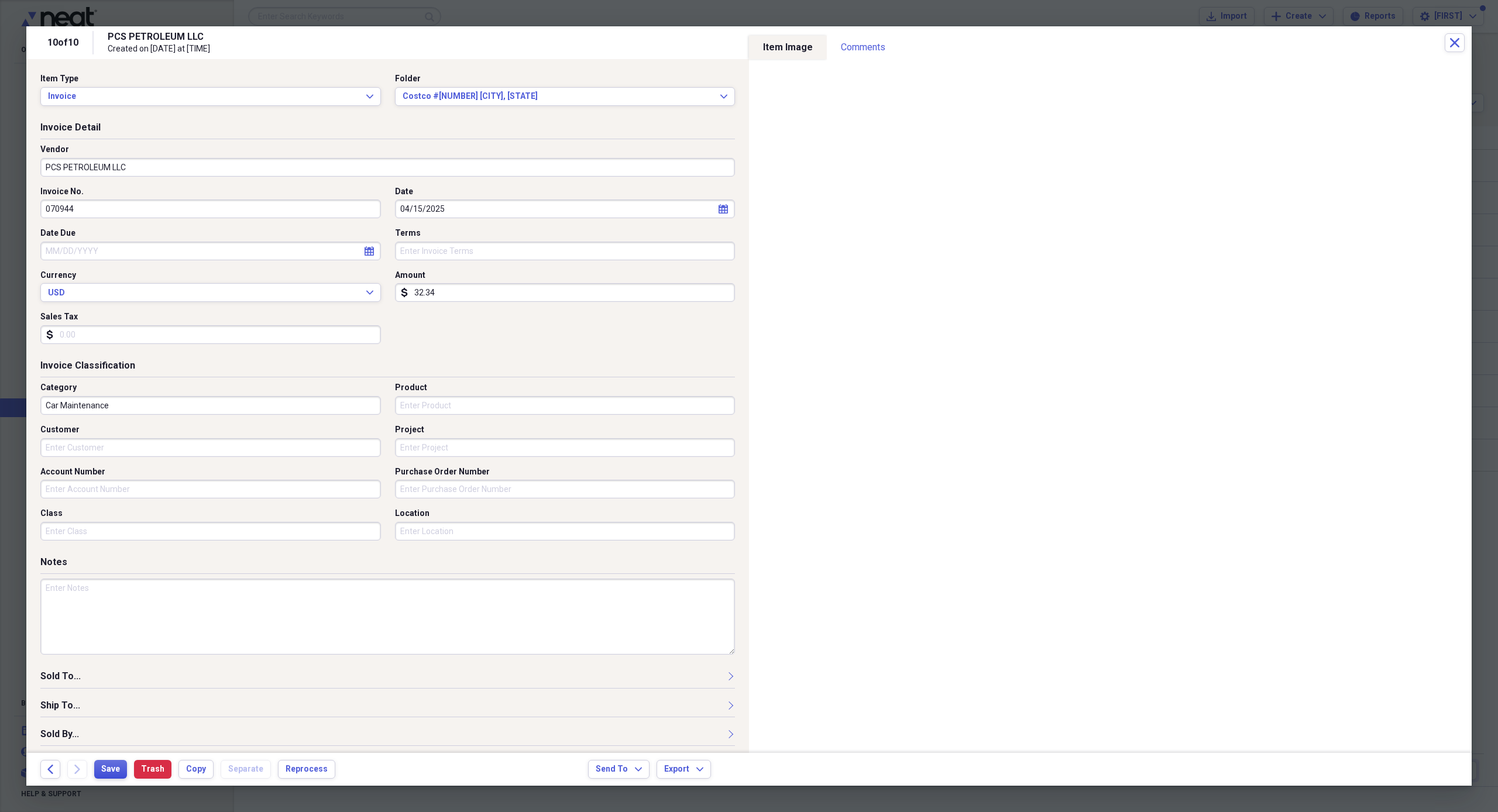 click on "Save" at bounding box center (111, 769) 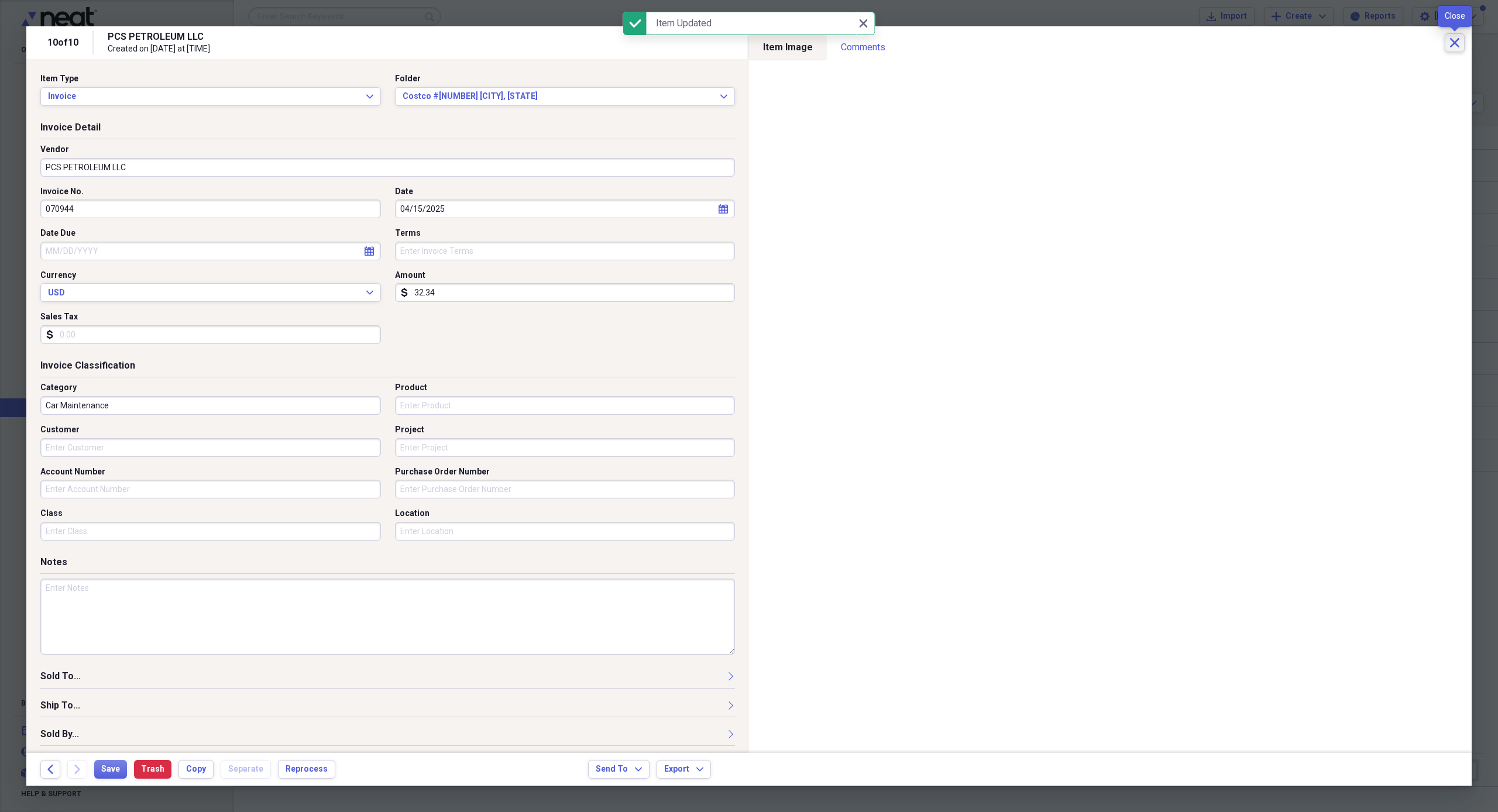 click on "Close" at bounding box center [1455, 43] 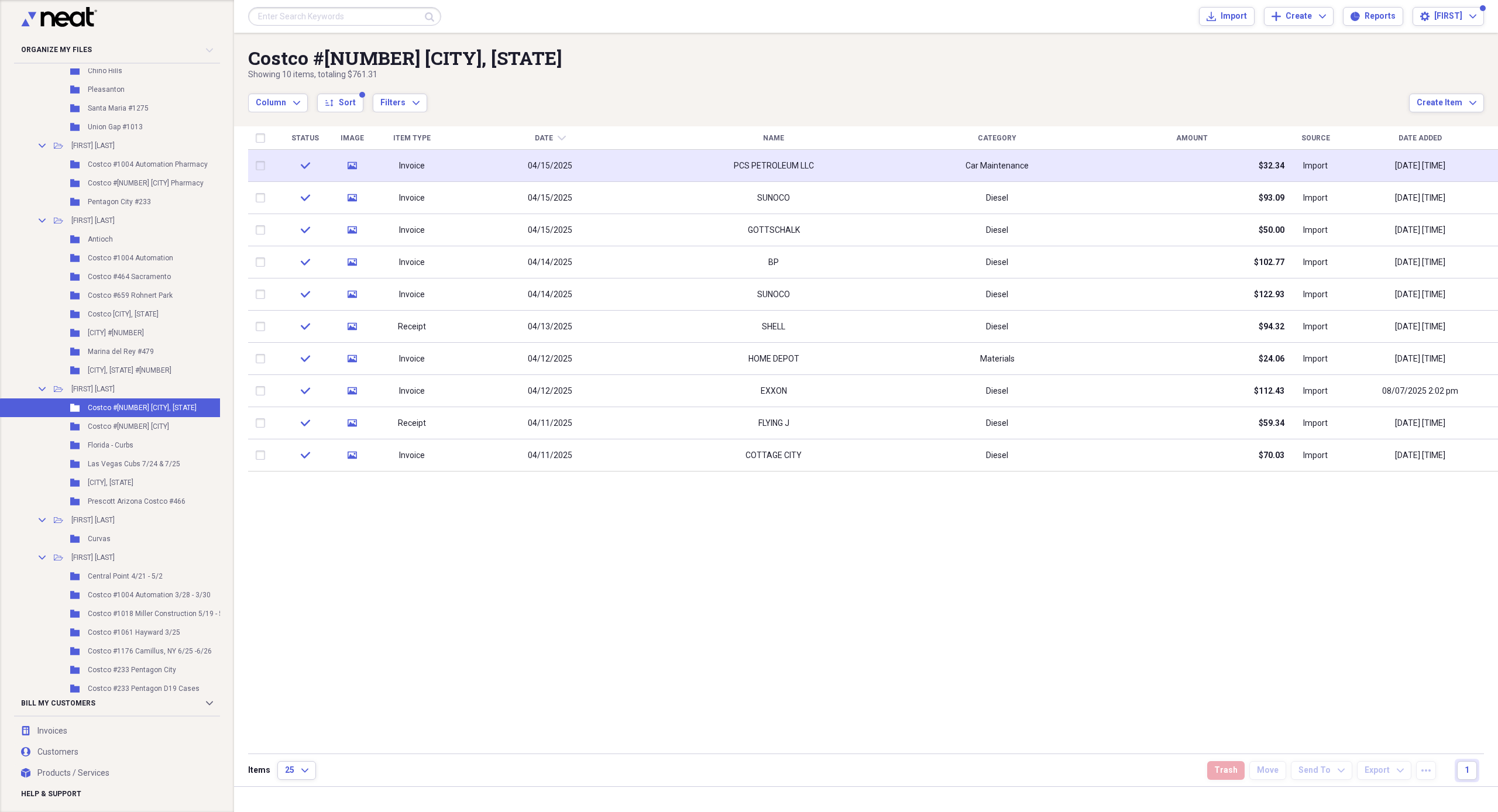 click on "04/15/2025" at bounding box center [550, 166] 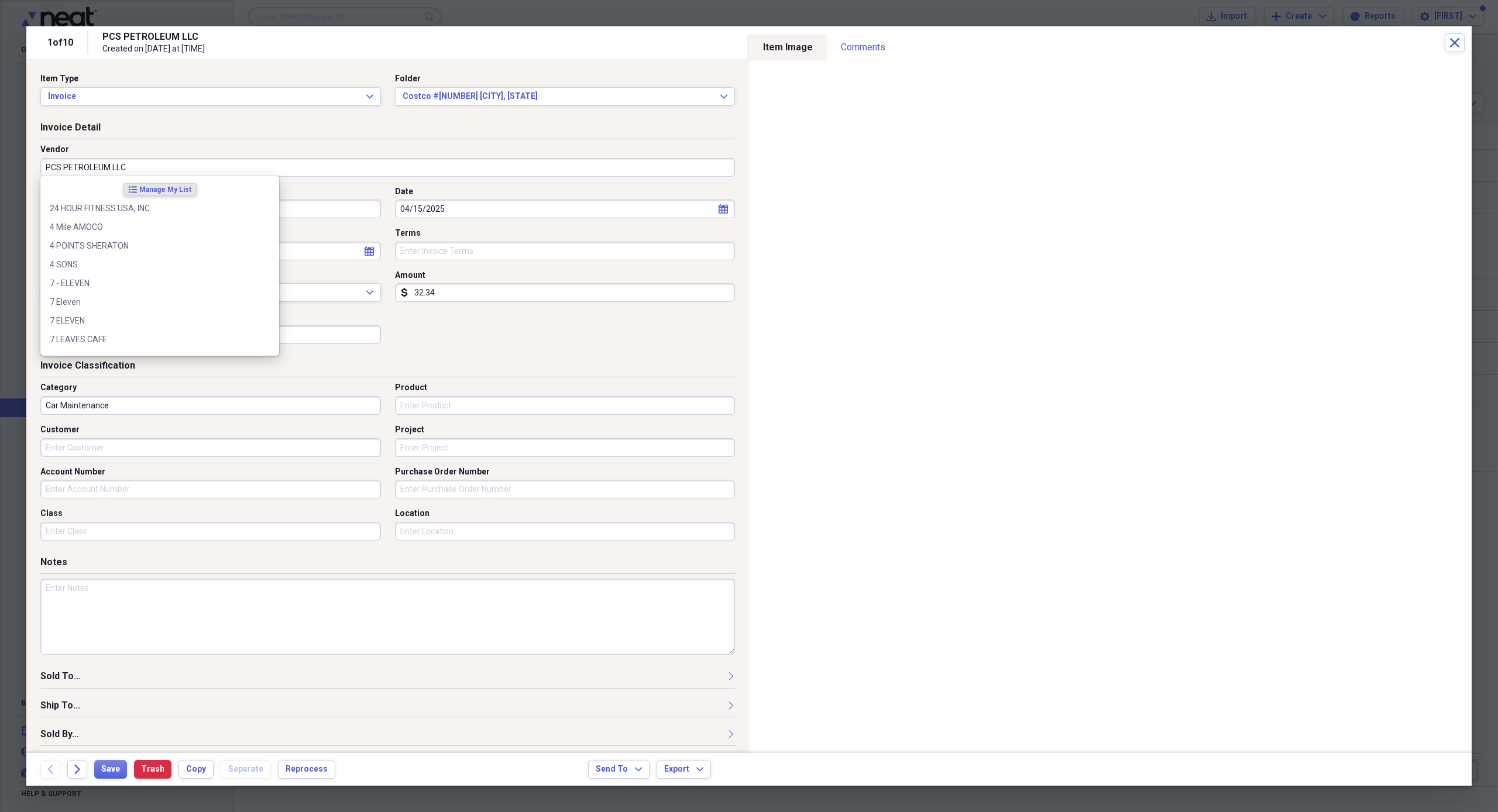 click on "PCS PETROLEUM LLC" at bounding box center [387, 167] 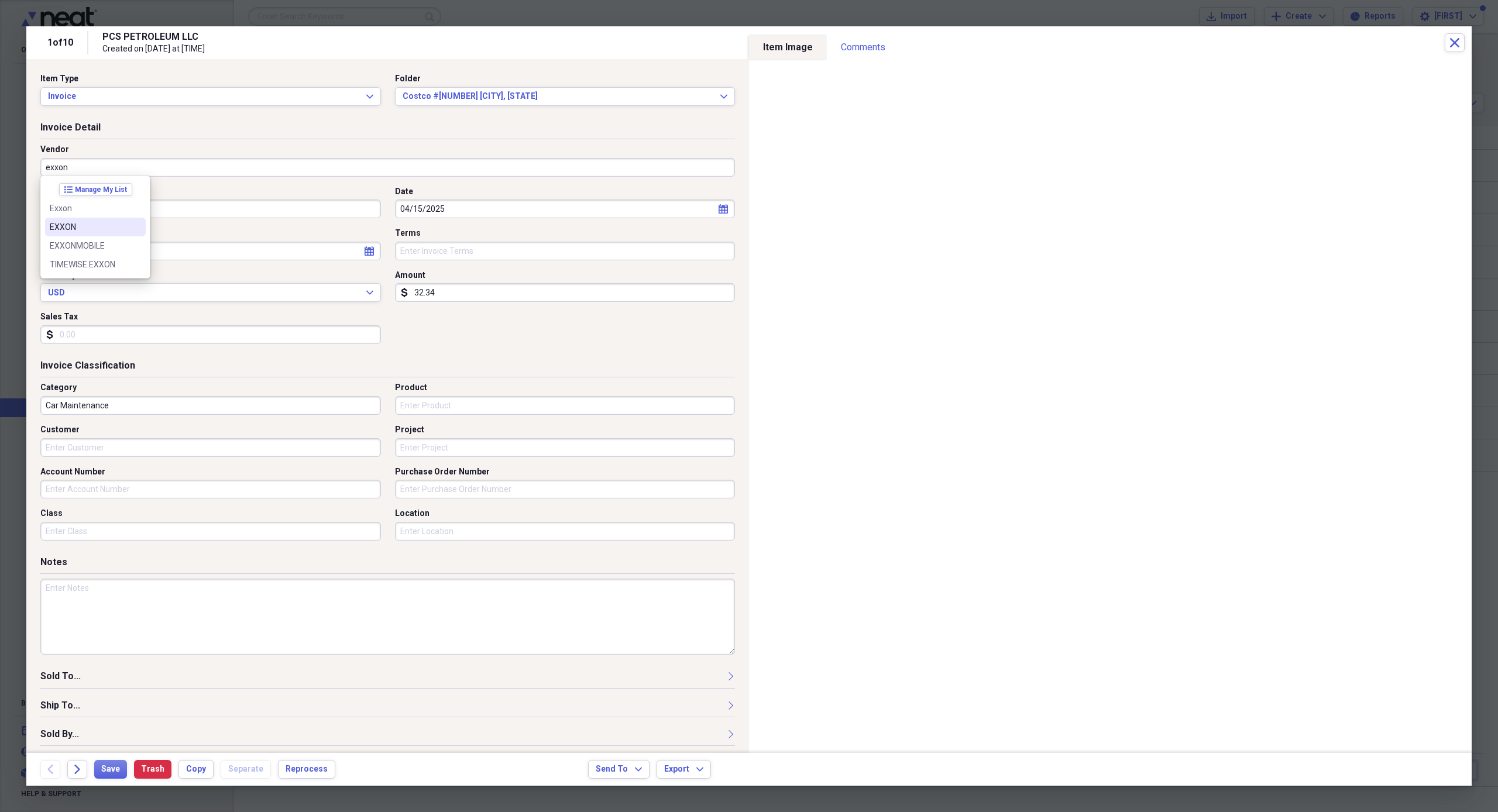 click on "EXXON" at bounding box center [95, 227] 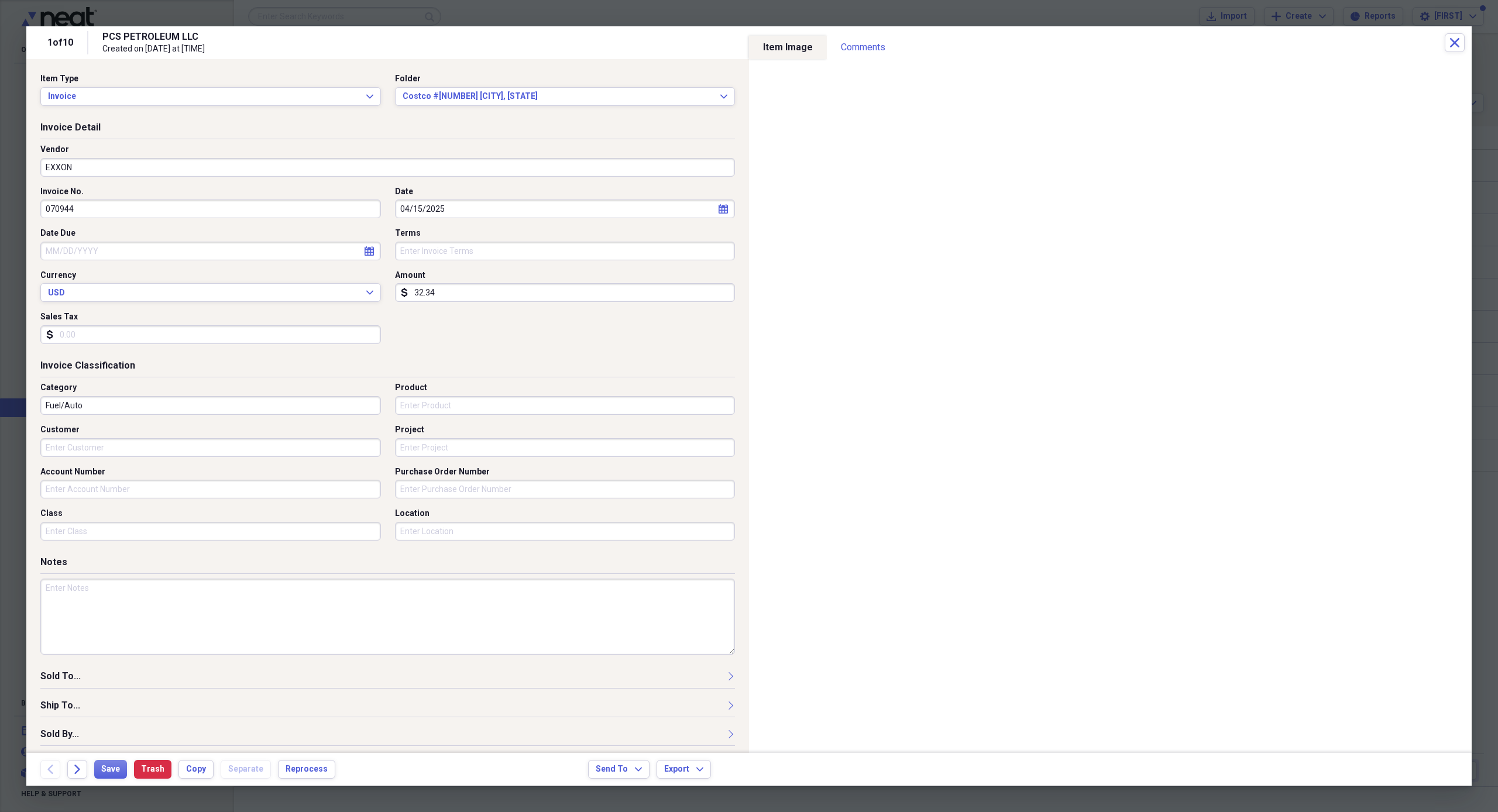 type on "Fuel/Auto" 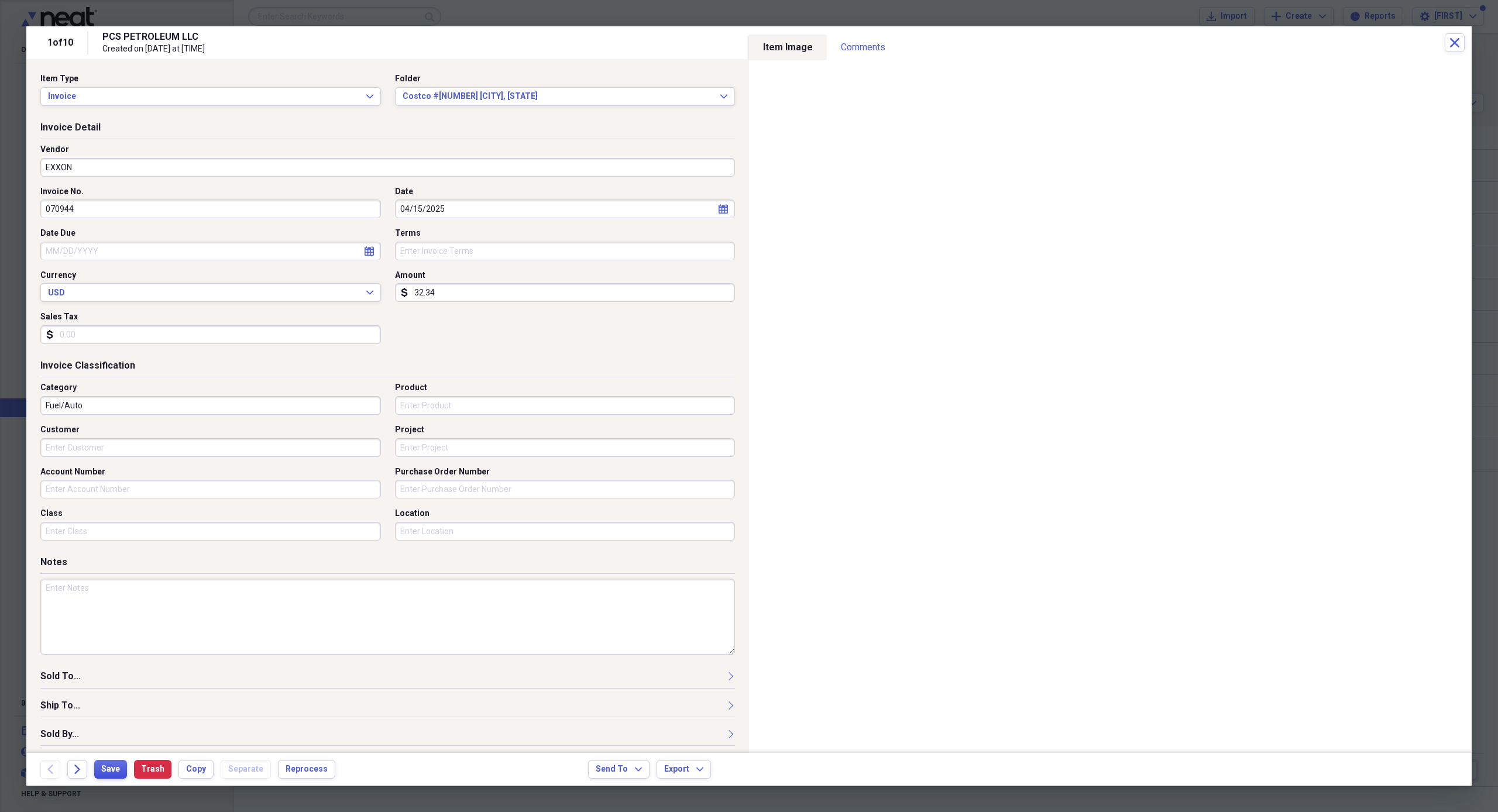 click on "Save" at bounding box center (111, 769) 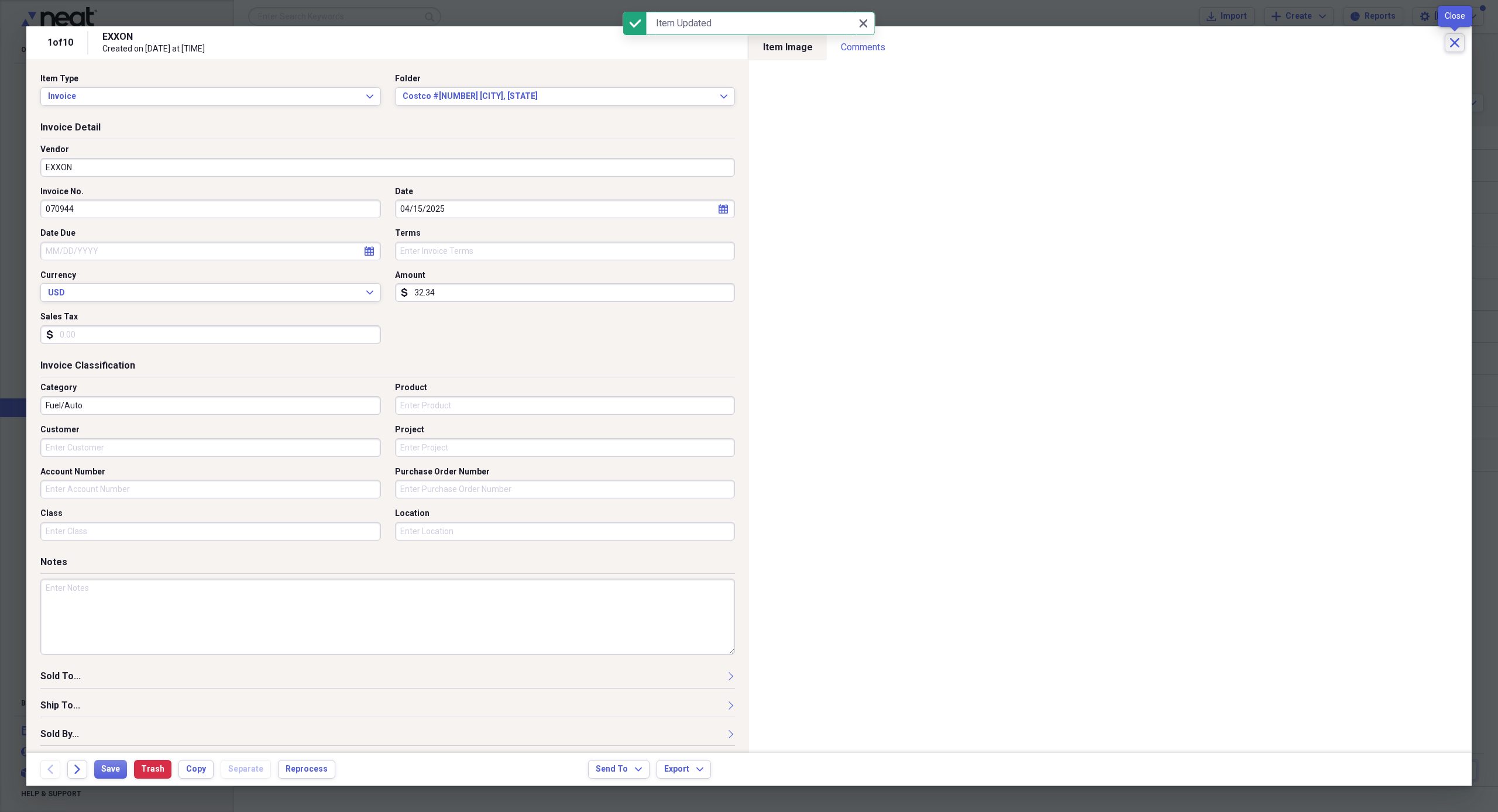 click on "Close" 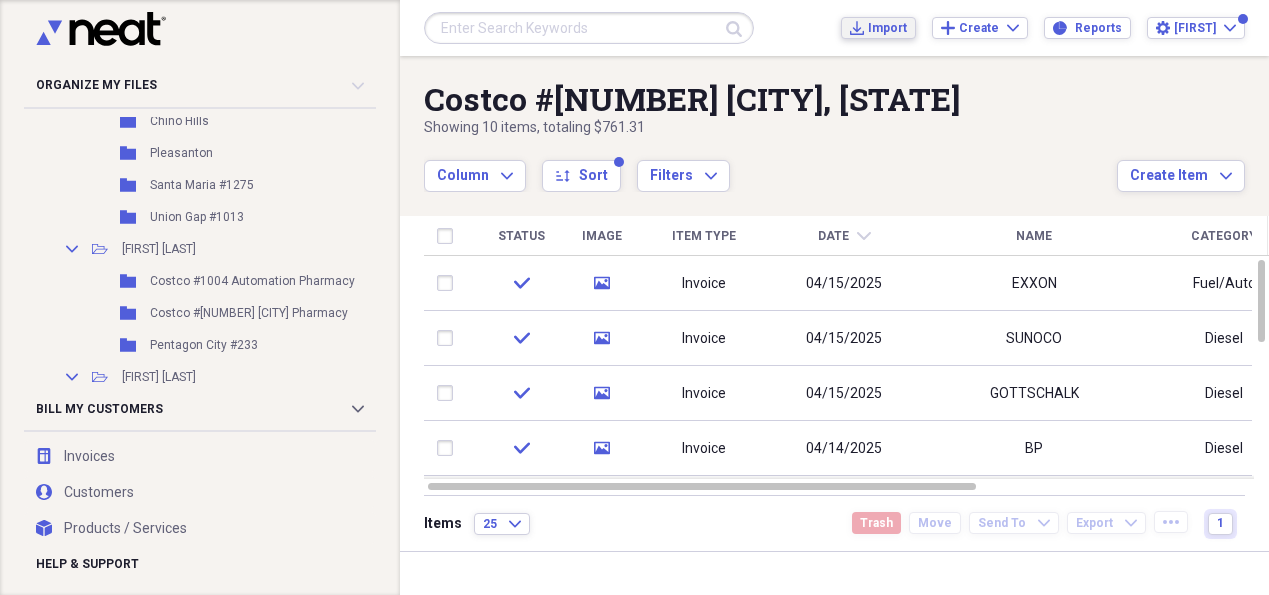 click on "Import" at bounding box center (887, 28) 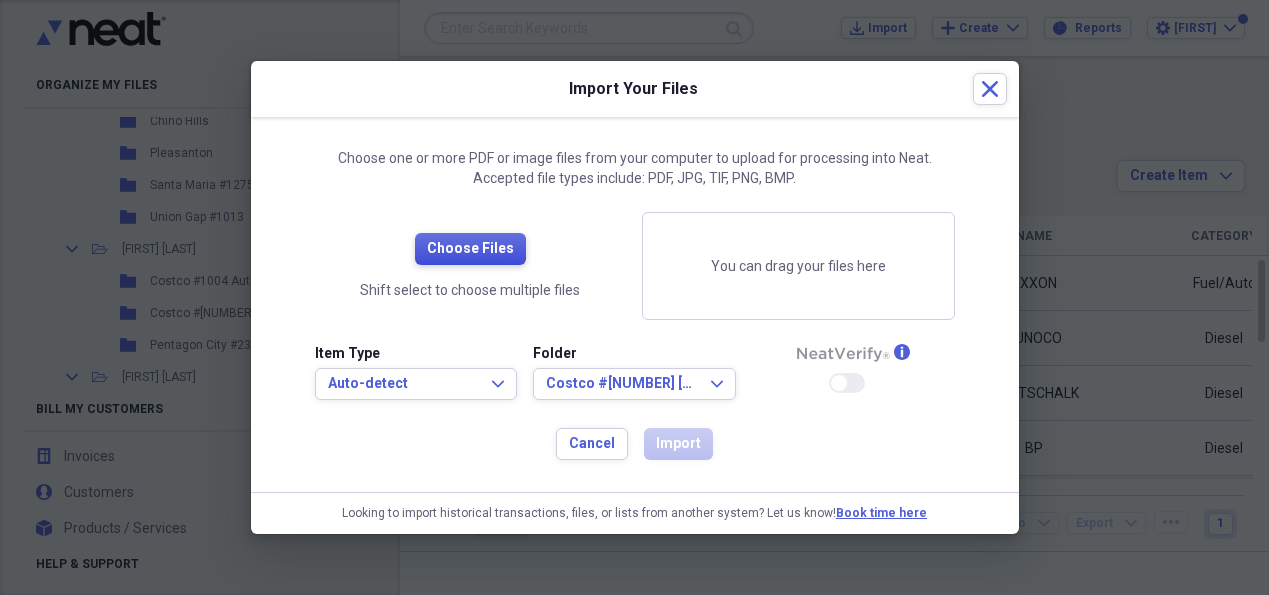 click on "Choose Files" at bounding box center (470, 249) 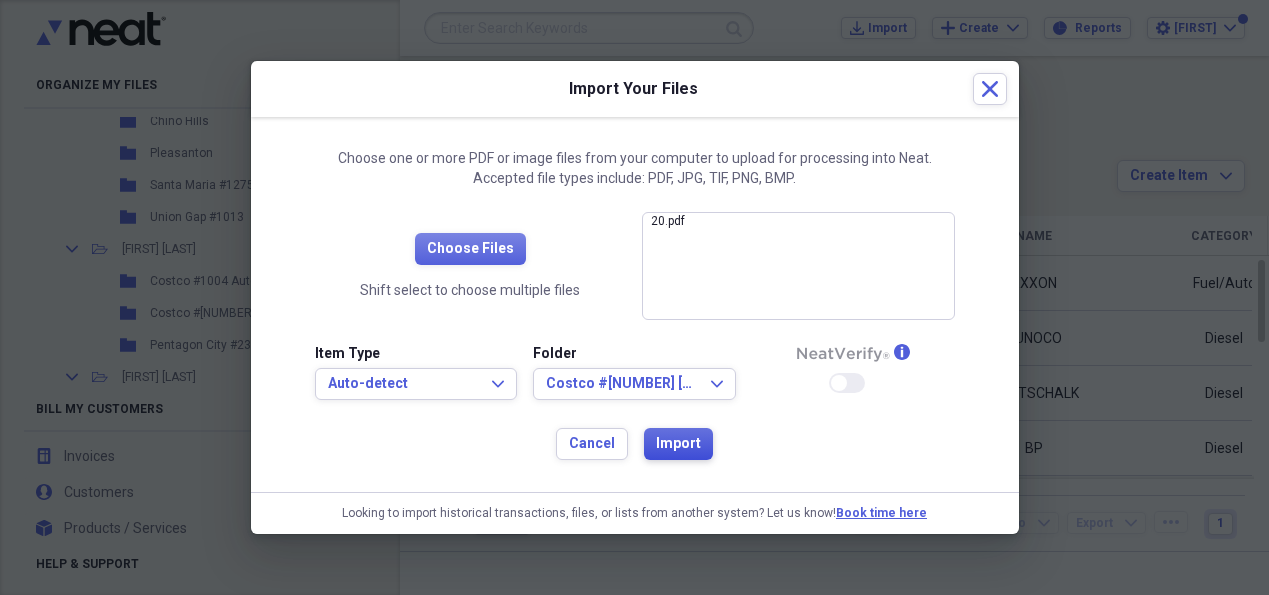 click on "Import" at bounding box center (678, 444) 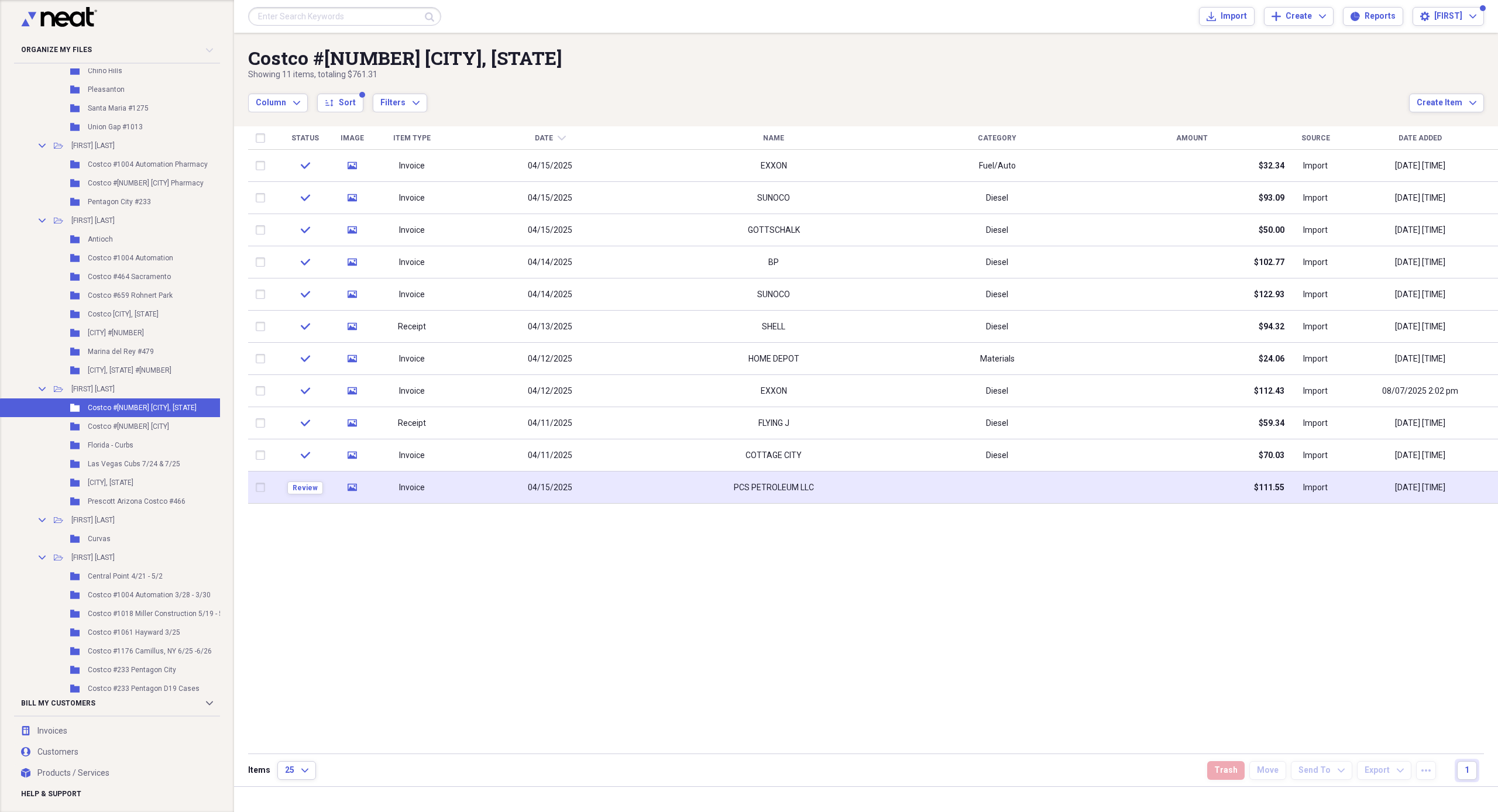 click on "PCS PETROLEUM LLC" at bounding box center [774, 487] 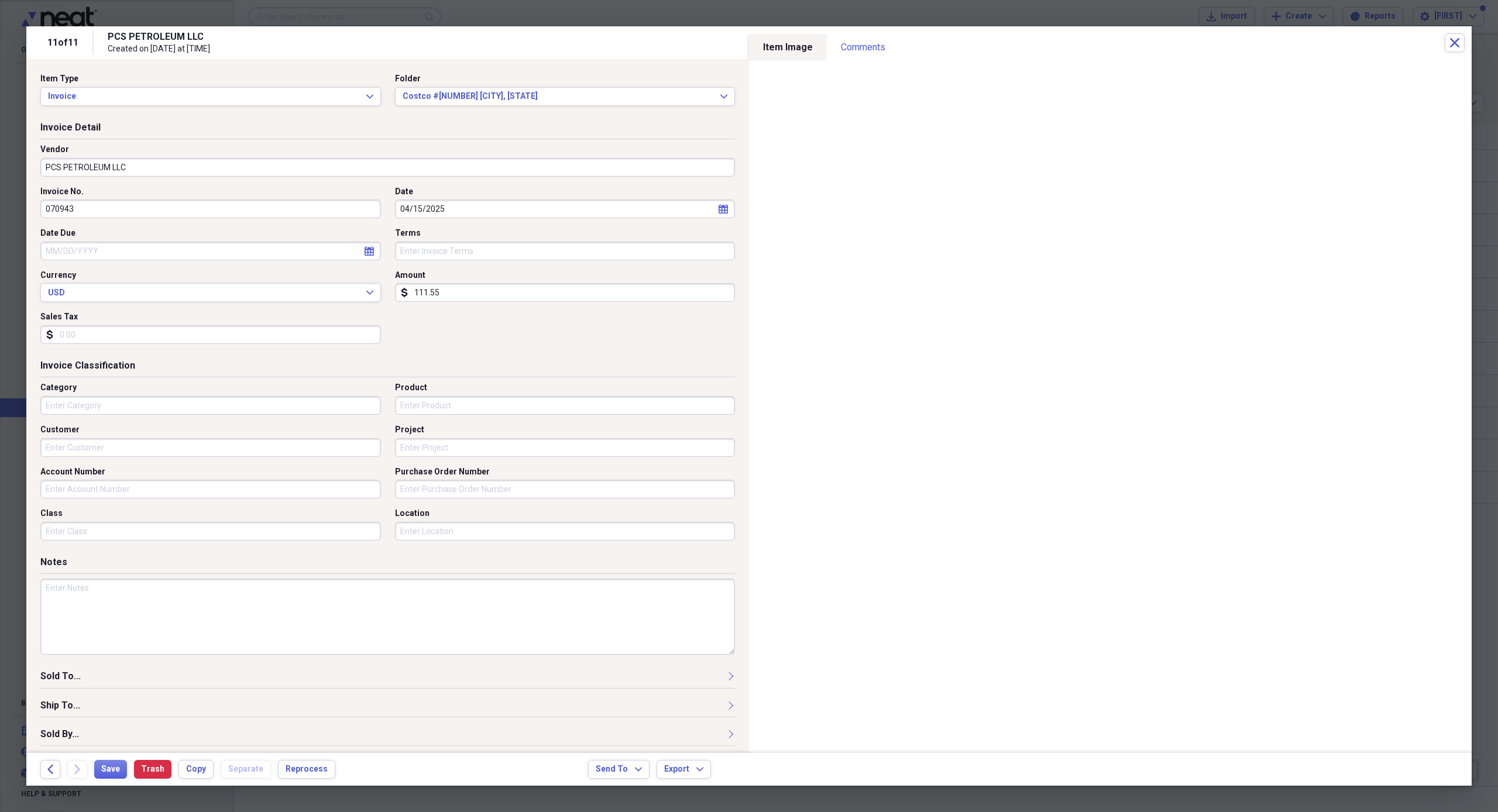 click on "Category" at bounding box center [211, 405] 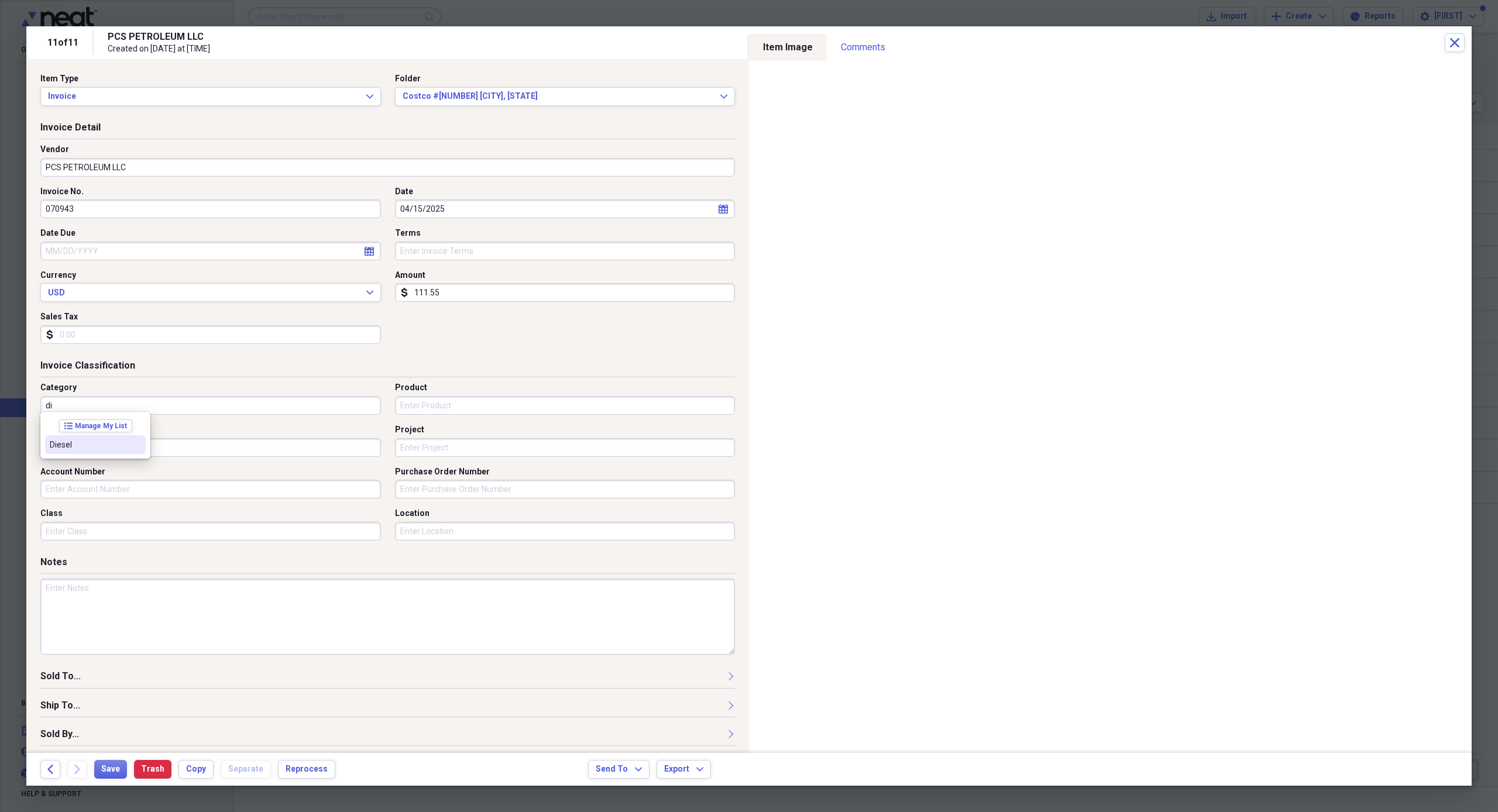 click on "Diesel" at bounding box center [88, 445] 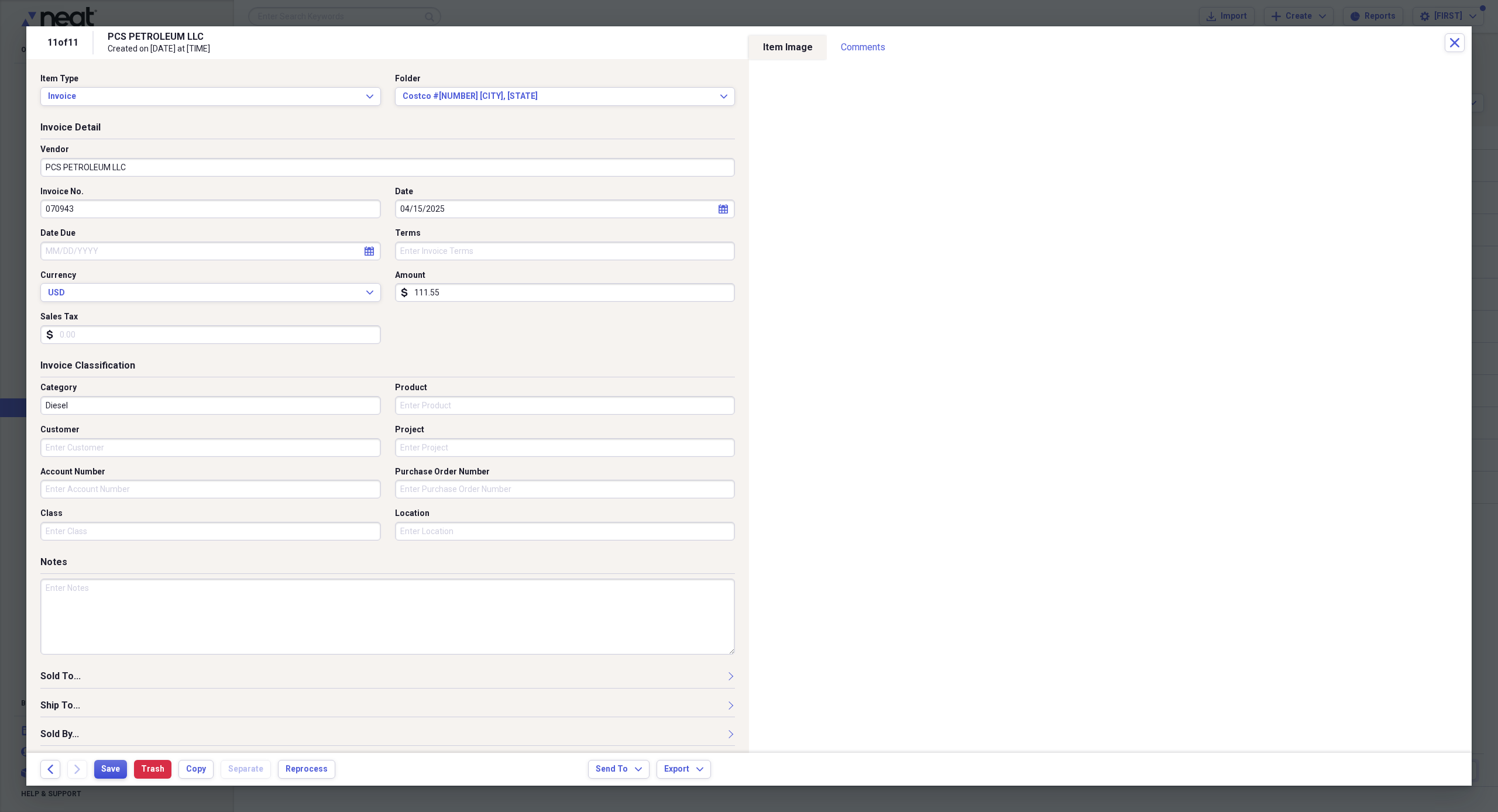 click on "Save" at bounding box center (111, 769) 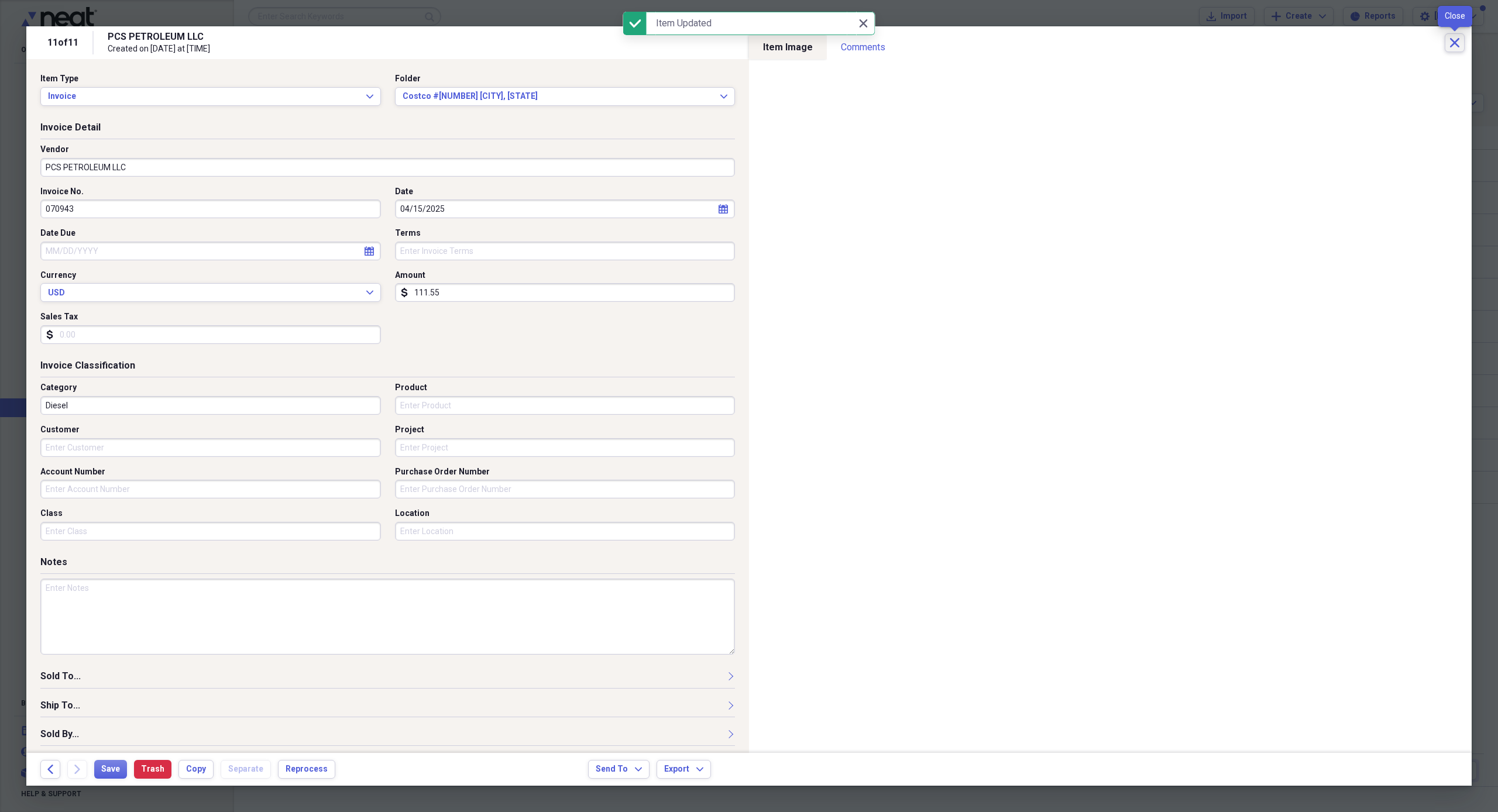 click on "Close" 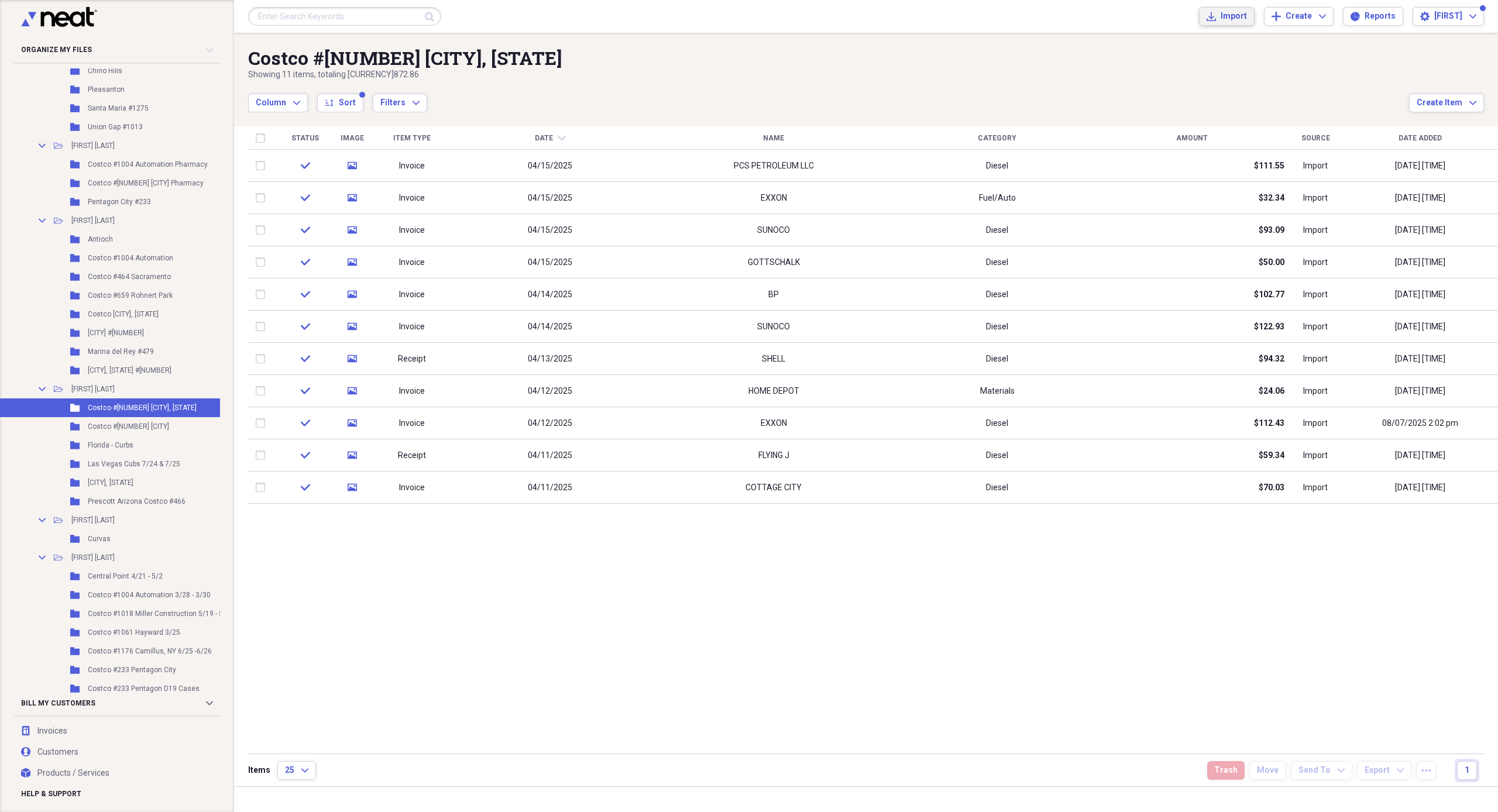 click on "Import" at bounding box center [1234, 16] 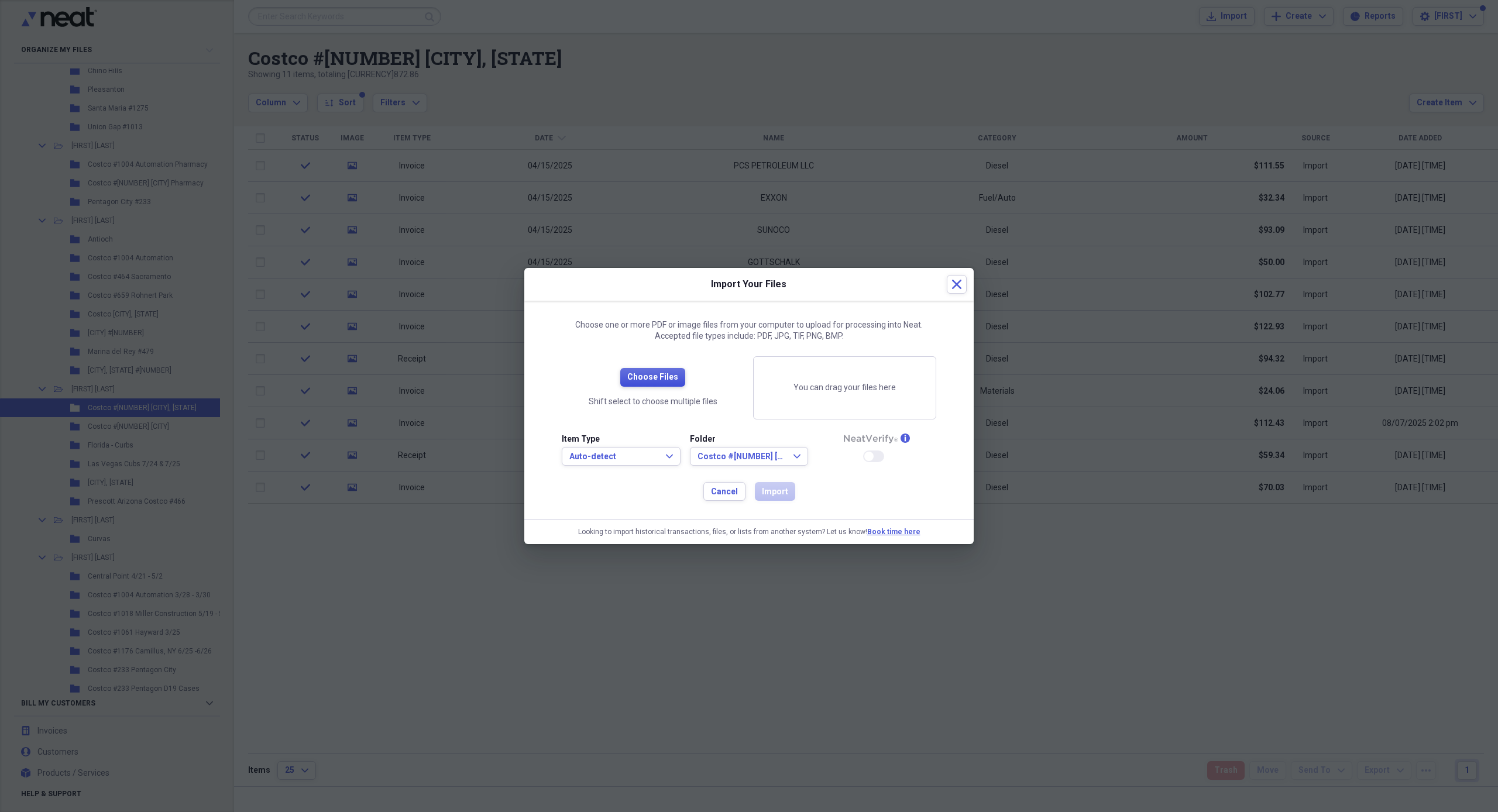 click on "Choose Files" at bounding box center [652, 377] 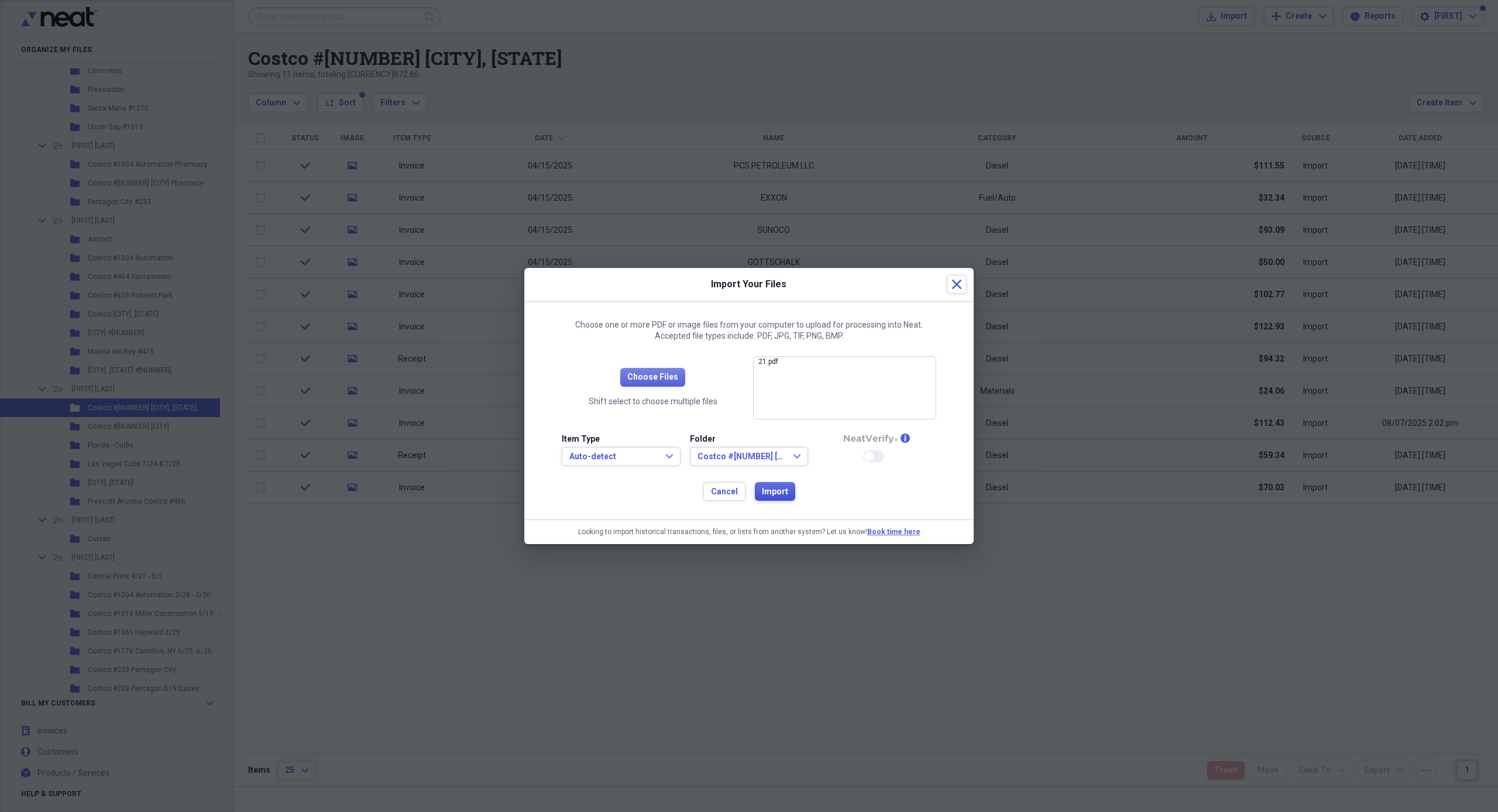 click on "Import" at bounding box center [775, 492] 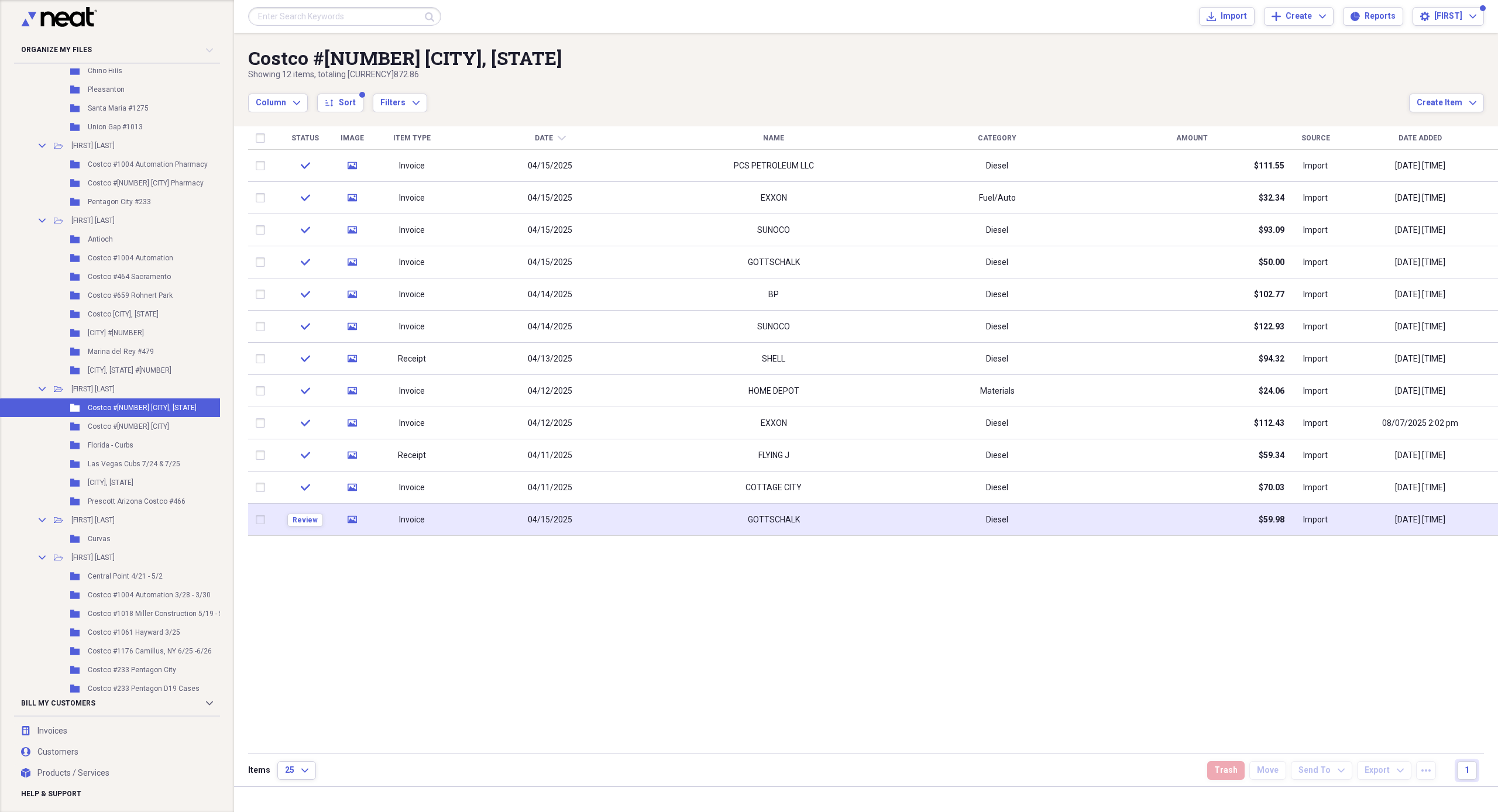 click on "04/15/2025" at bounding box center (550, 519) 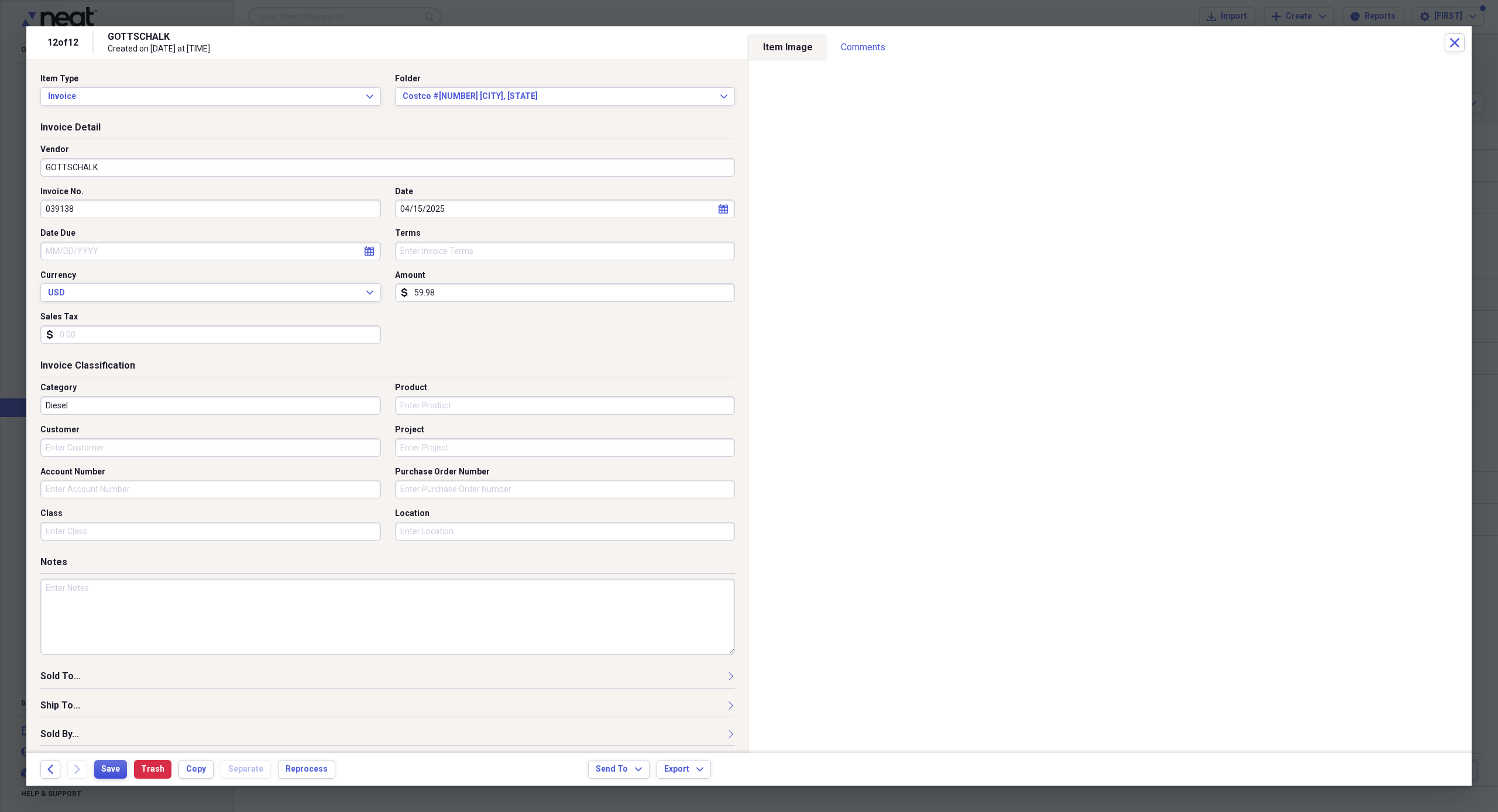 click on "Save" at bounding box center (111, 769) 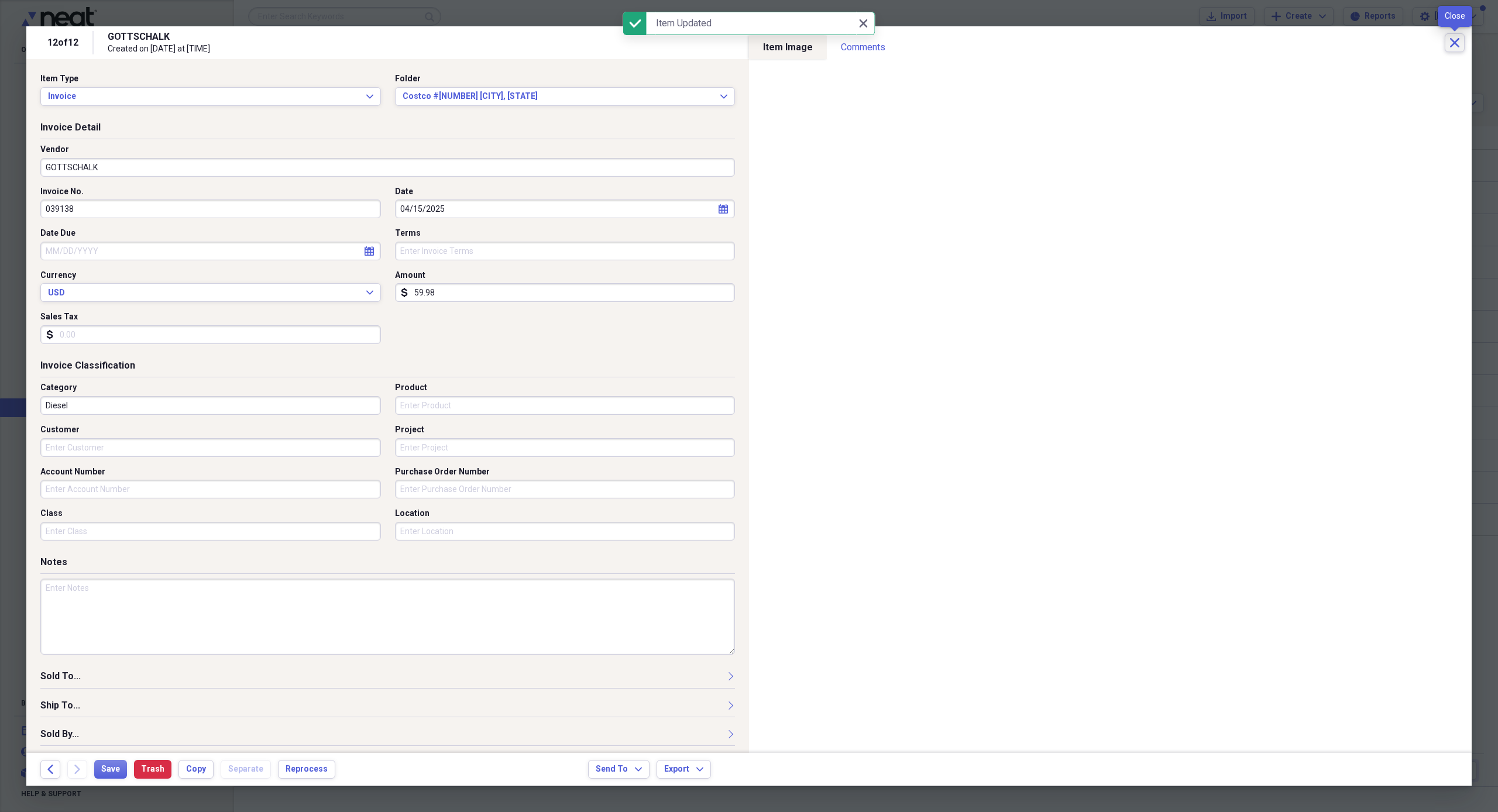 click on "Close" 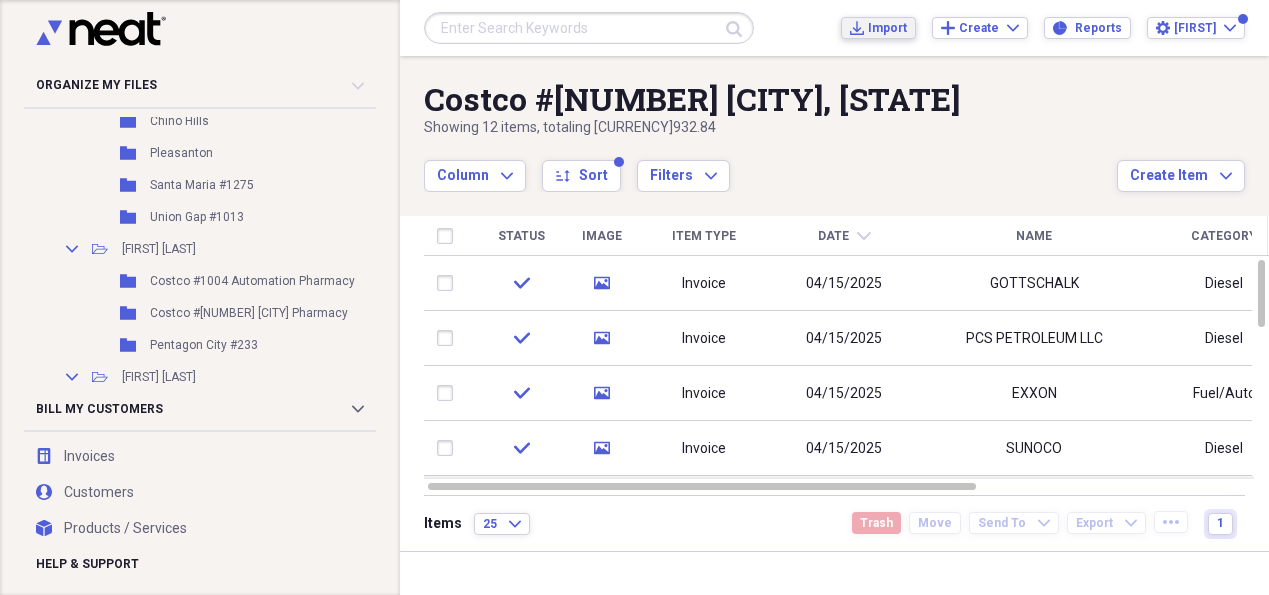 click on "Import" 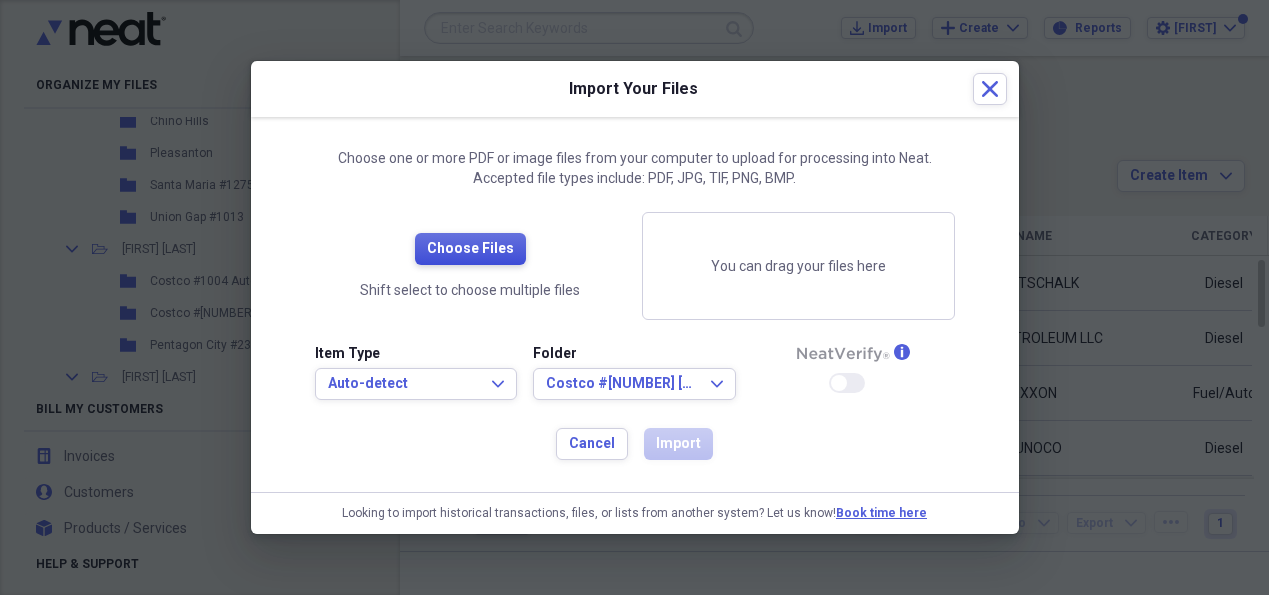 click on "Choose Files" at bounding box center [470, 249] 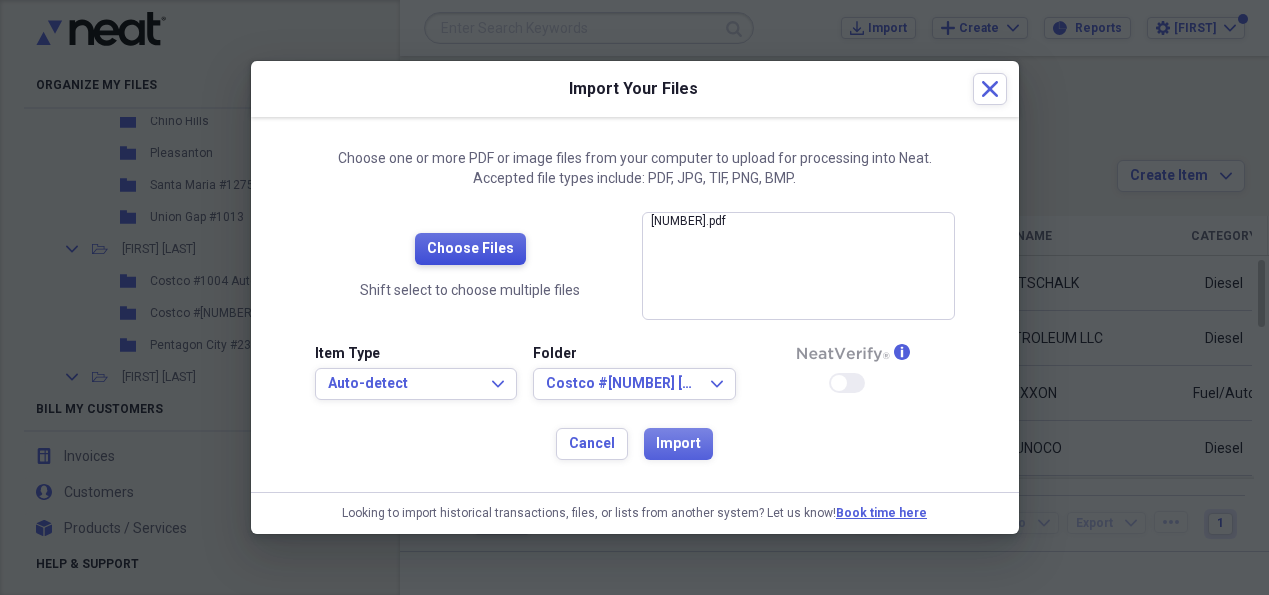 click on "Choose Files" at bounding box center (470, 249) 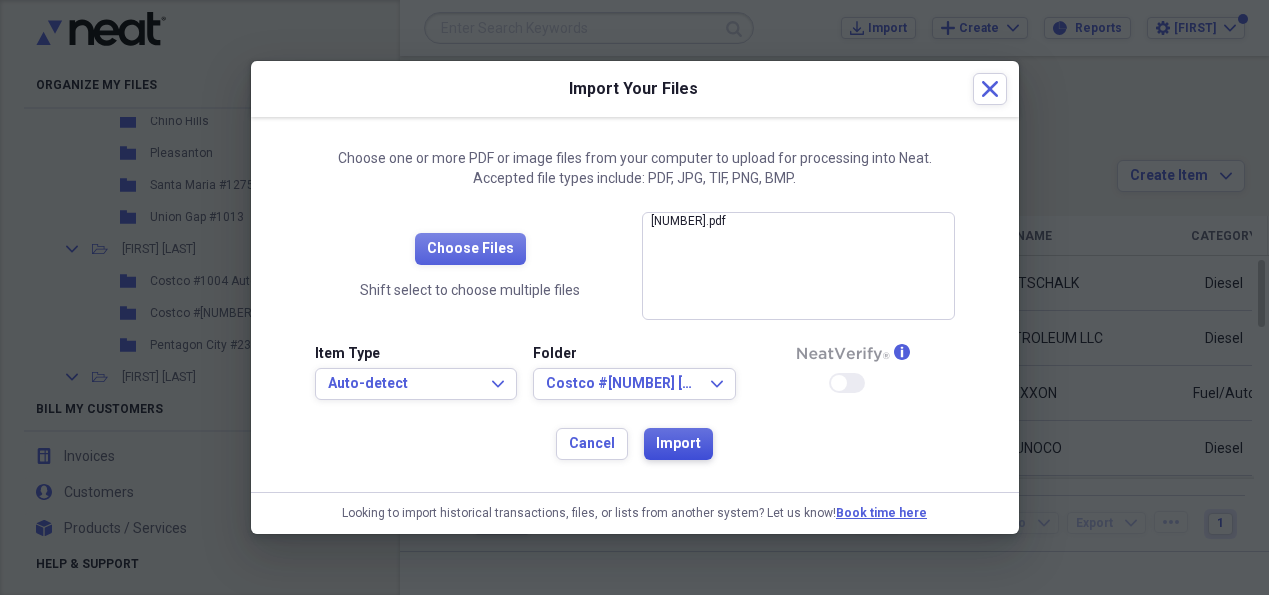 click on "Import" at bounding box center [678, 444] 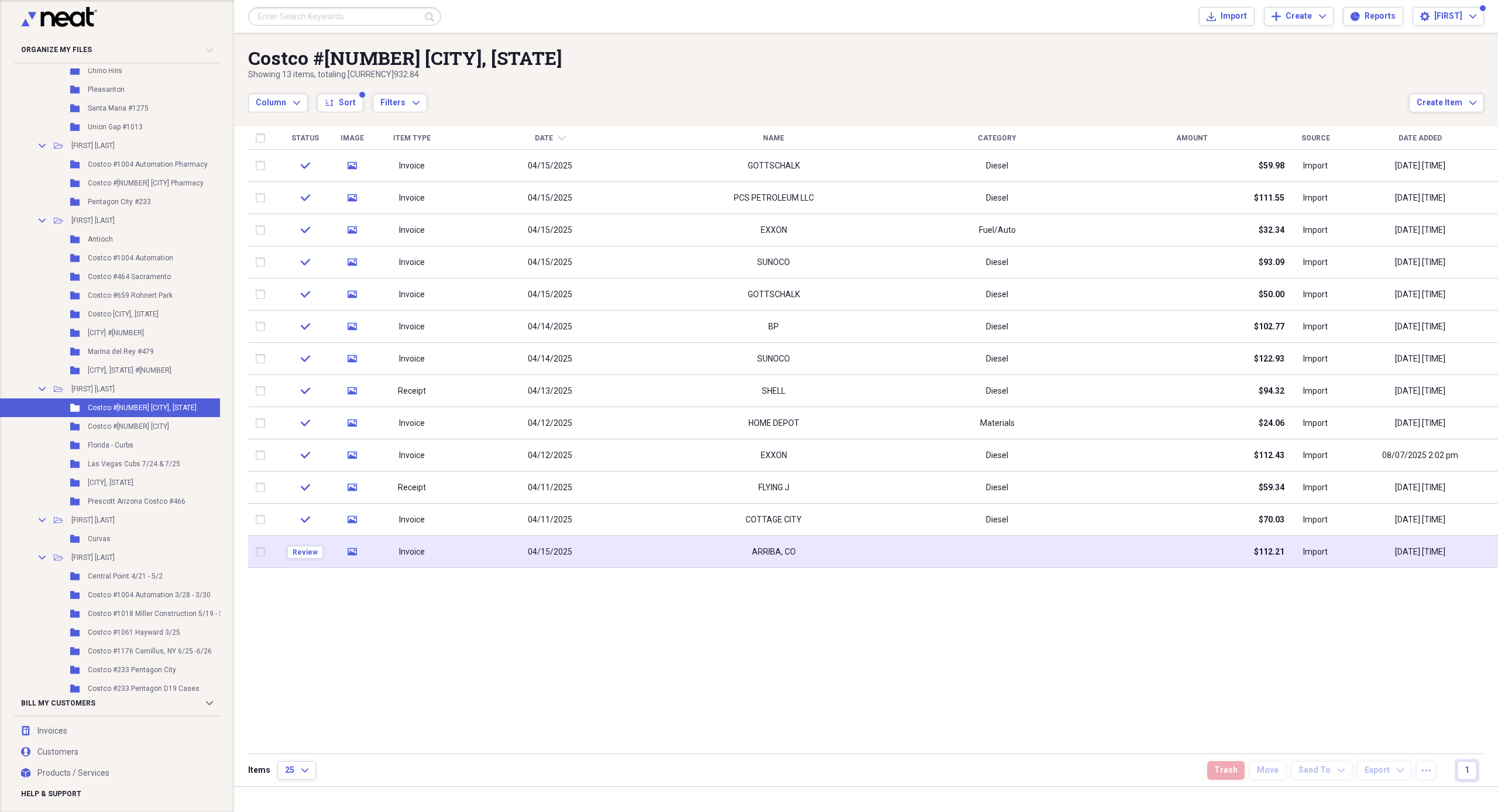 click on "04/15/2025" at bounding box center (550, 552) 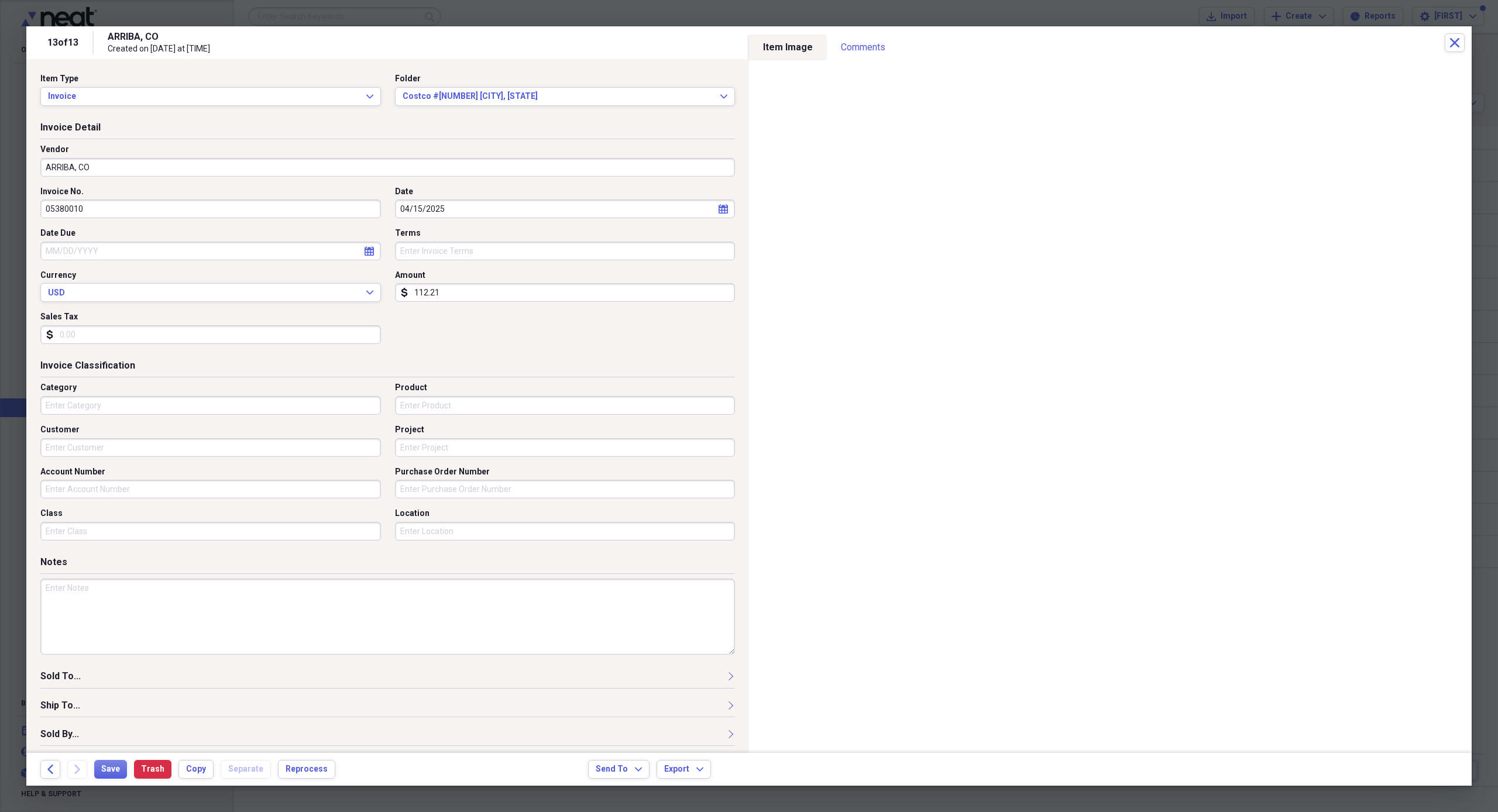 click on "ARRIBA, CO" at bounding box center [387, 167] 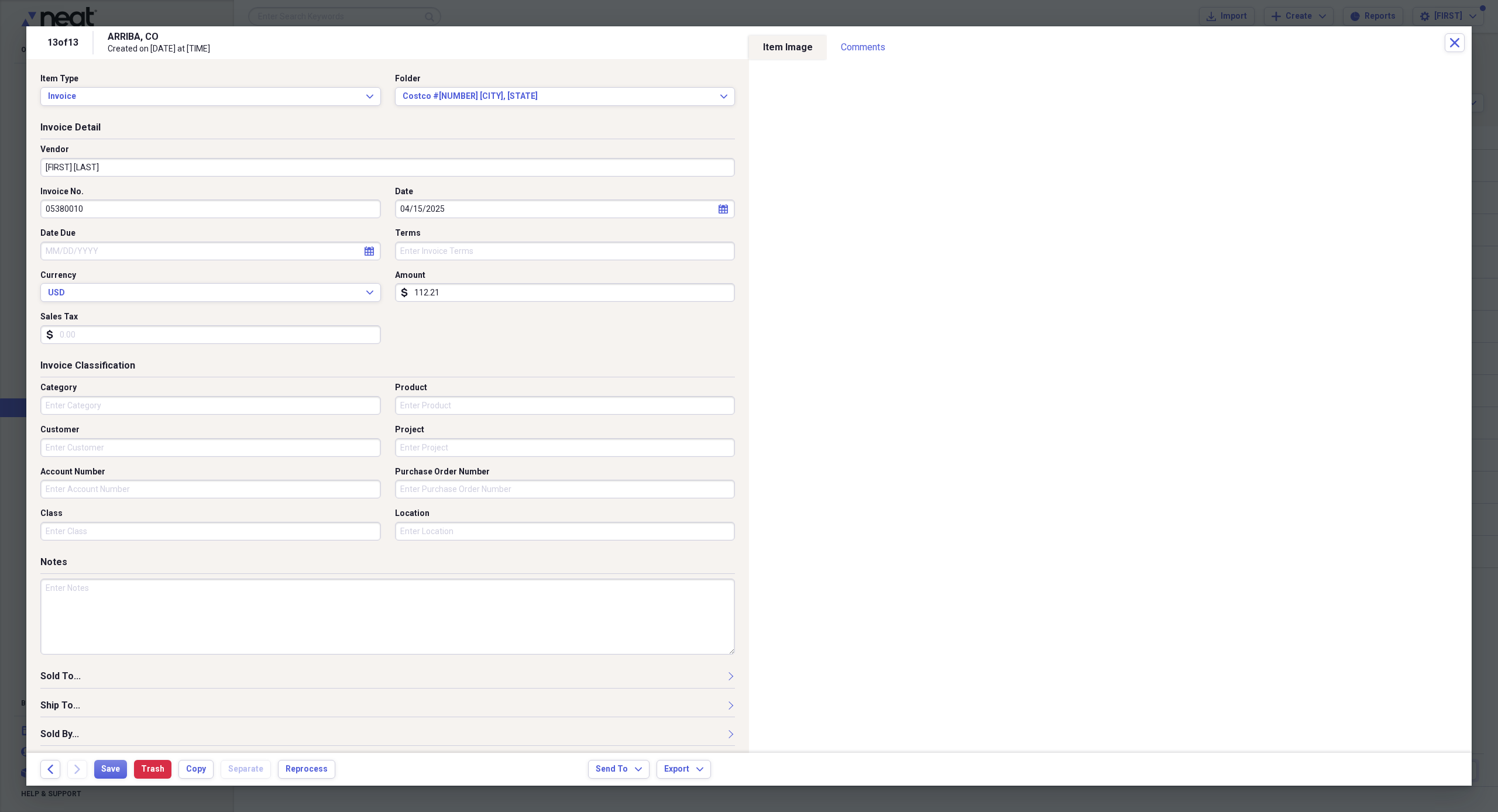 type on "ARRIBa DJ" 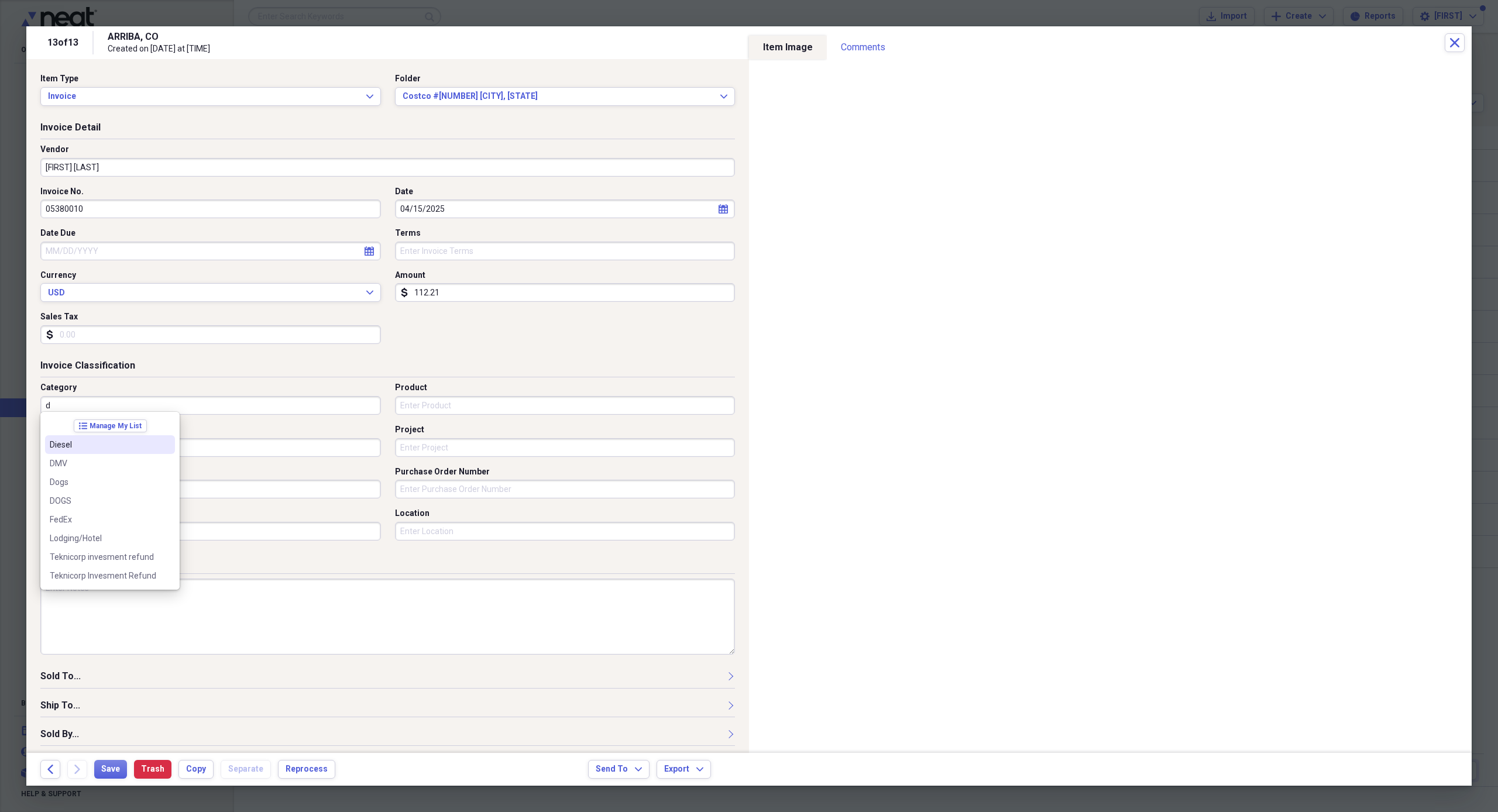 click on "Diesel" at bounding box center (103, 445) 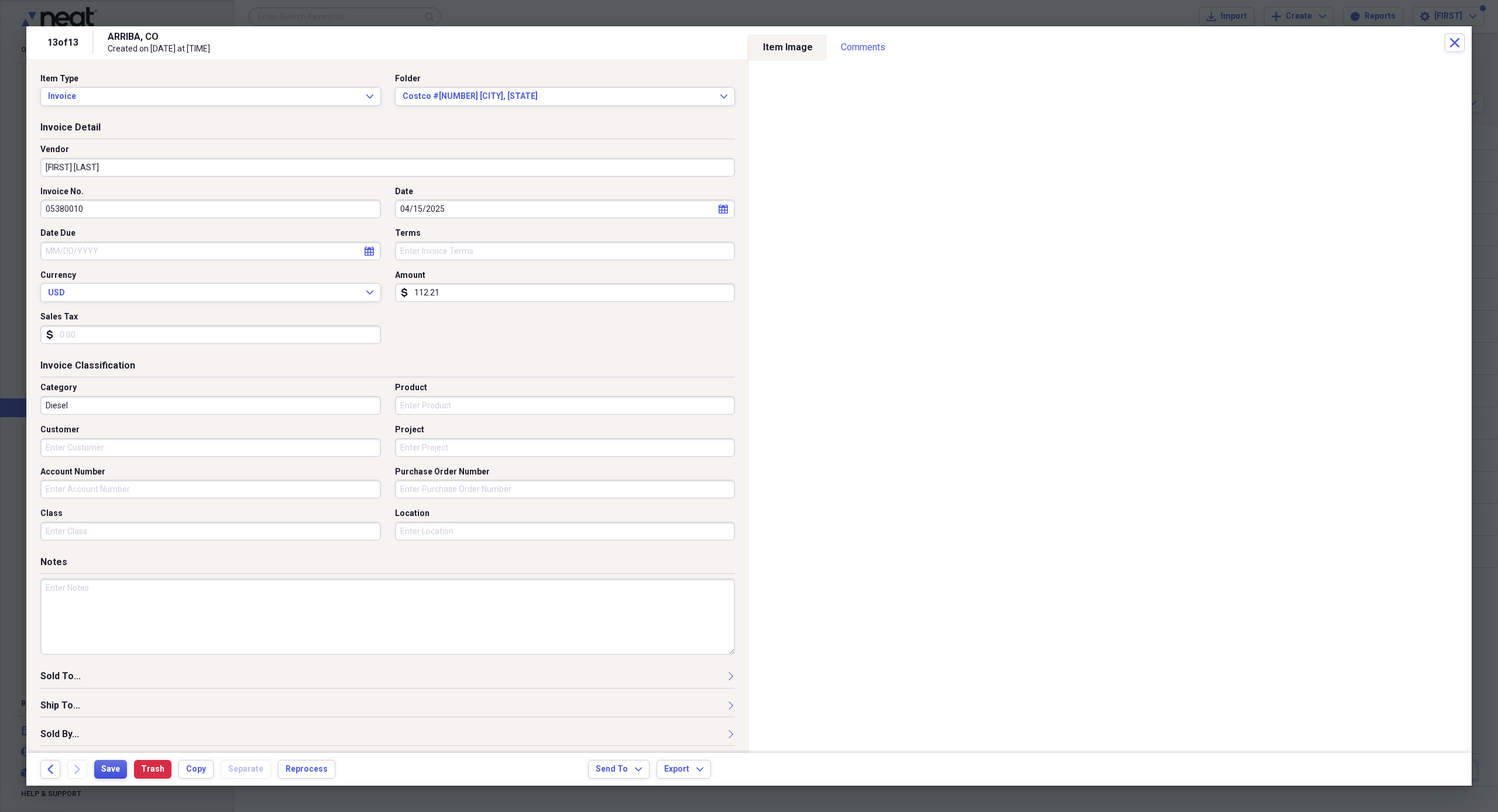click on "Save" at bounding box center [111, 769] 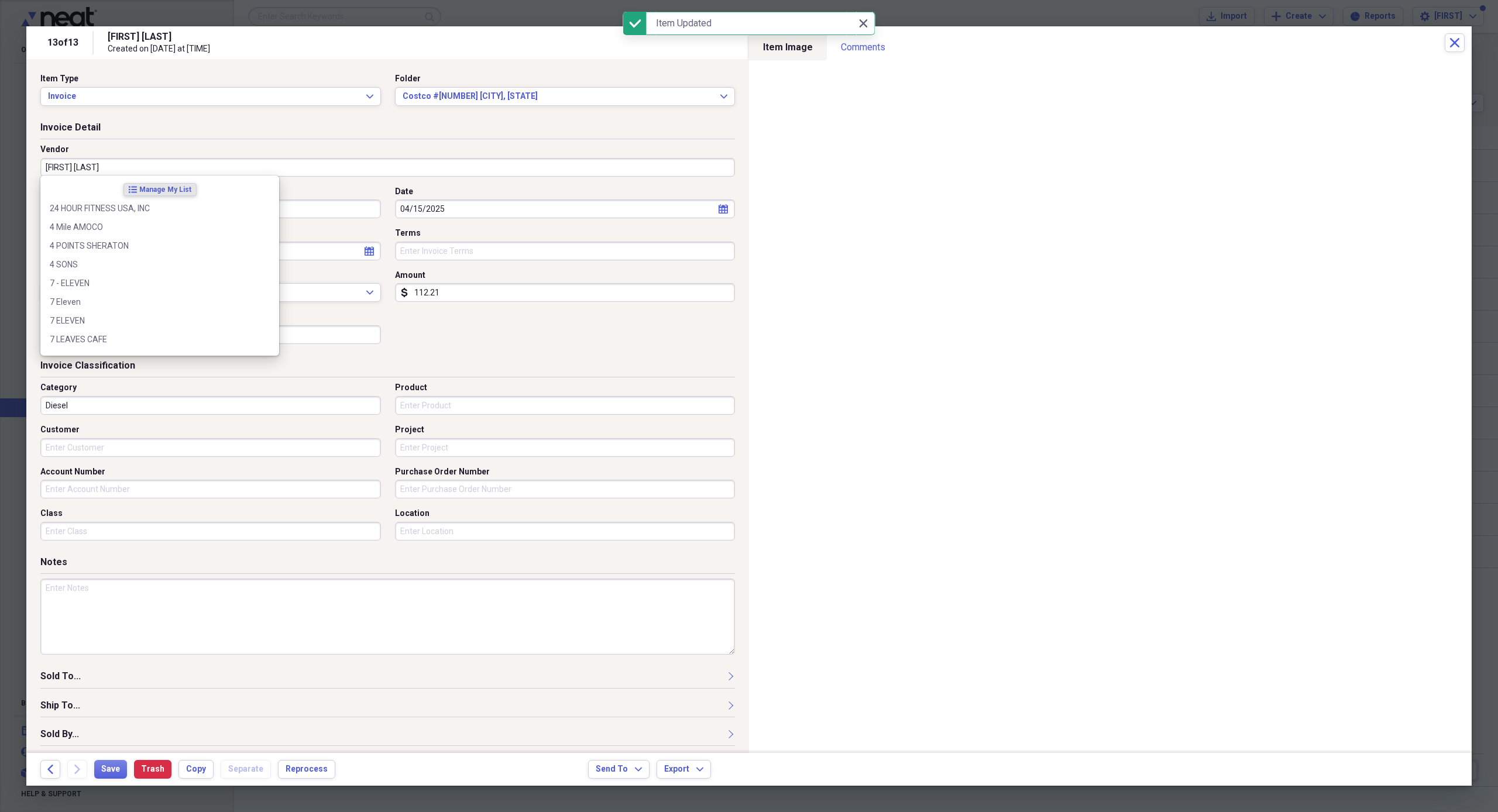 click on "ARRIBa DJ" at bounding box center [387, 167] 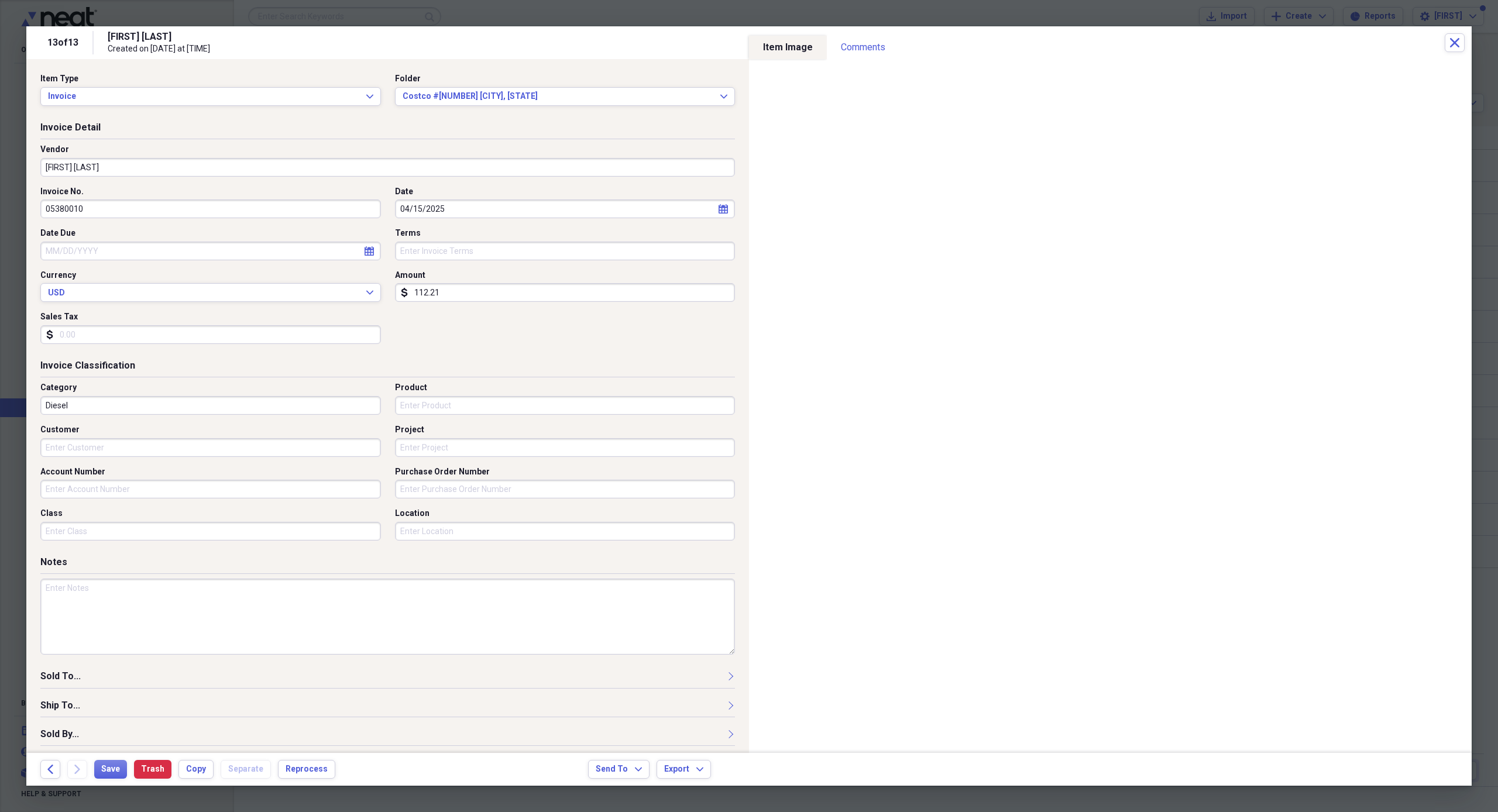 click on "ARRIBa DJ" at bounding box center (387, 167) 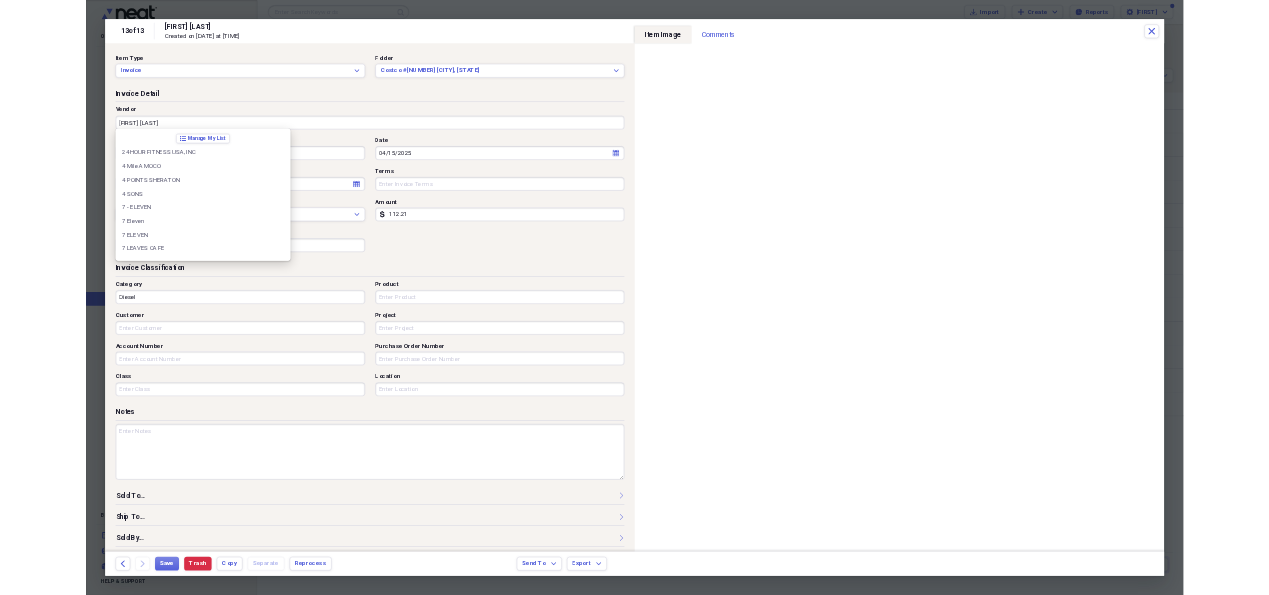scroll, scrollTop: 4028, scrollLeft: 0, axis: vertical 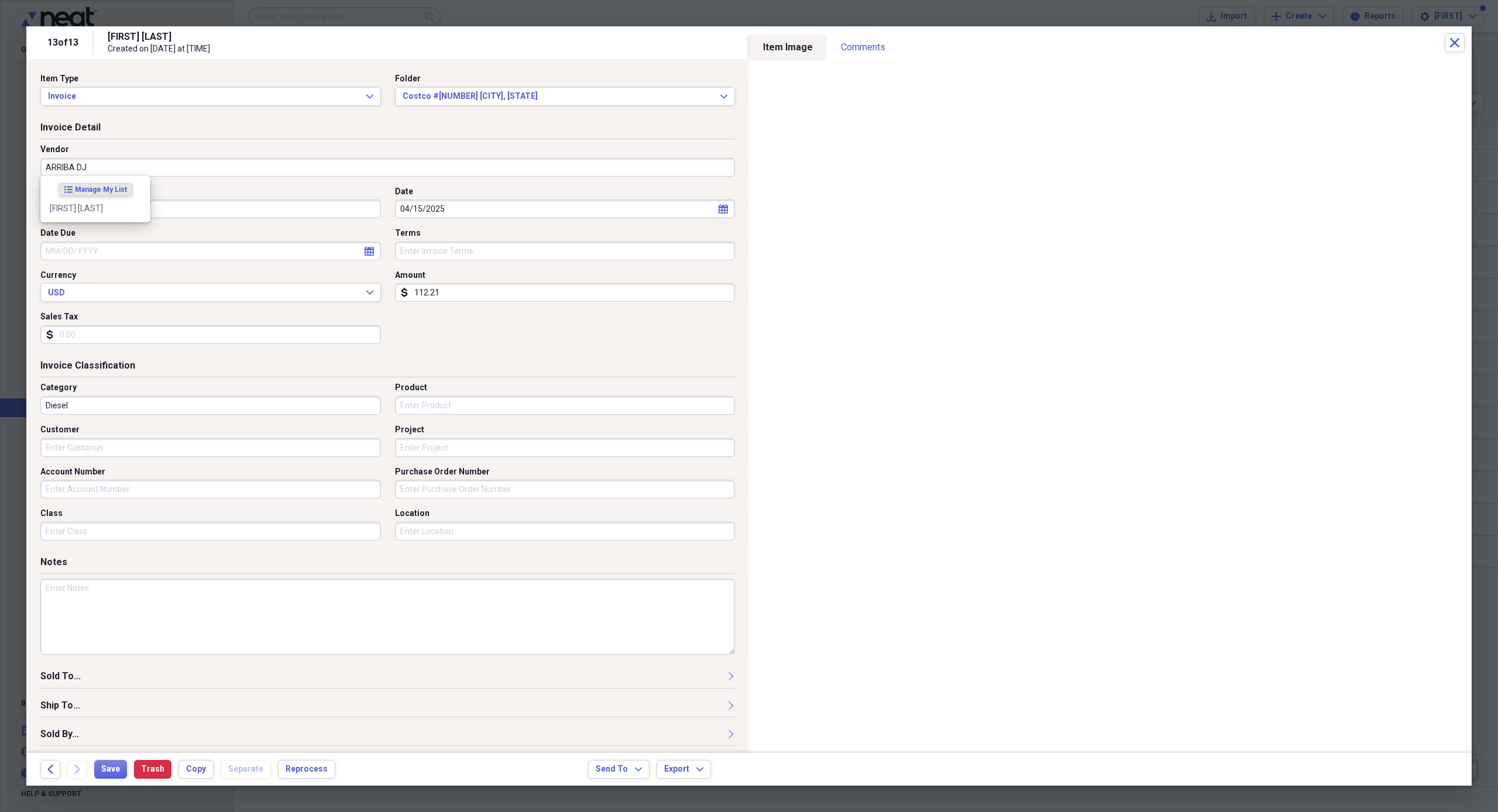 click on "[LAST] [LAST]" at bounding box center (387, 167) 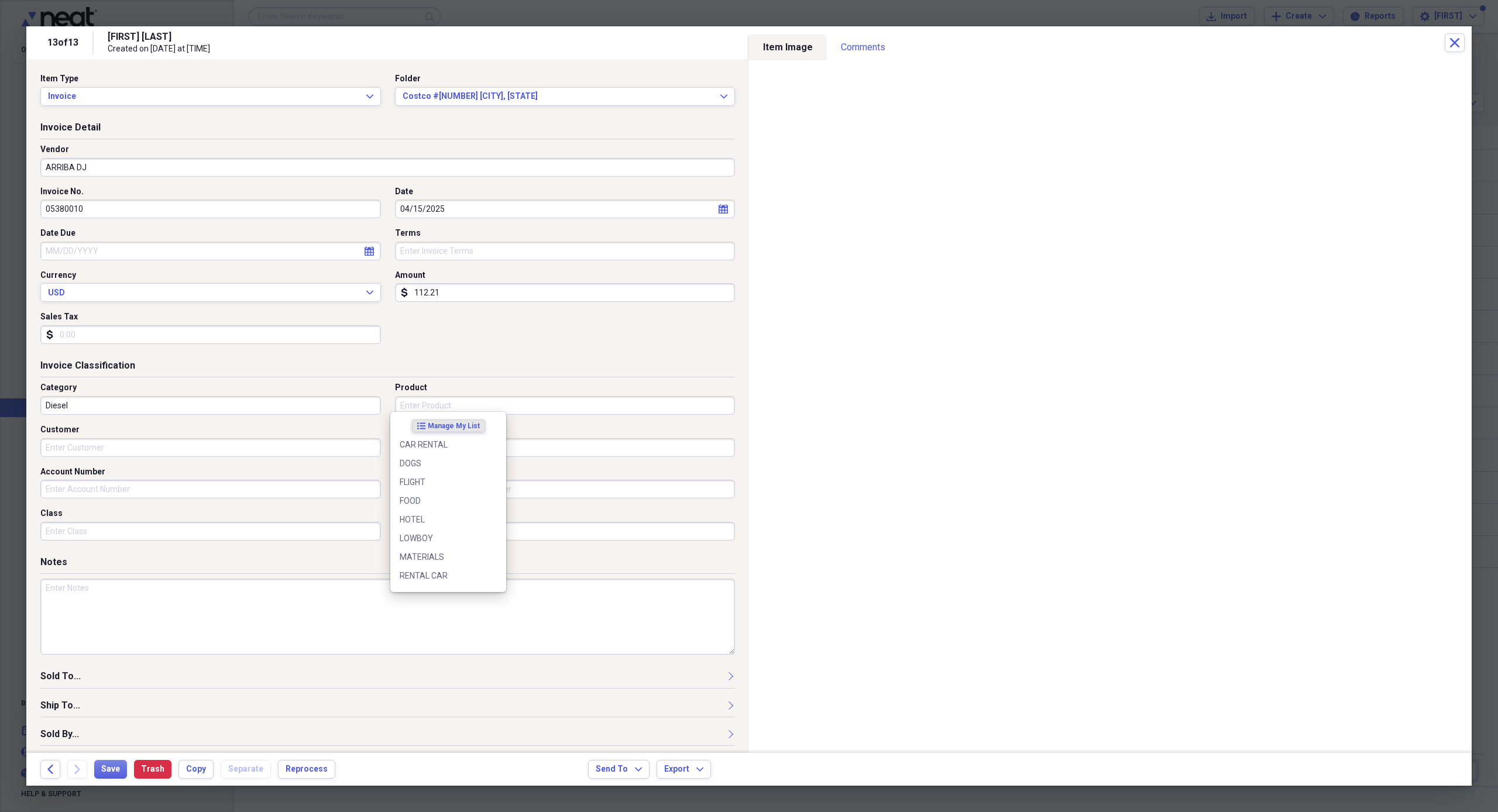 click on "Product" at bounding box center [565, 405] 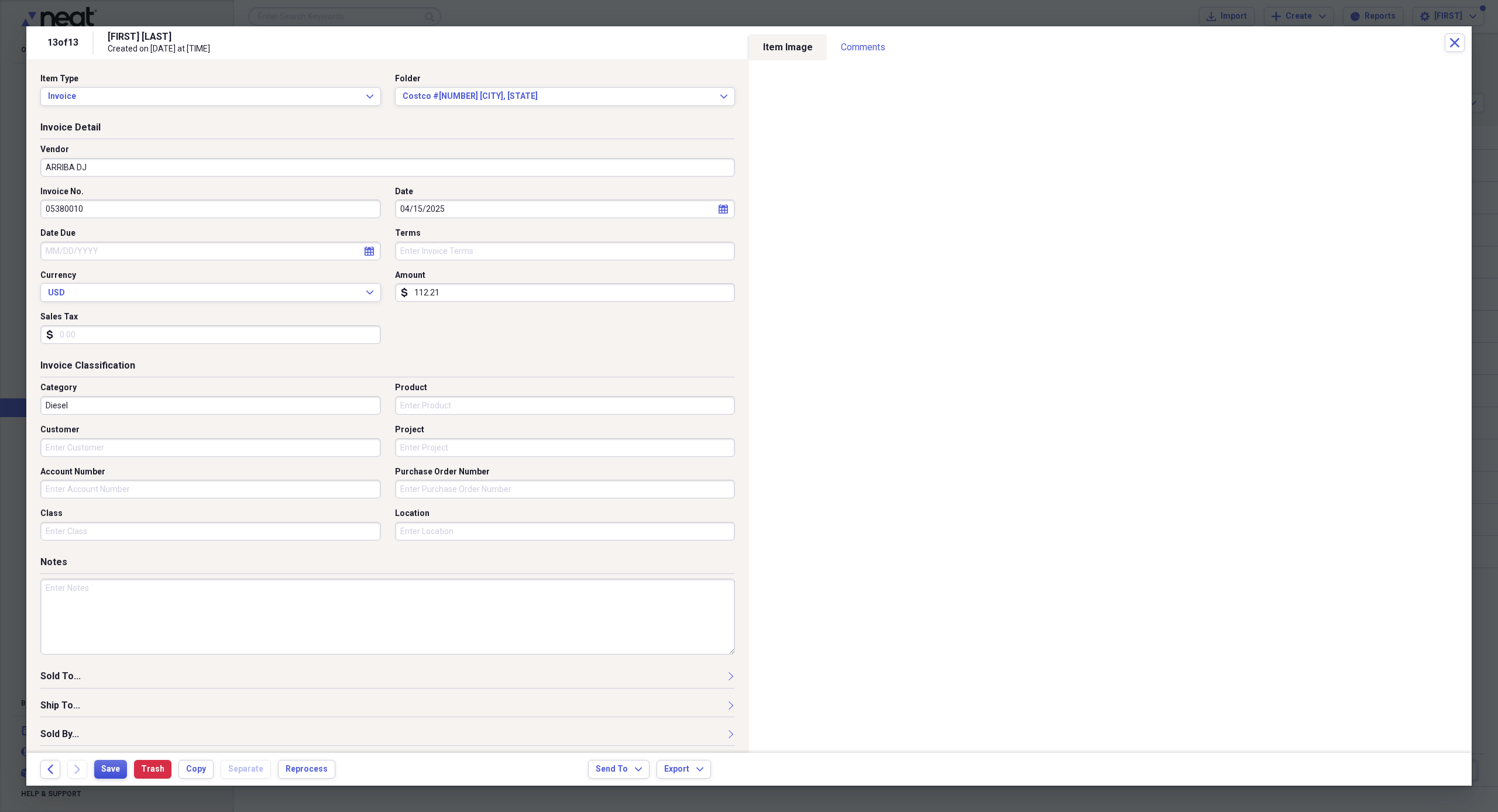 click on "Save" at bounding box center (111, 769) 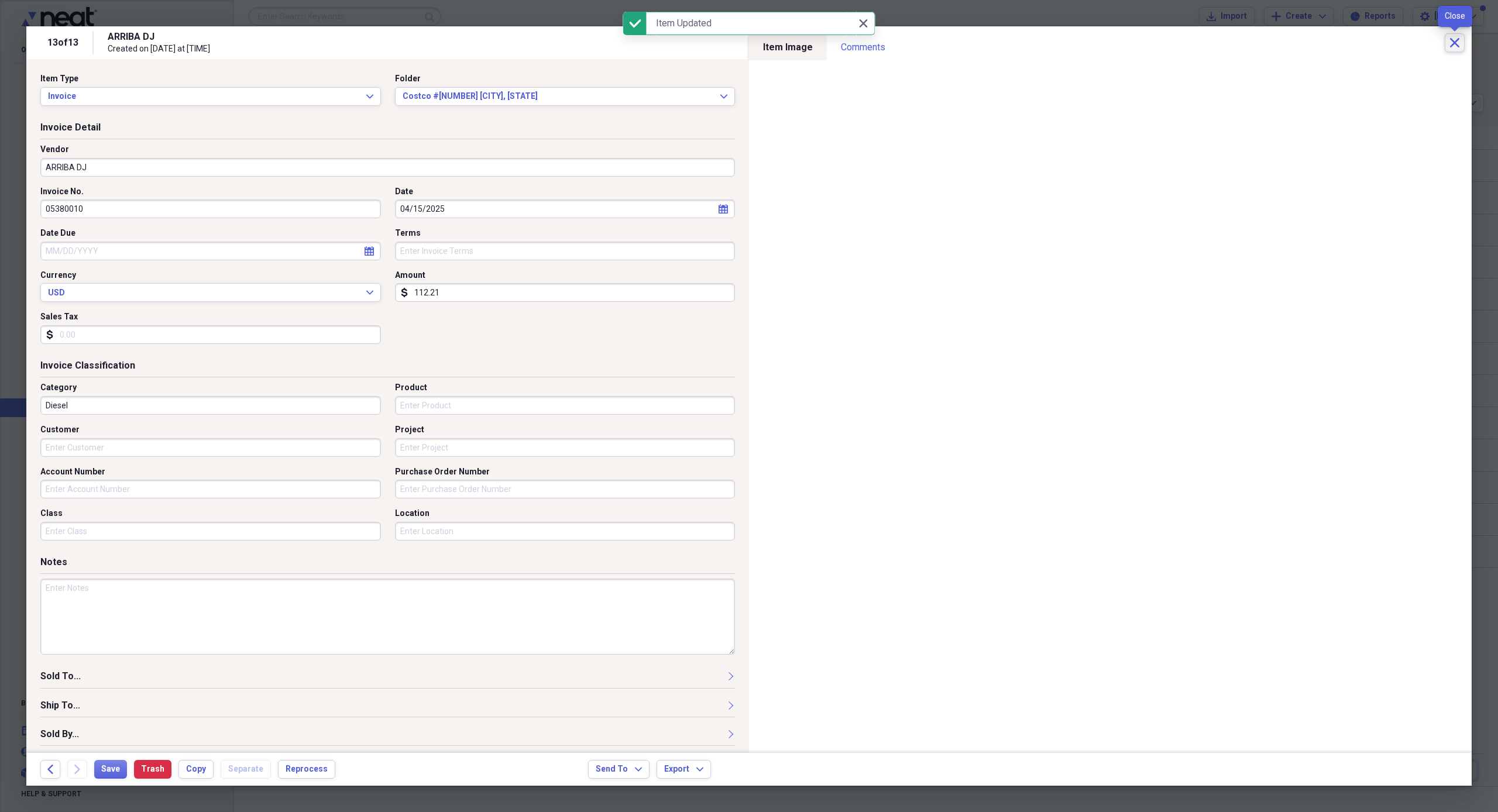 click on "Close" 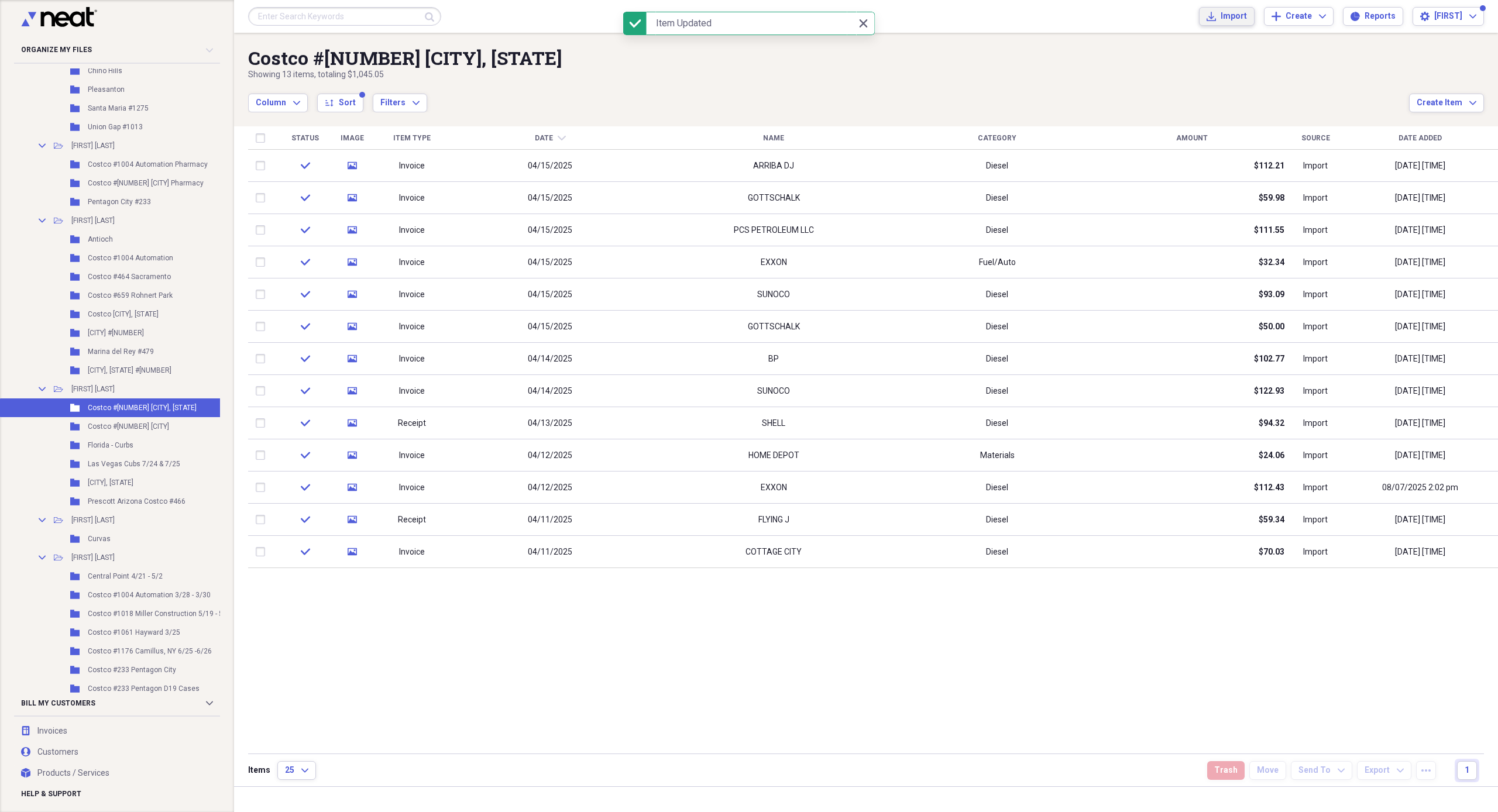 click on "Import" at bounding box center (1234, 16) 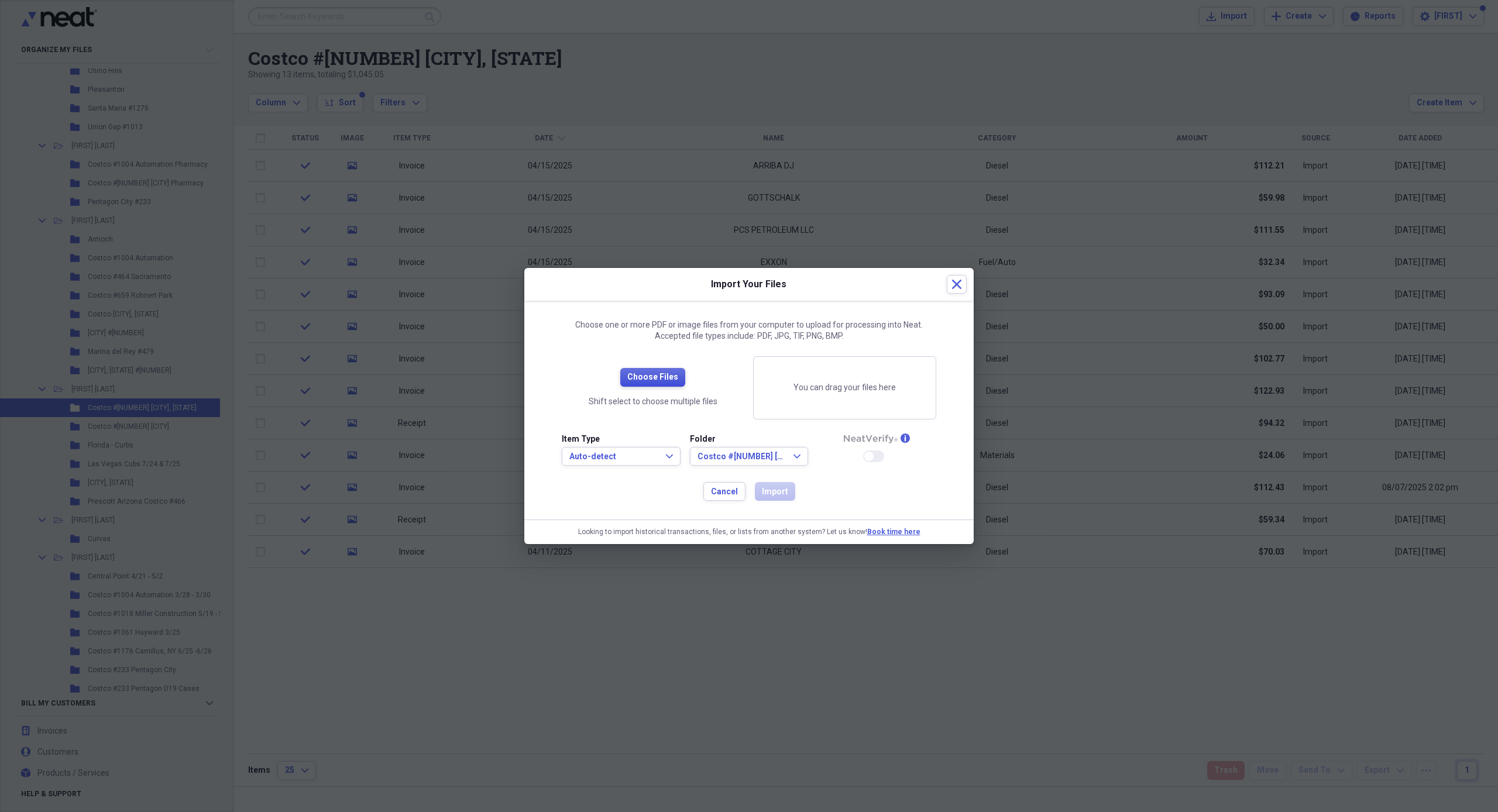 click on "Choose Files" at bounding box center [652, 377] 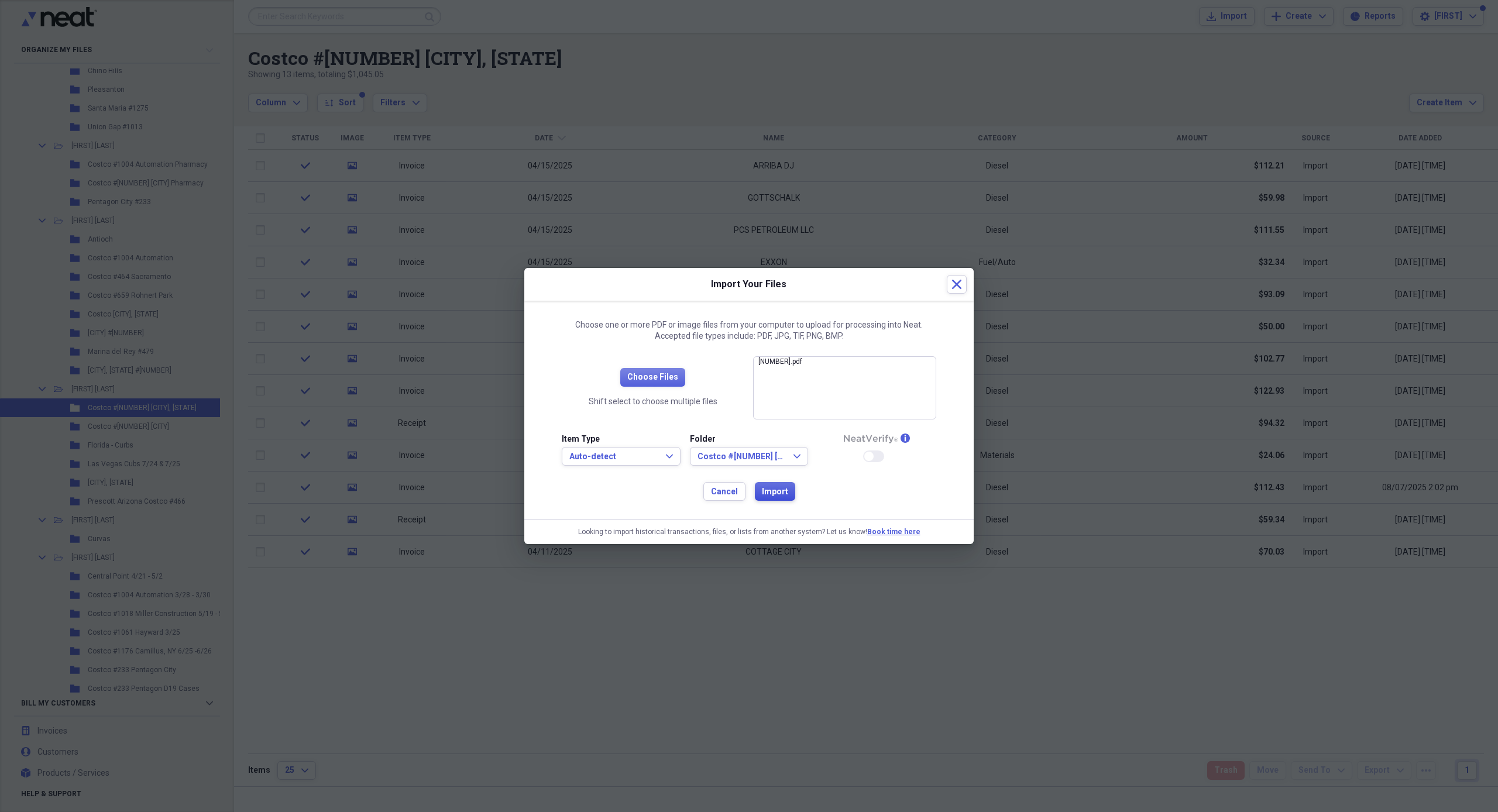 click on "Import" at bounding box center (775, 491) 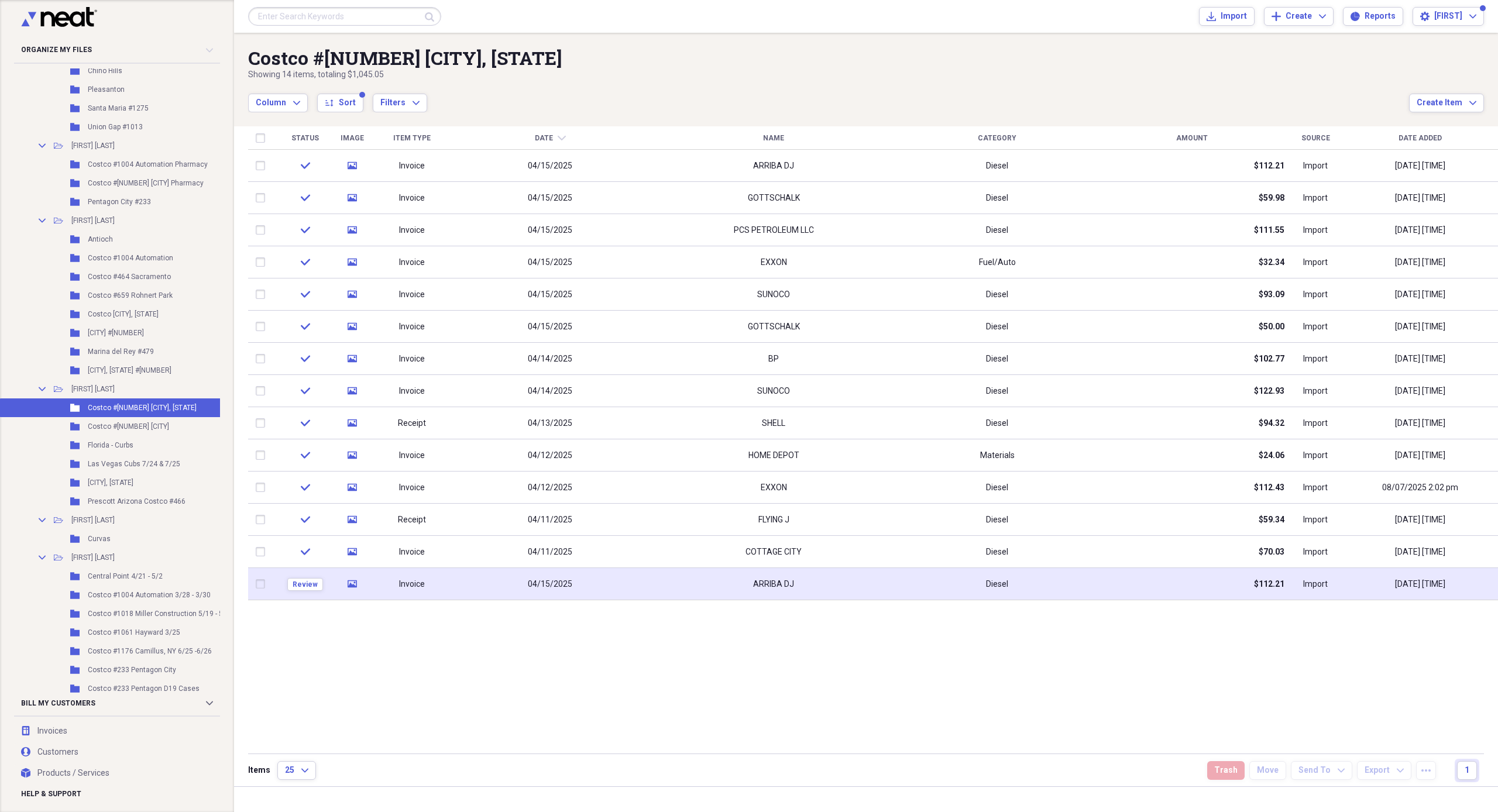 click on "04/15/2025" at bounding box center [550, 584] 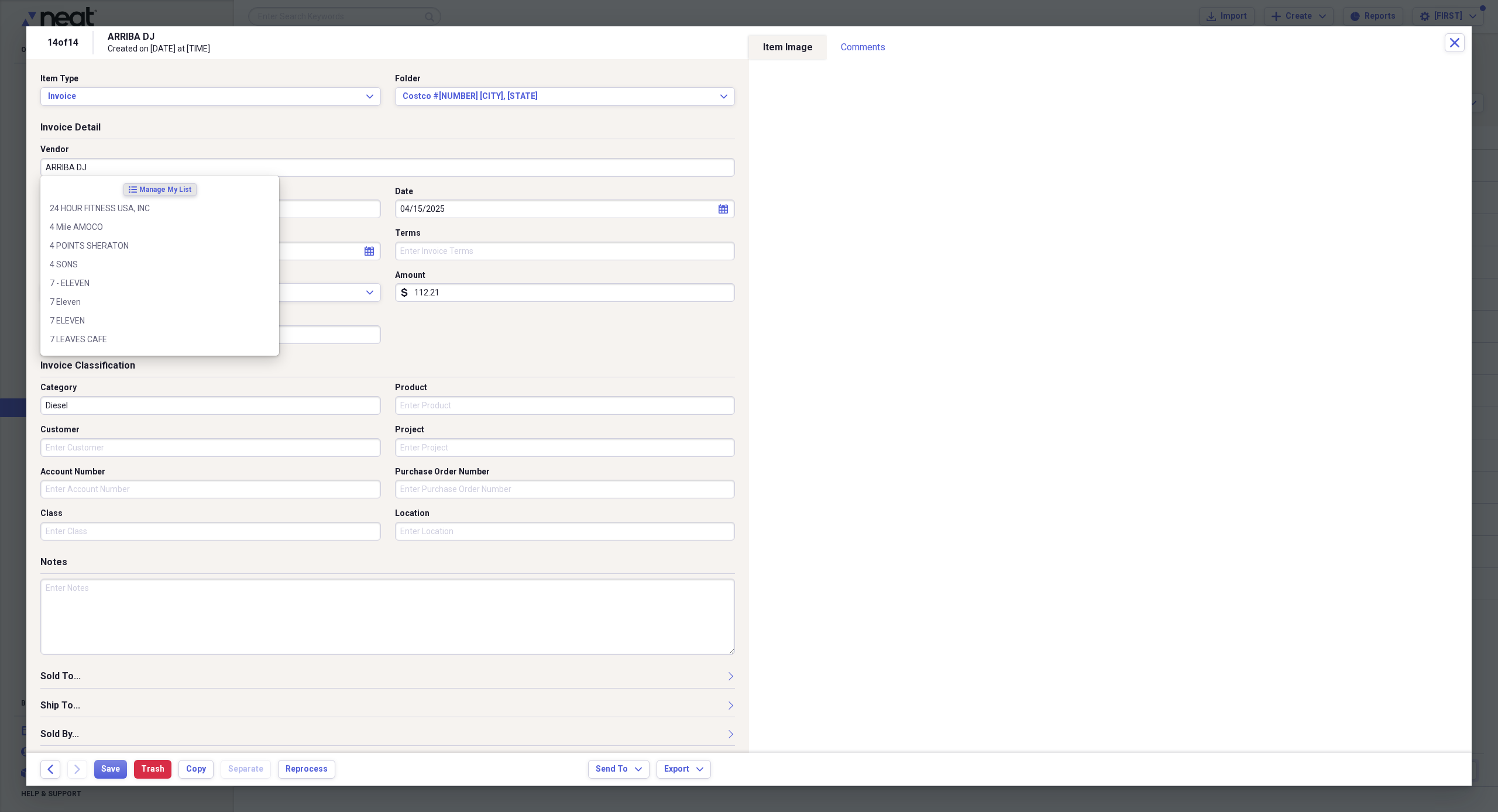 click on "[LAST] [LAST]" at bounding box center [387, 167] 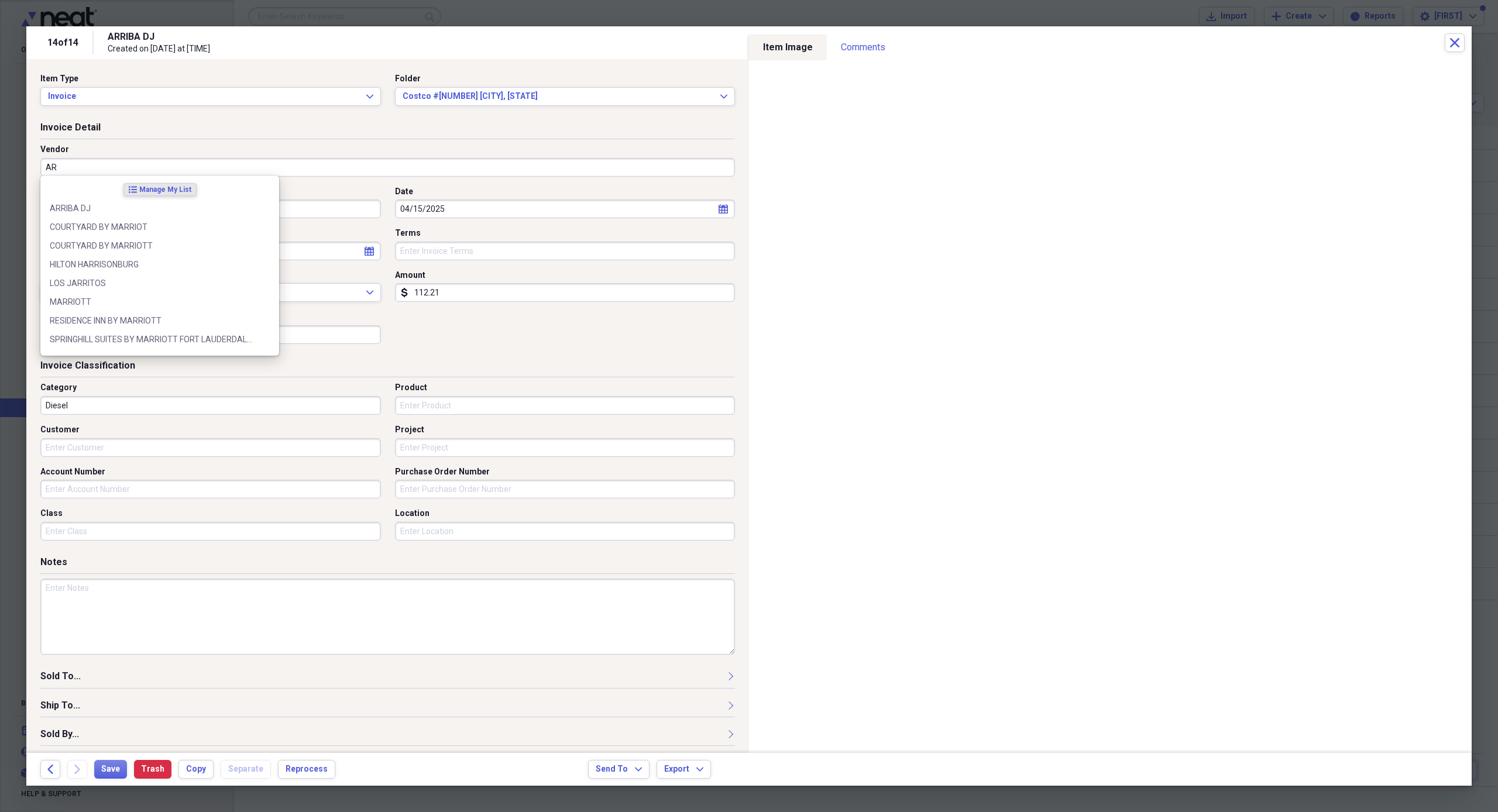 type on "A" 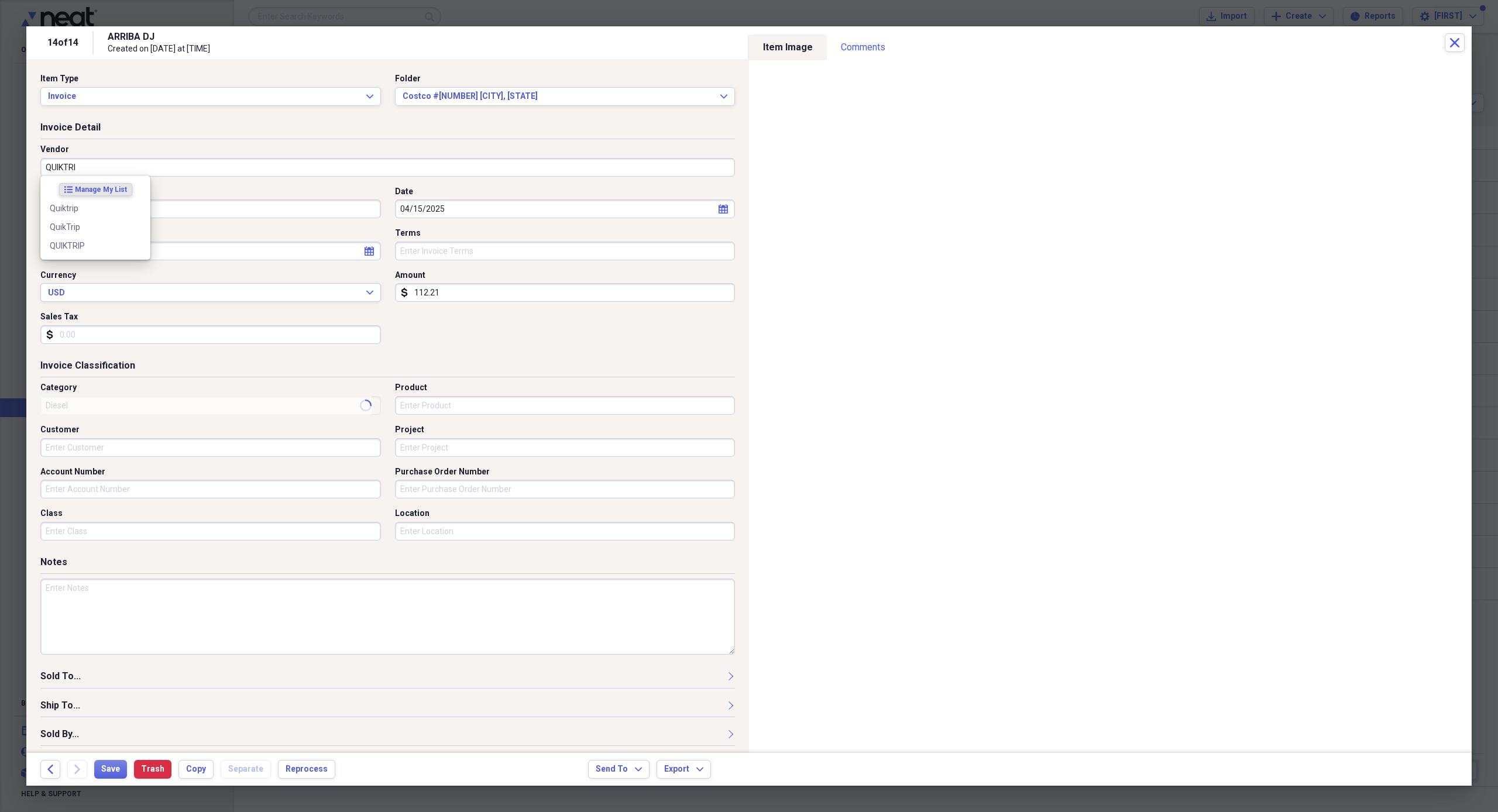 type on "QUIKTRIP" 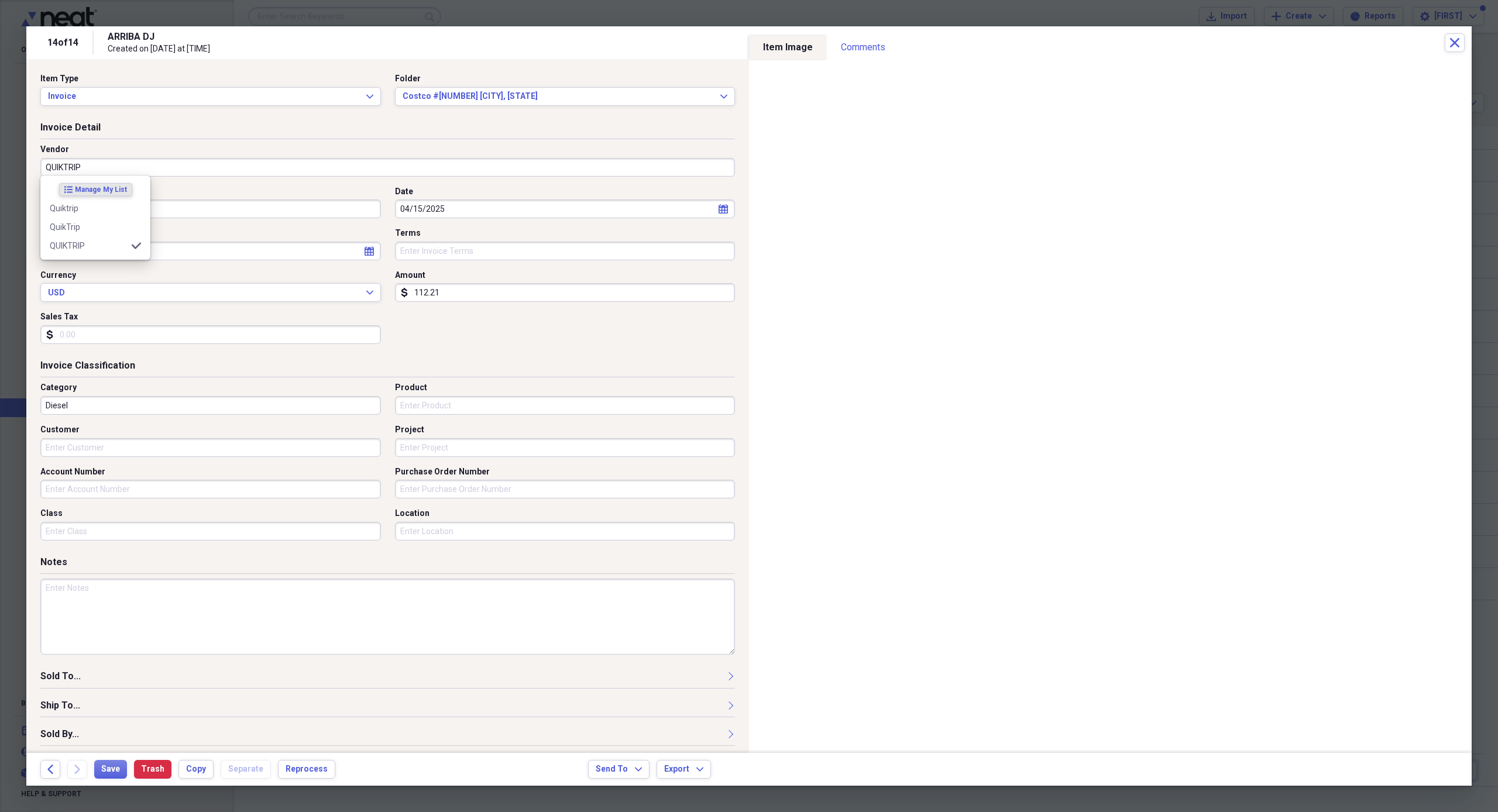 type on "Fuel/Auto" 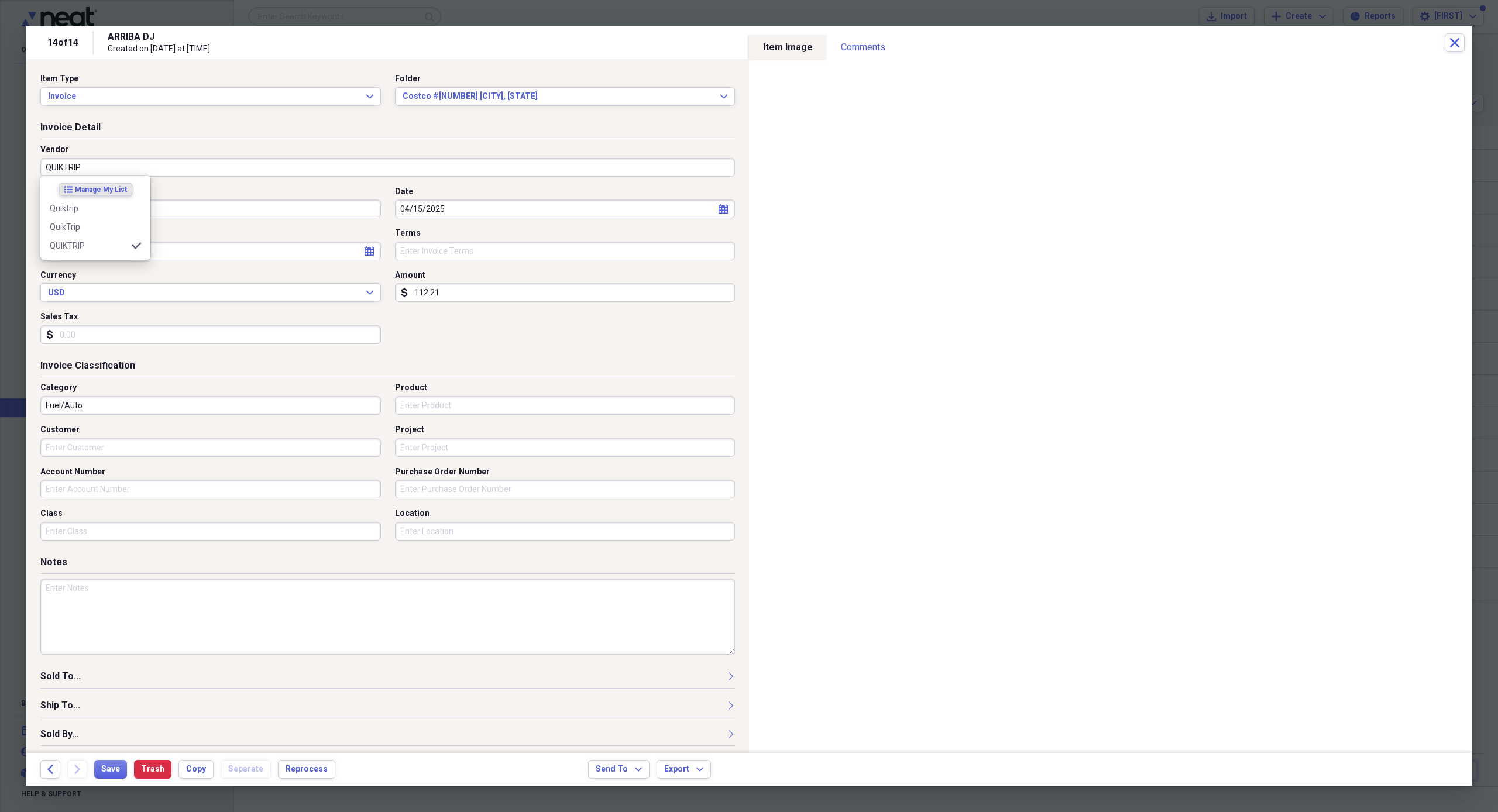 type on "QUIKTRIP" 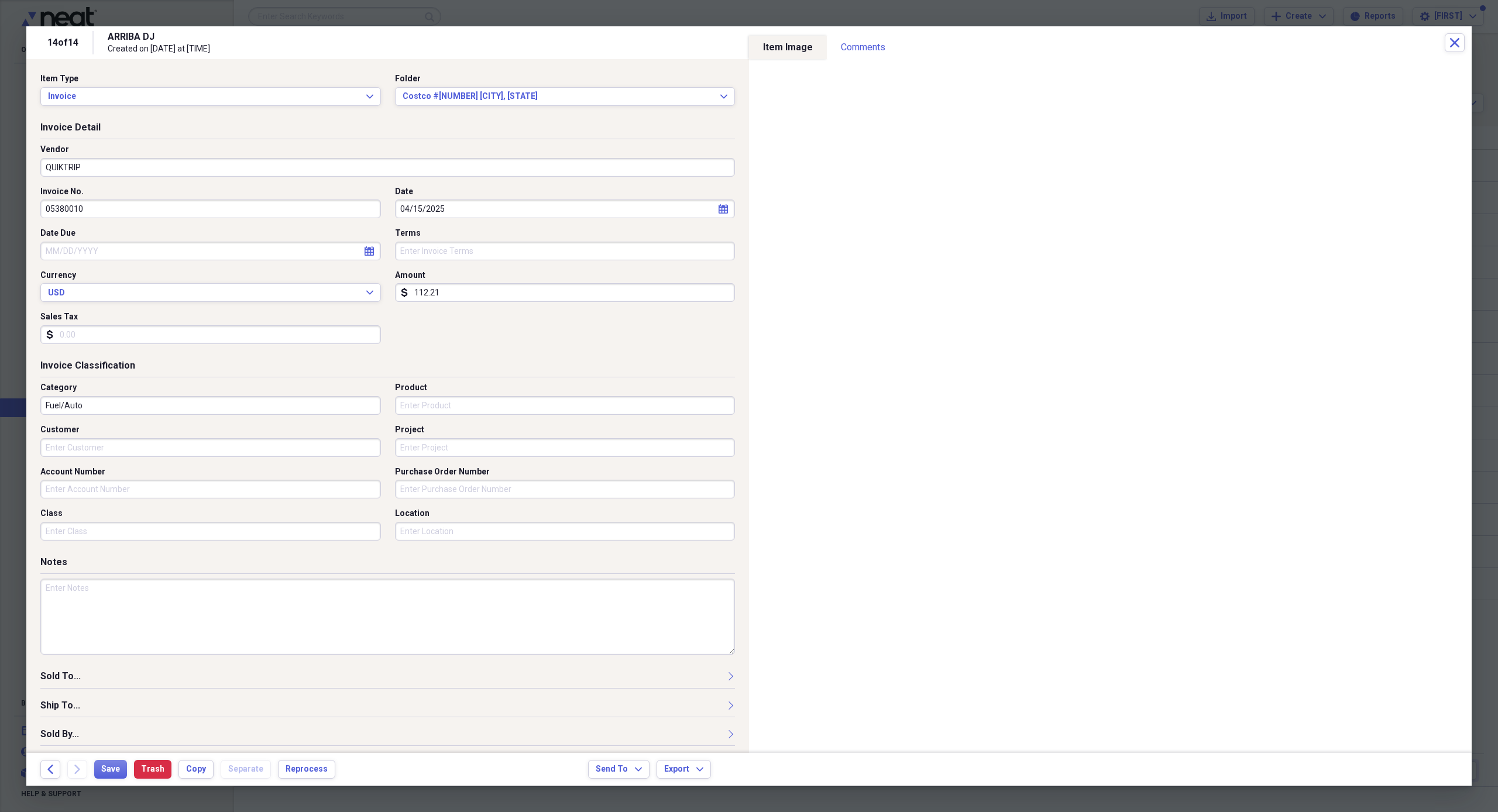 type on "112.21" 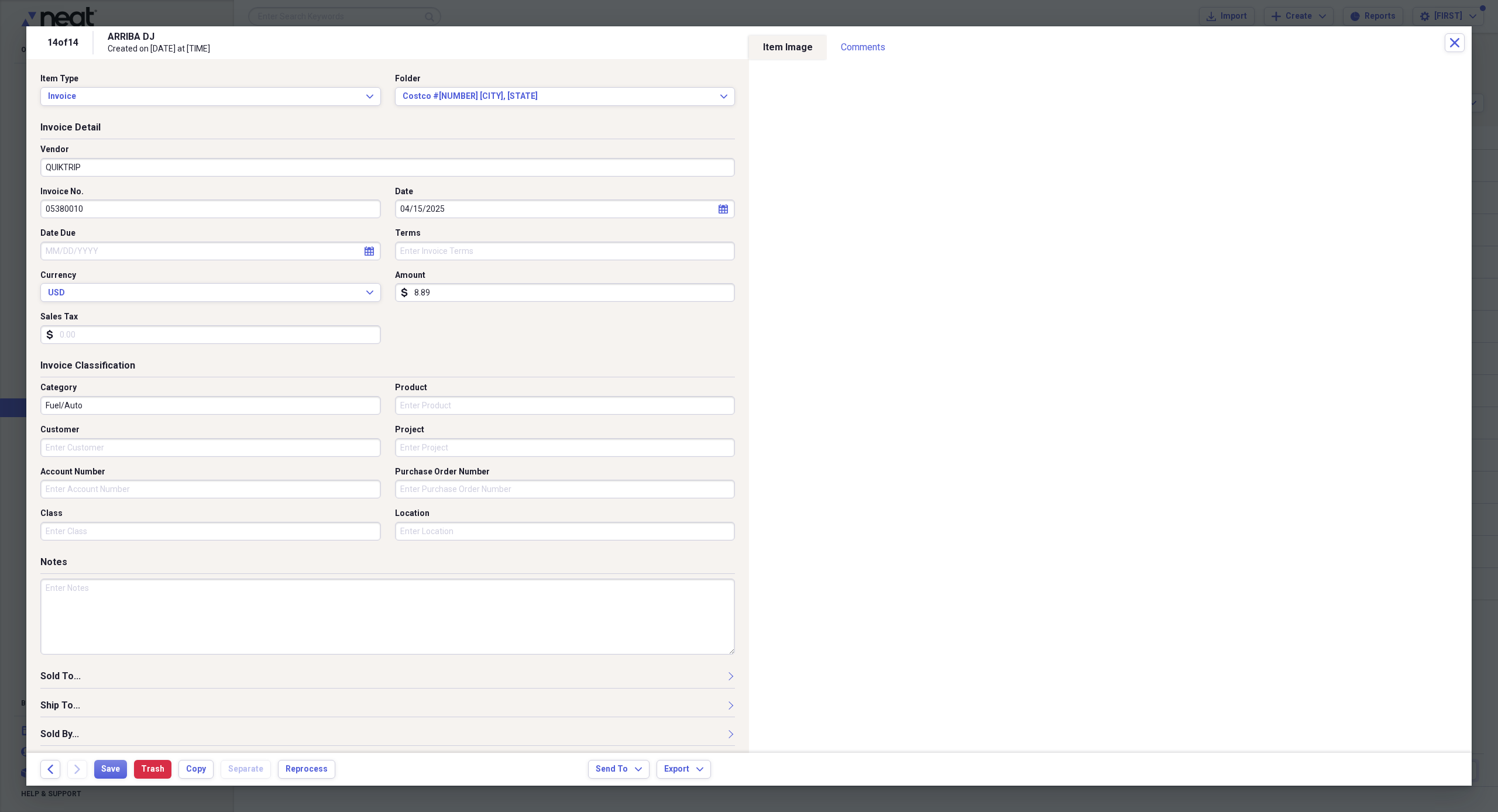 type on "88.98" 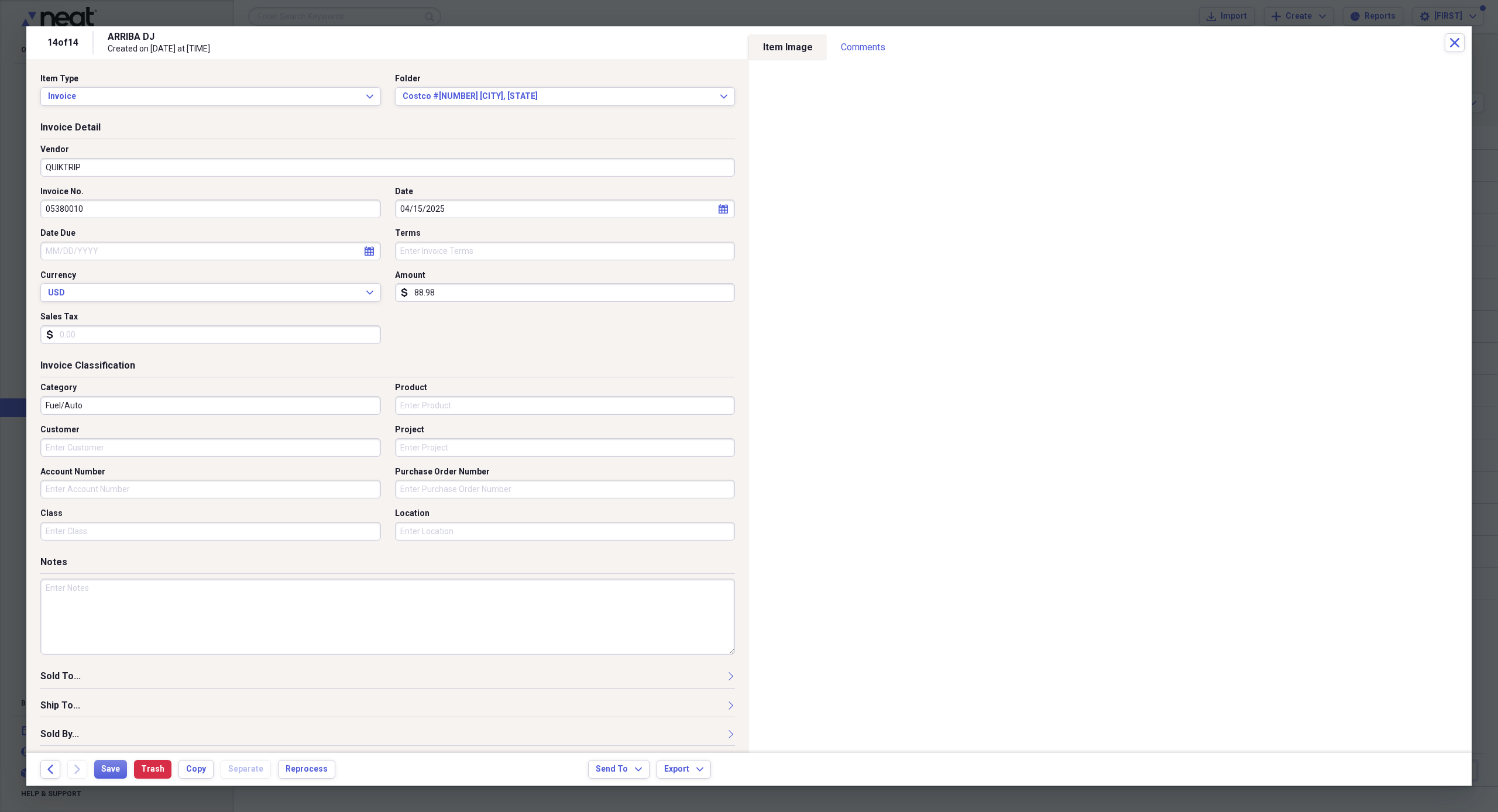 click on "Fuel/Auto" at bounding box center (211, 405) 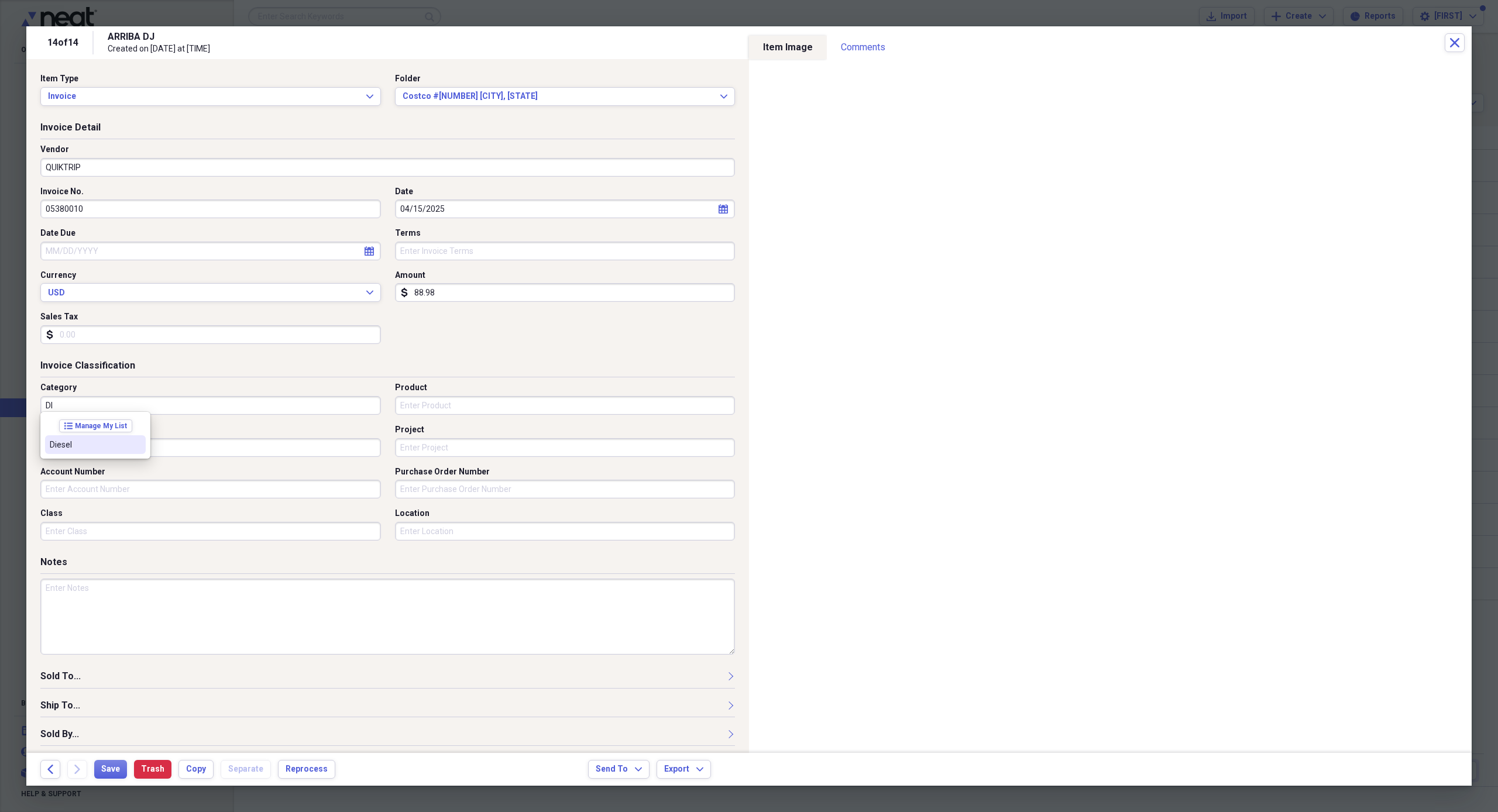drag, startPoint x: 82, startPoint y: 440, endPoint x: 103, endPoint y: 635, distance: 196.1275 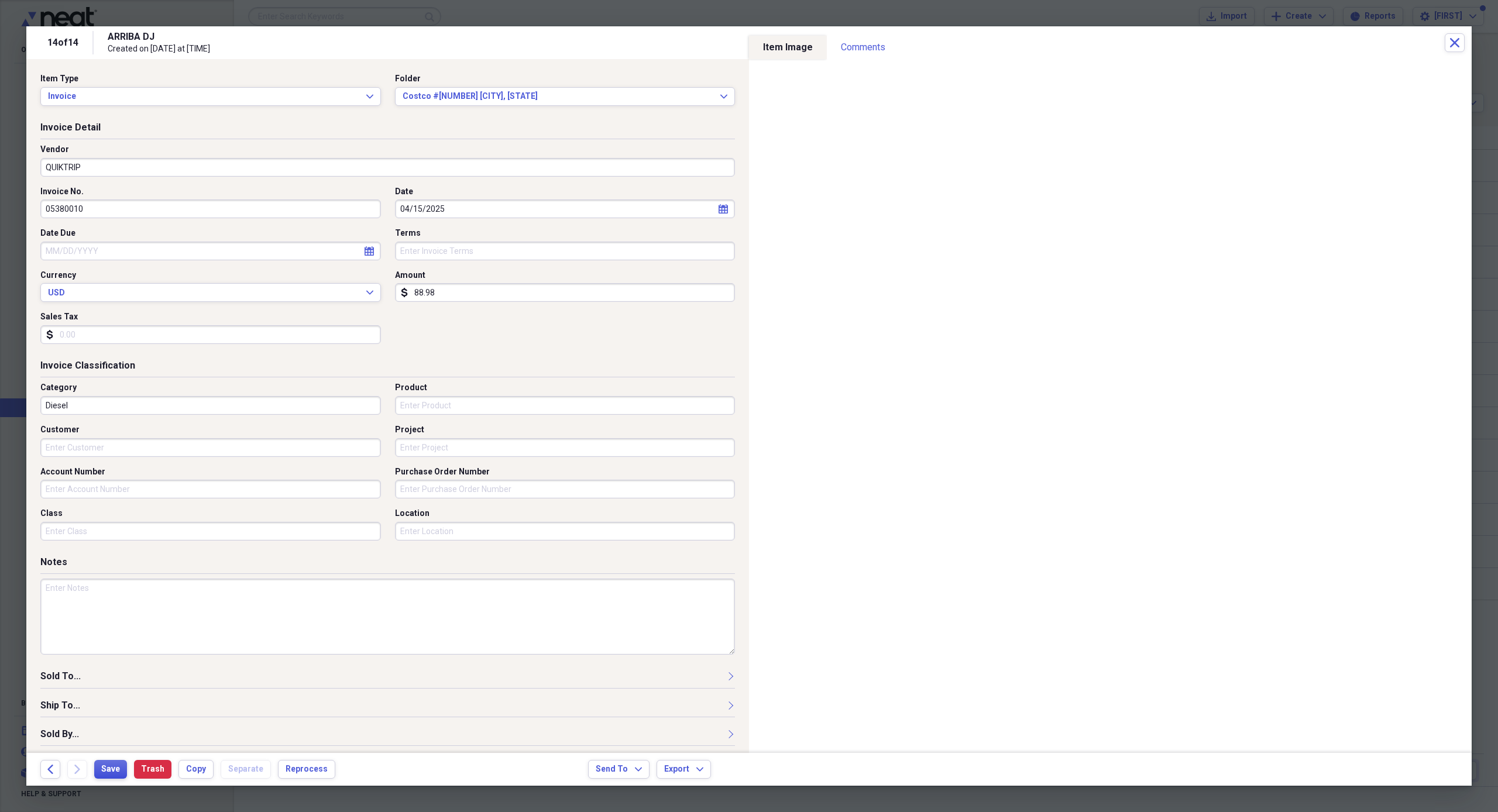 click on "Save" at bounding box center [111, 769] 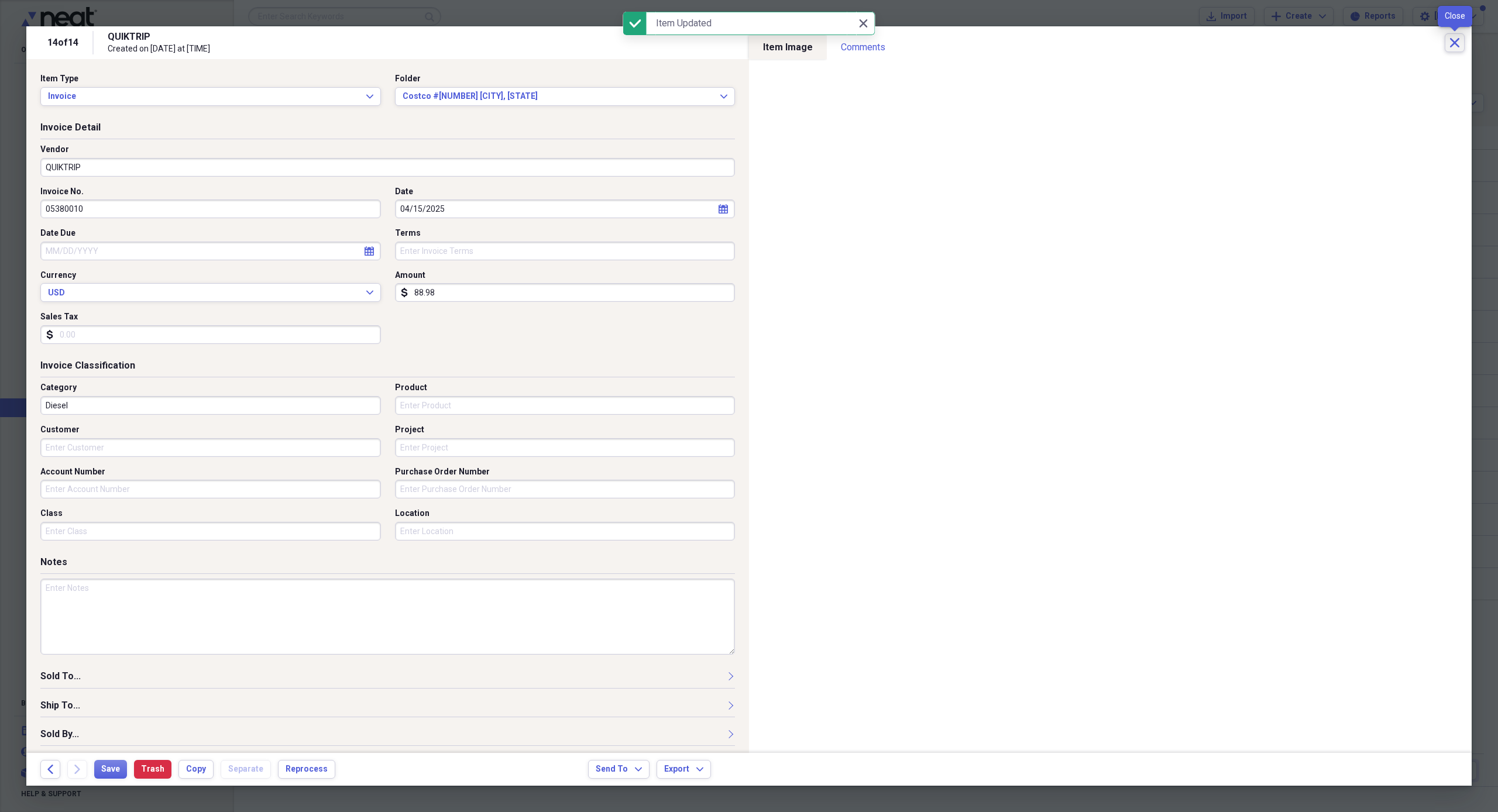 click on "Close" 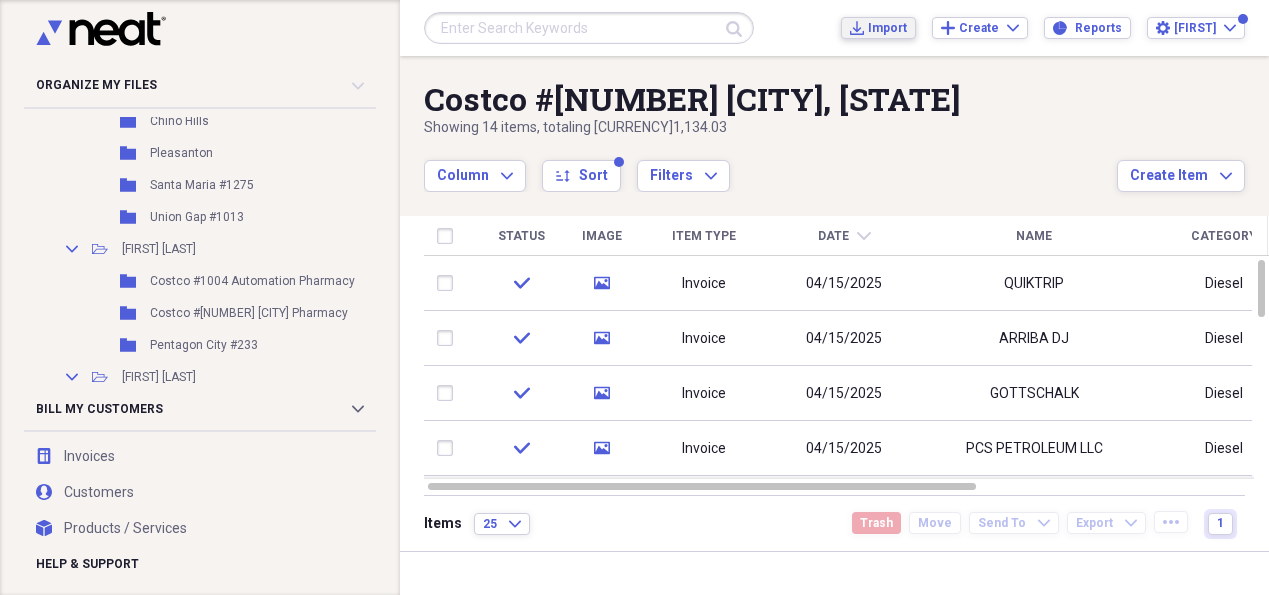 click on "Import" at bounding box center (887, 28) 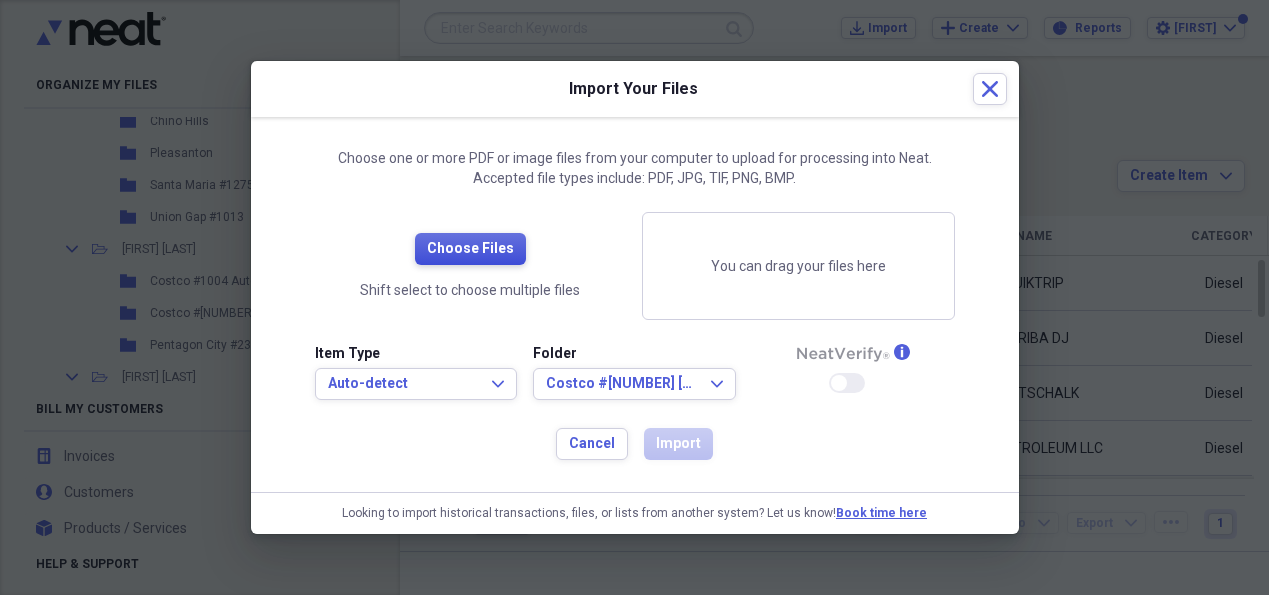 click on "Choose Files" at bounding box center [470, 249] 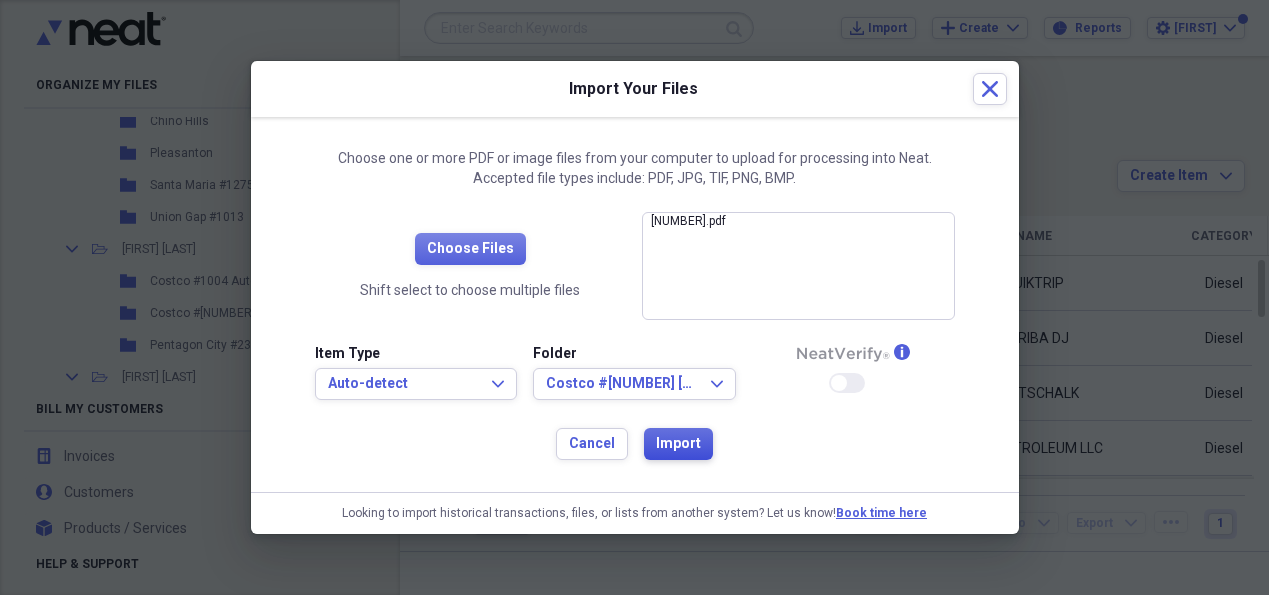 click on "Import" at bounding box center (678, 444) 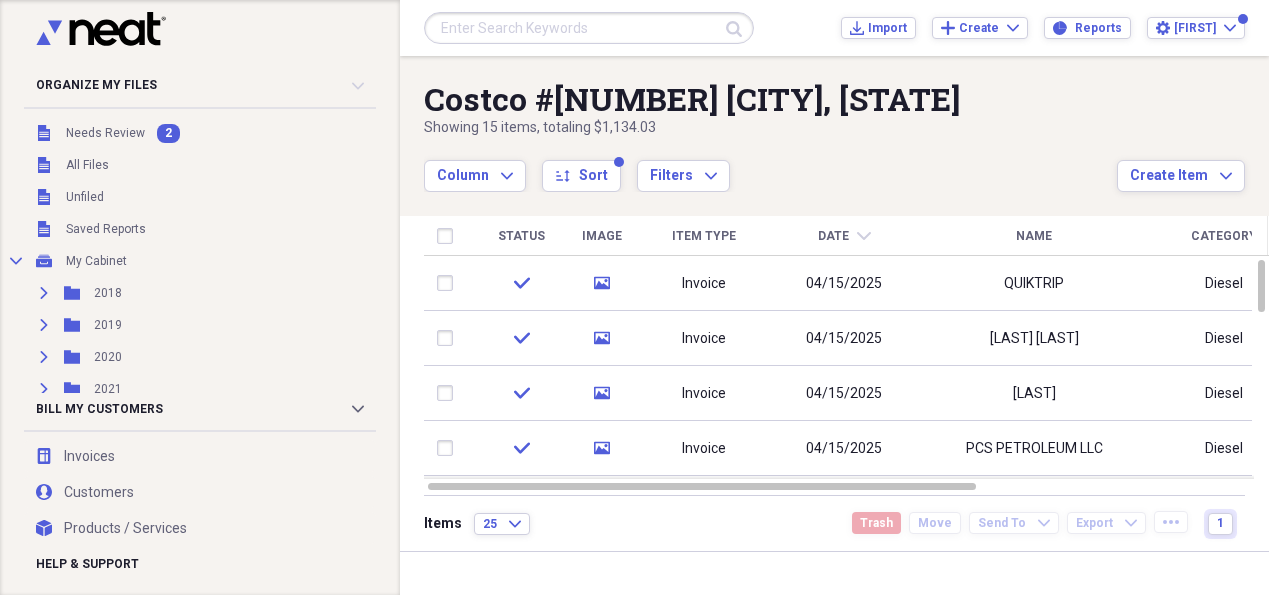 scroll, scrollTop: 0, scrollLeft: 0, axis: both 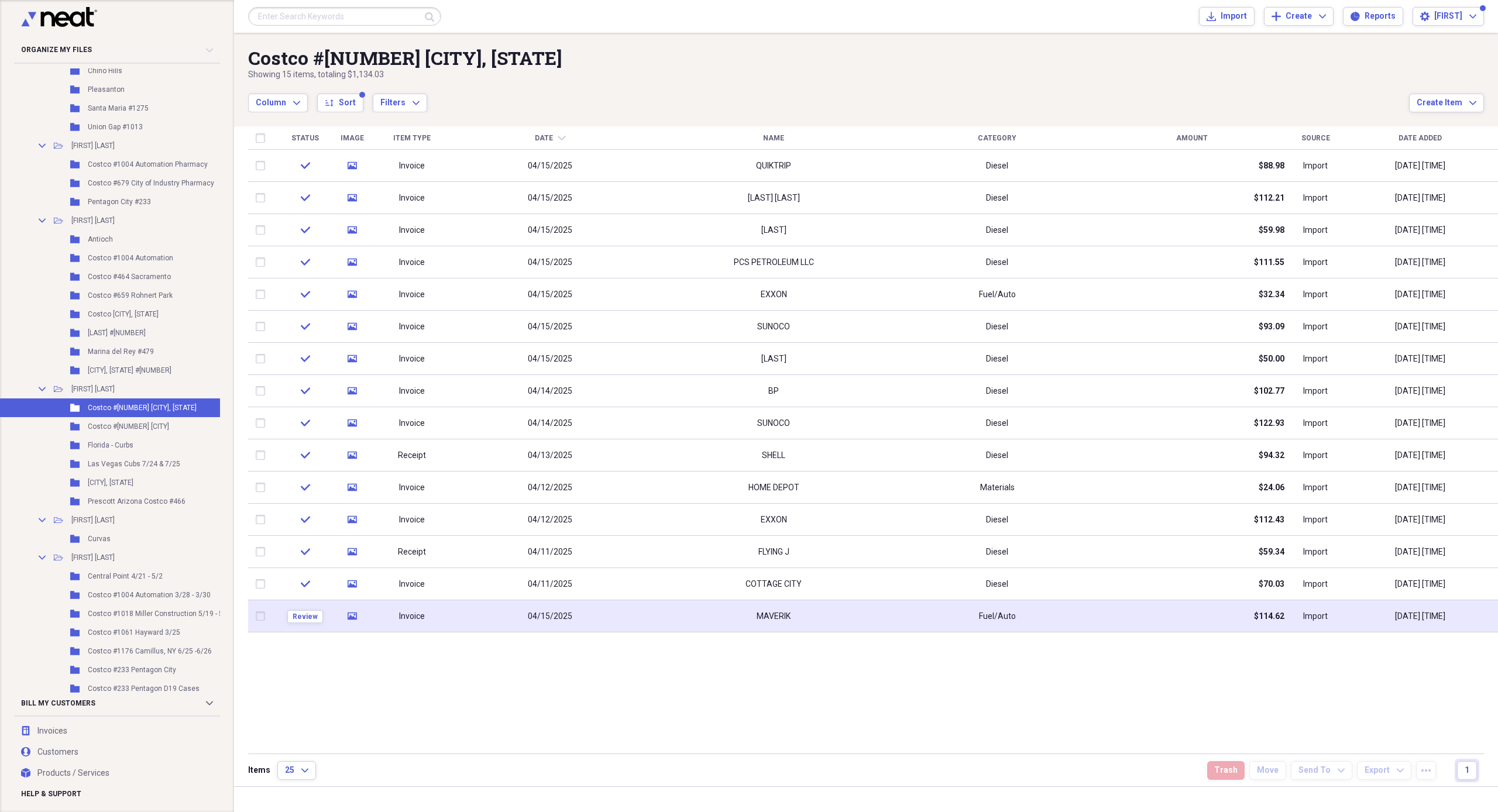 click on "MAVERIK" at bounding box center (774, 616) 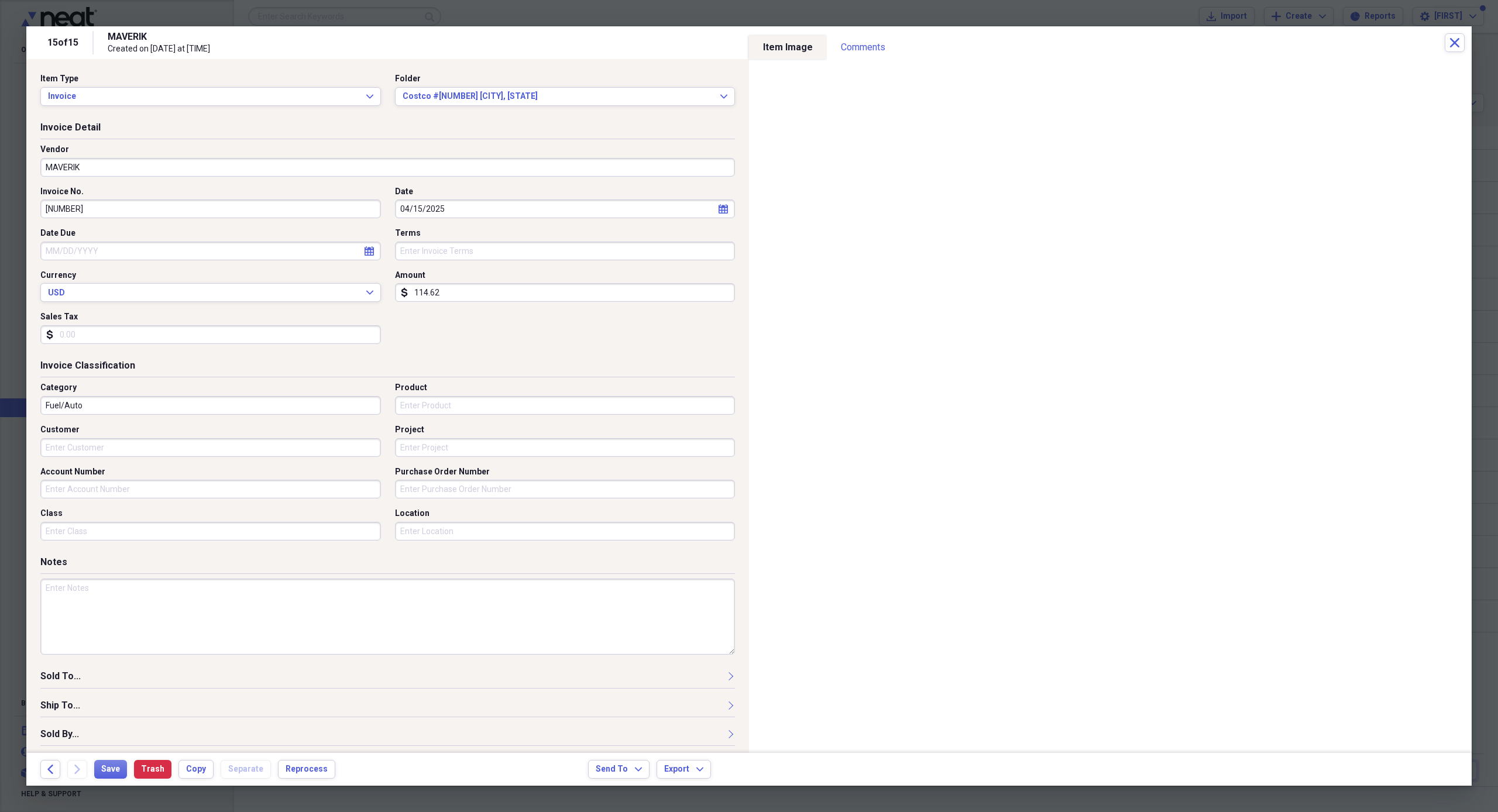 click on "114.62" at bounding box center (565, 293) 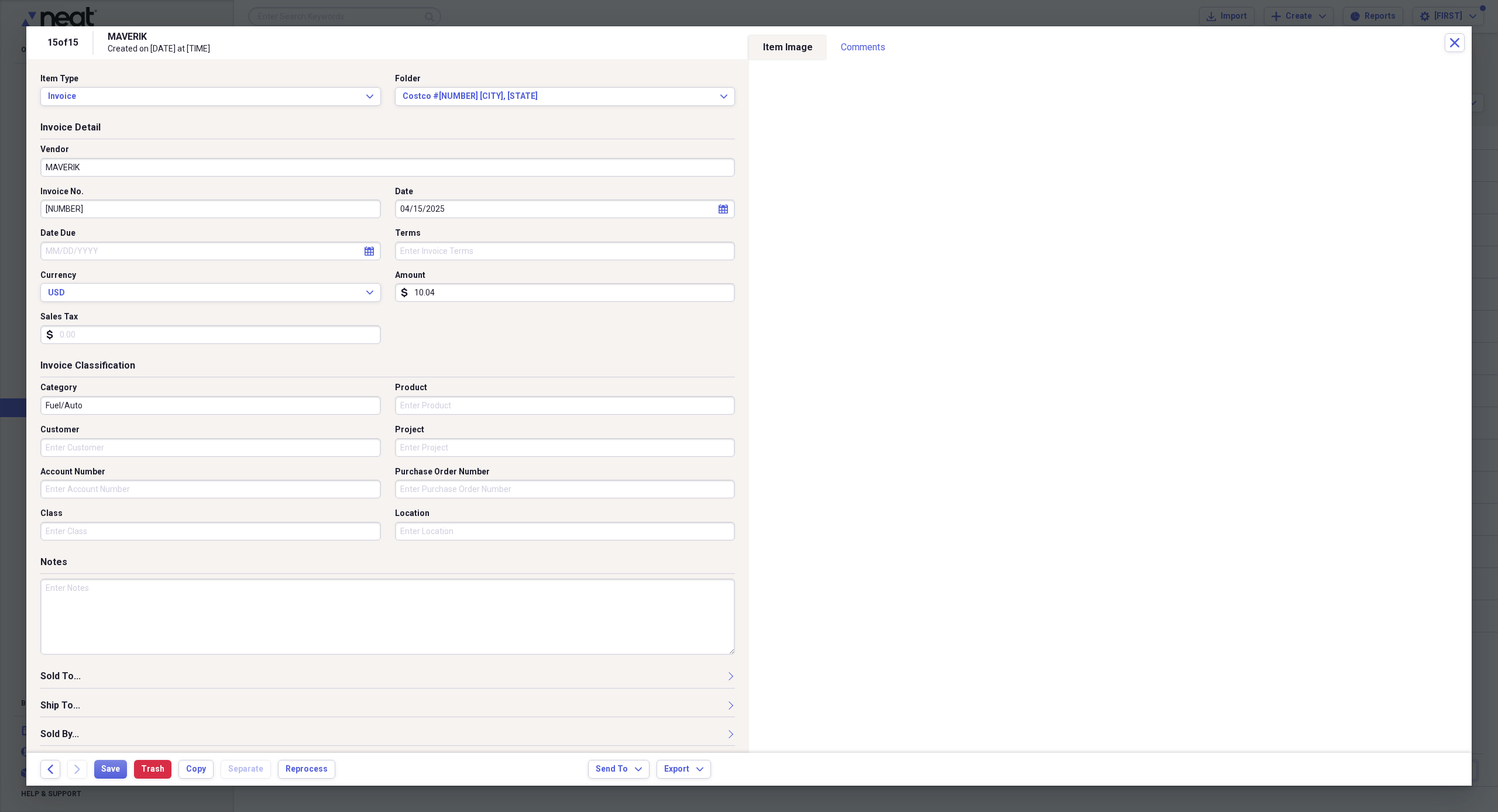 type on "100.47" 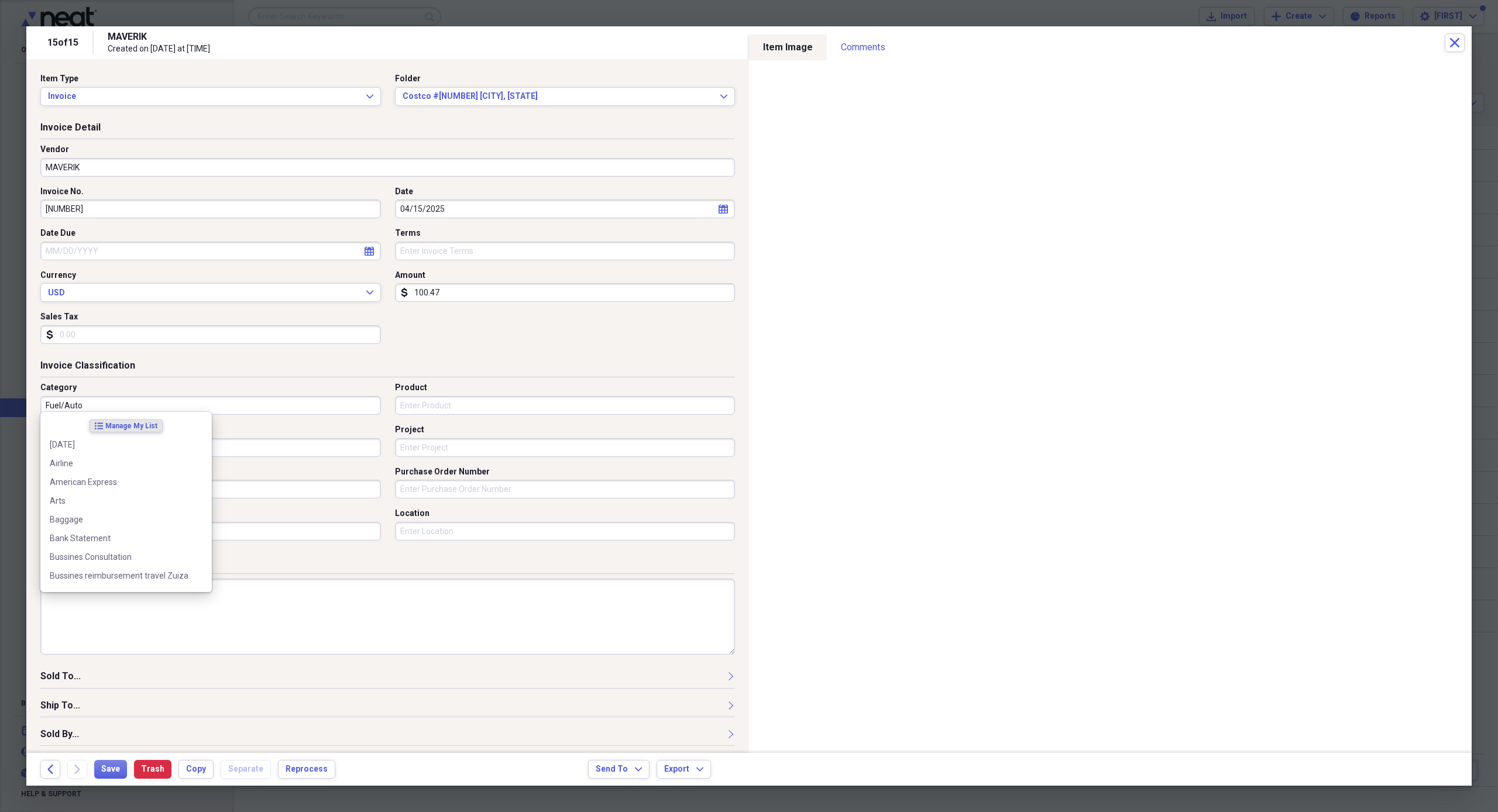 click on "Fuel/Auto" at bounding box center (211, 405) 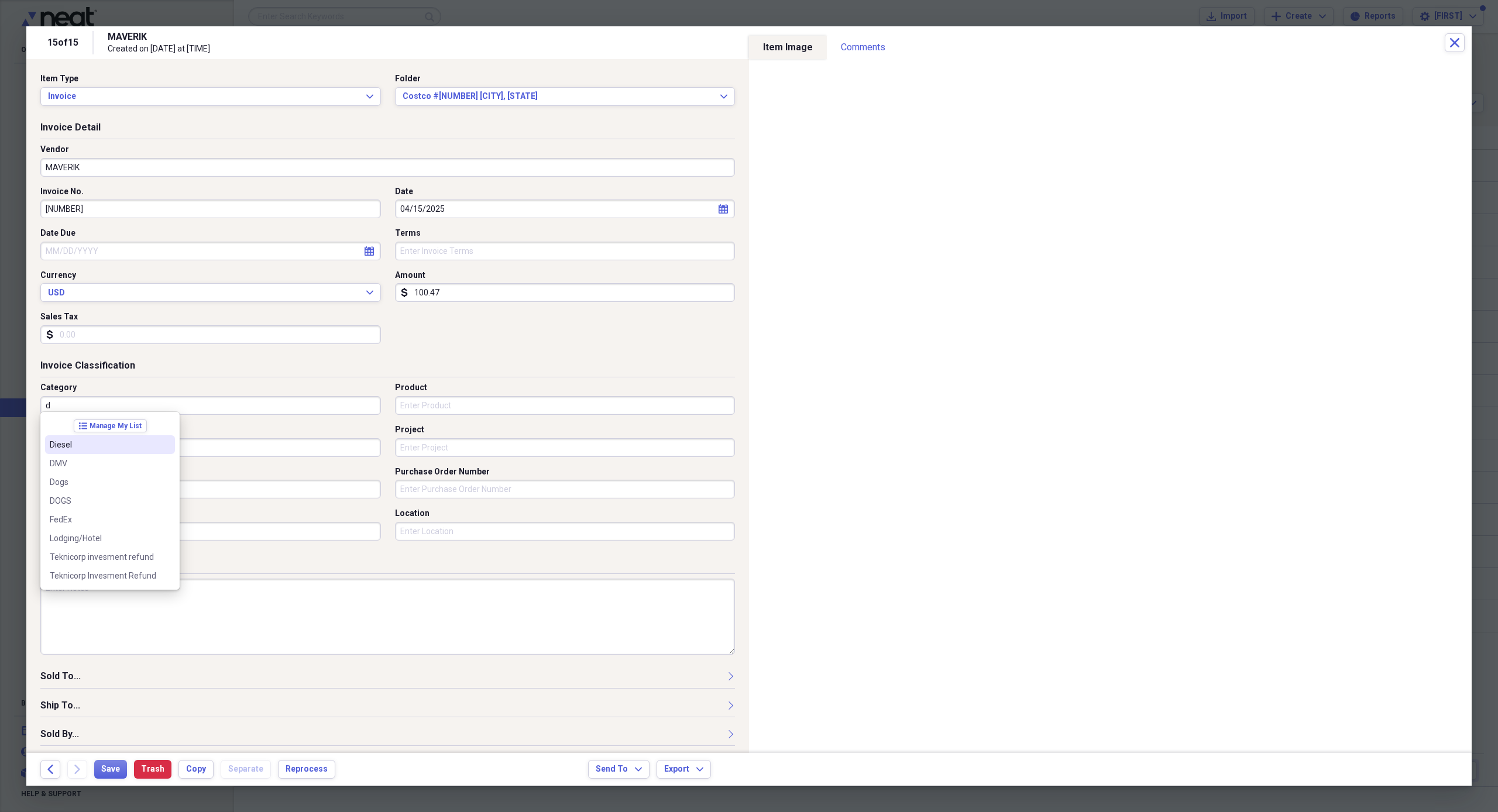 click on "Diesel" at bounding box center (103, 445) 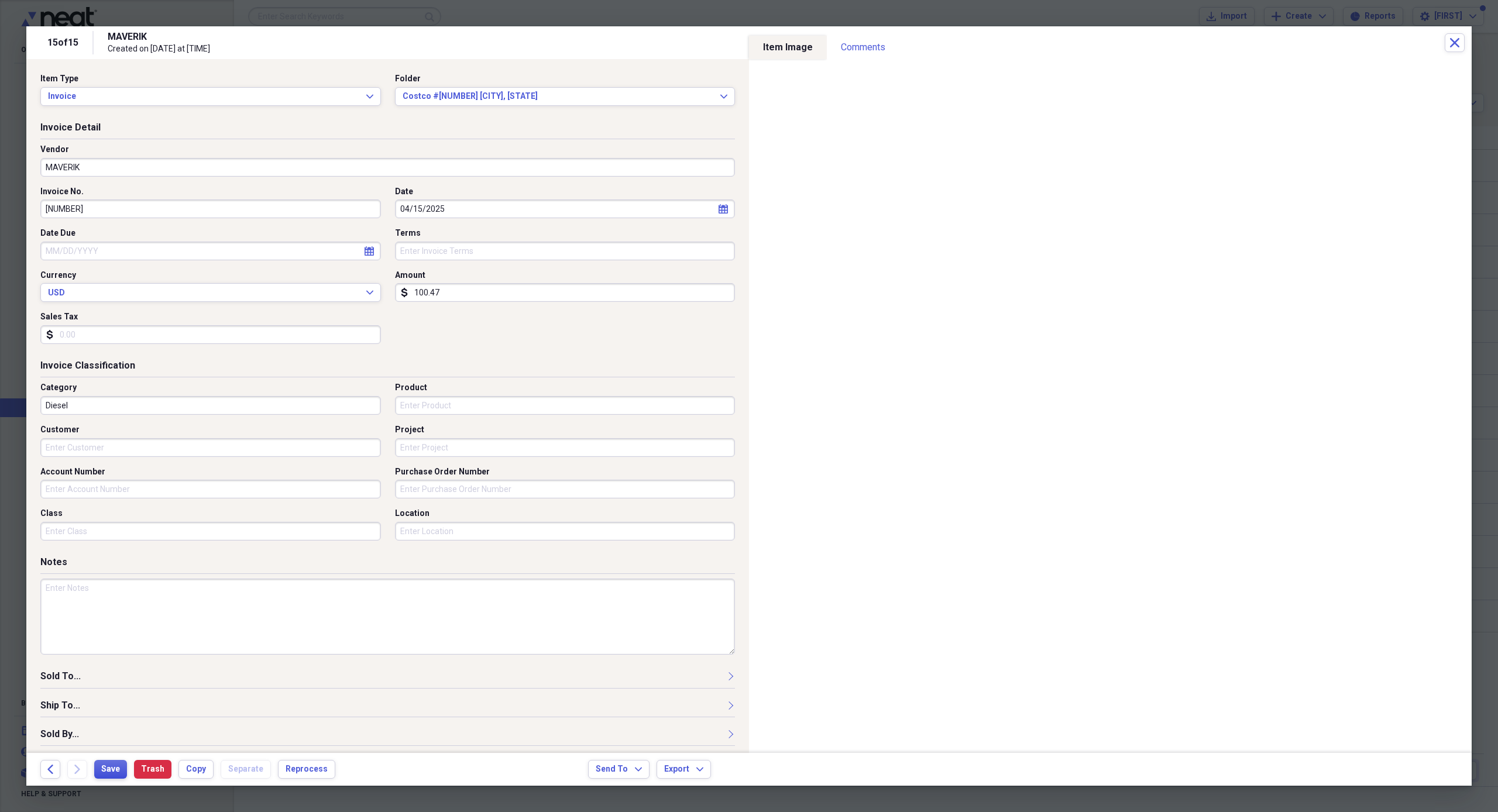 click on "Save" at bounding box center [111, 769] 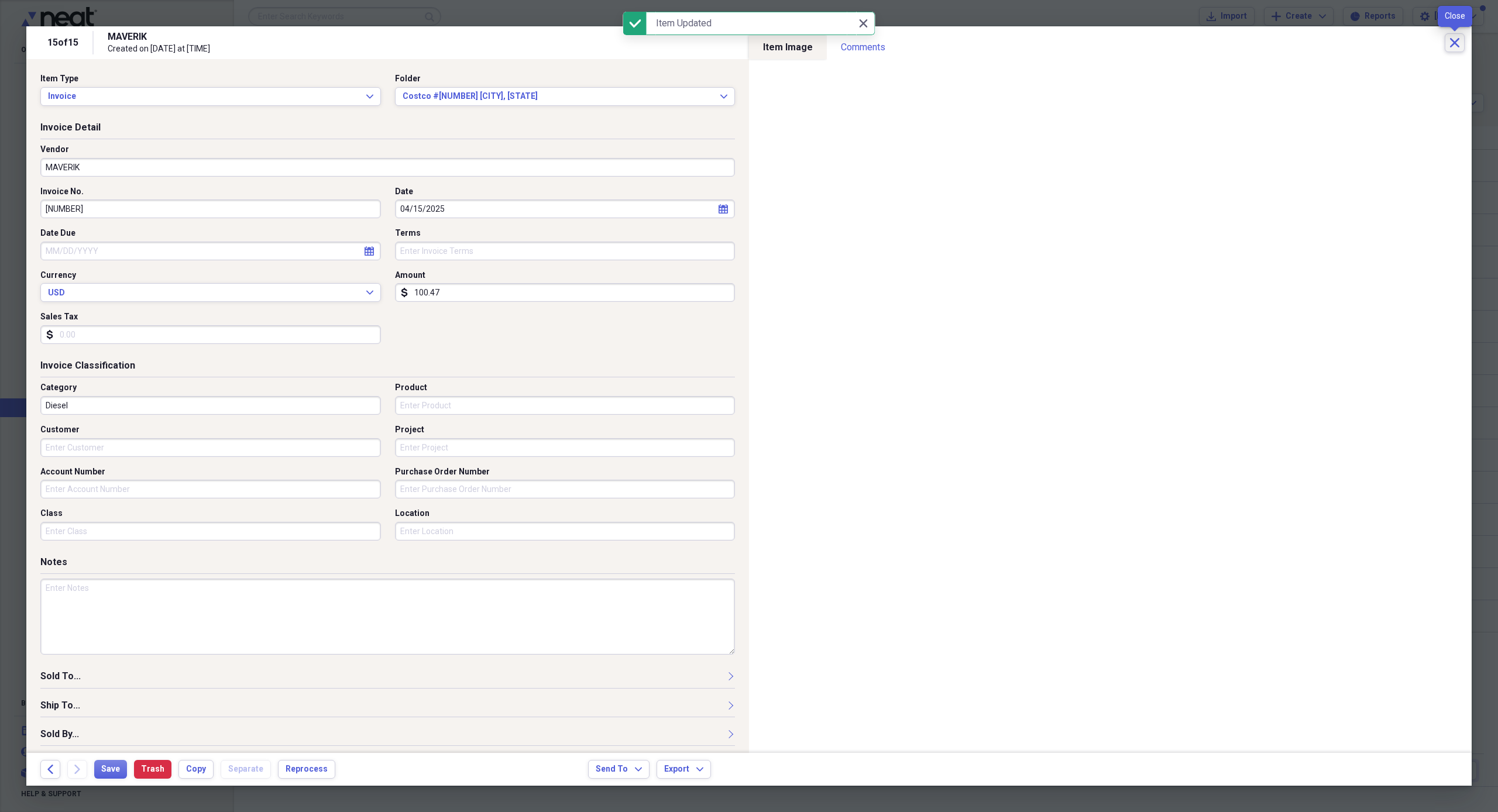 click on "Close" 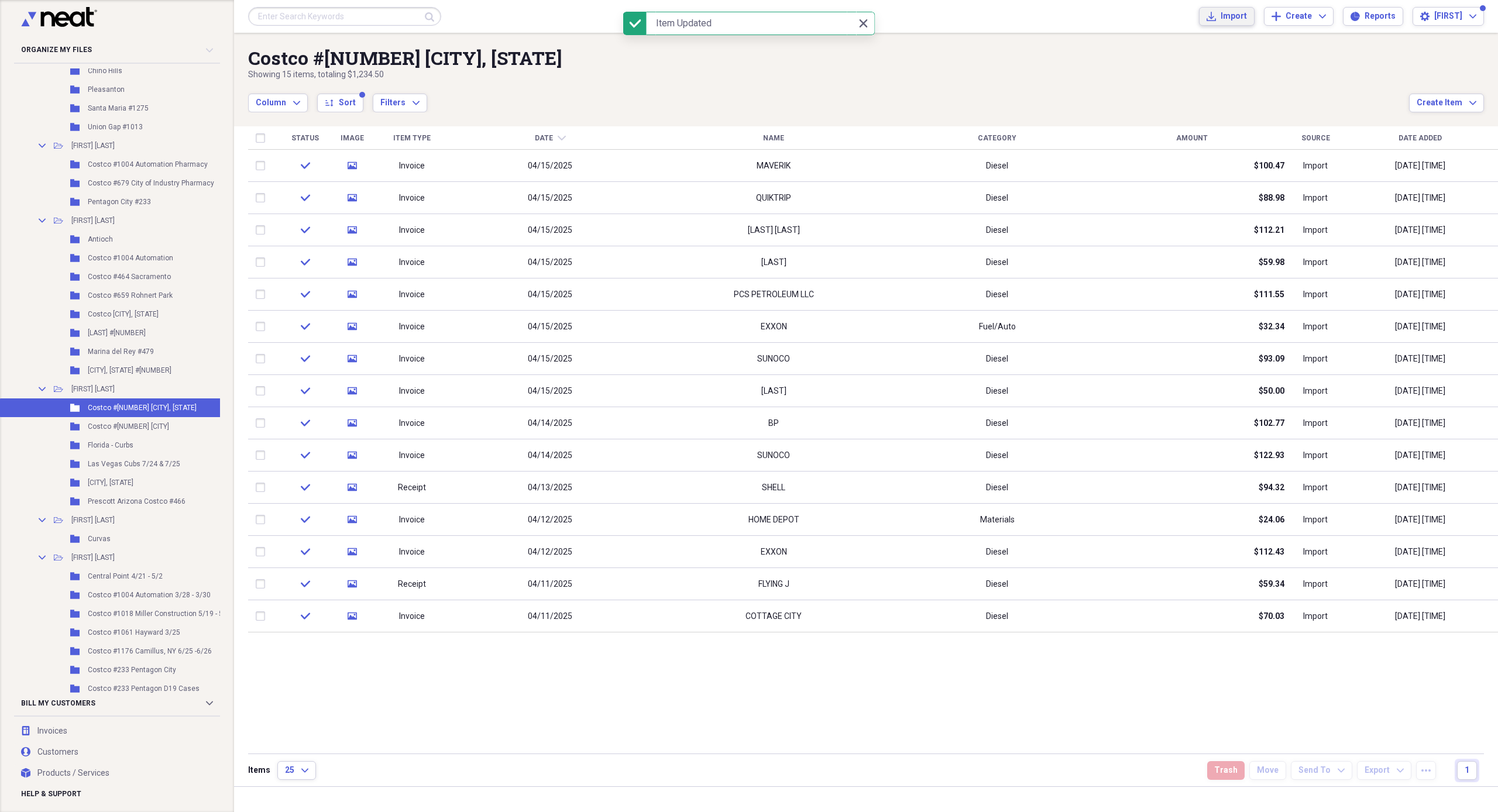 click on "Import" at bounding box center (1234, 16) 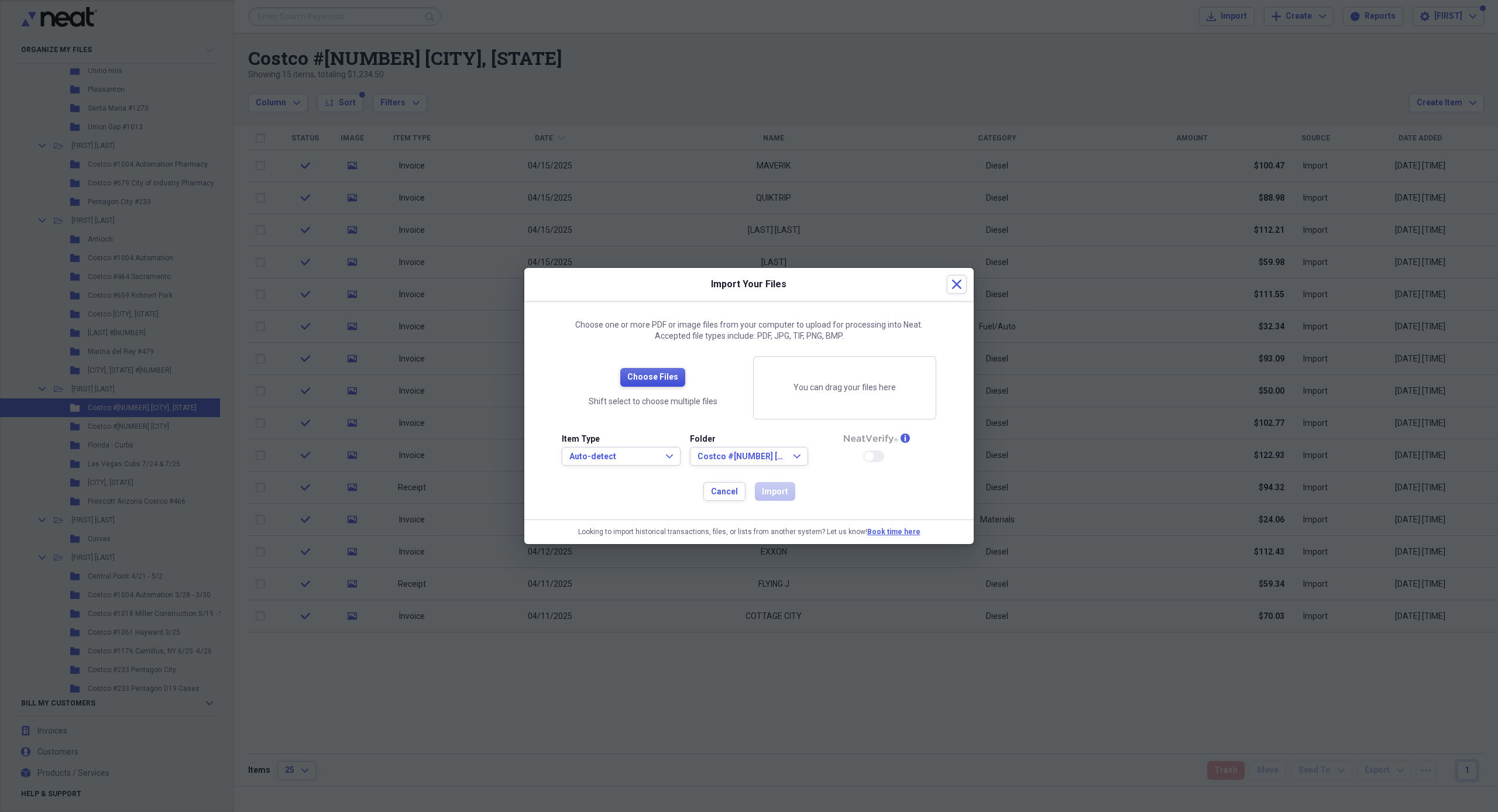 click on "Choose Files" at bounding box center [652, 377] 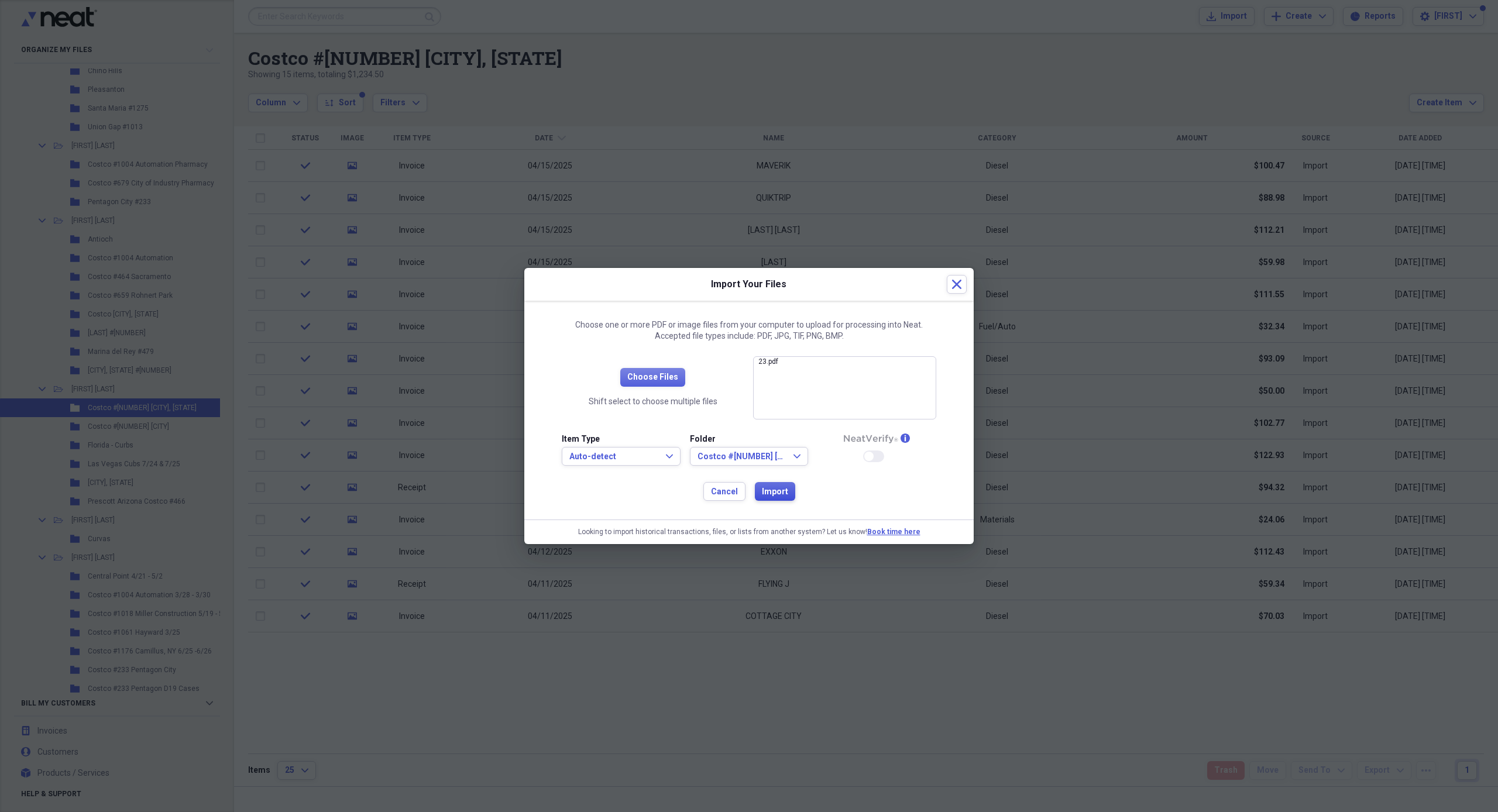 click on "Import" at bounding box center (775, 492) 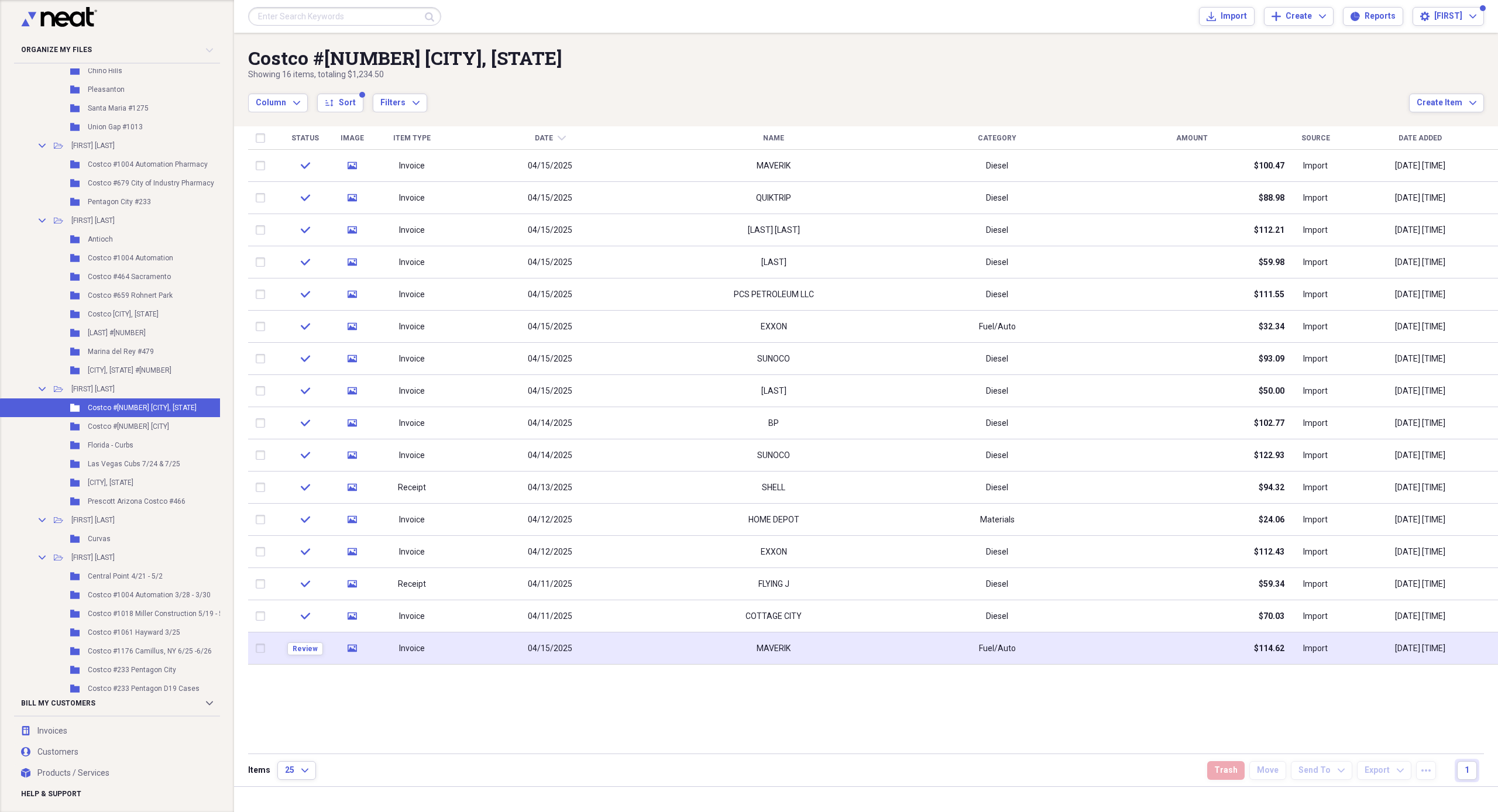 click on "MAVERIK" at bounding box center [774, 648] 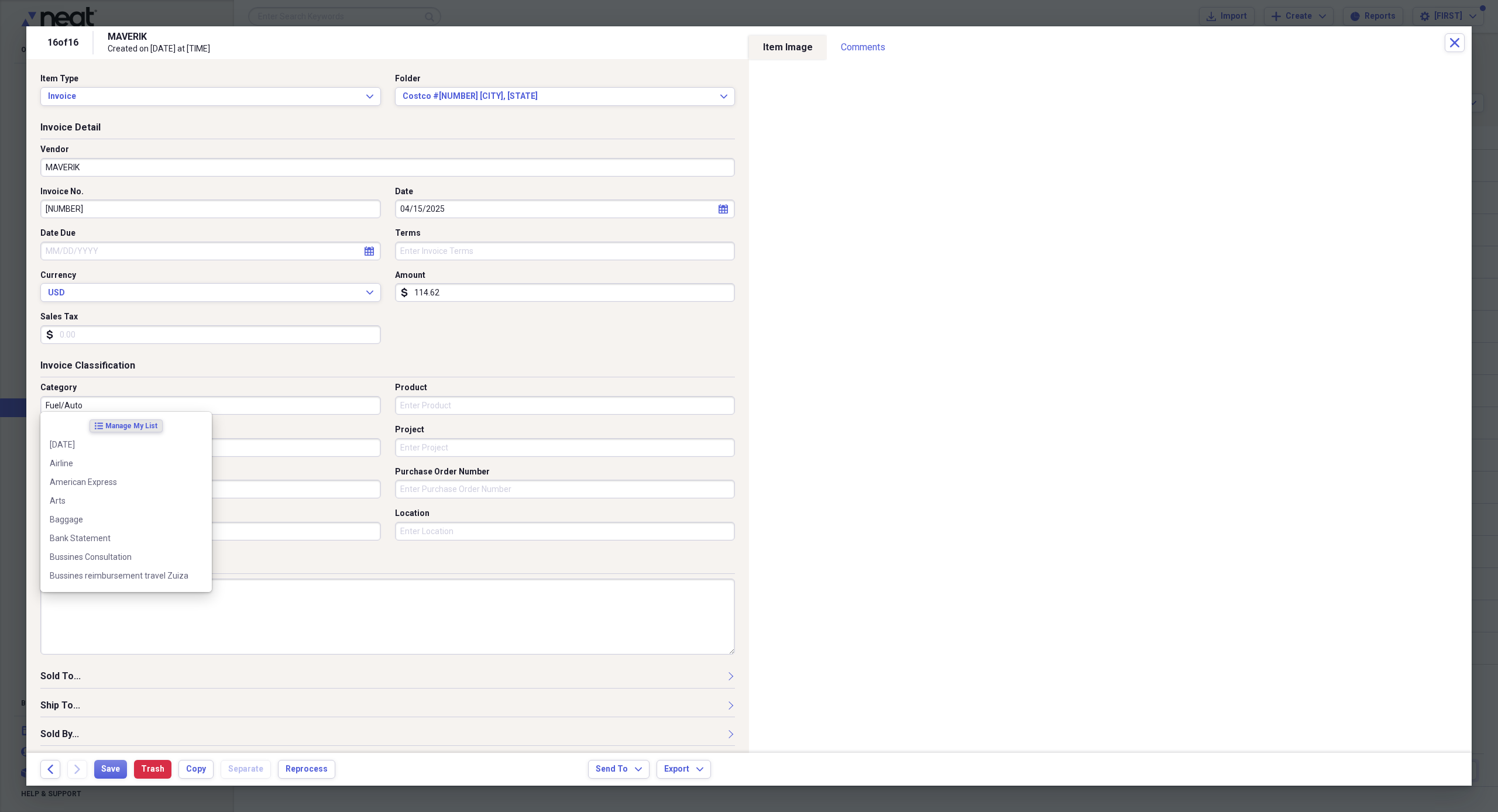 click on "Fuel/Auto" at bounding box center [211, 405] 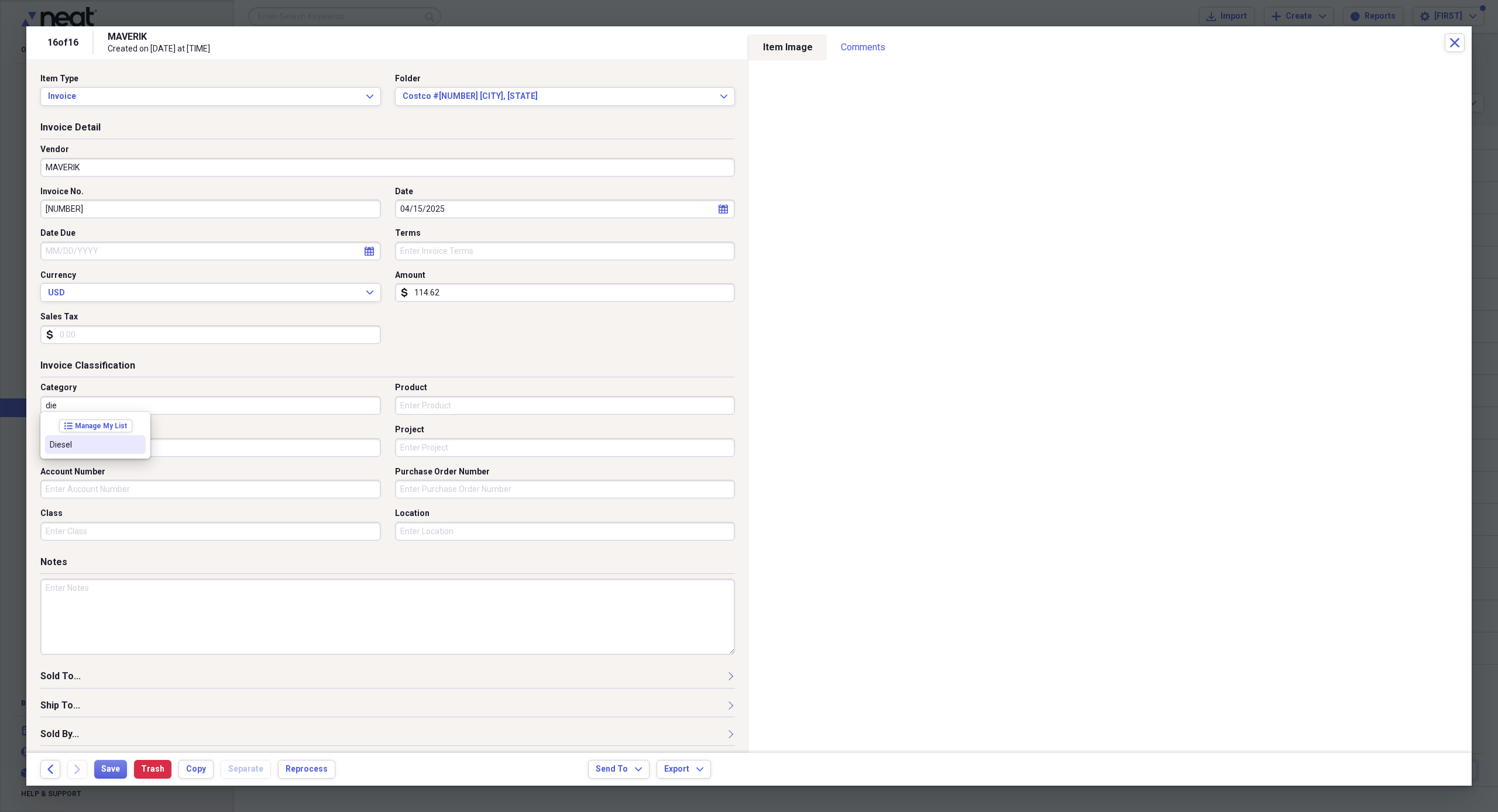 click on "Diesel" at bounding box center (95, 445) 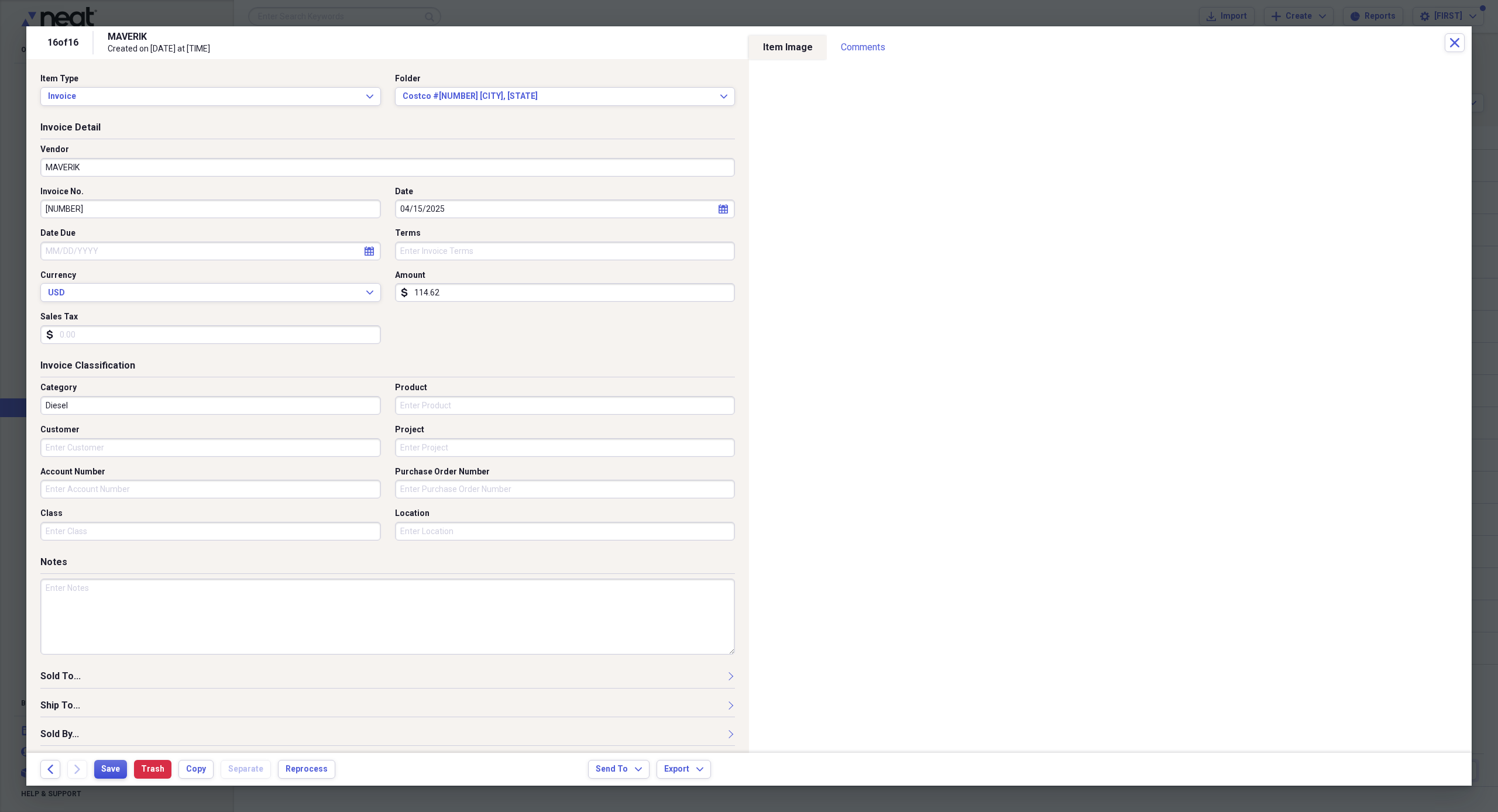 click on "Save" at bounding box center (111, 769) 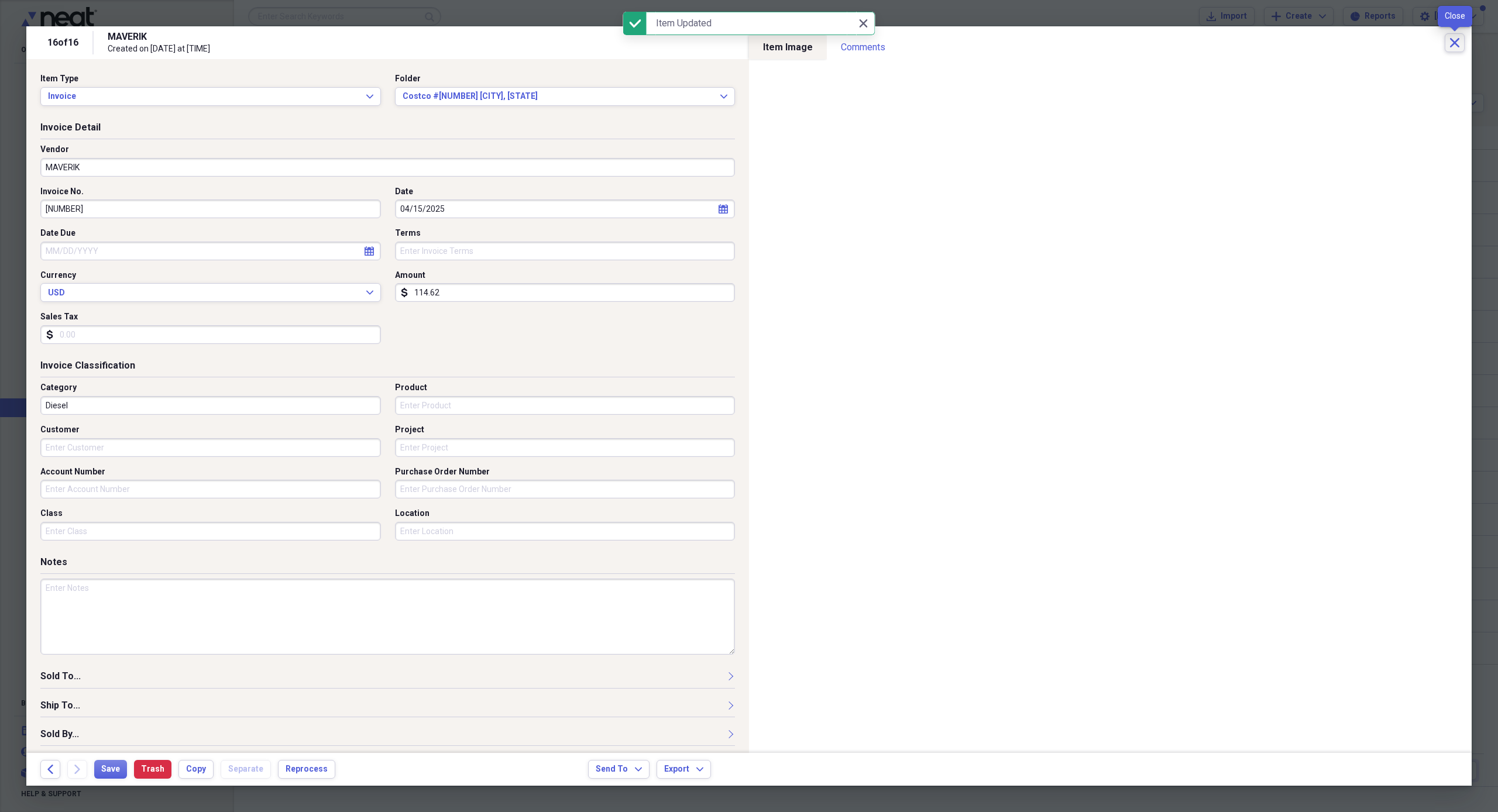 click on "Close" 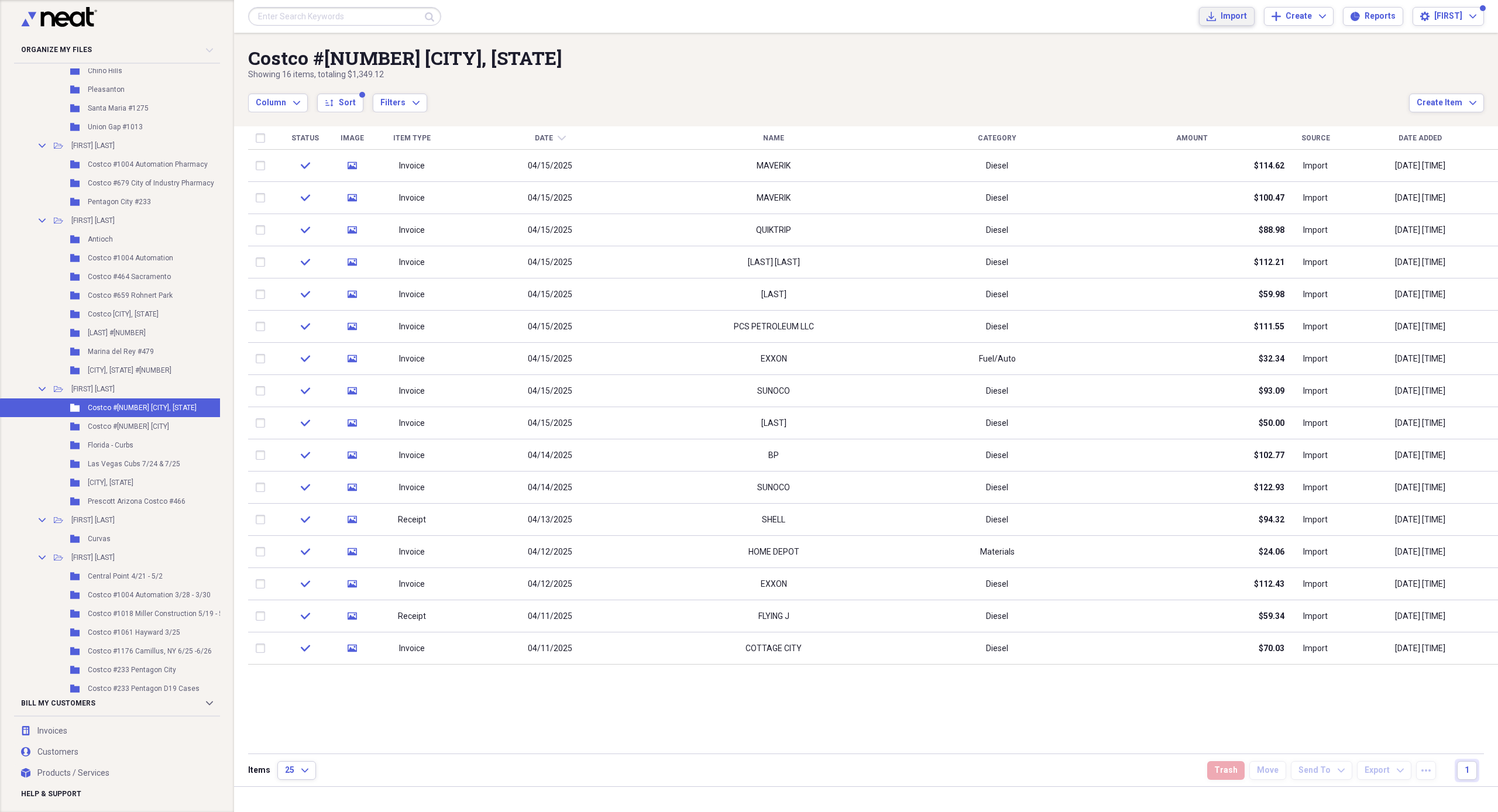 click on "Import" at bounding box center (1234, 16) 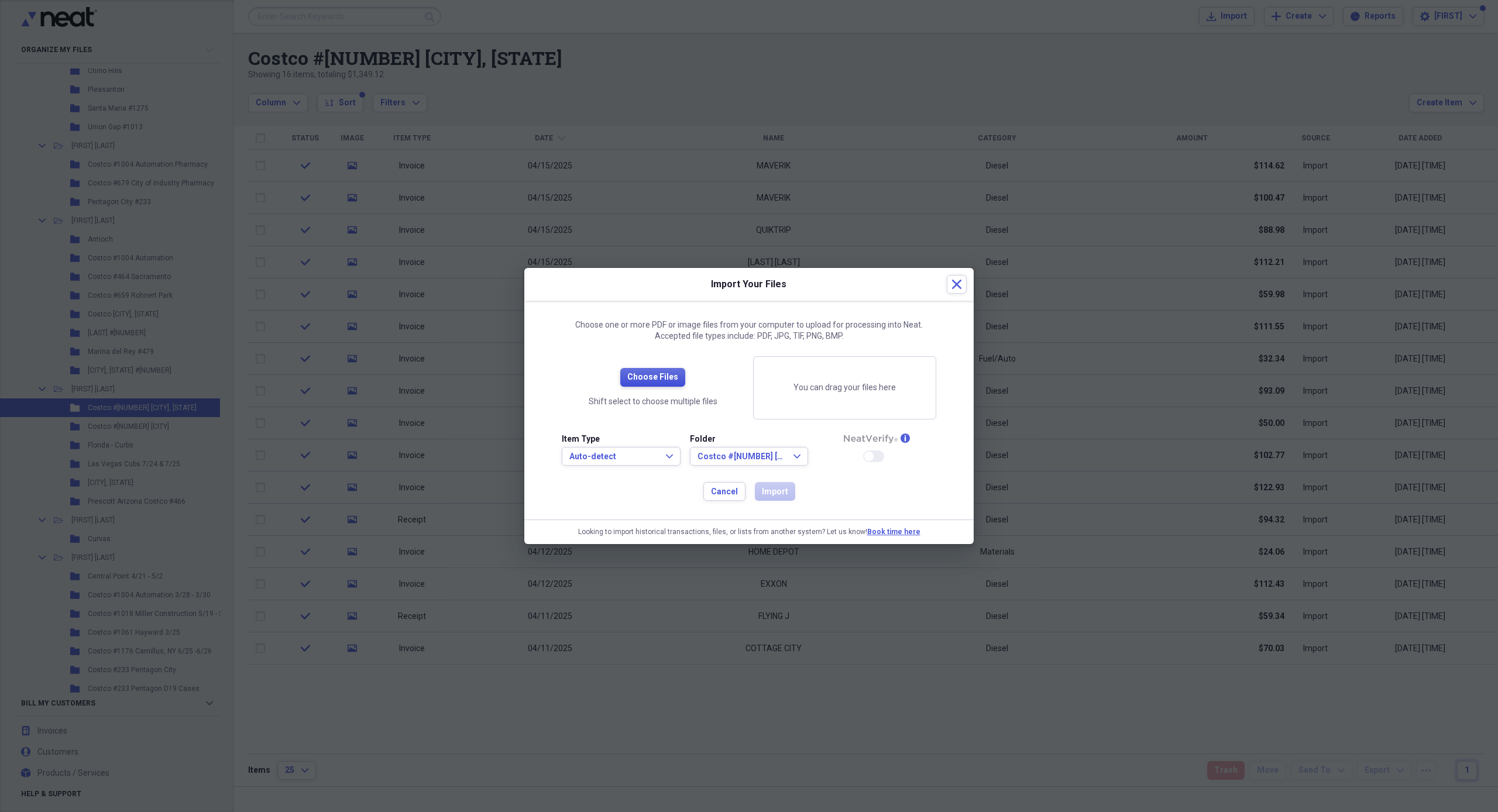 click on "Choose Files" at bounding box center (652, 377) 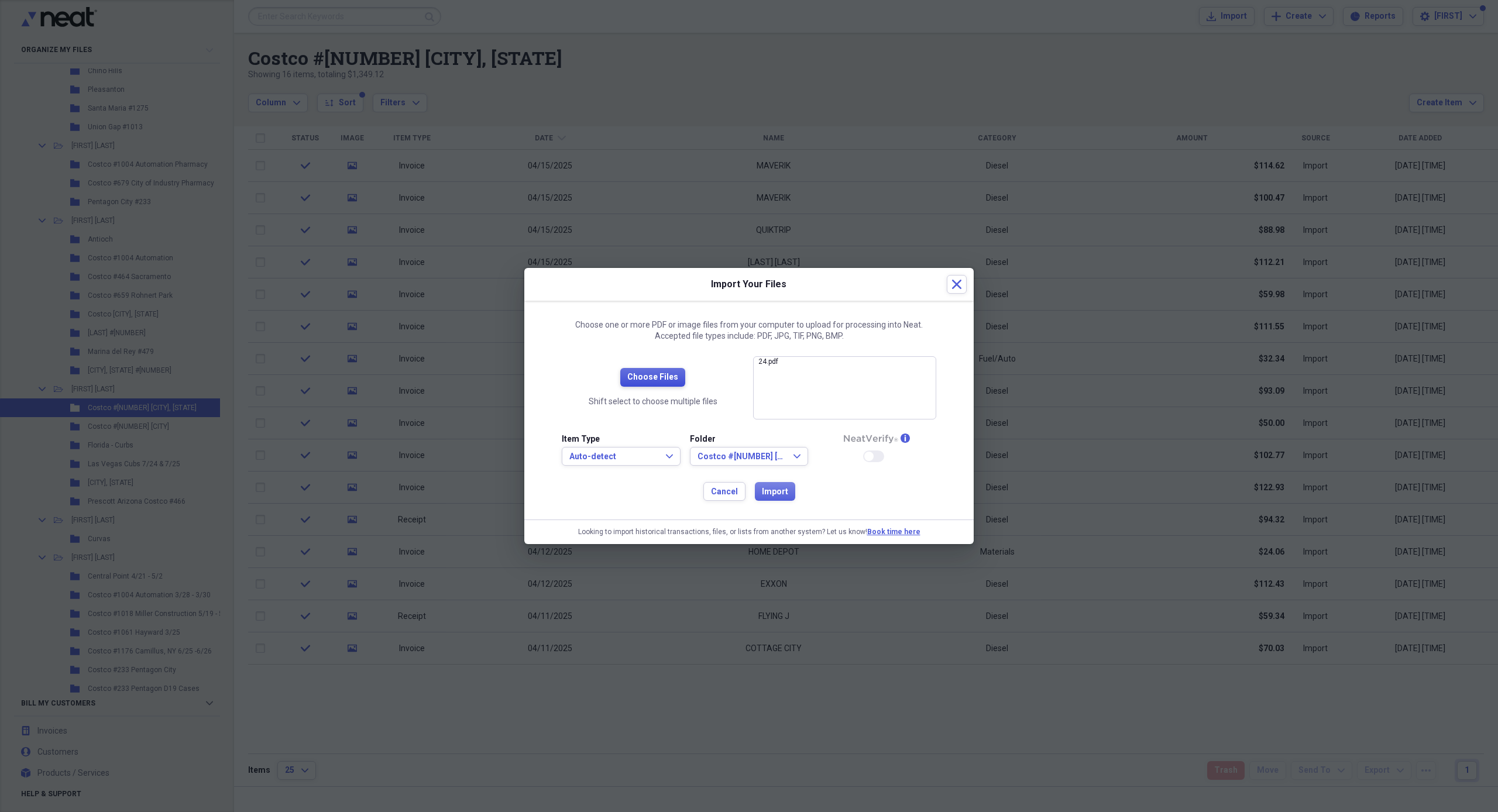 click on "Choose Files" at bounding box center (652, 377) 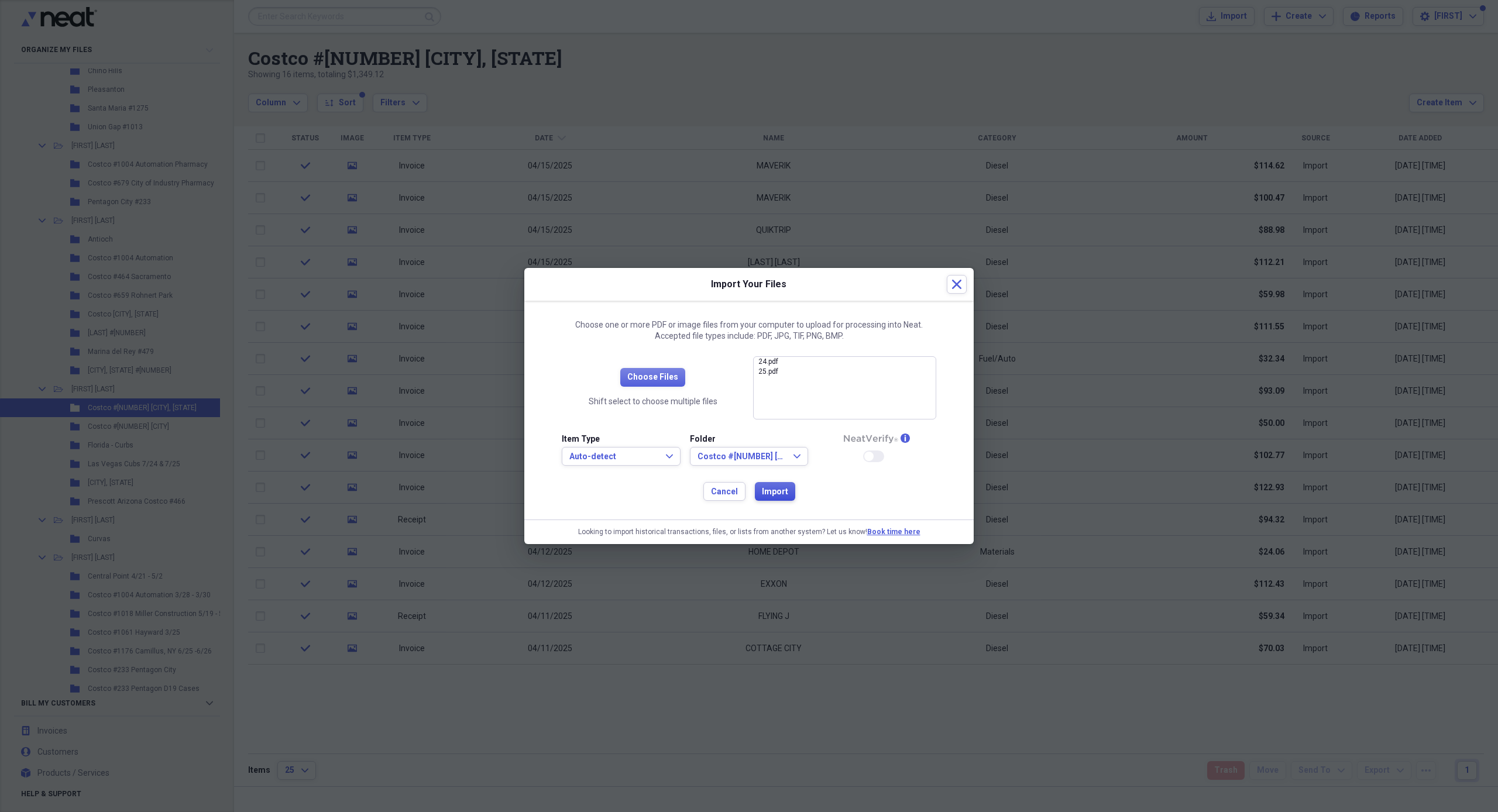 click on "Import" at bounding box center [775, 492] 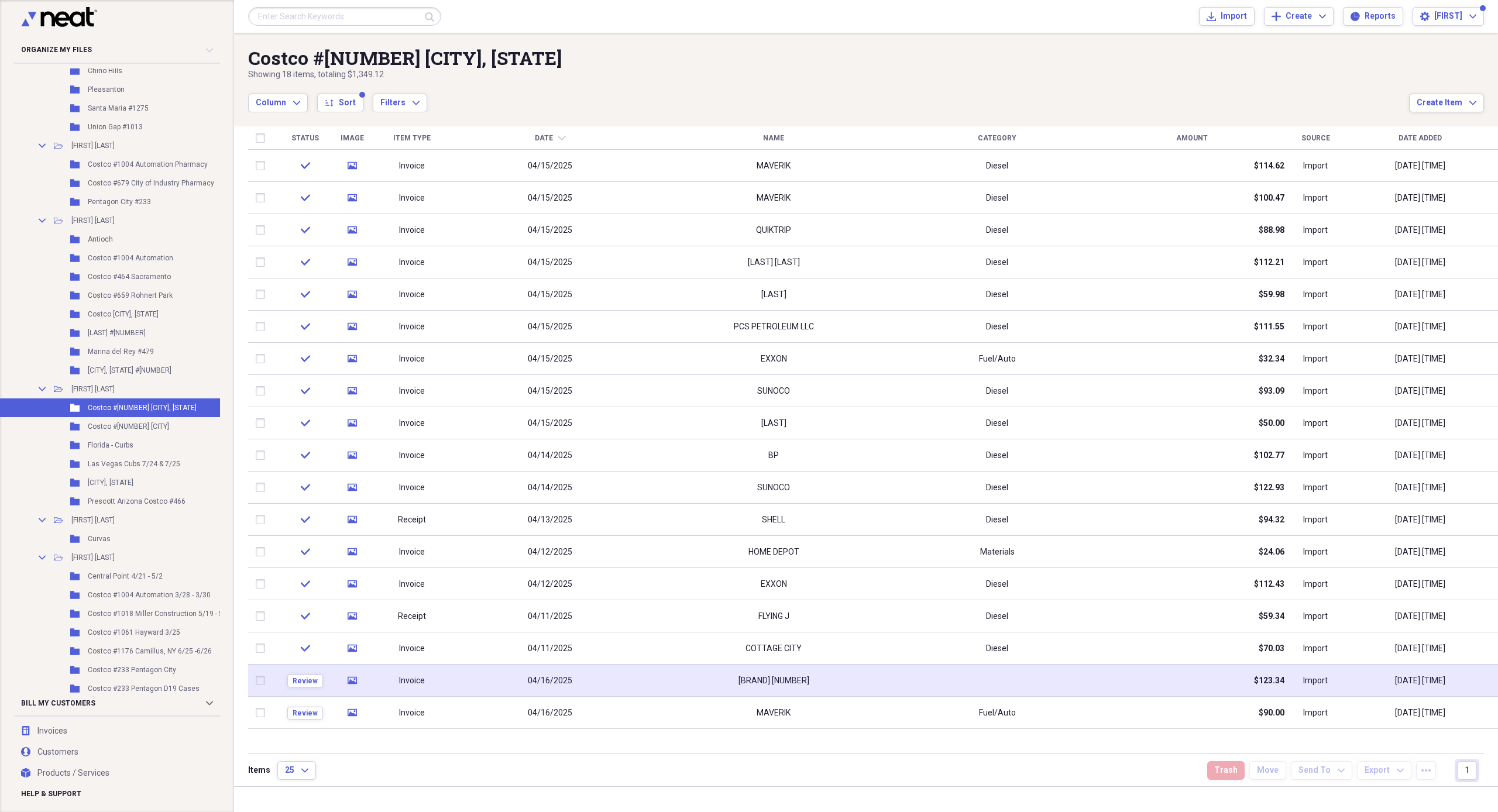 click on "04/16/2025" at bounding box center [550, 681] 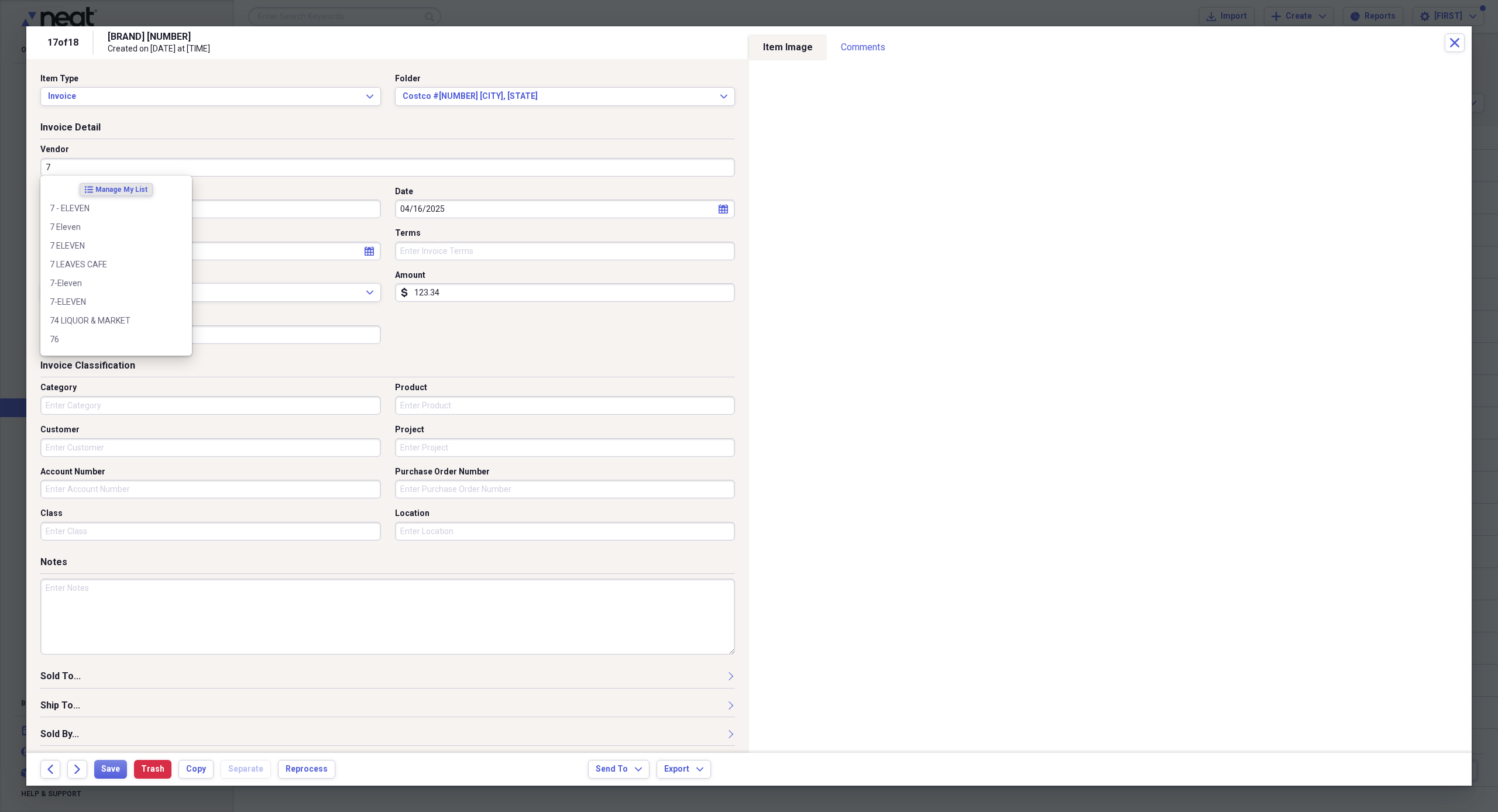 type on "76" 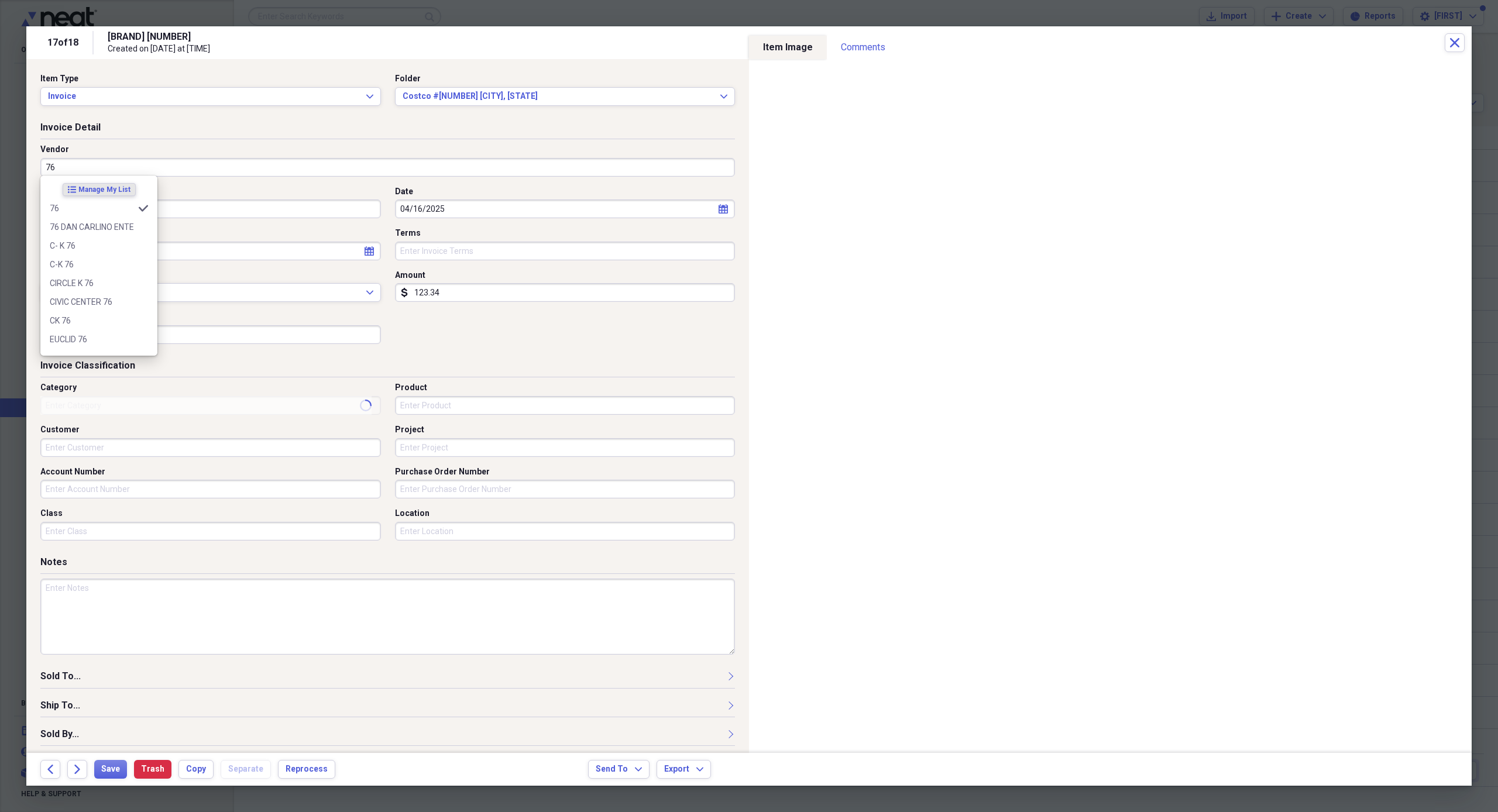 type on "Fuel/Auto" 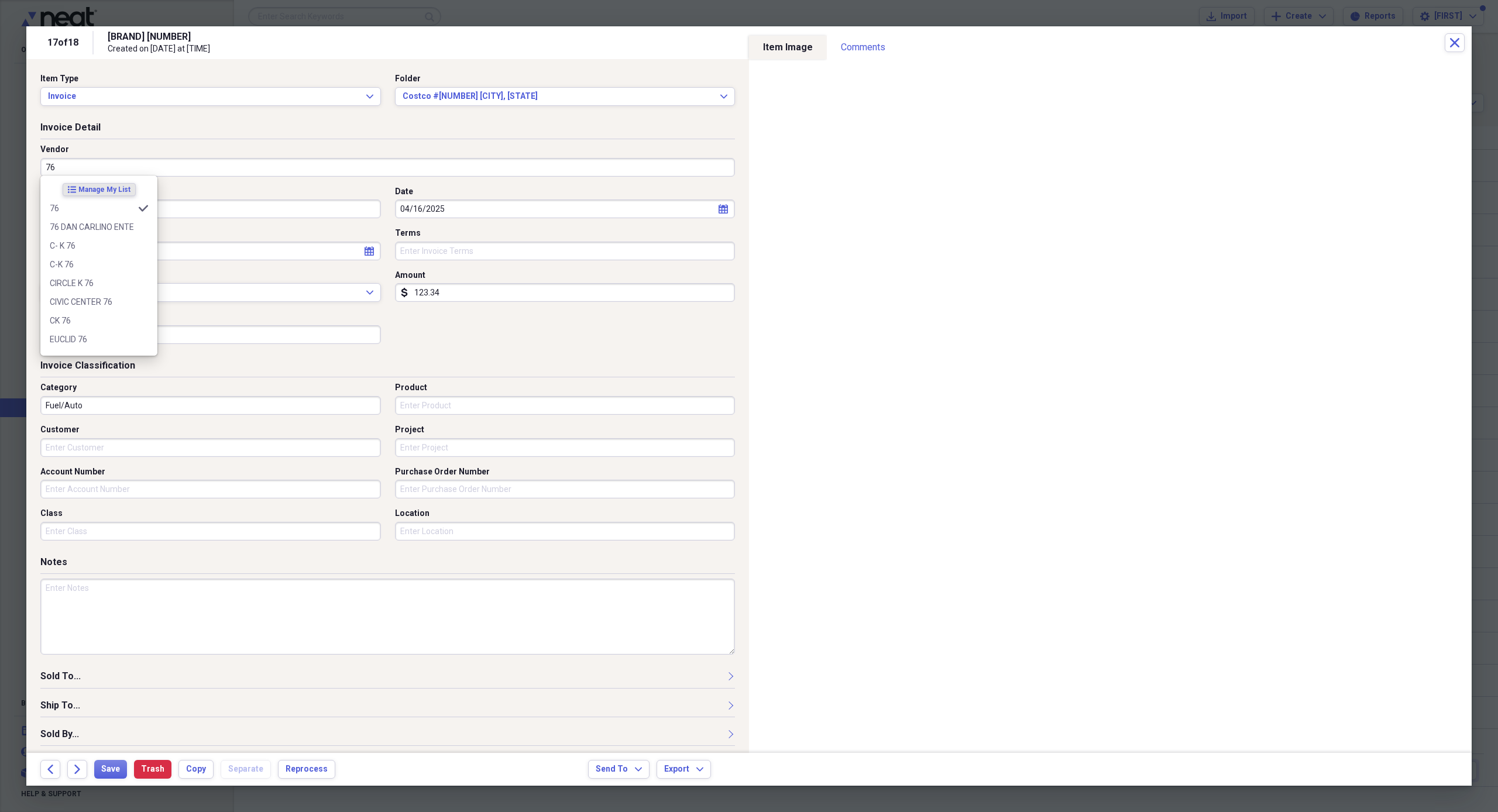 type on "76" 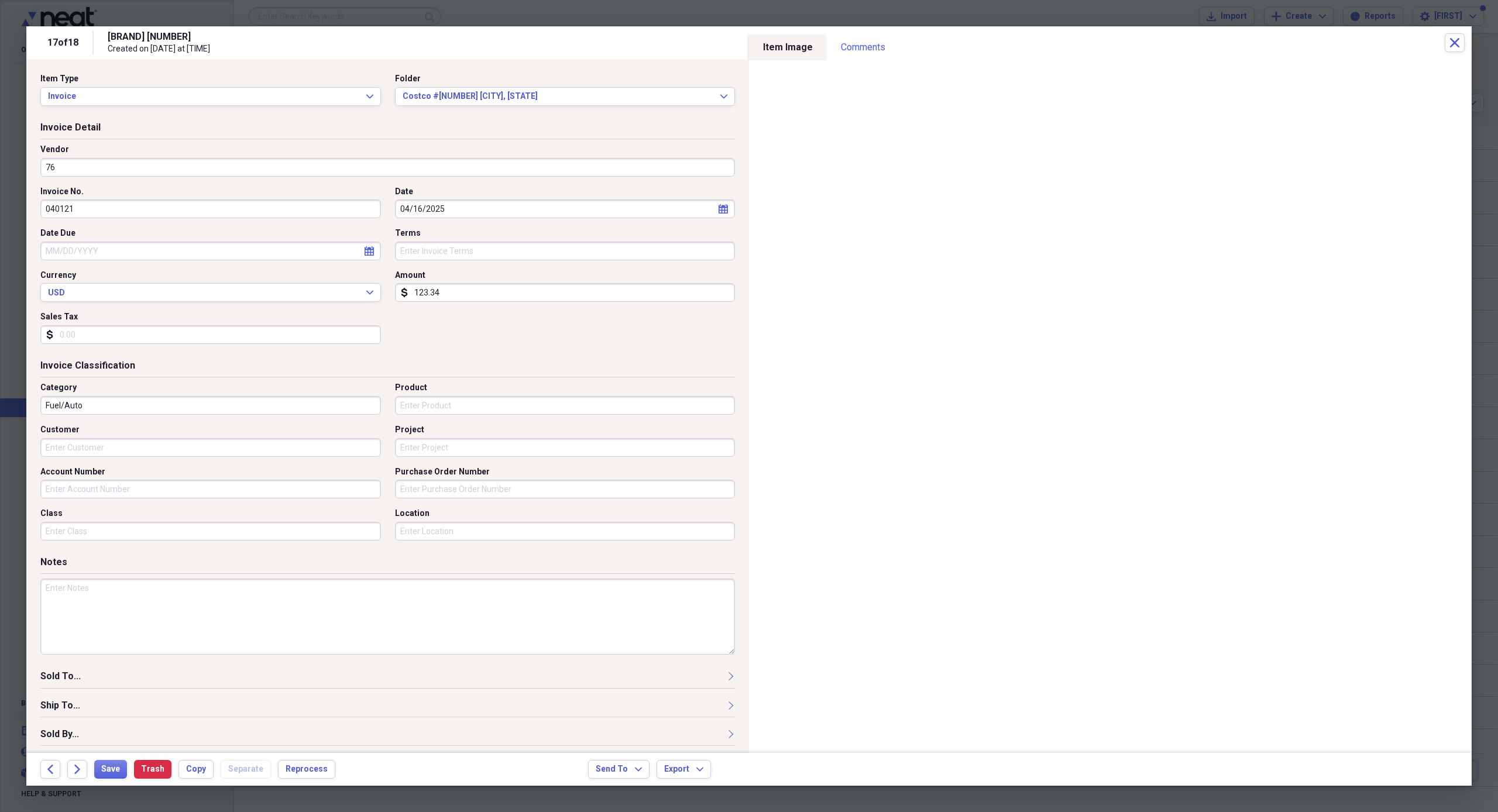 click on "Fuel/Auto" at bounding box center (211, 405) 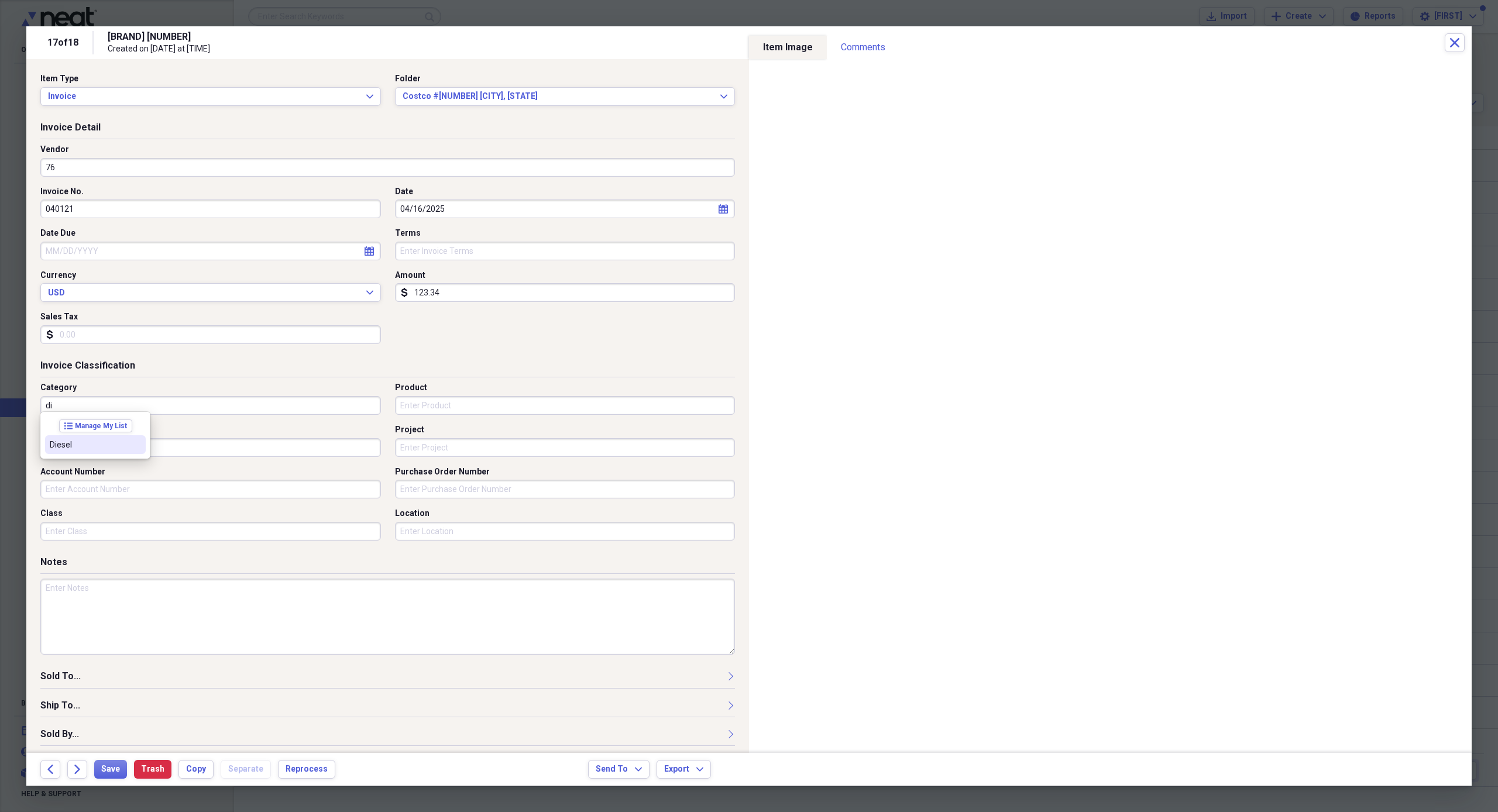 click on "Diesel" at bounding box center (88, 445) 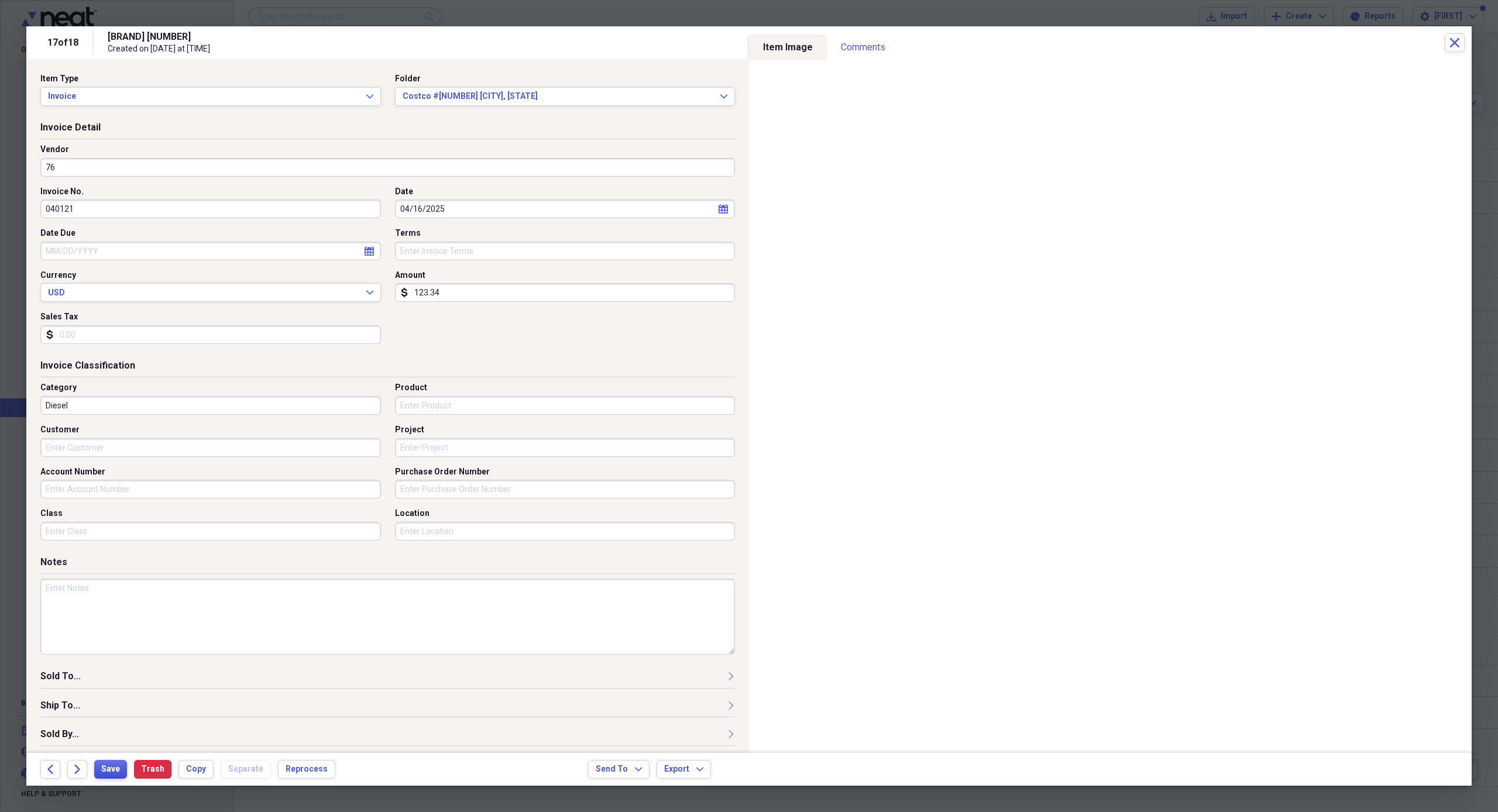 click on "Save" at bounding box center (111, 769) 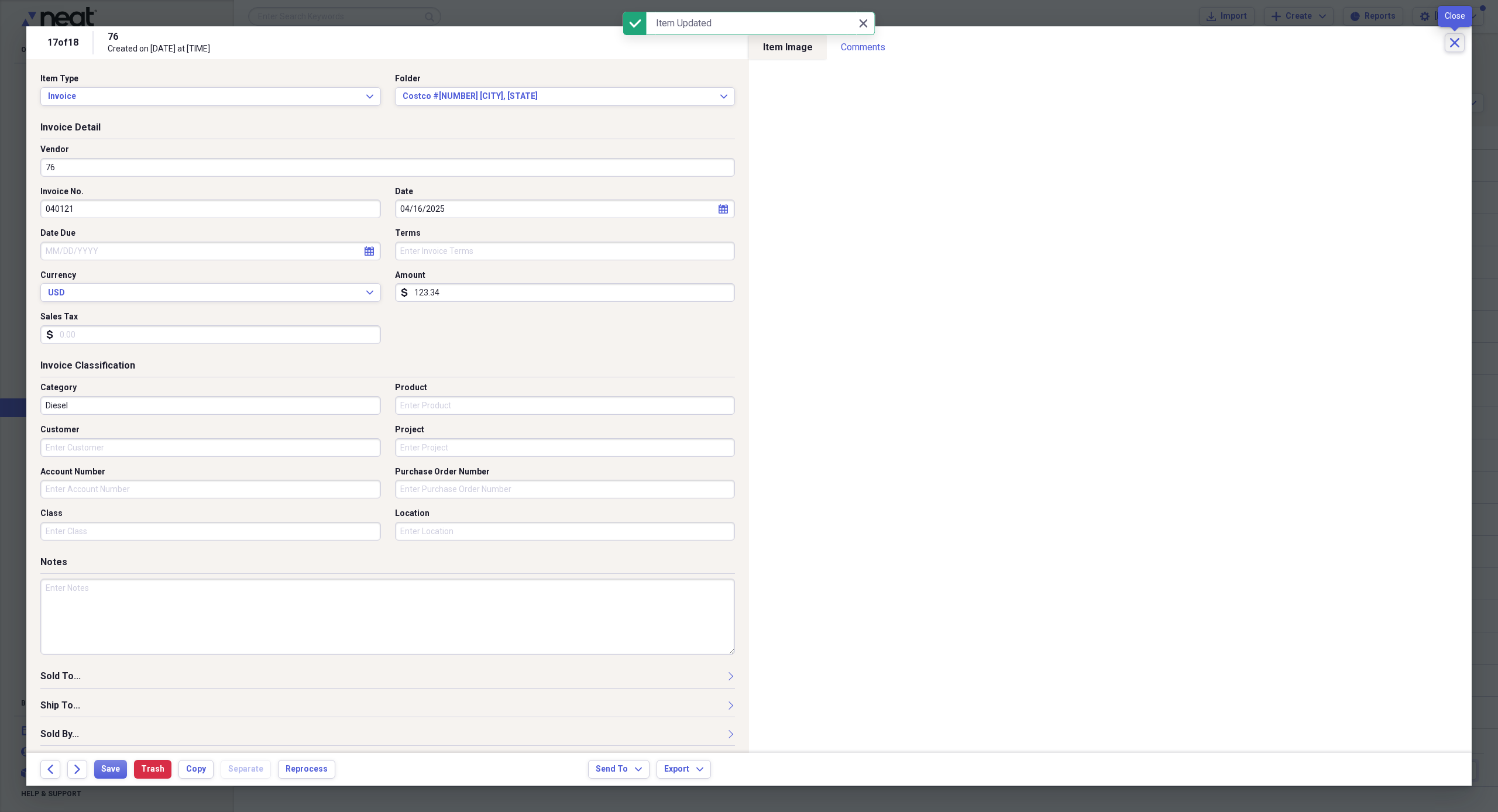 click on "Close" 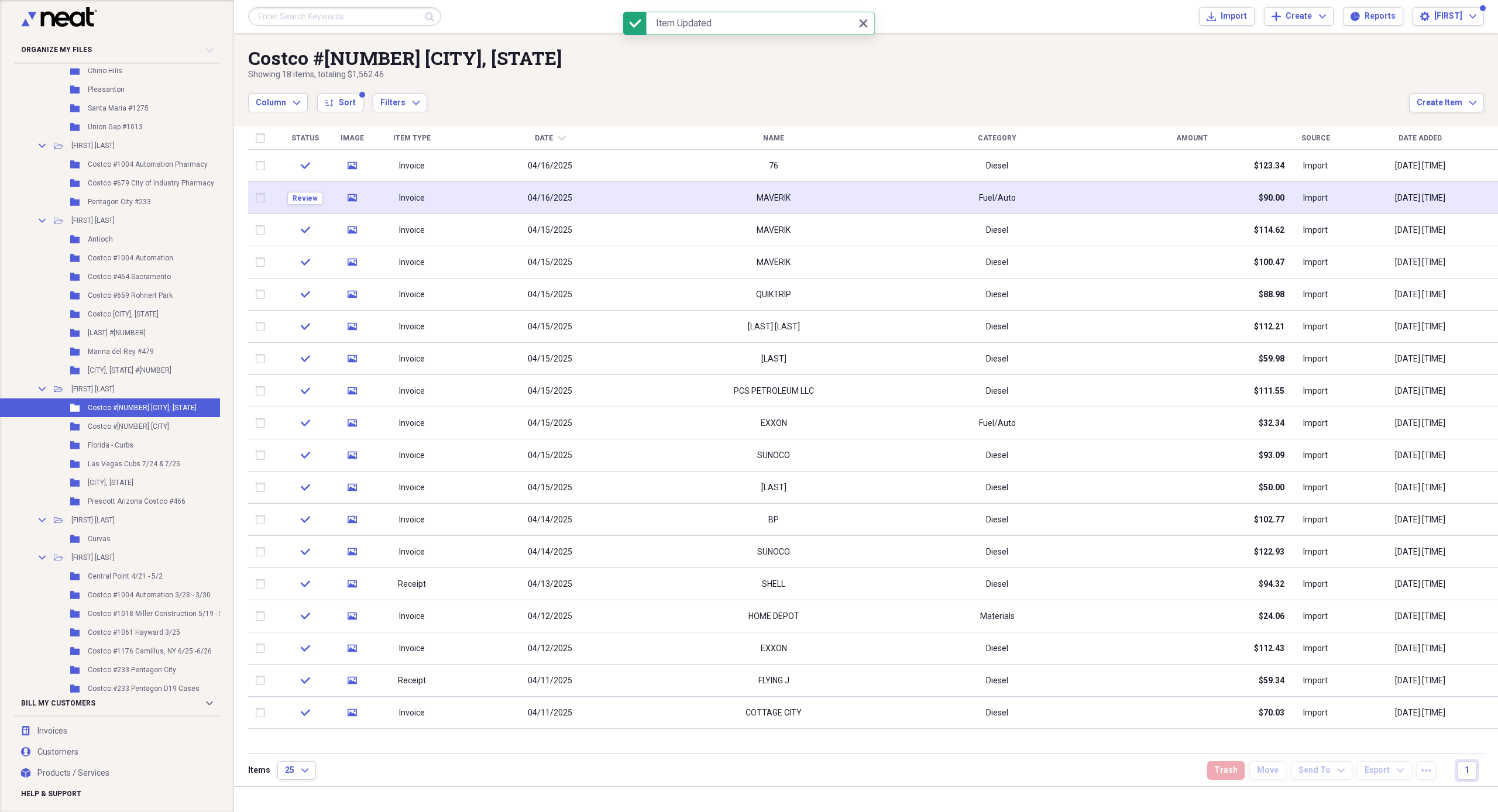 click on "04/16/2025" at bounding box center [550, 198] 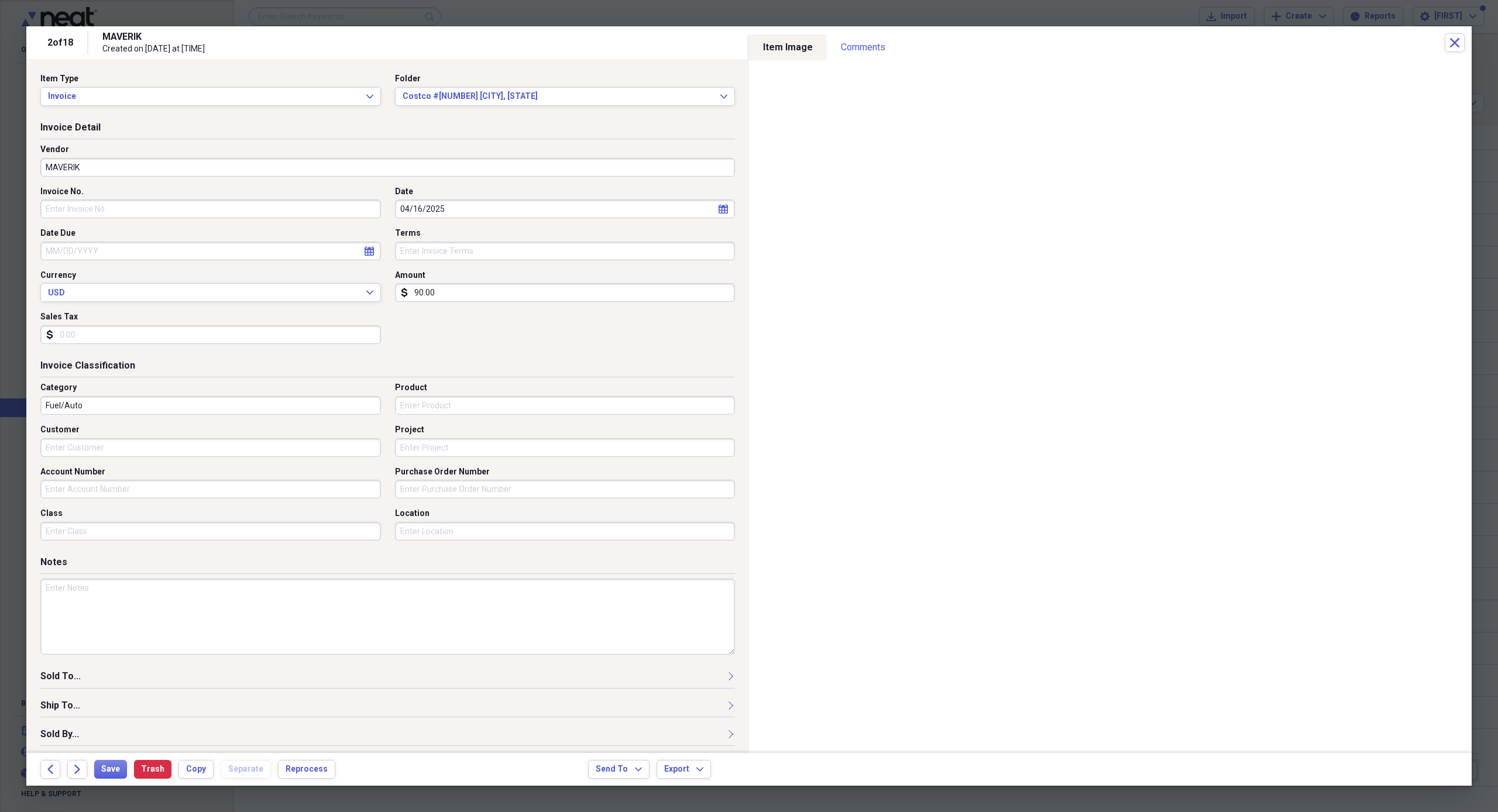 click on "90.00" at bounding box center [565, 293] 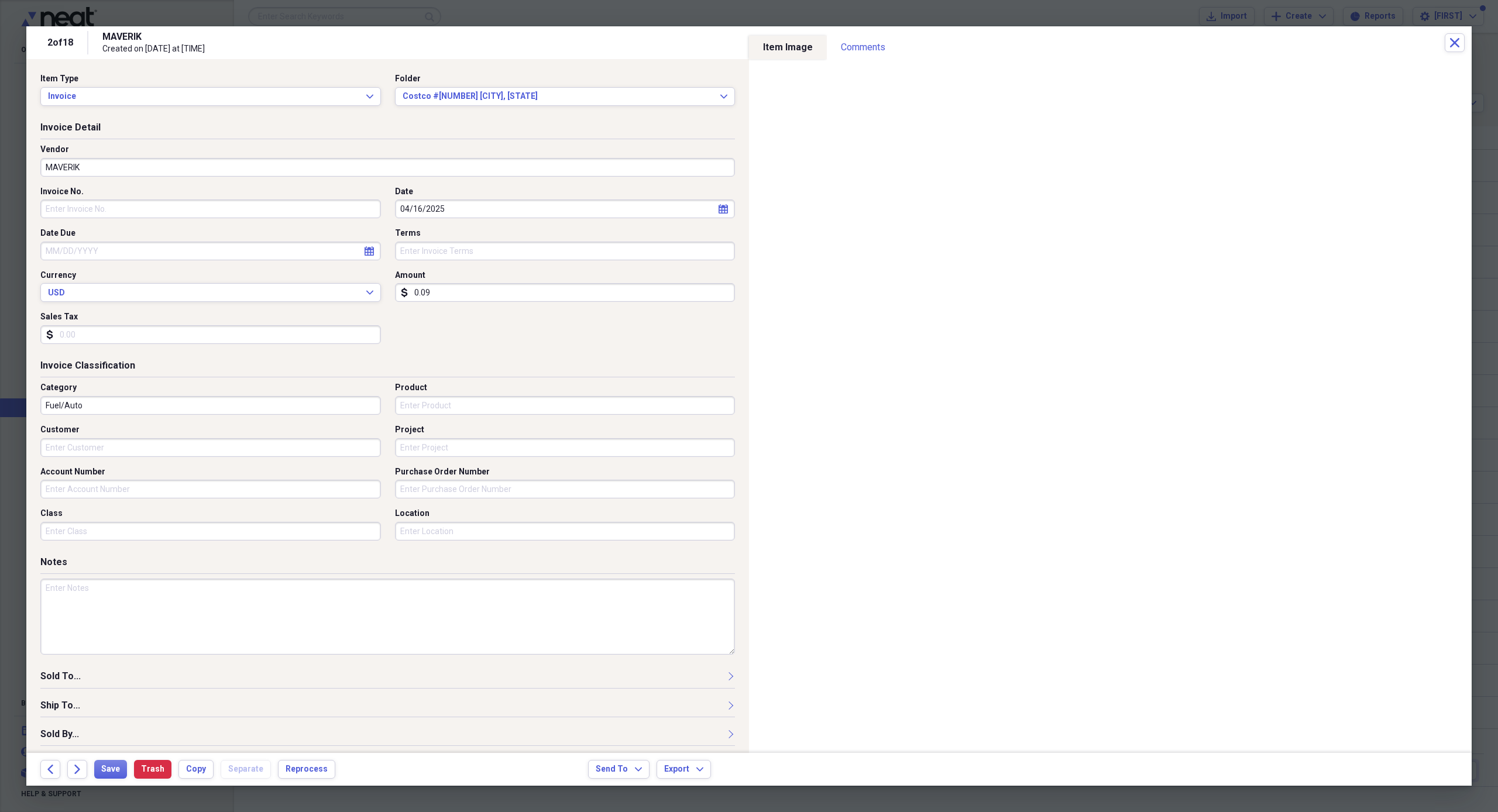 type on "0.09" 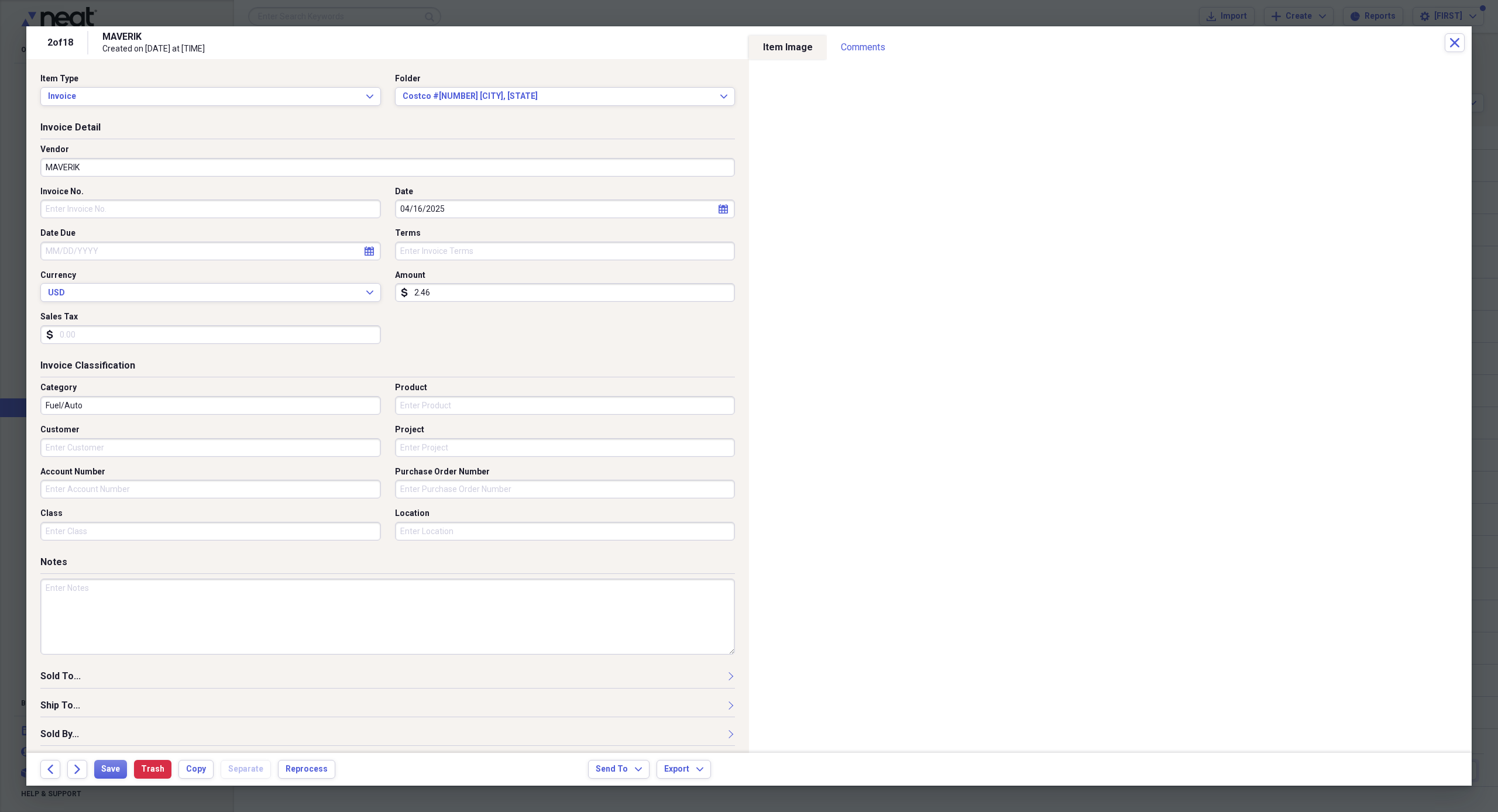 type on "24.62" 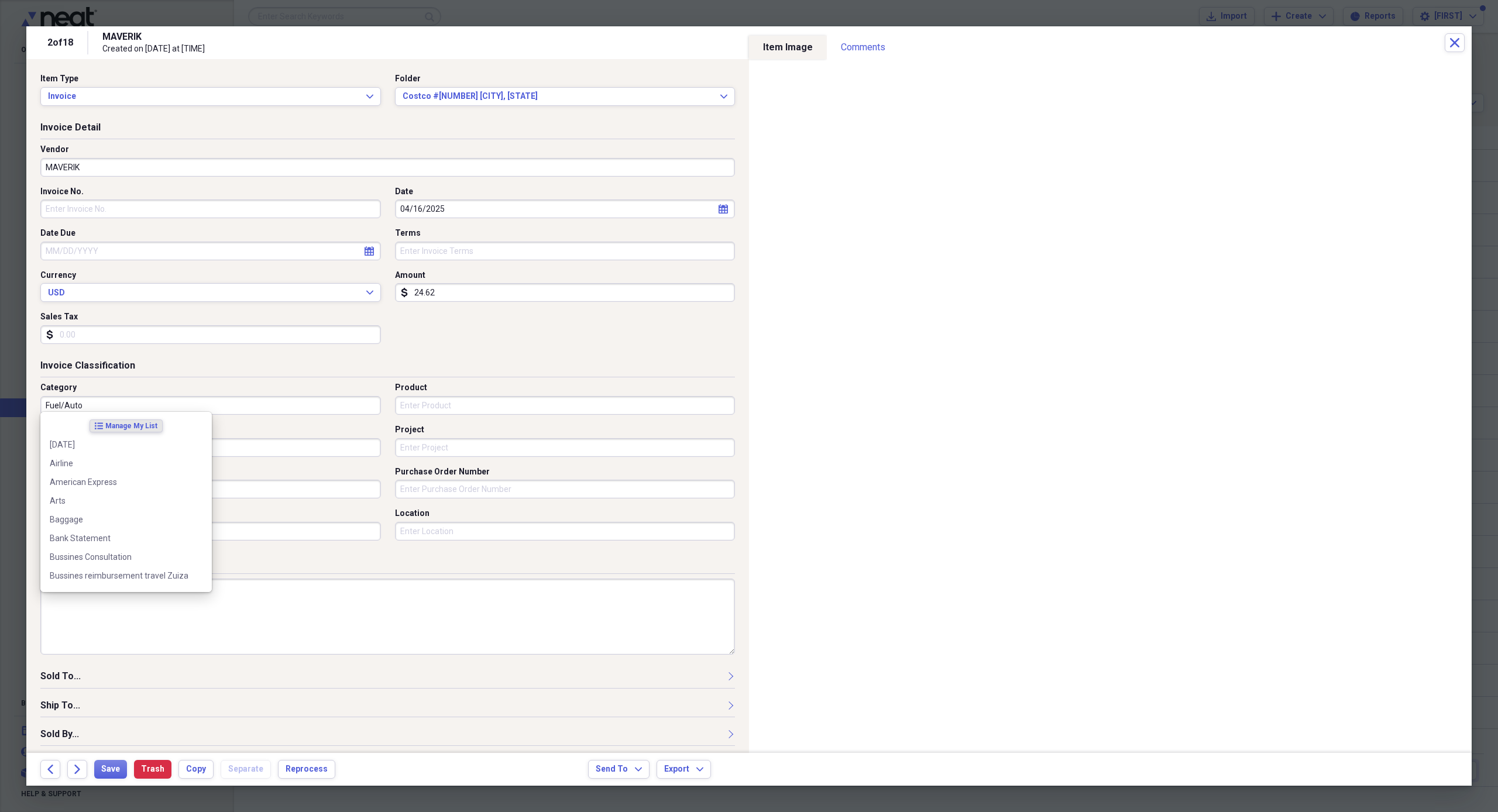 click on "Fuel/Auto" at bounding box center [211, 405] 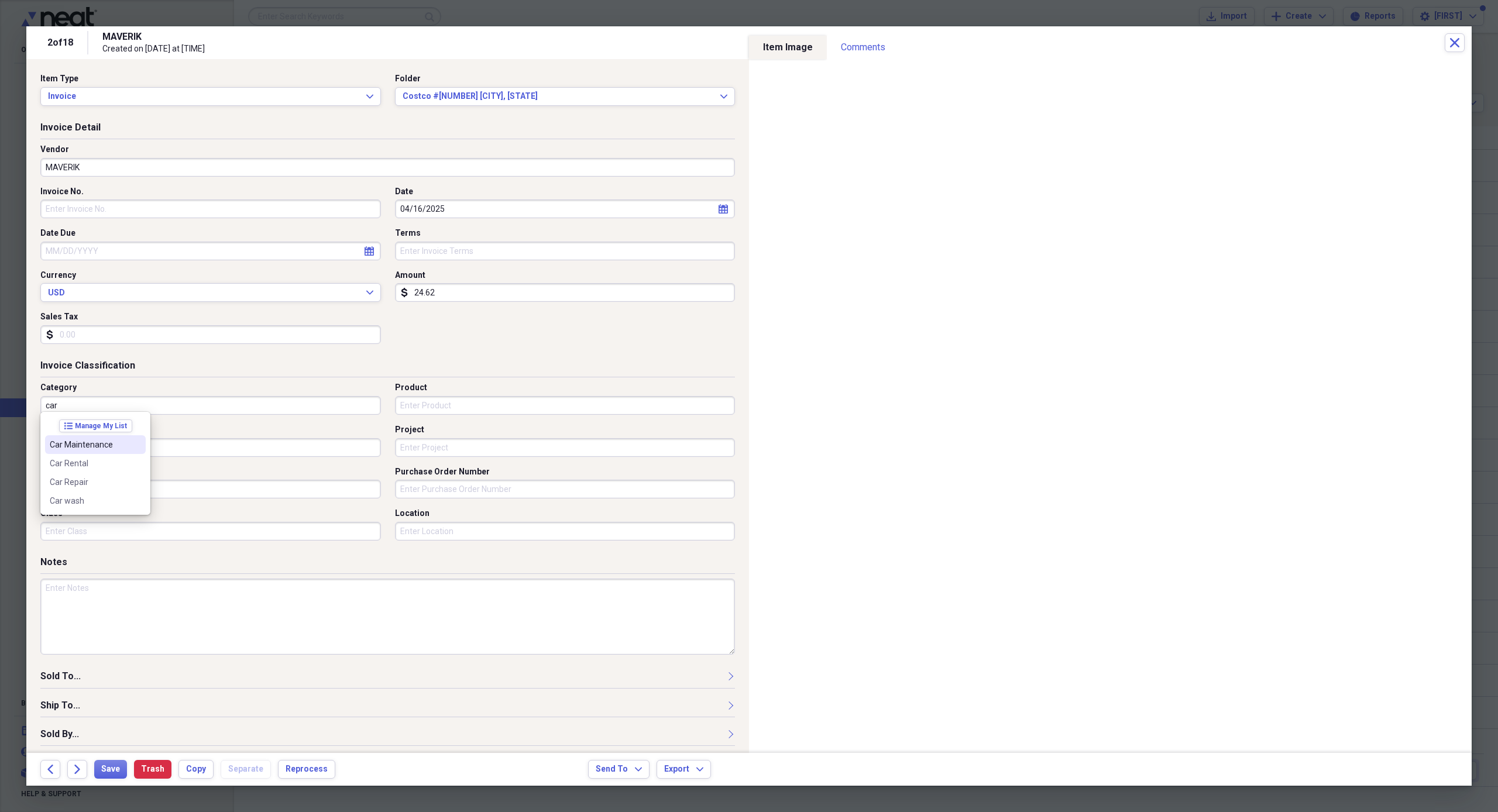 click on "Car Maintenance" at bounding box center [88, 445] 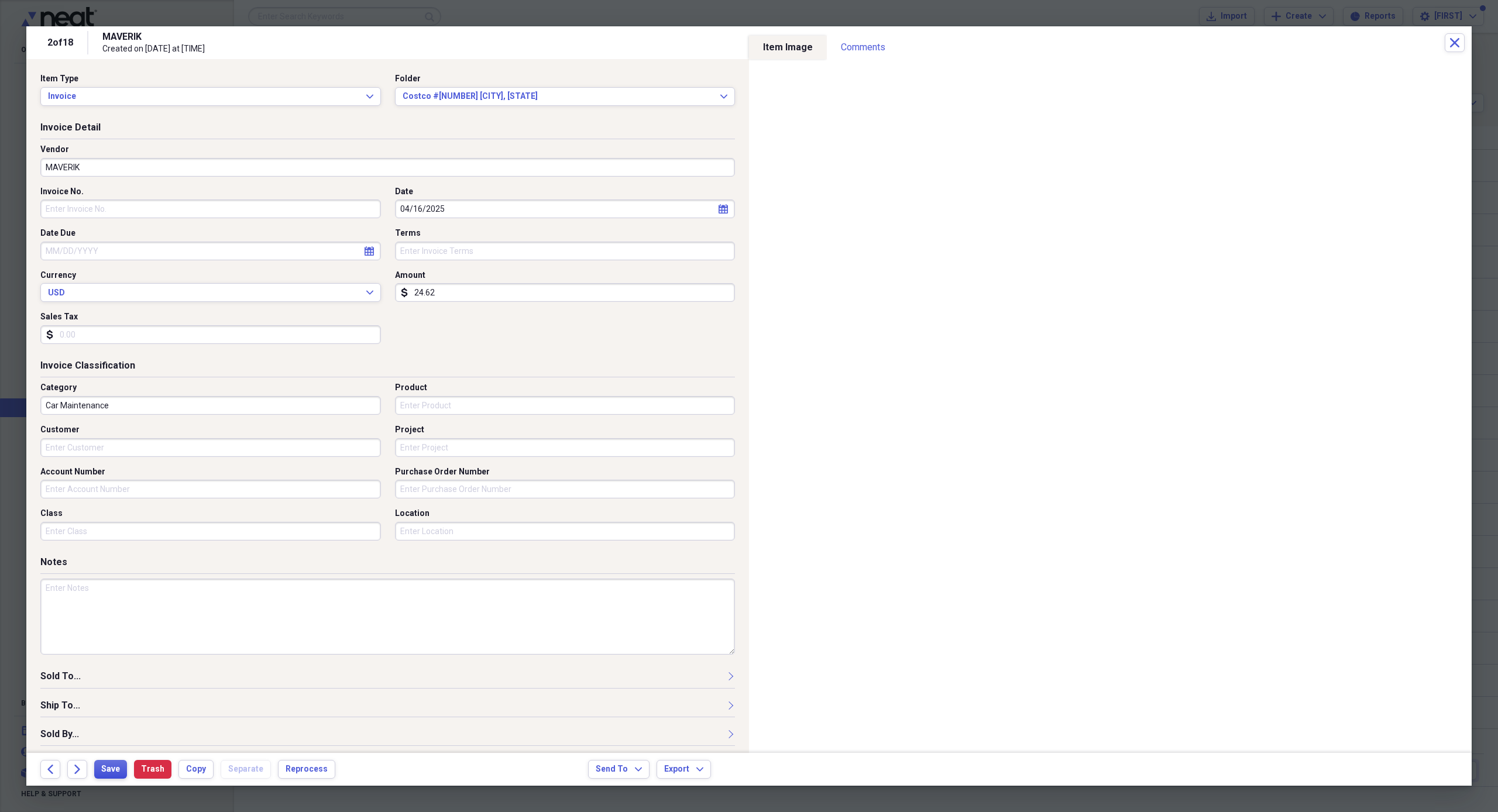 click on "Save" at bounding box center (111, 769) 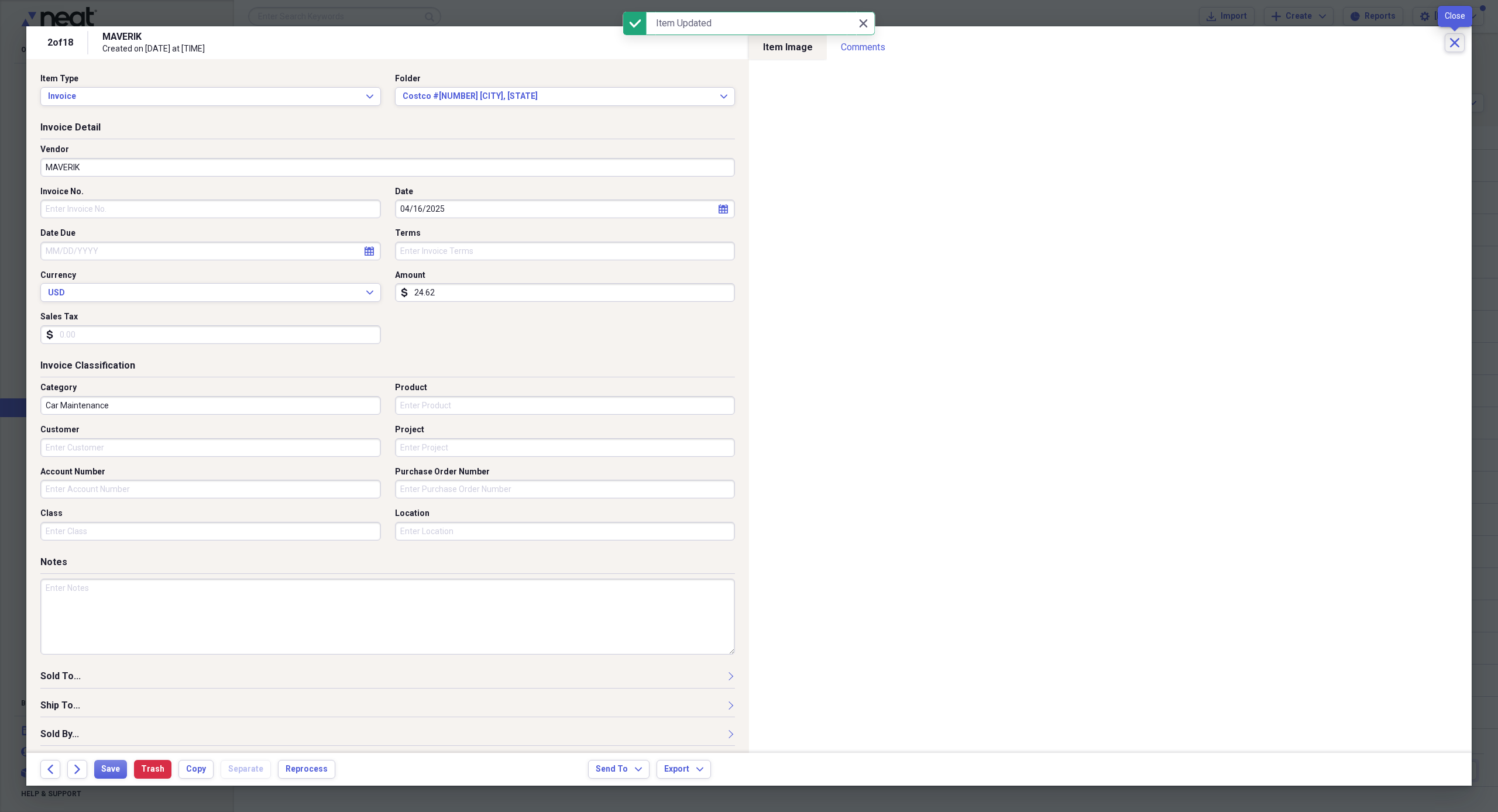 click on "Close" 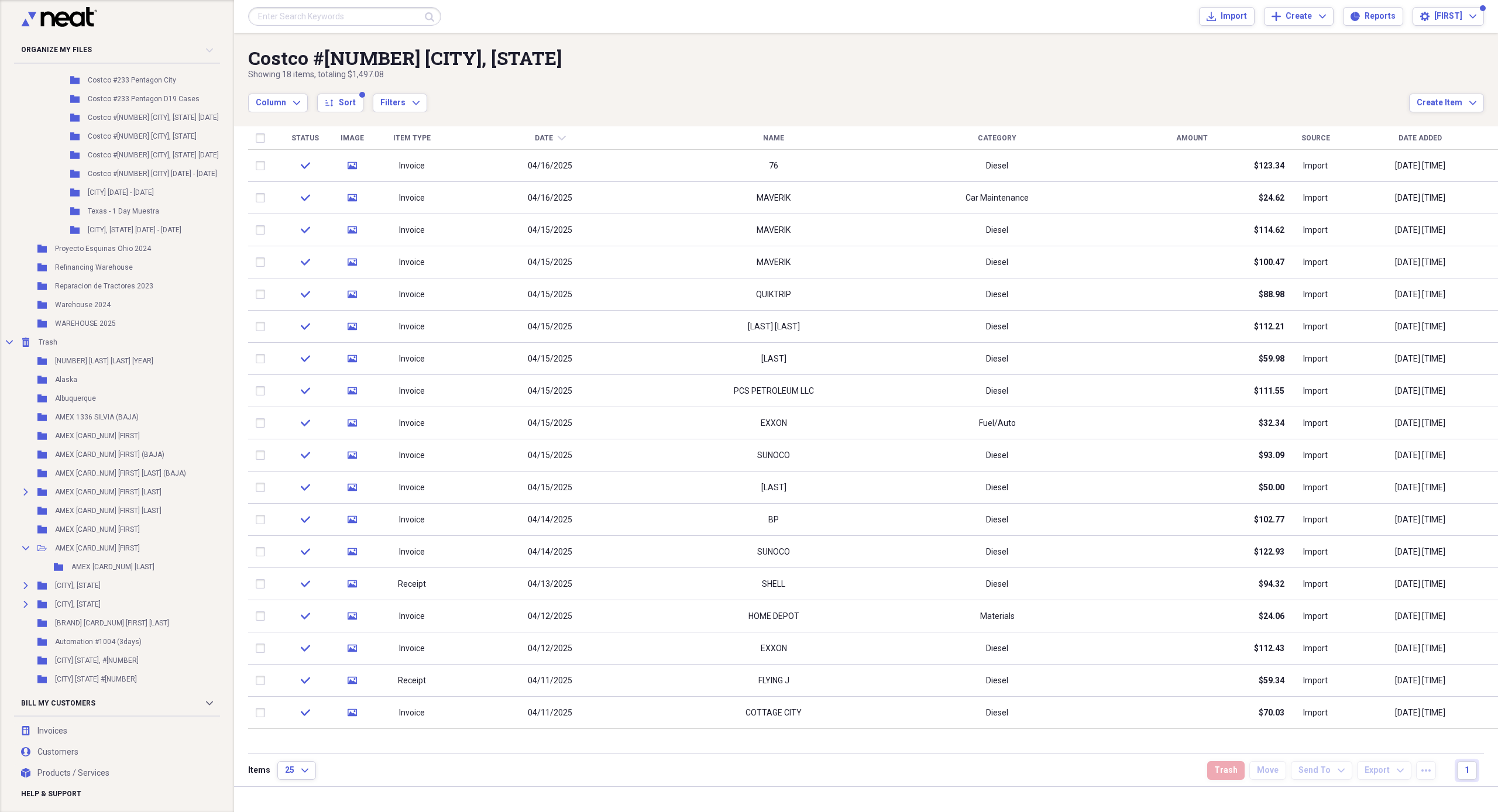 scroll, scrollTop: 3643, scrollLeft: 0, axis: vertical 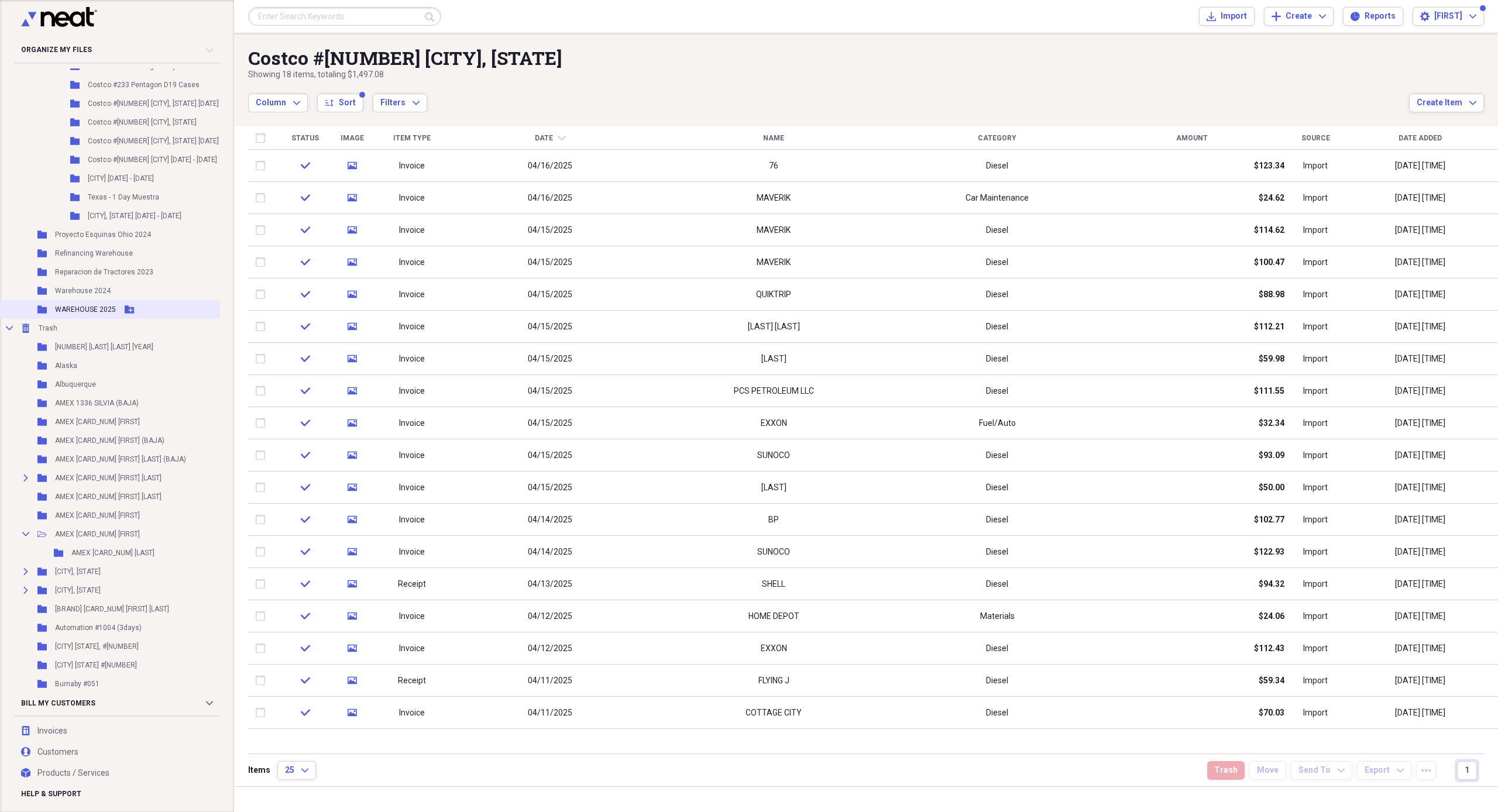 click on "WAREHOUSE 2025" at bounding box center [85, 309] 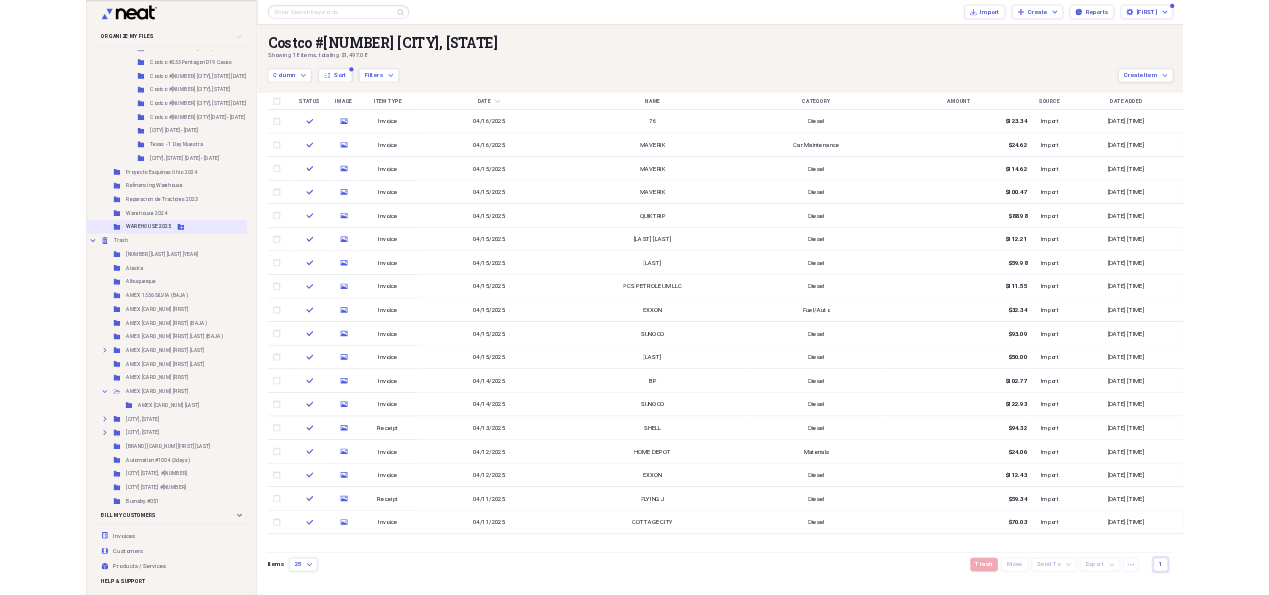 scroll, scrollTop: 6229, scrollLeft: 0, axis: vertical 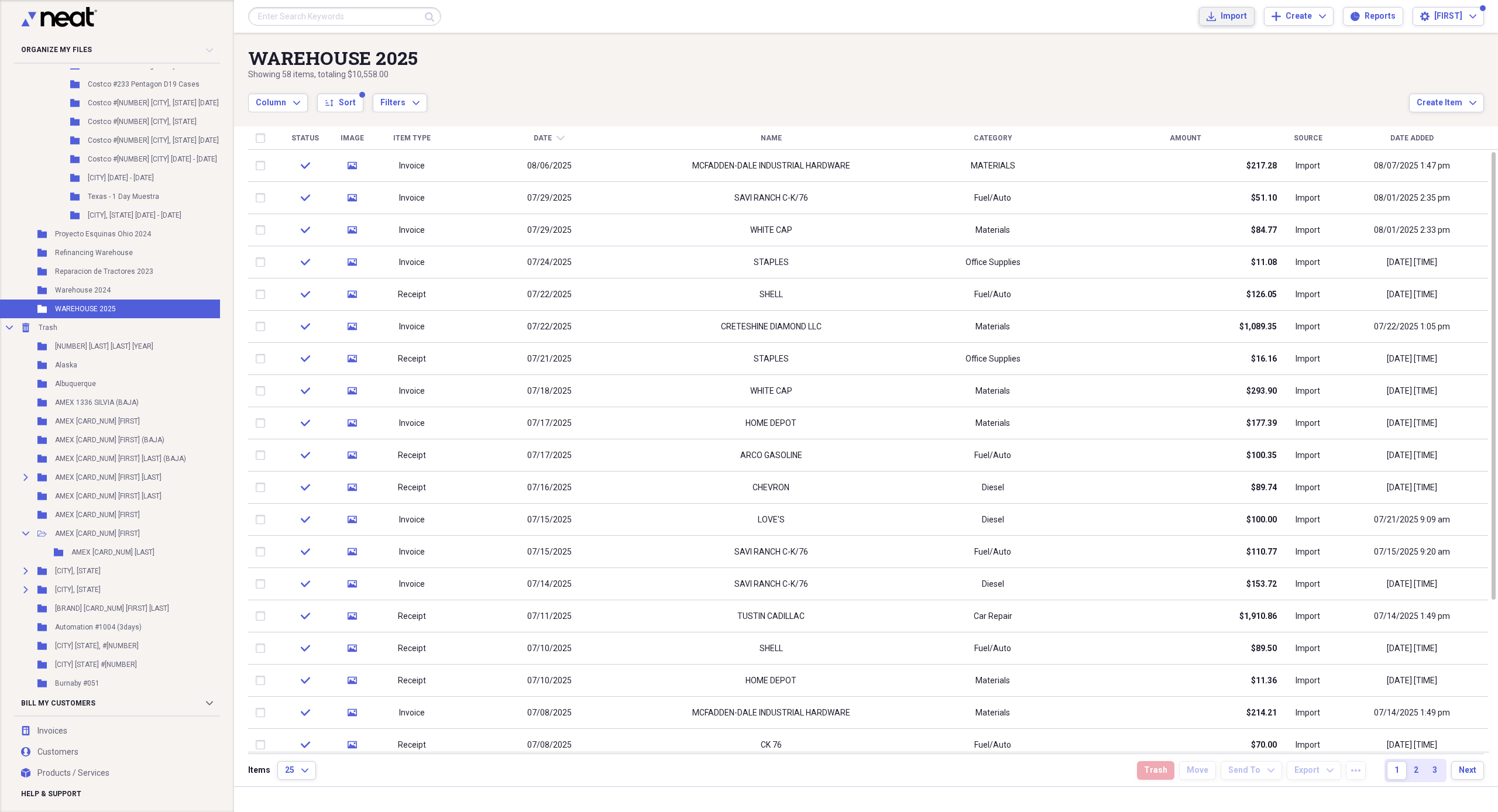 click on "Import Import" at bounding box center (1226, 16) 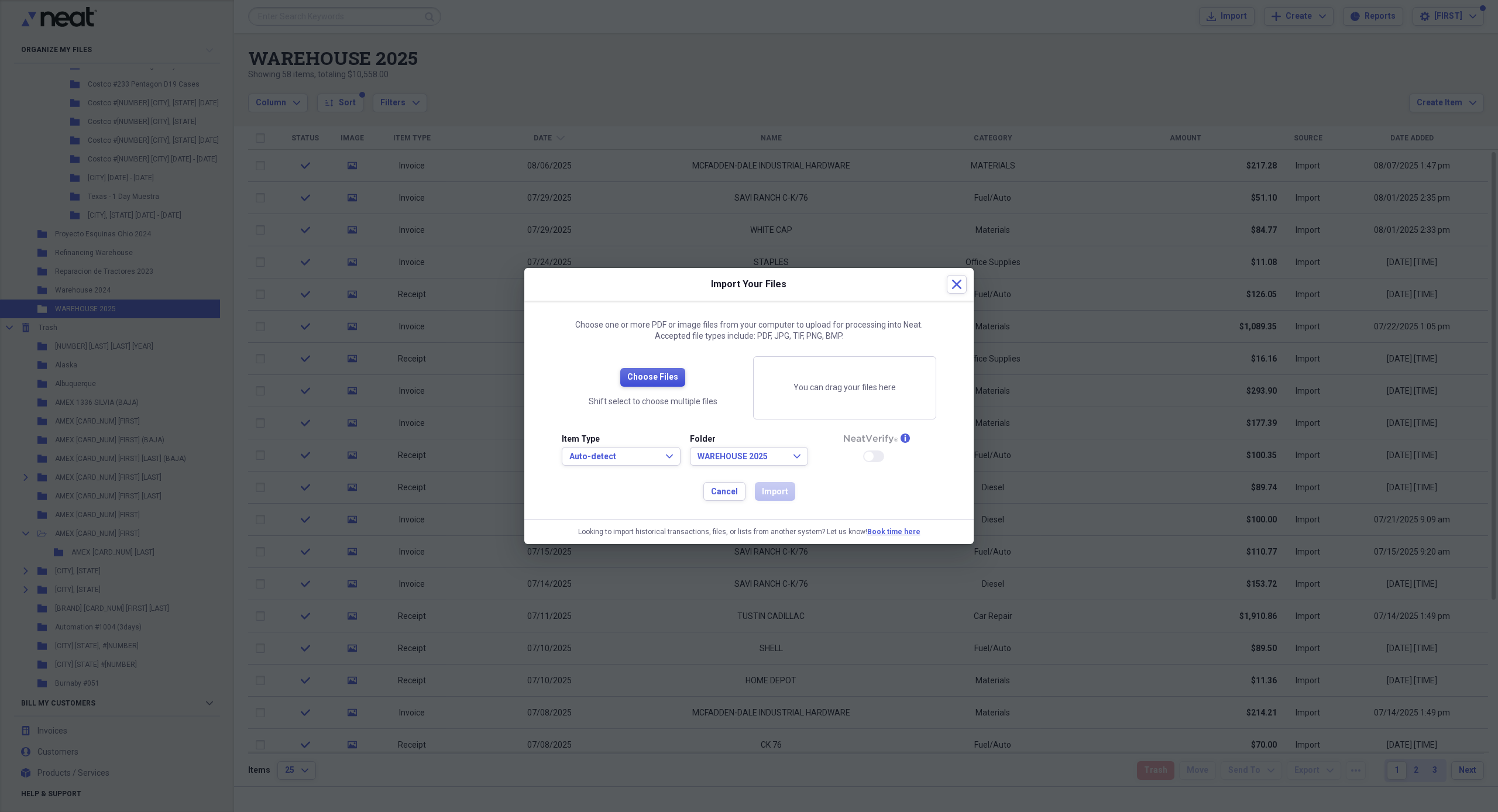 click on "Choose Files" at bounding box center [652, 377] 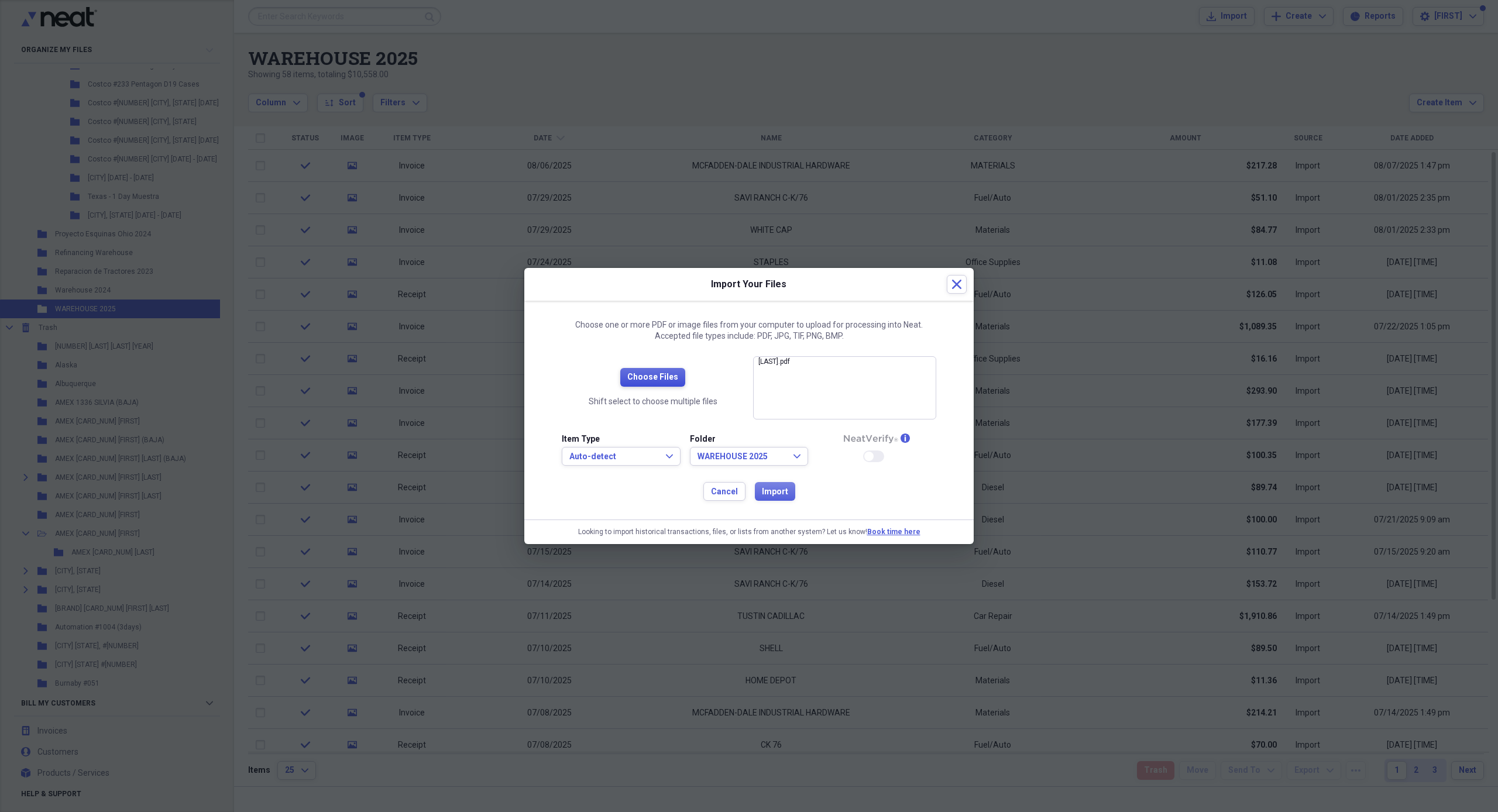 click on "Choose Files" at bounding box center [652, 377] 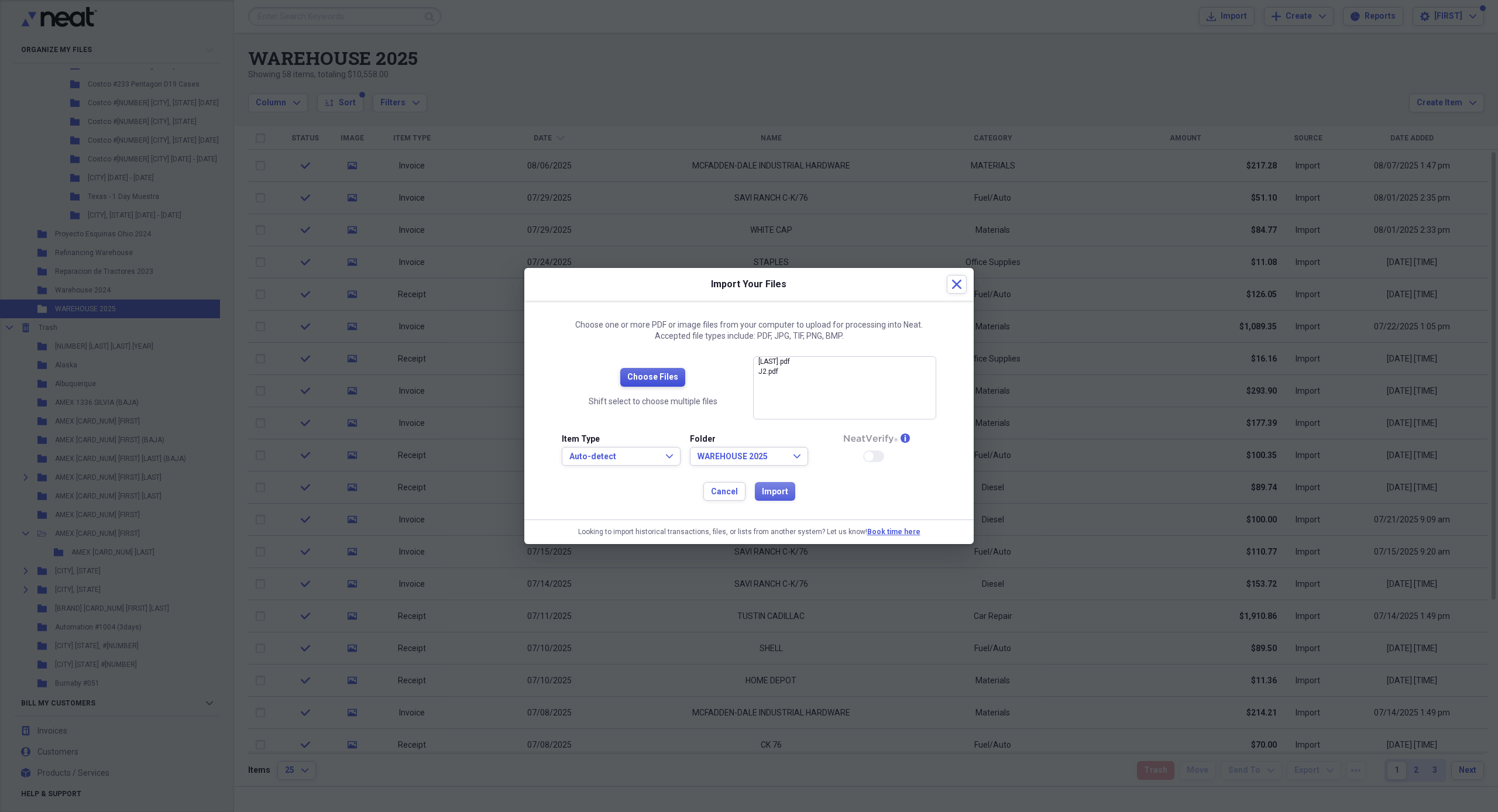 click on "Choose Files" at bounding box center (652, 377) 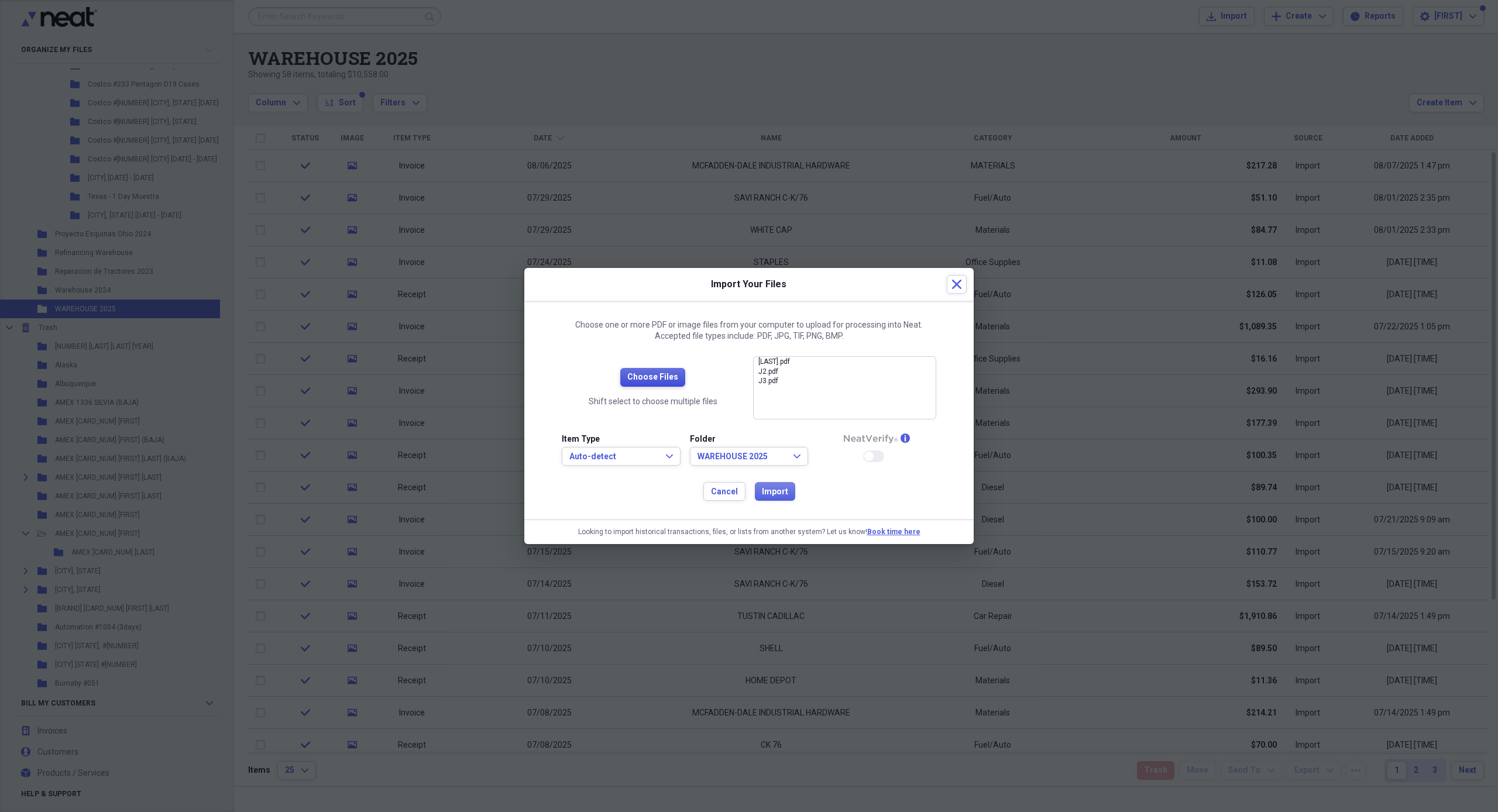 click on "Choose Files" at bounding box center (652, 377) 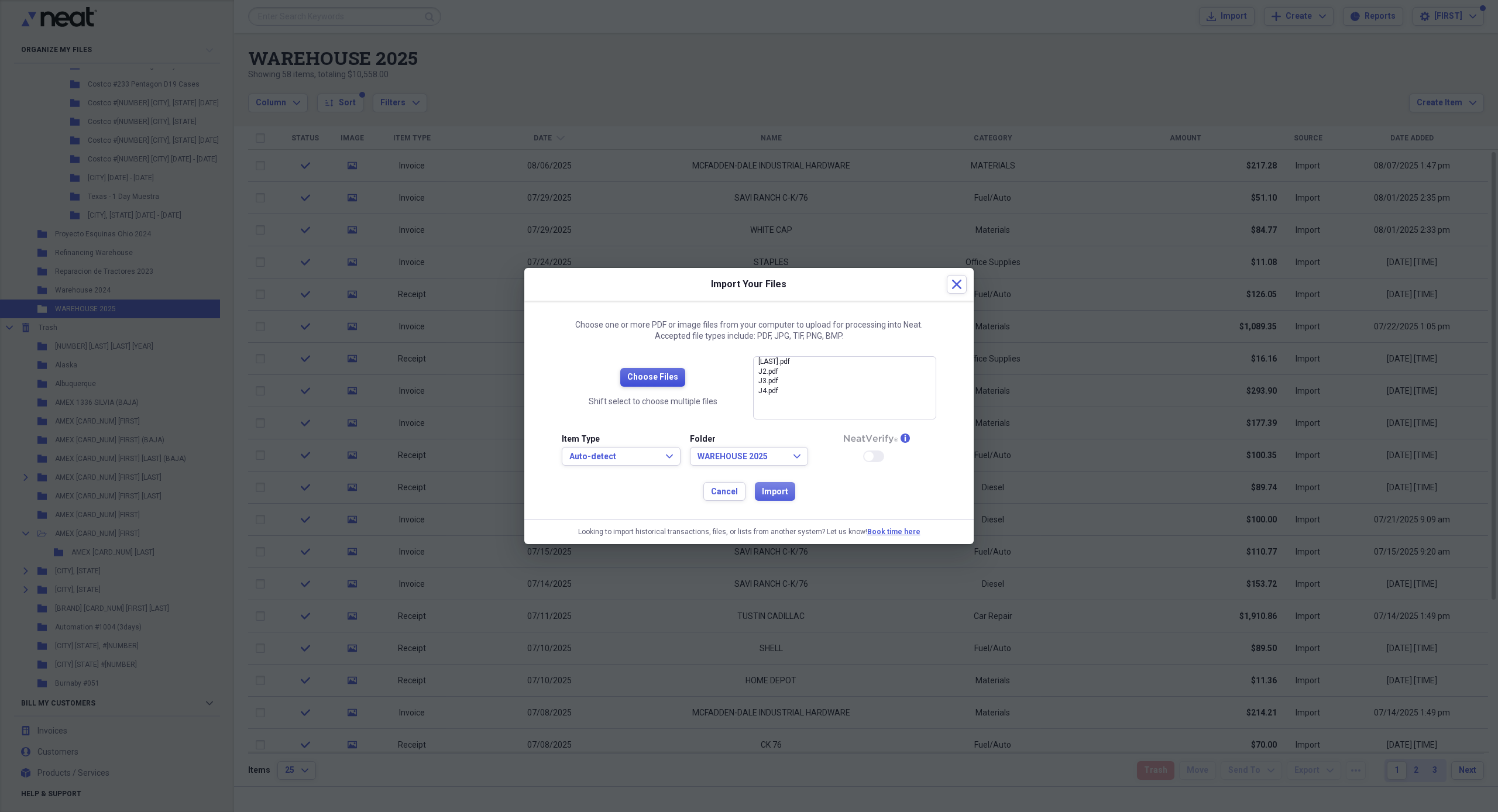 click on "Choose Files" at bounding box center [652, 377] 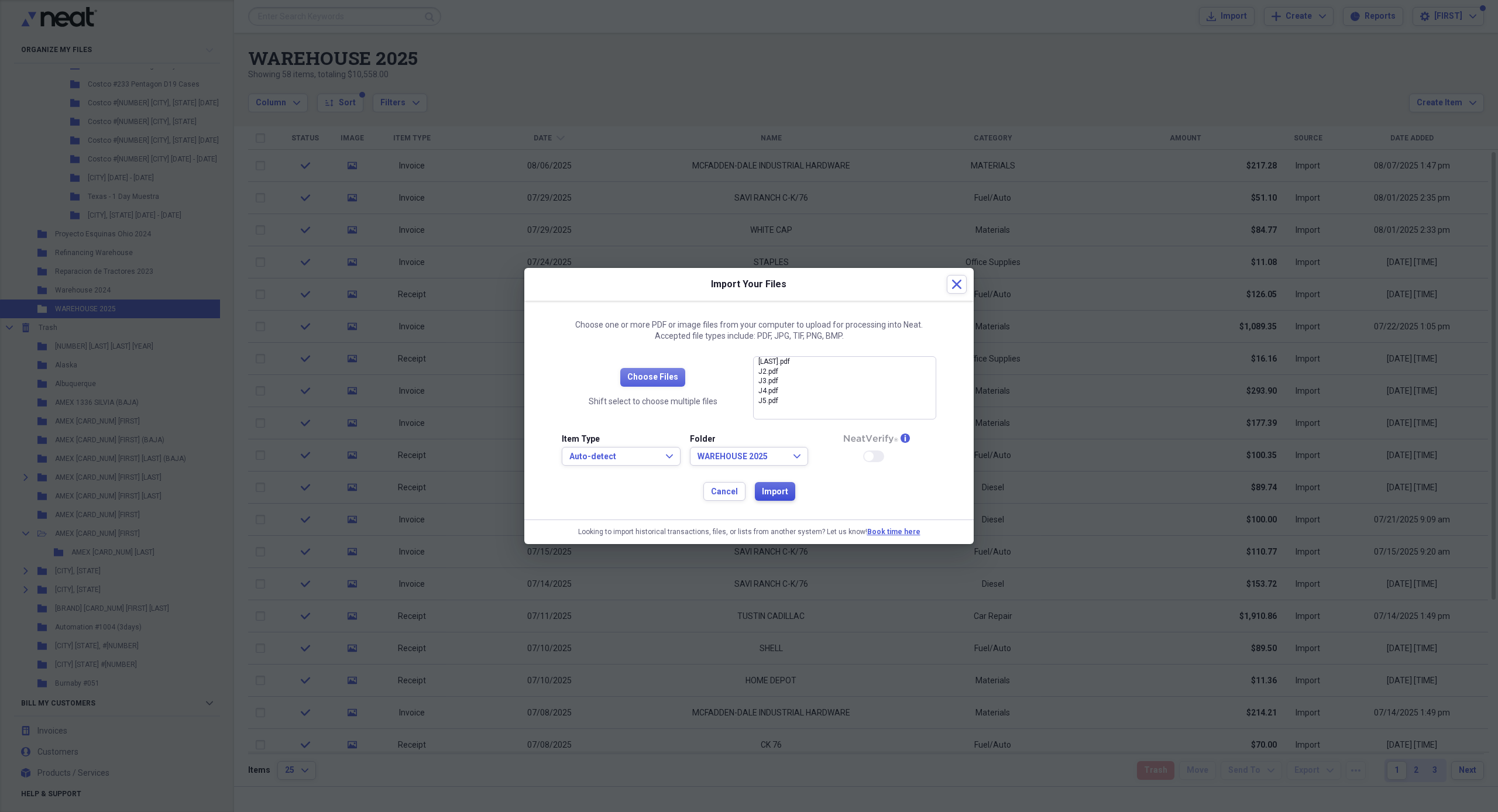 click on "Import" at bounding box center (775, 492) 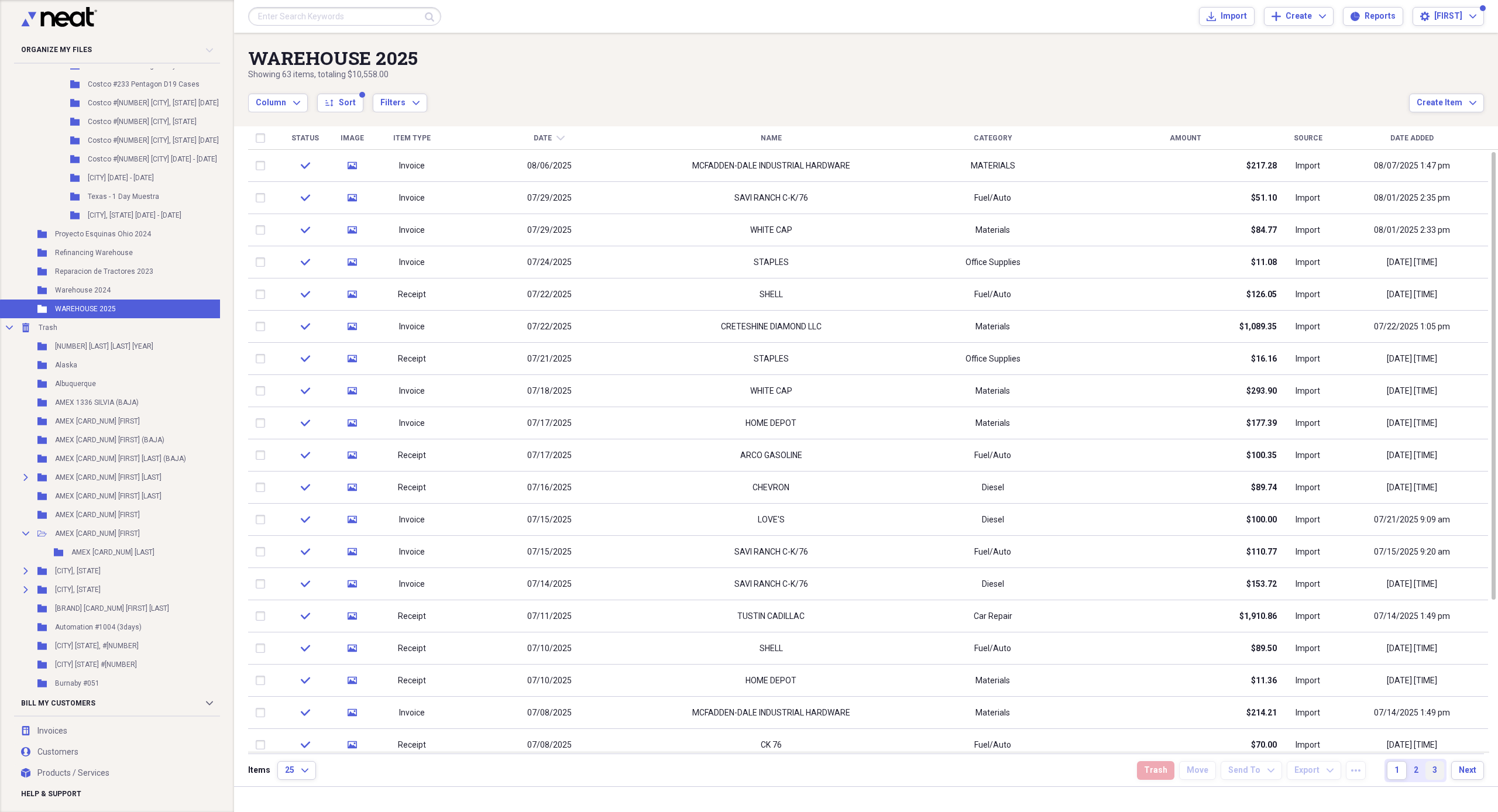 click on "3" at bounding box center (1435, 770) 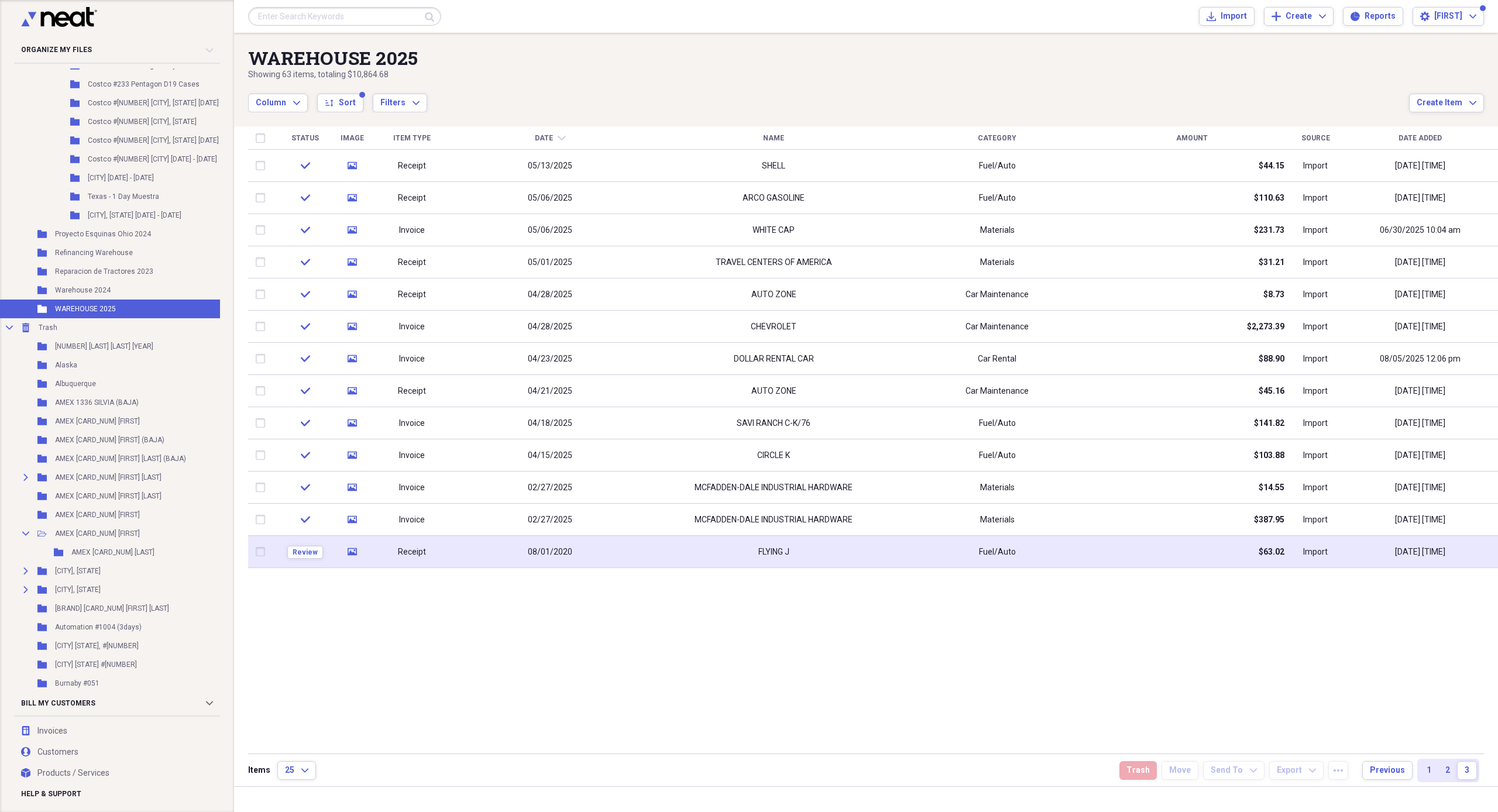 click on "FLYING J" at bounding box center (774, 552) 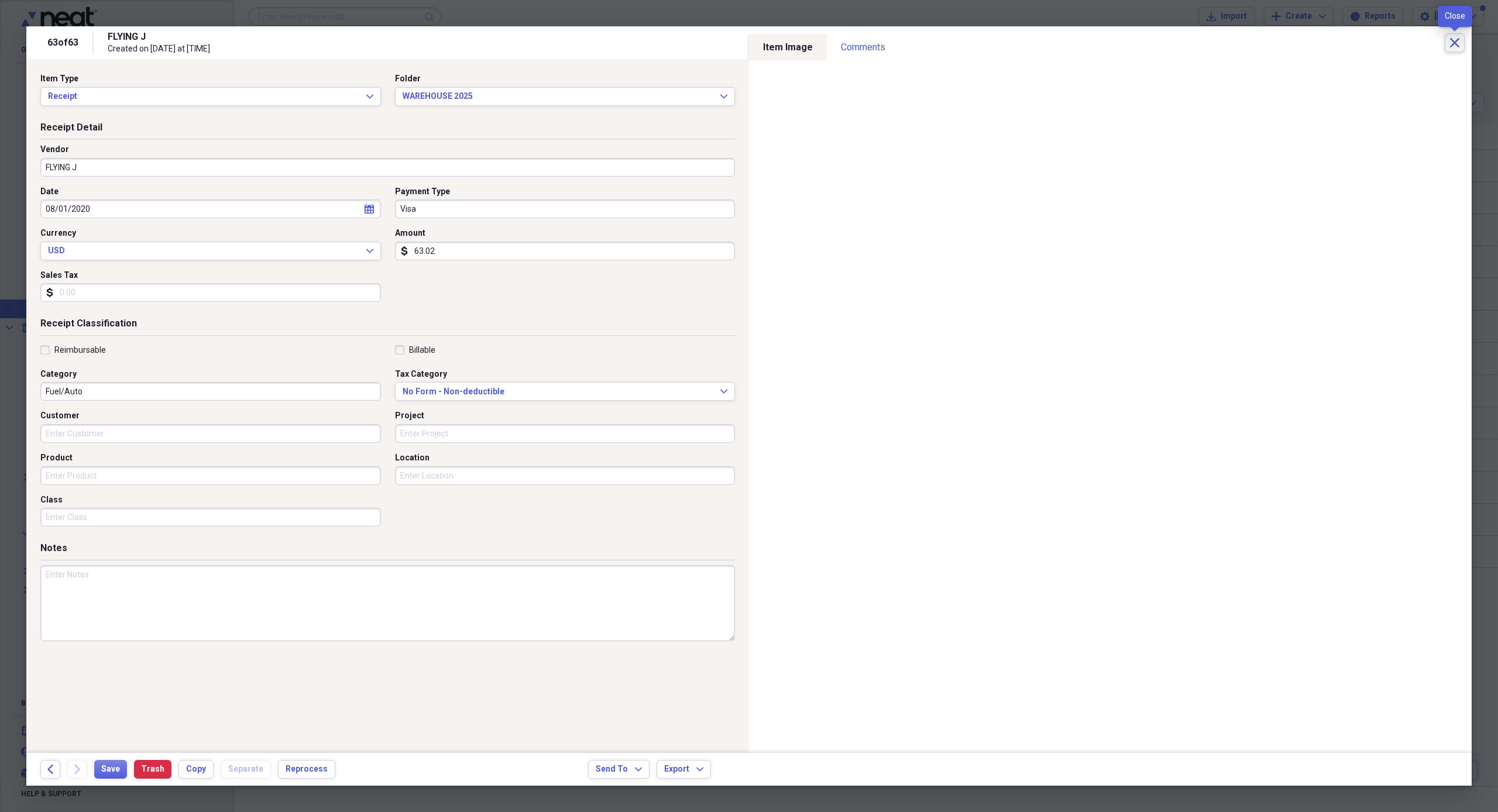 click on "Close" at bounding box center (1455, 43) 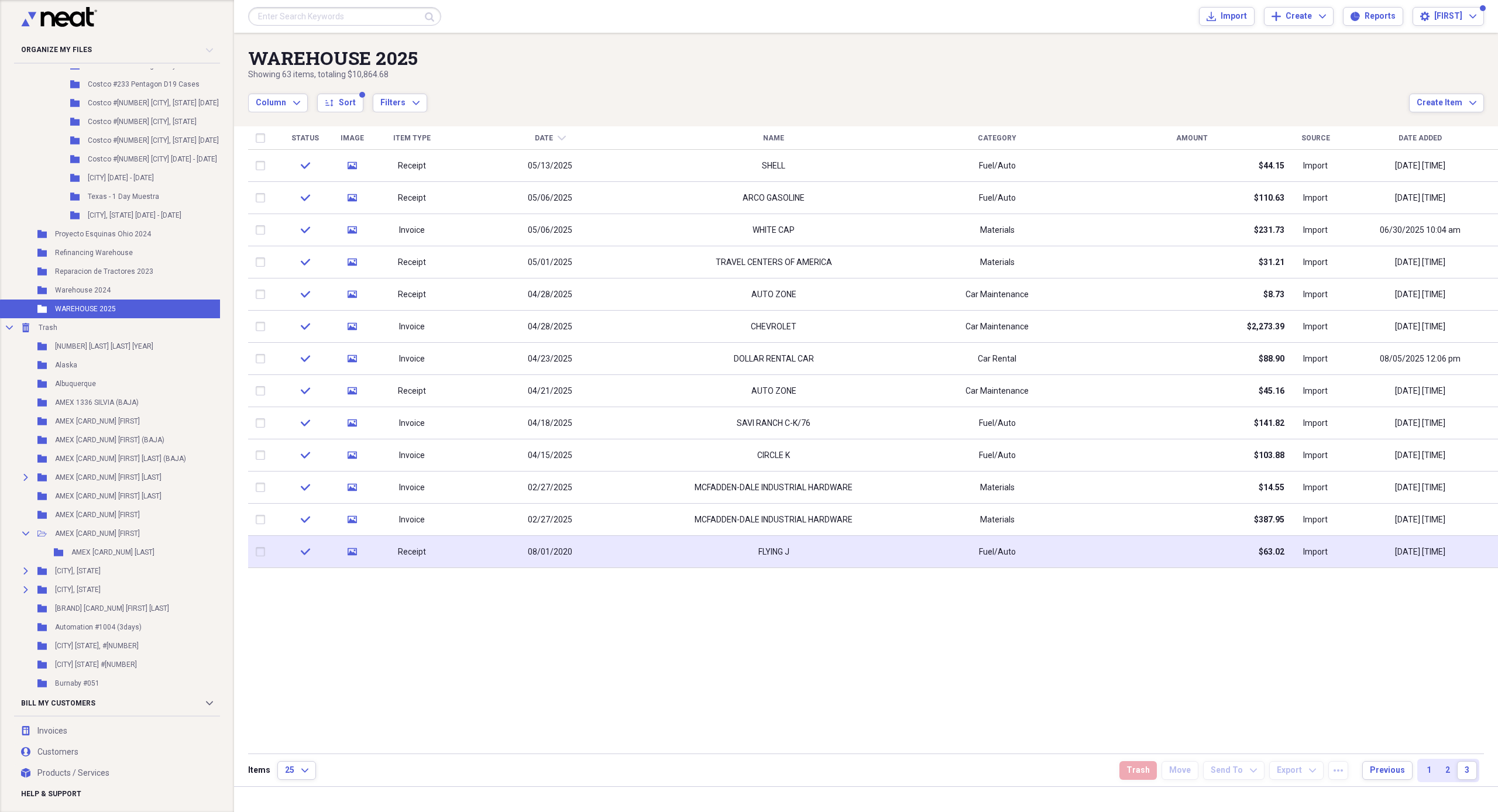 click on "08/01/2020" at bounding box center [550, 552] 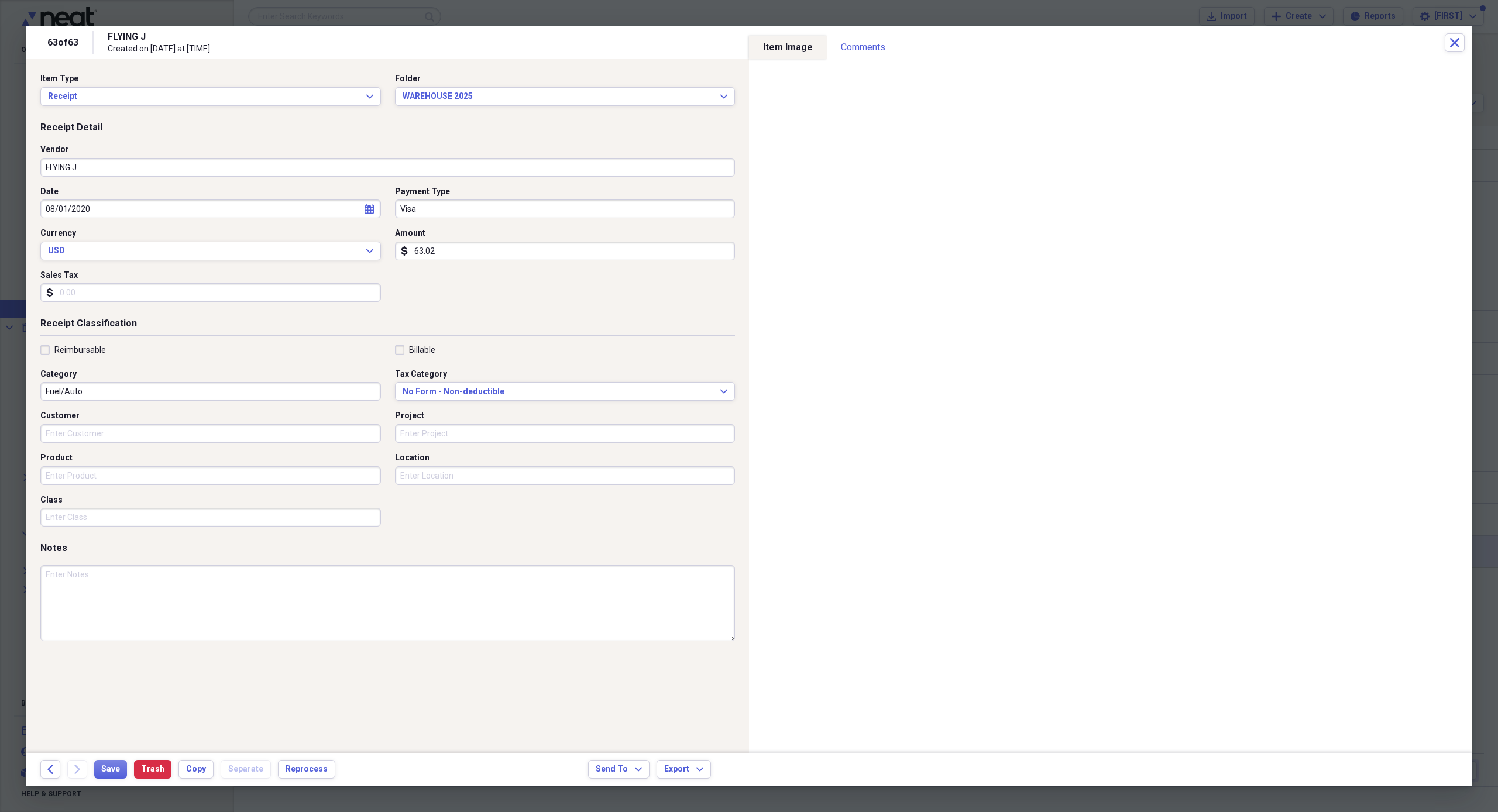 click on "Organize My Files 2 Collapse Unfiled Needs Review 2 Unfiled All Files Unfiled Unfiled Unfiled Saved Reports Collapse My Cabinet My Cabinet Add Folder Expand Folder 2018 Add Folder Expand Folder 2019 Add Folder Expand Folder 2020 Add Folder Expand Folder 2021 Add Folder Expand Folder 2022 Add Folder Expand Folder 2023 Add Folder Collapse Open Folder 2024 Add Folder Collapse Open Folder AMEX [CARD_NUM]/[NUMBER]/[NUMBER] (PRINCIPAL) Add Folder Folder AMEX [CARD_NUM] [FIRST] [LAST] Add Folder Collapse Open Folder AMEX [NUMBER] (PRINCIPAL) Add Folder Expand Folder AMEX [CARD_NUM] [LAST] Add Folder Folder AMEX [CARD_NUM] [LAST] Add Folder Folder AMEX [CARD_NUM] [LAST] Add Folder Folder AMEX [NUMBER] [LAST] Add Folder Collapse Open Folder AMEX [NUMBER] (PRINCIPAL) Add Folder Folder AMEX [CARD_NUM] [FIRST] [LAST] Add Folder Folder AMEX [CARD_NUM] [FIRST] [LAST] Add Folder Folder AMEX [CARD_NUM] [FIRST] [LAST] Add Folder Folder AMEX [CARD_NUM] [FIRST] [LAST] Add Folder Folder AMEX [CARD_NUM] [FIRST] [LAST] Add Folder Folder AMEX [CARD_NUM] [LAST] Add Folder TX" at bounding box center (749, 406) 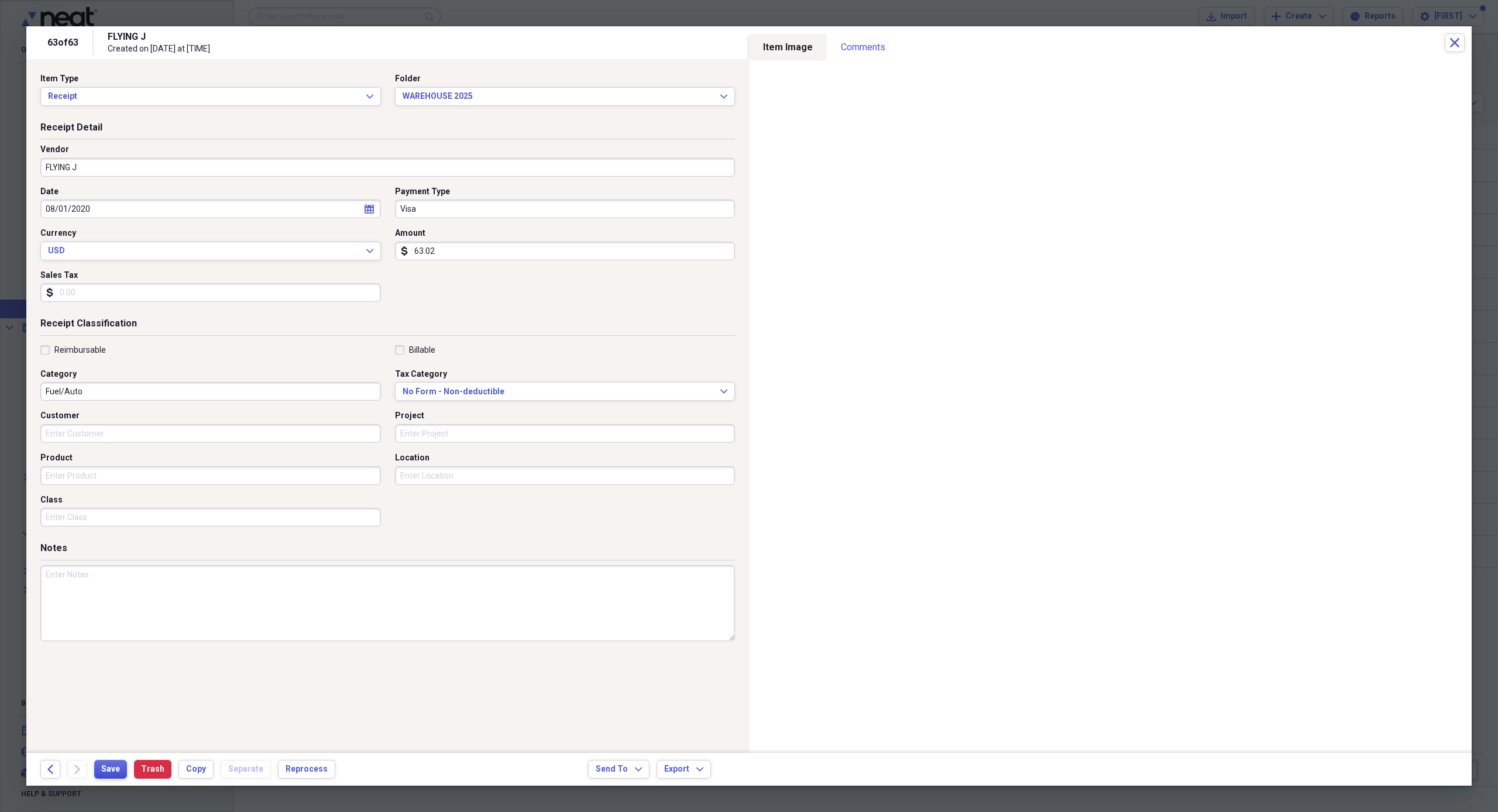 click on "Save" at bounding box center [111, 769] 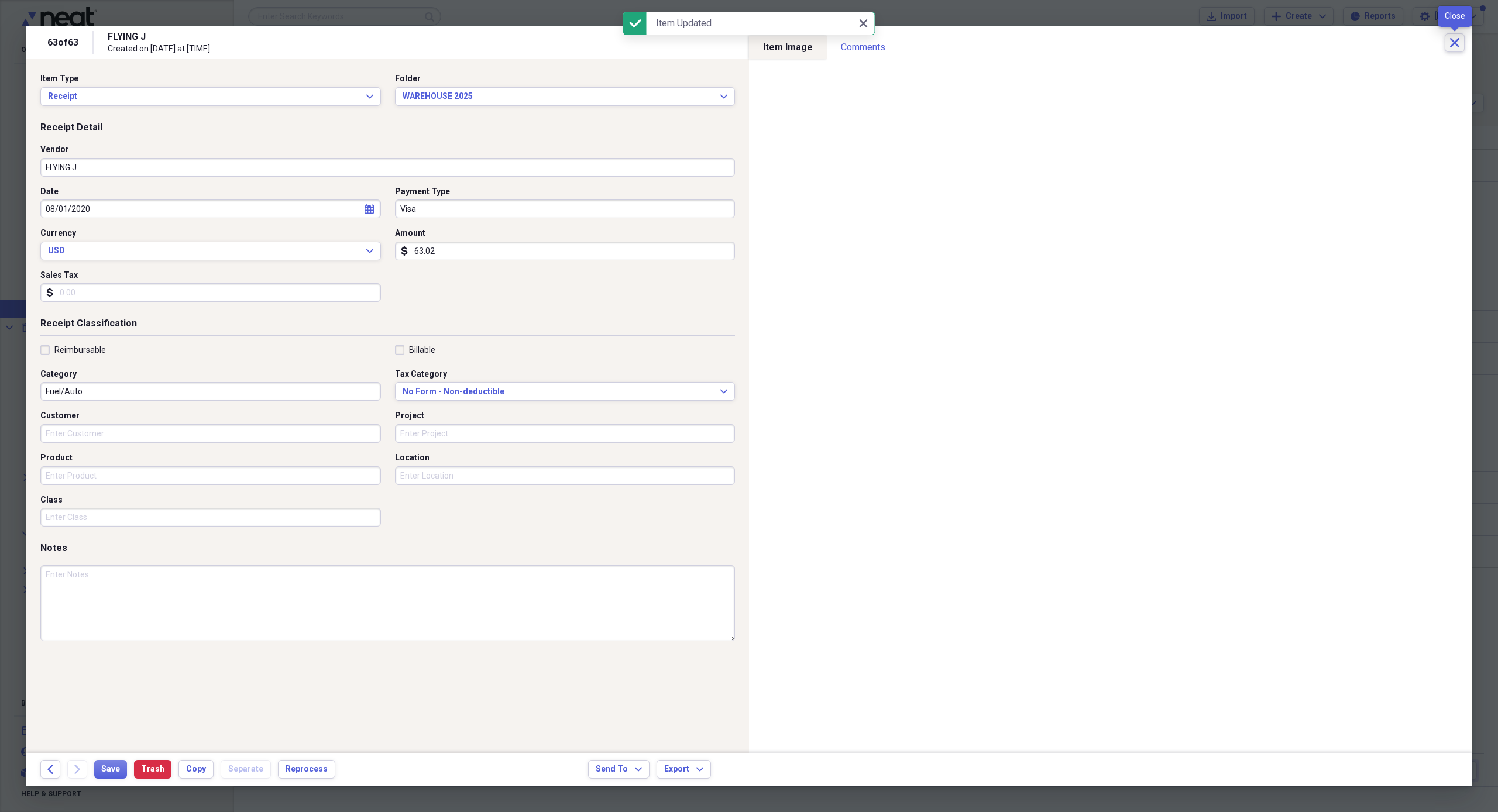 click on "Close" 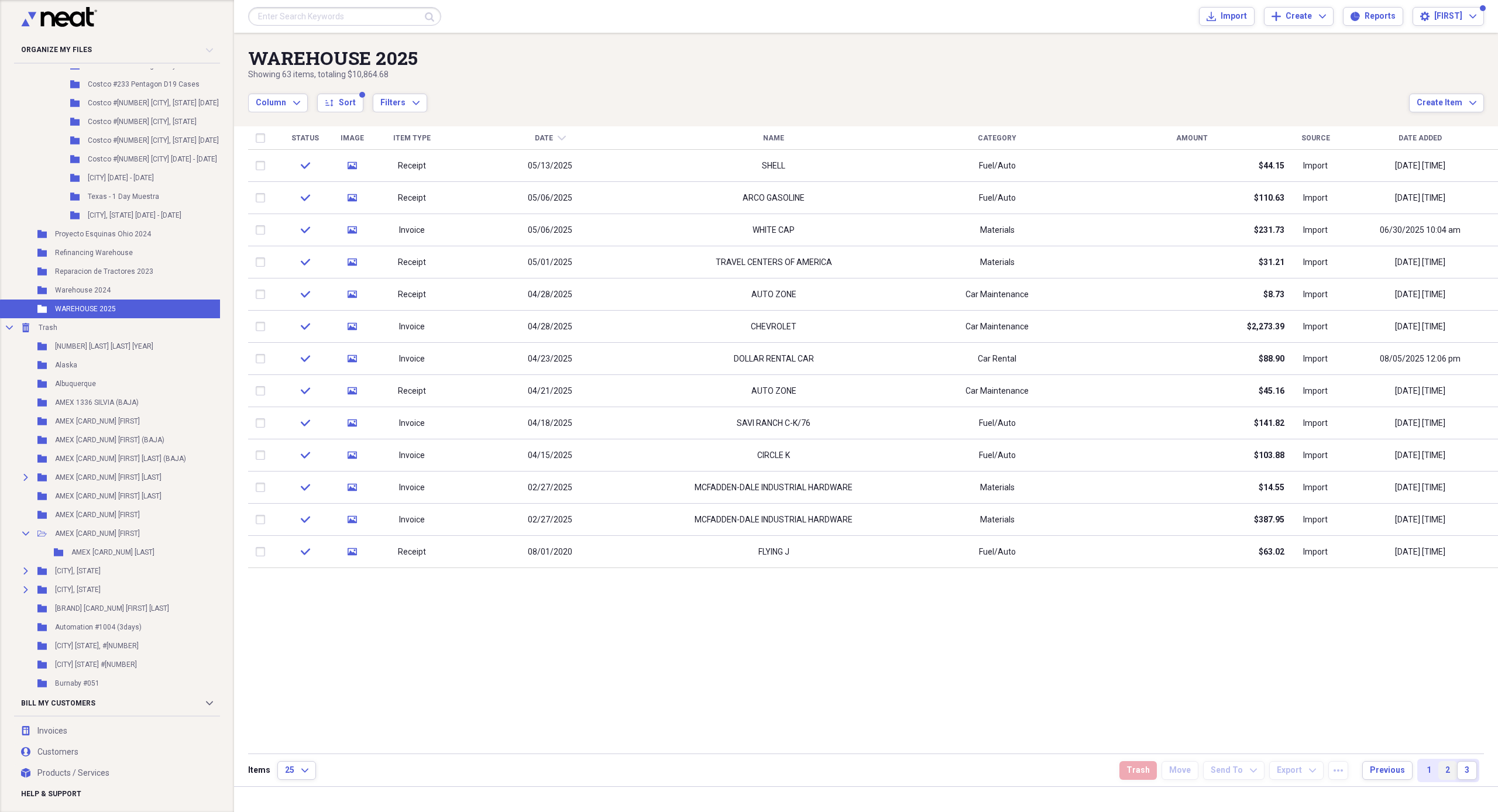 click on "2" at bounding box center (1448, 770) 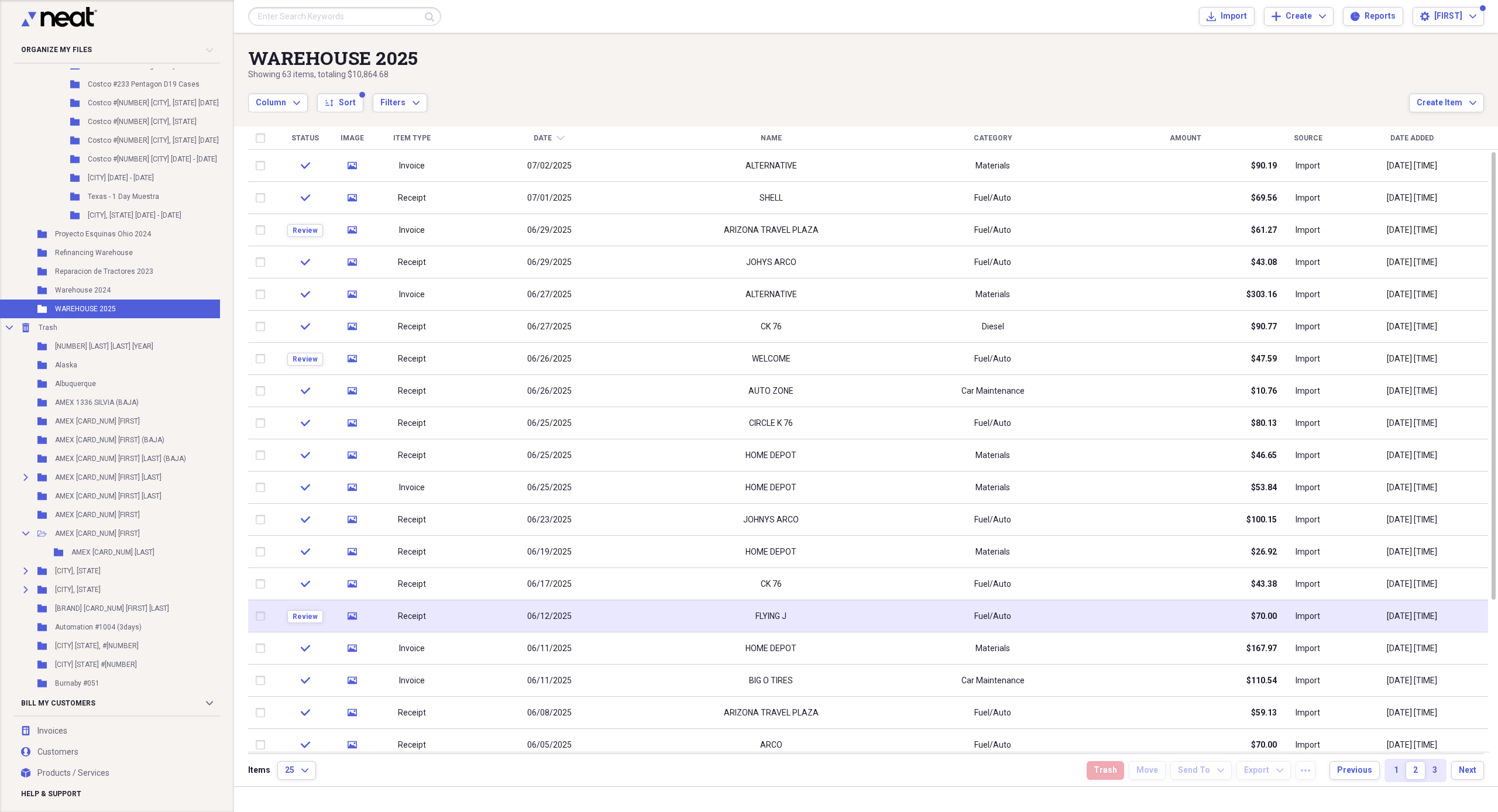 click on "FLYING J" at bounding box center [771, 616] 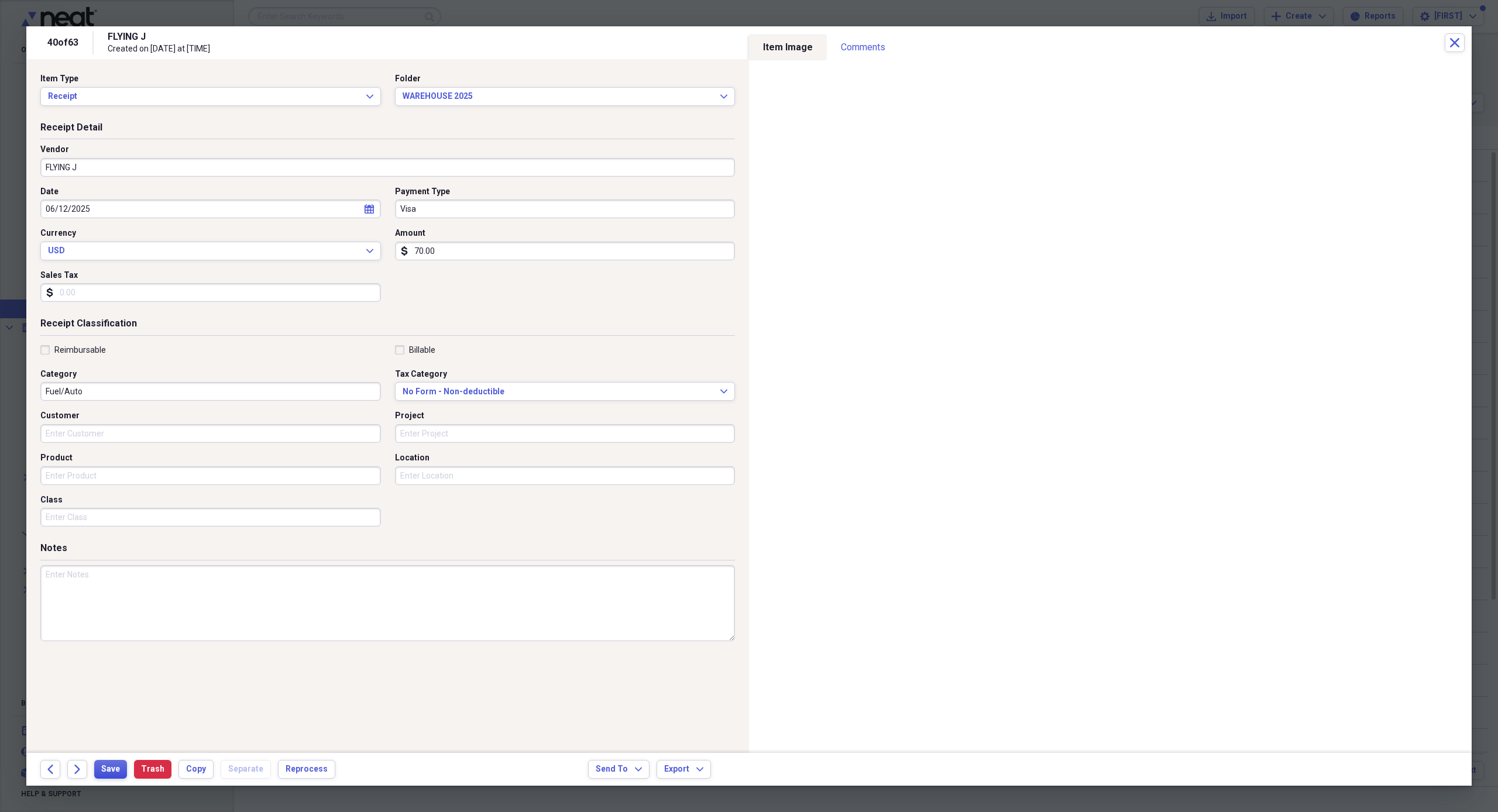 click on "Save" at bounding box center [111, 769] 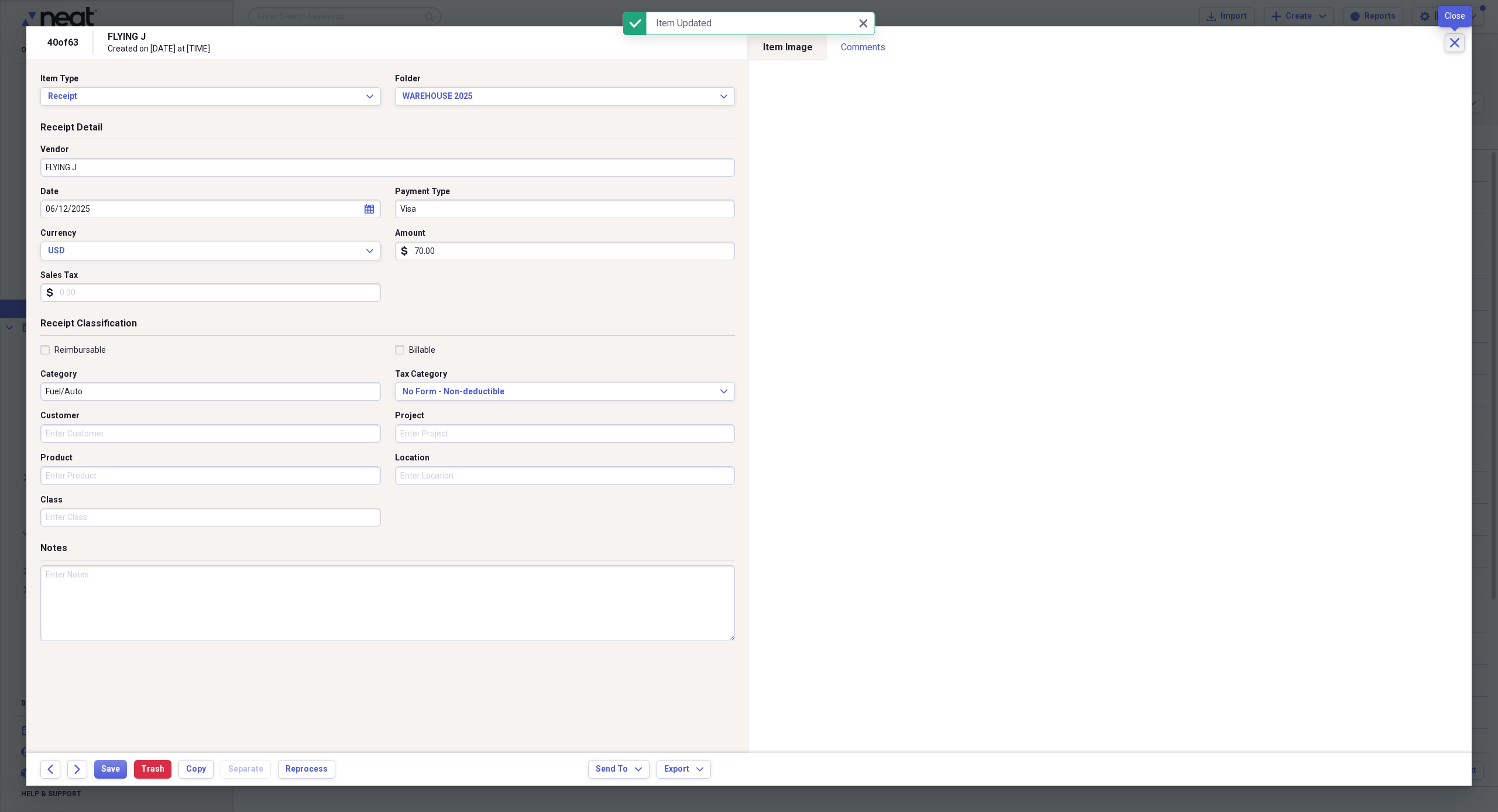 click on "Close" 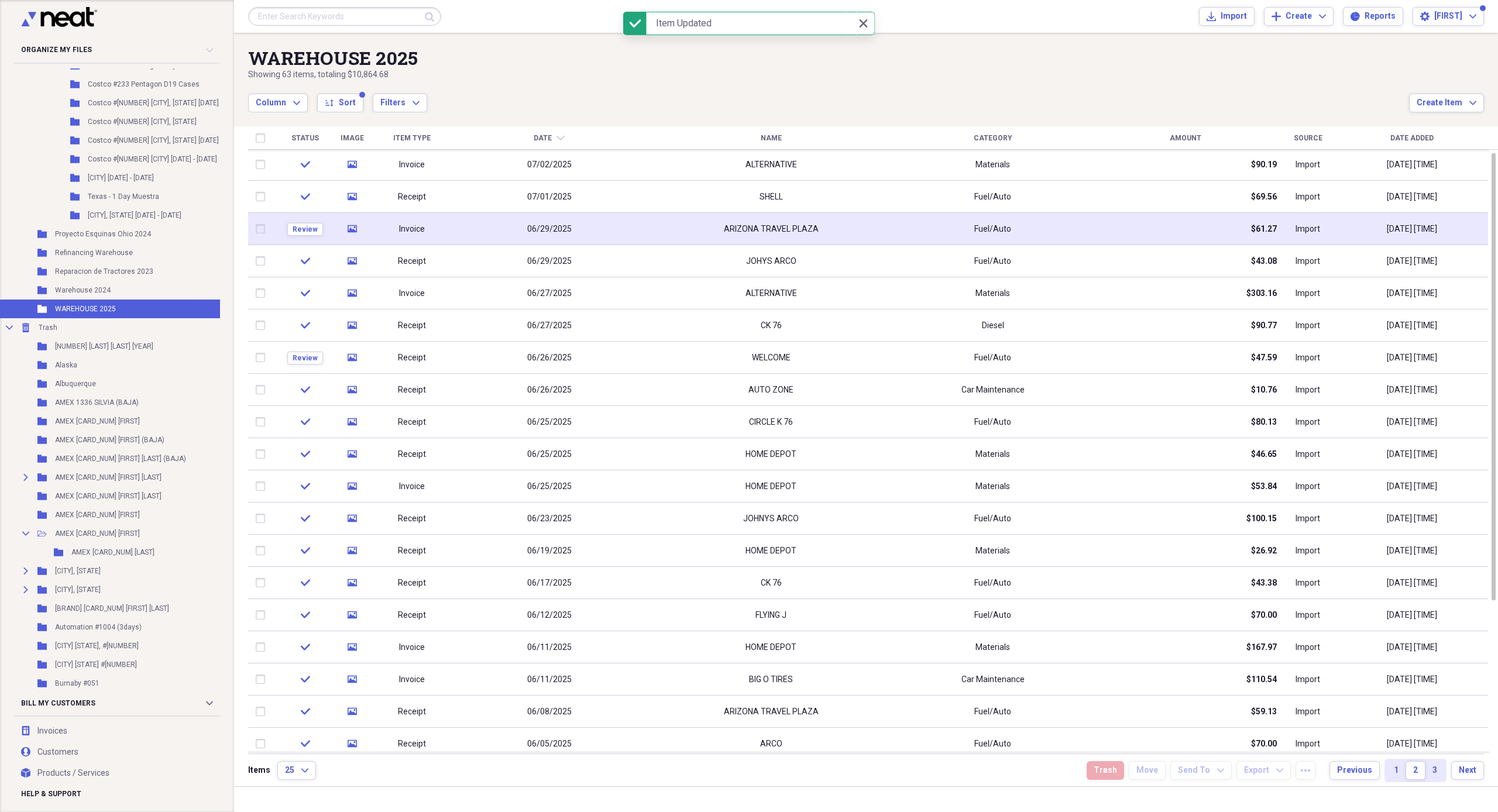 click on "06/29/2025" at bounding box center (549, 229) 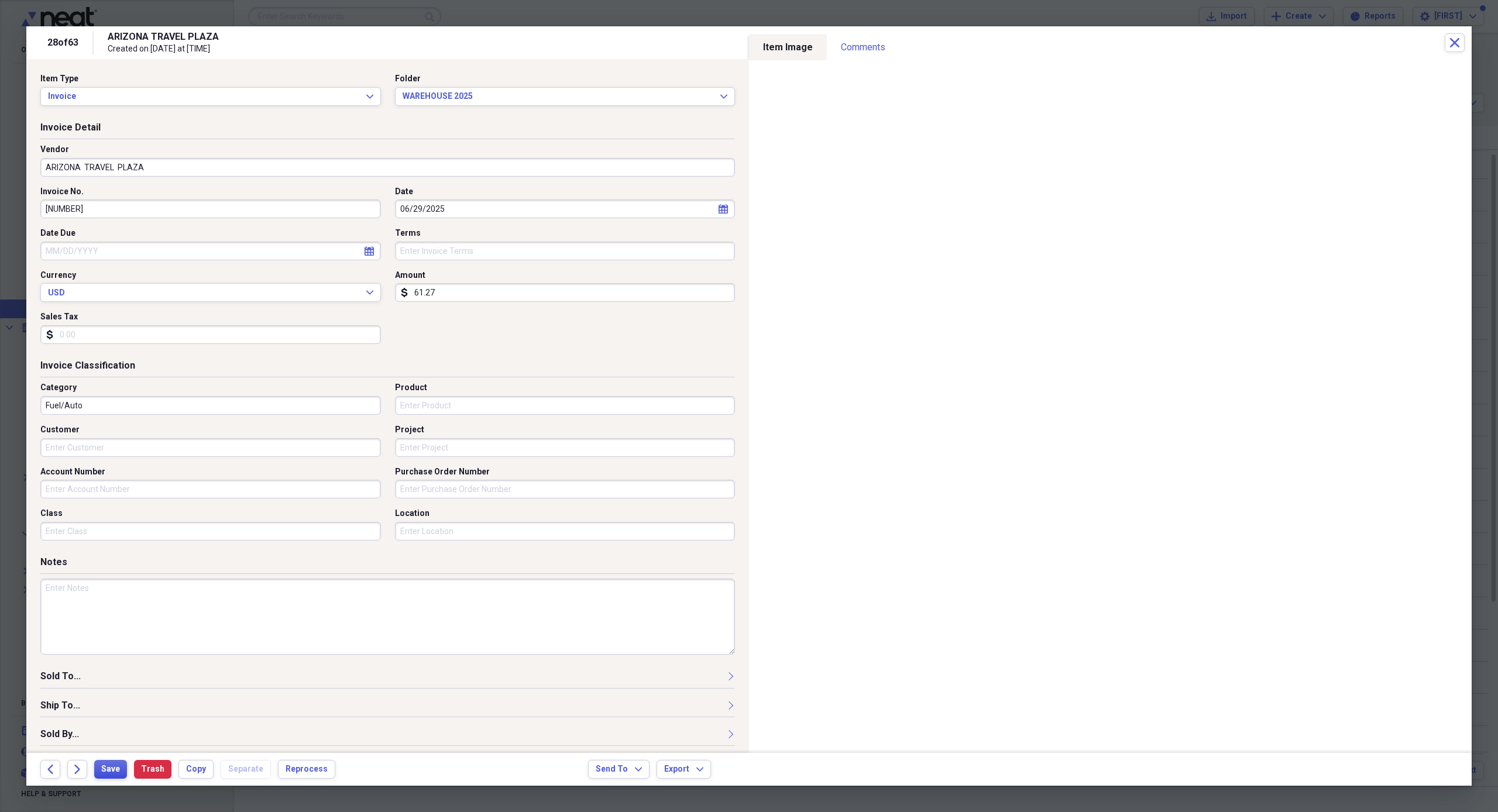 click on "Save" at bounding box center [111, 769] 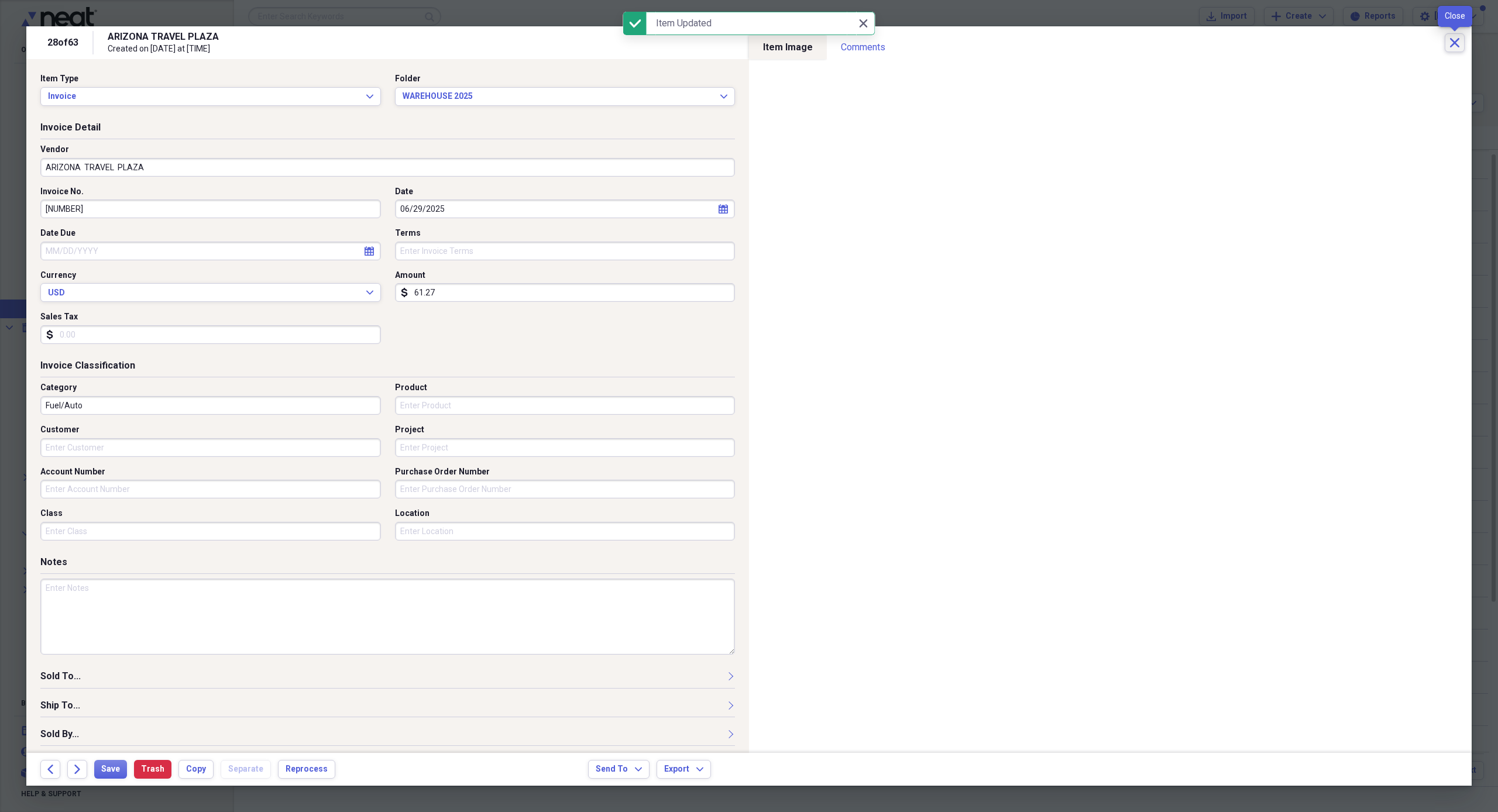 click on "Close" 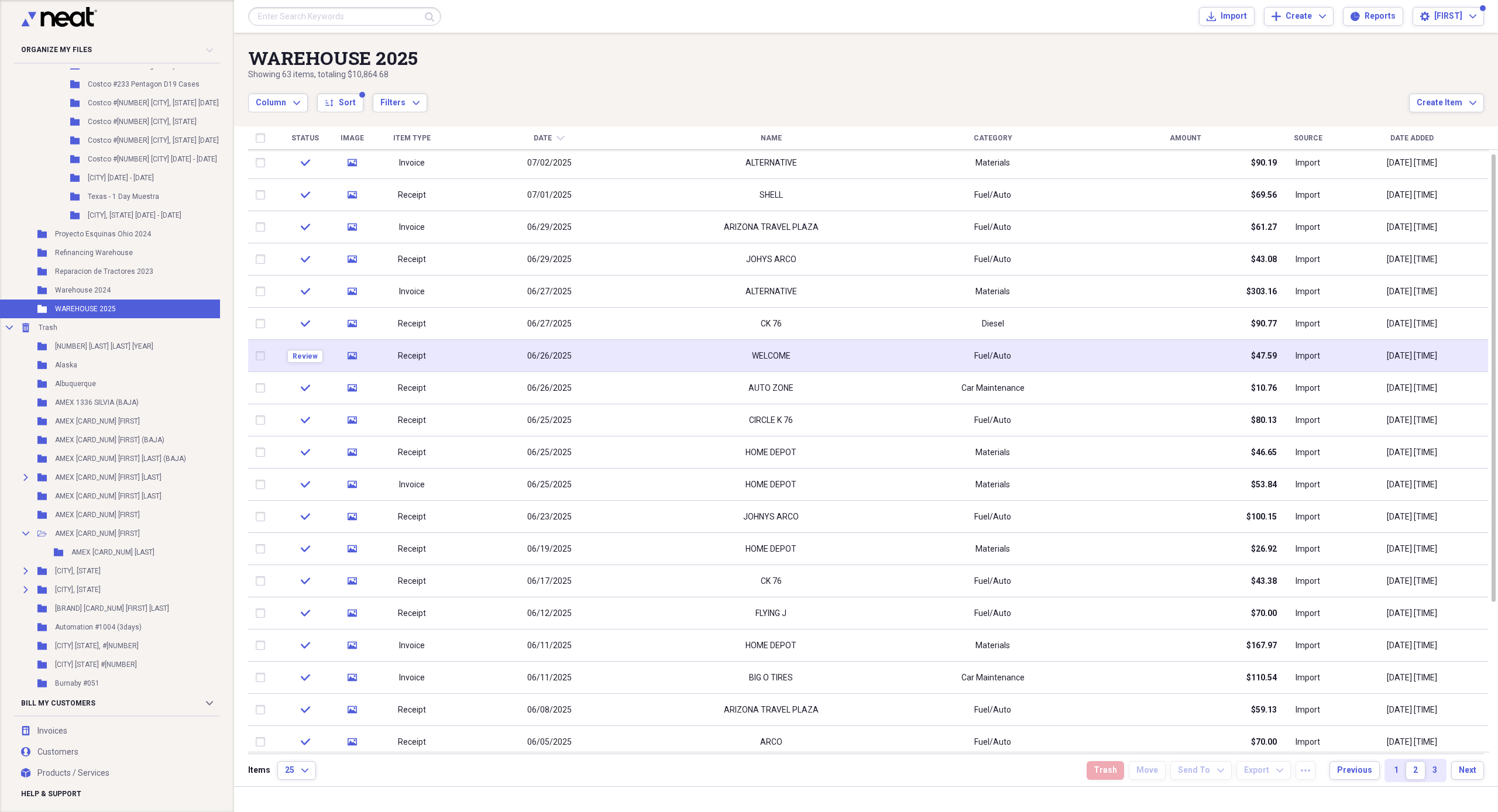 click on "06/26/2025" at bounding box center [549, 356] 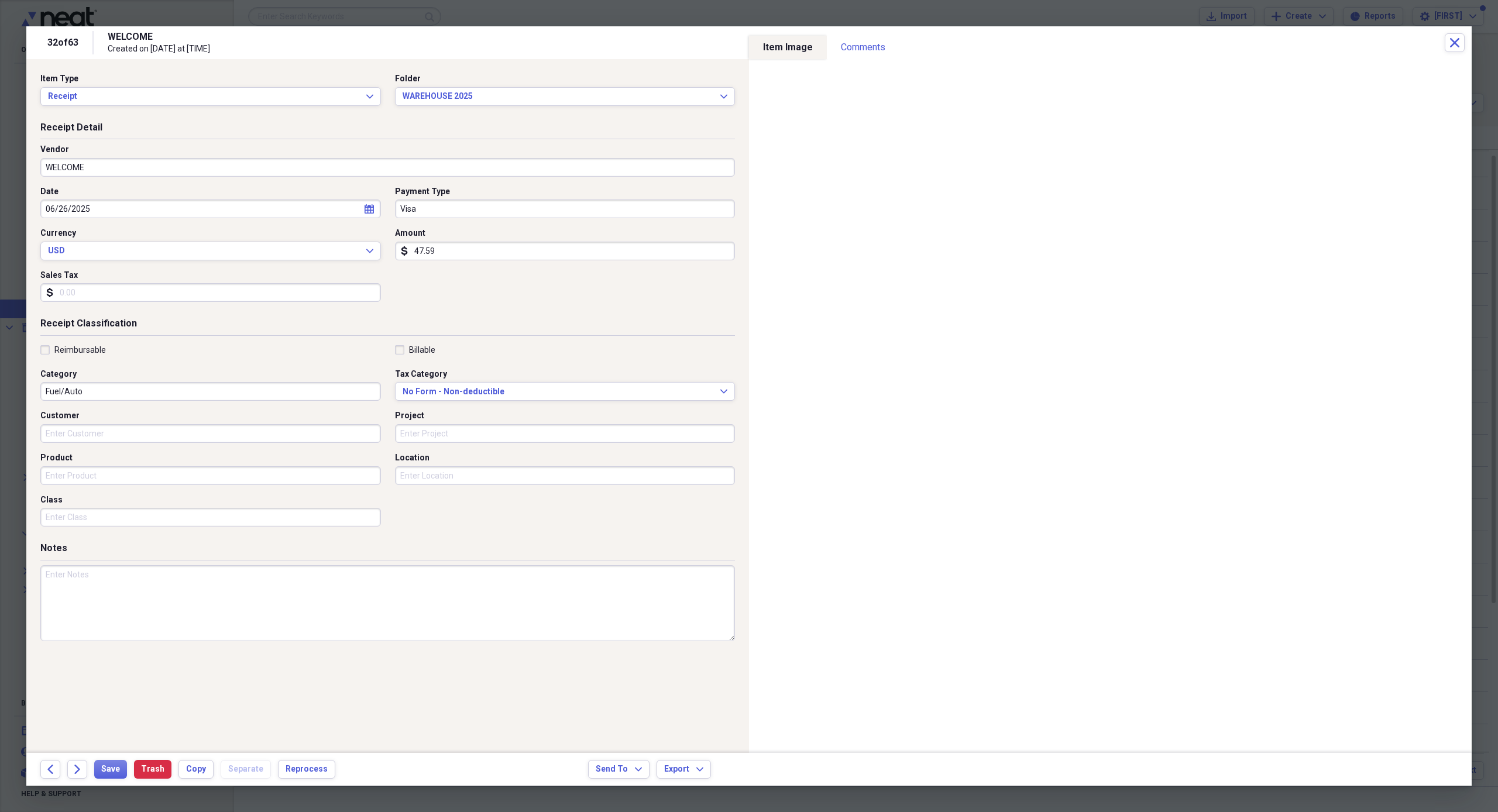 click on "WELCOME" at bounding box center (387, 167) 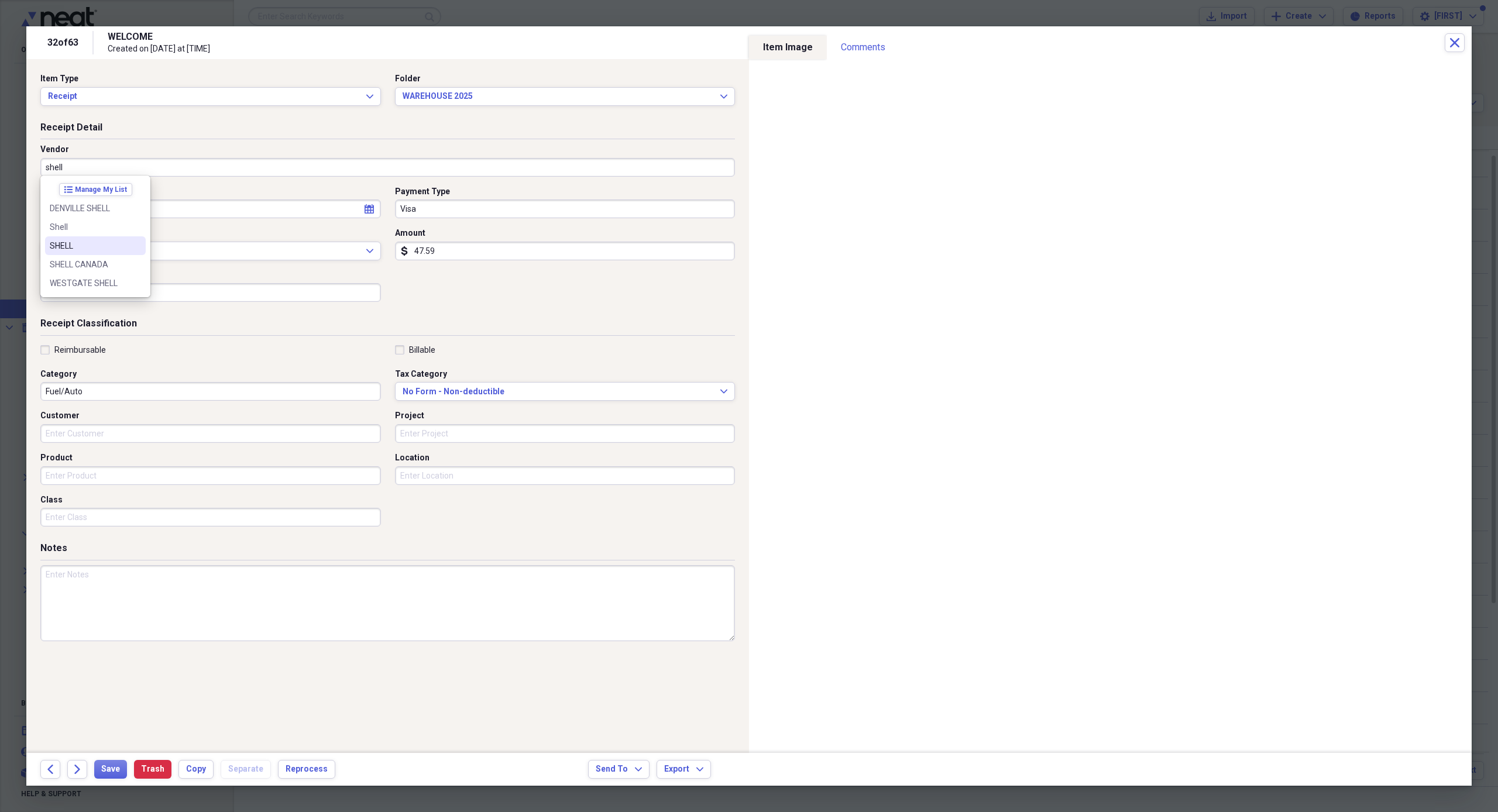 click on "SHELL" at bounding box center [88, 246] 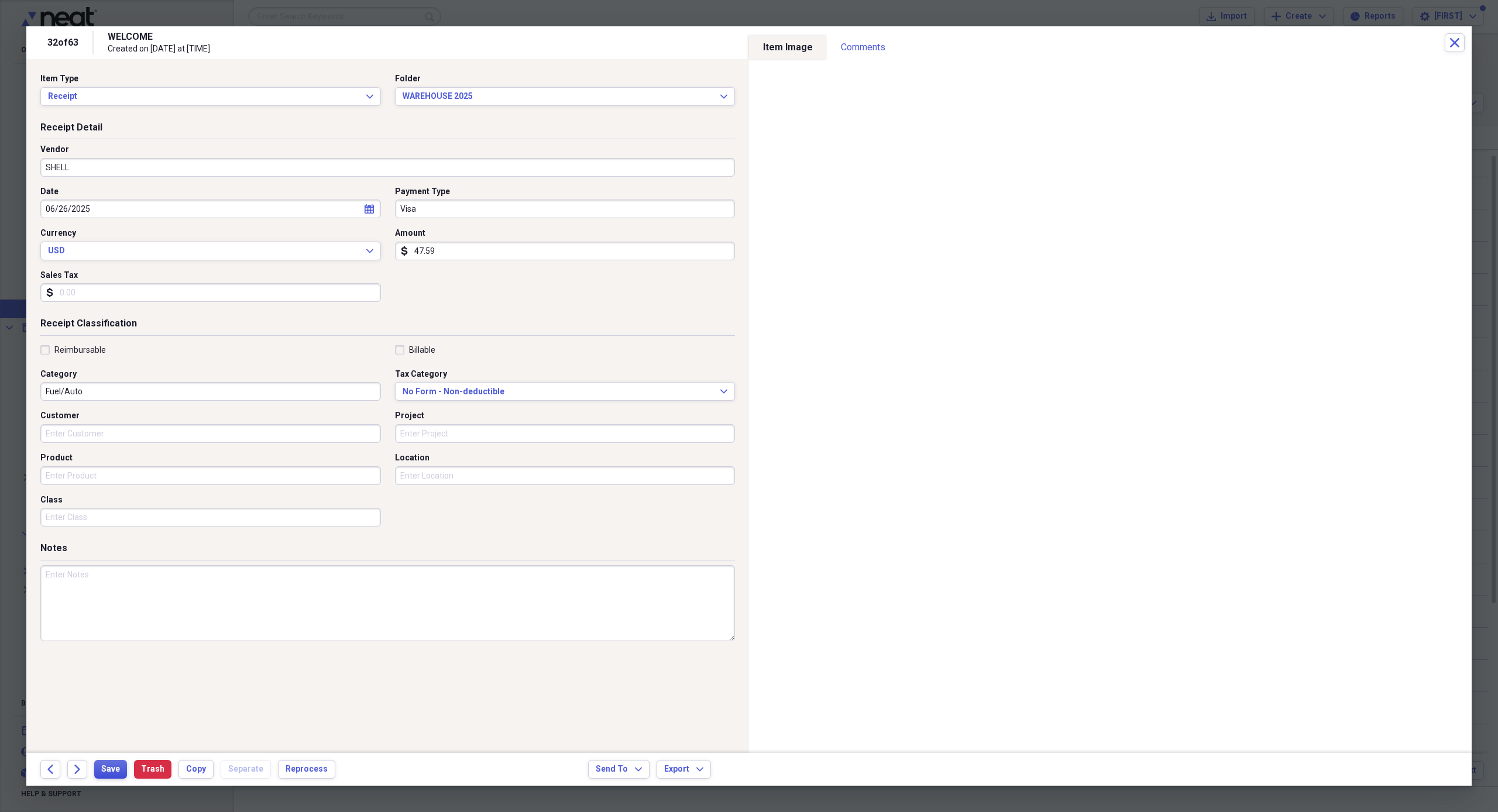 click on "Save" at bounding box center (111, 769) 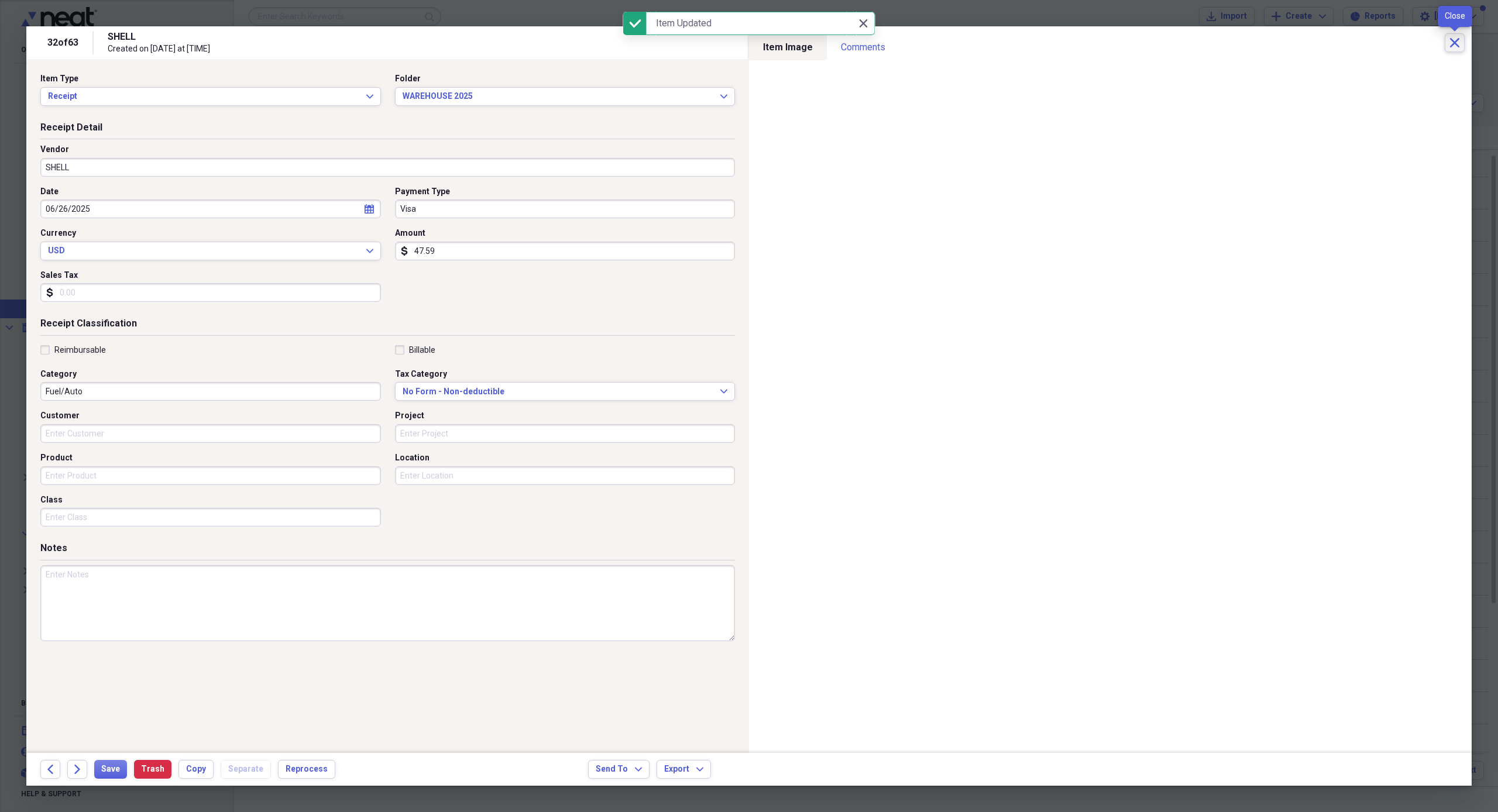 click 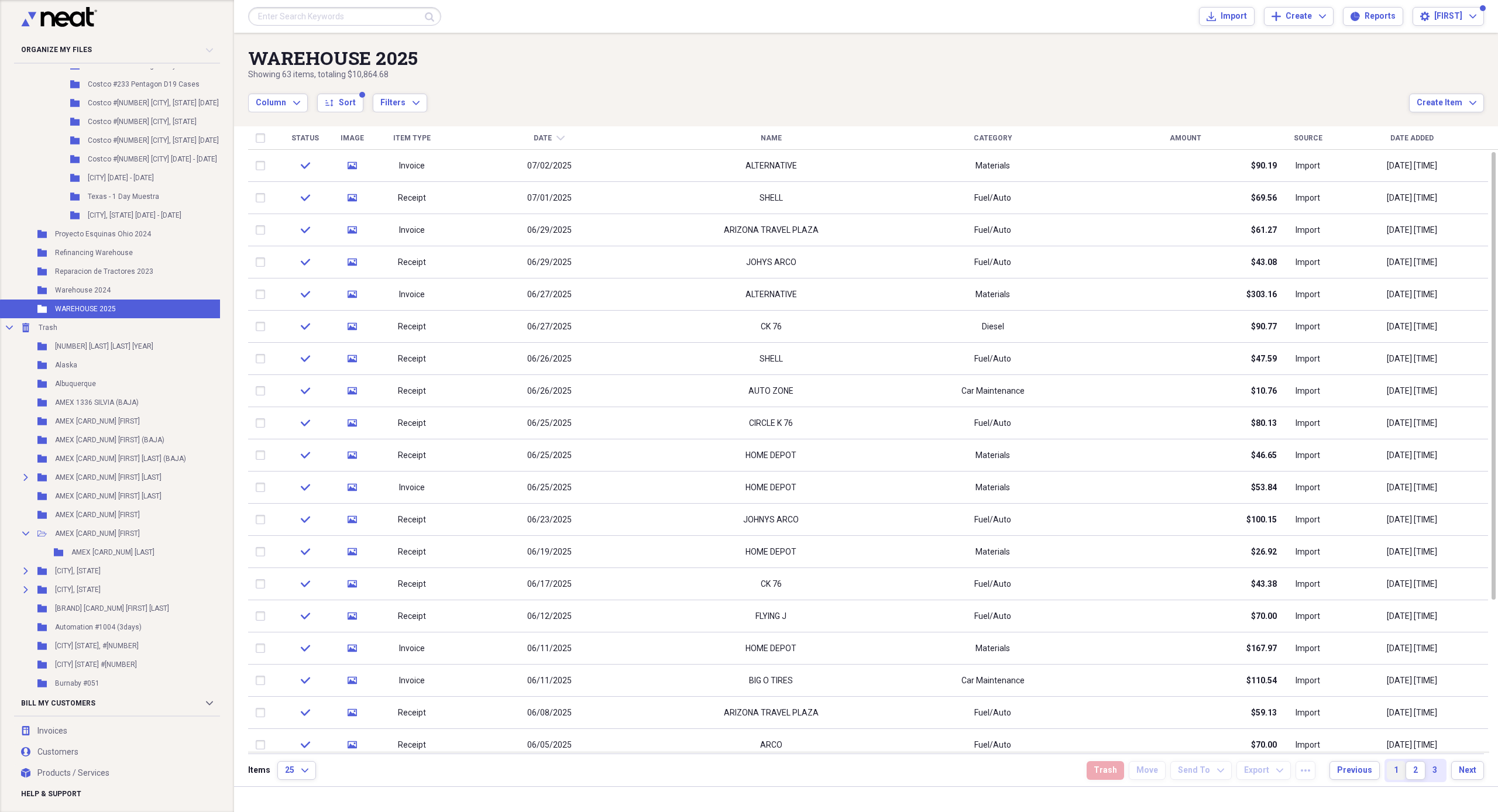 click on "1" at bounding box center (1396, 770) 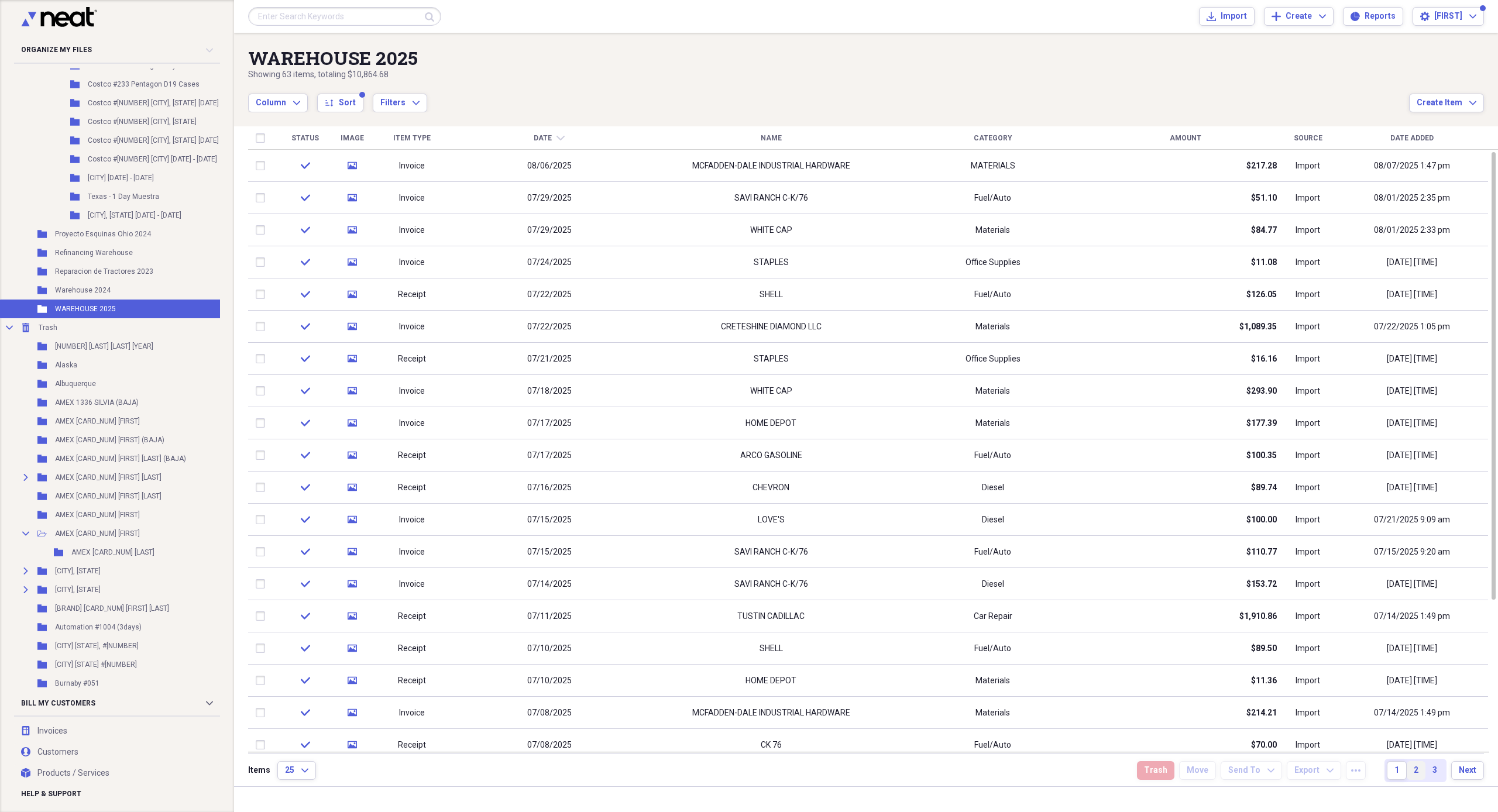 click on "2" at bounding box center (1416, 770) 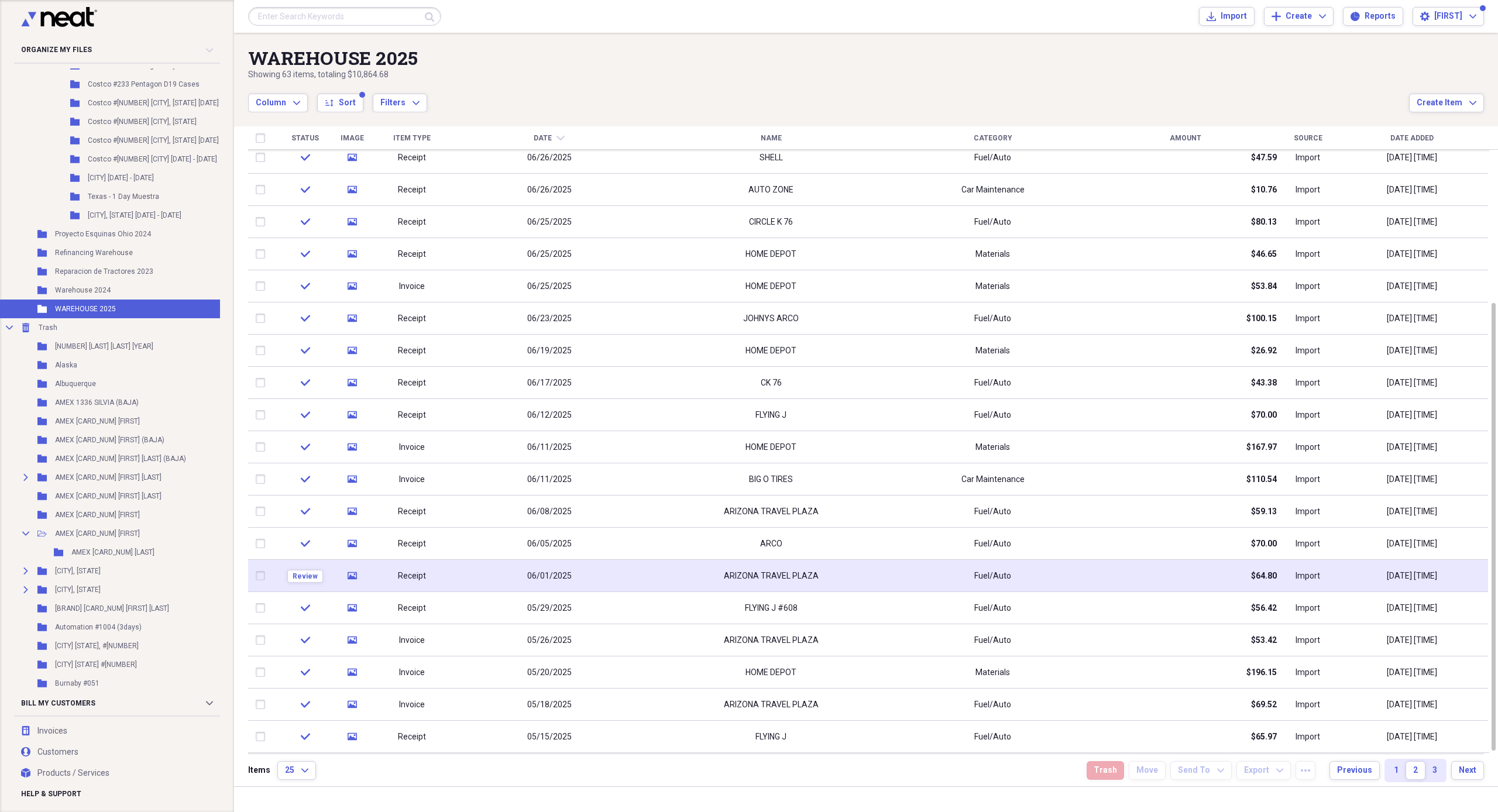 click on "06/01/2025" at bounding box center (549, 576) 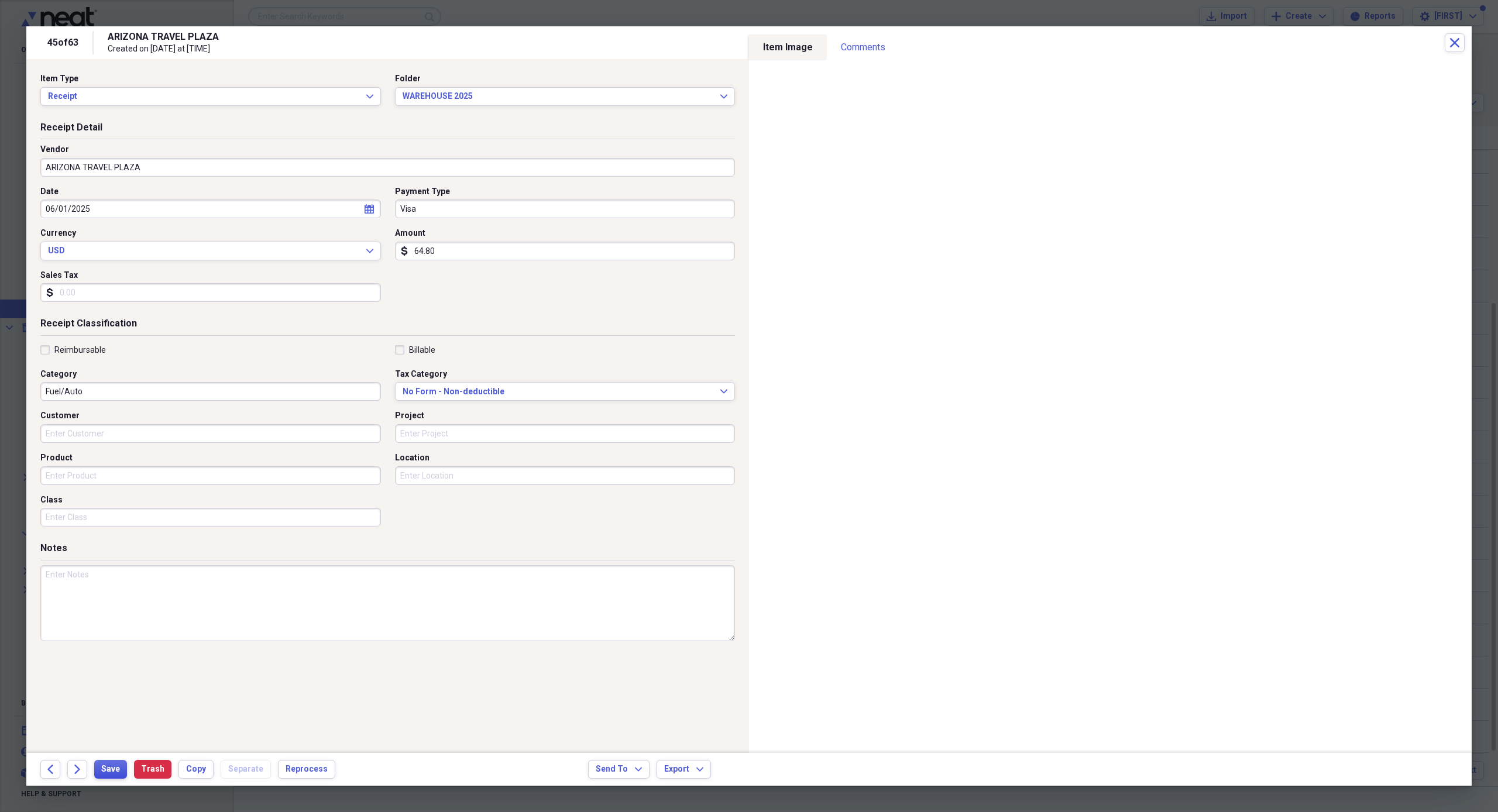 click on "Save" at bounding box center (111, 769) 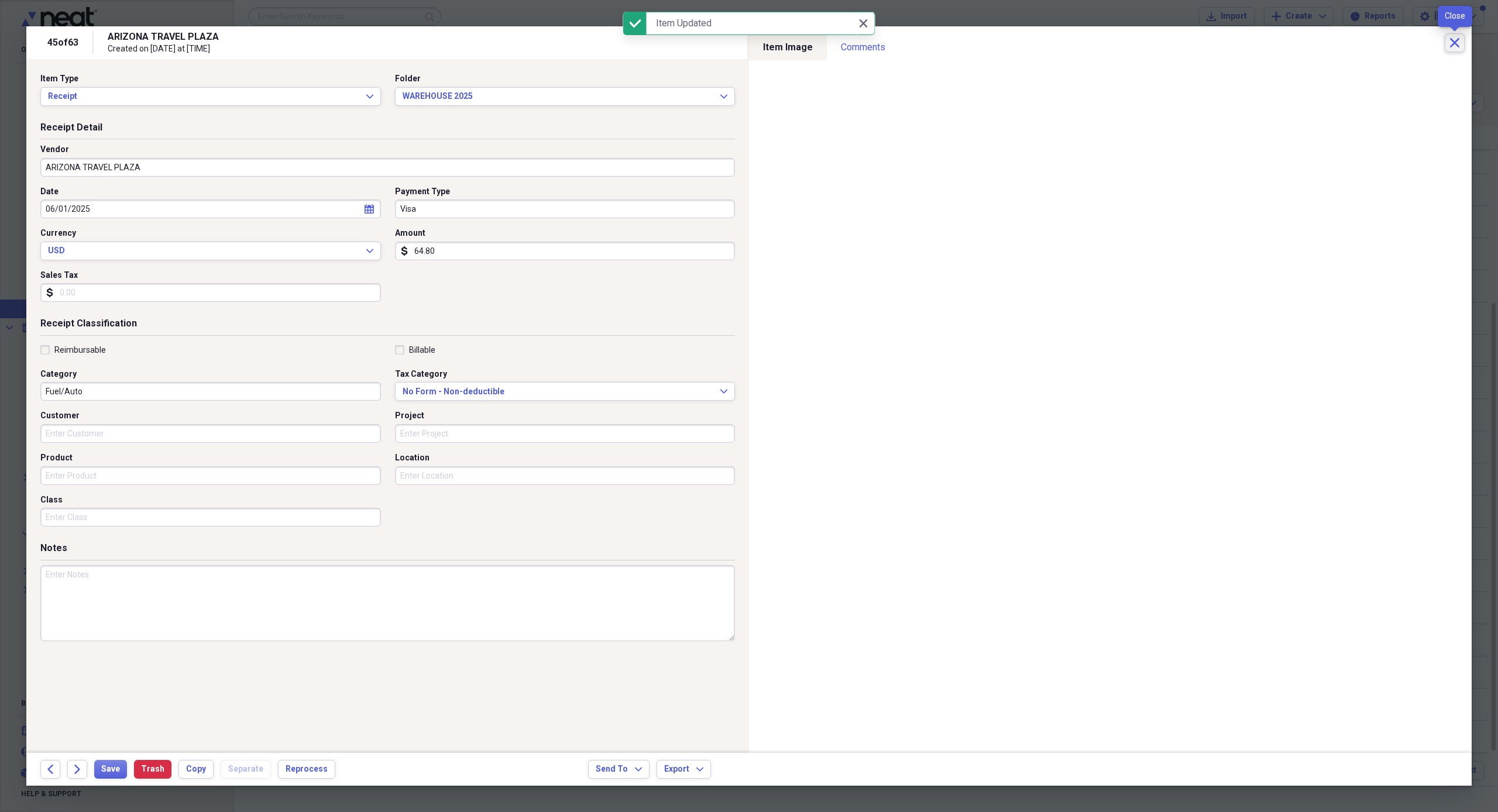 click on "Close" 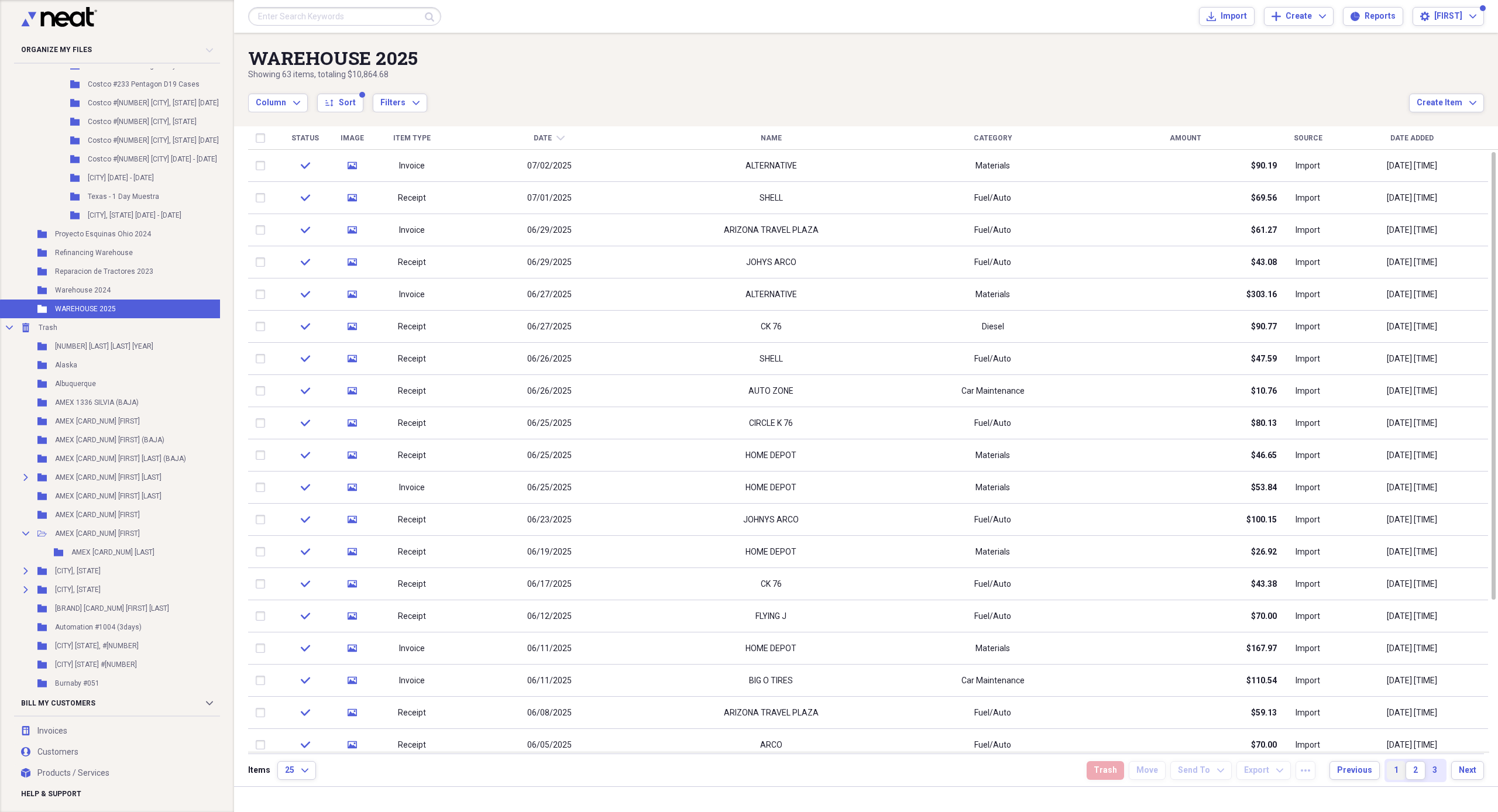 click on "1" at bounding box center [1396, 770] 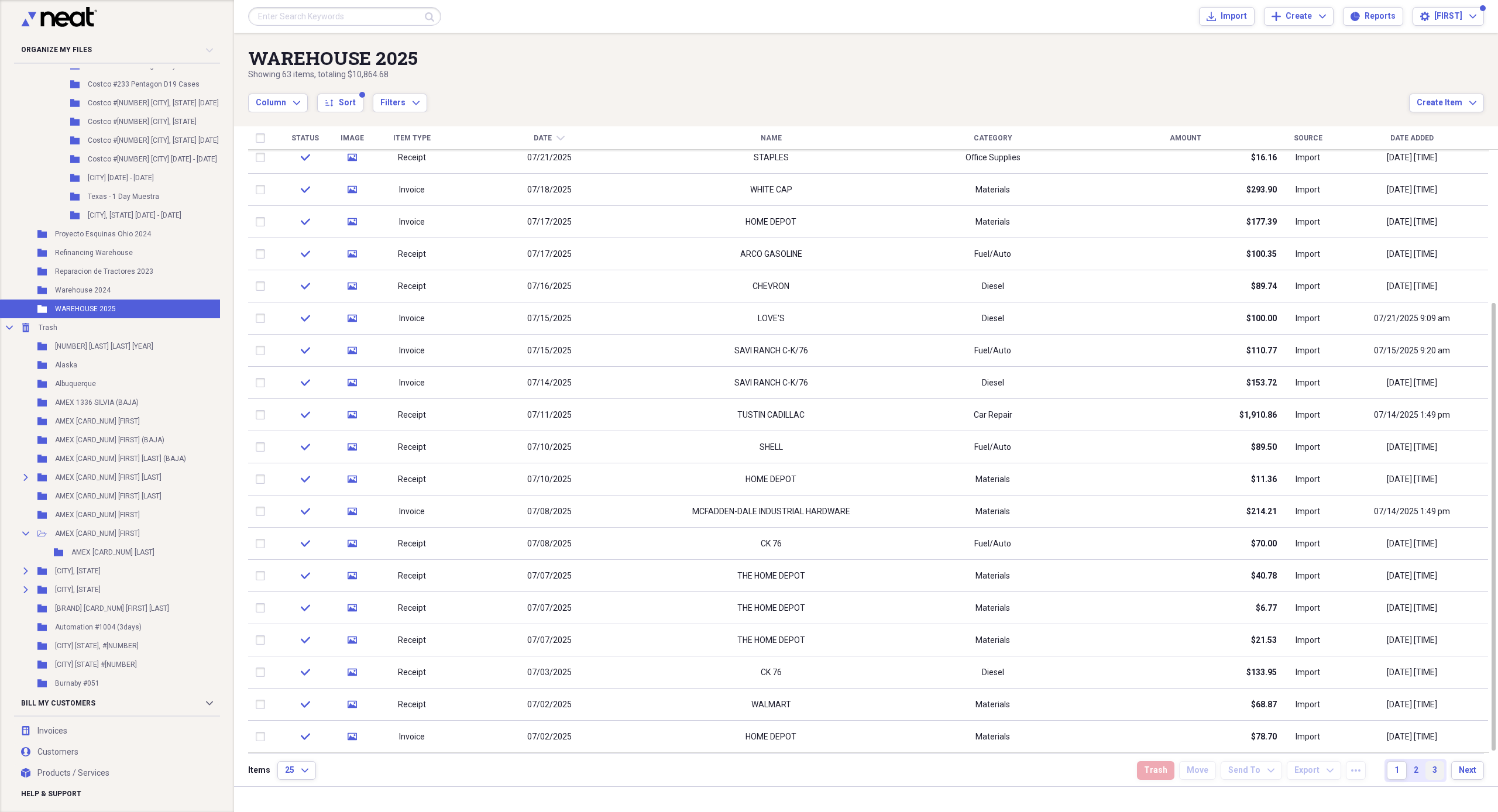 click on "3" at bounding box center (1435, 770) 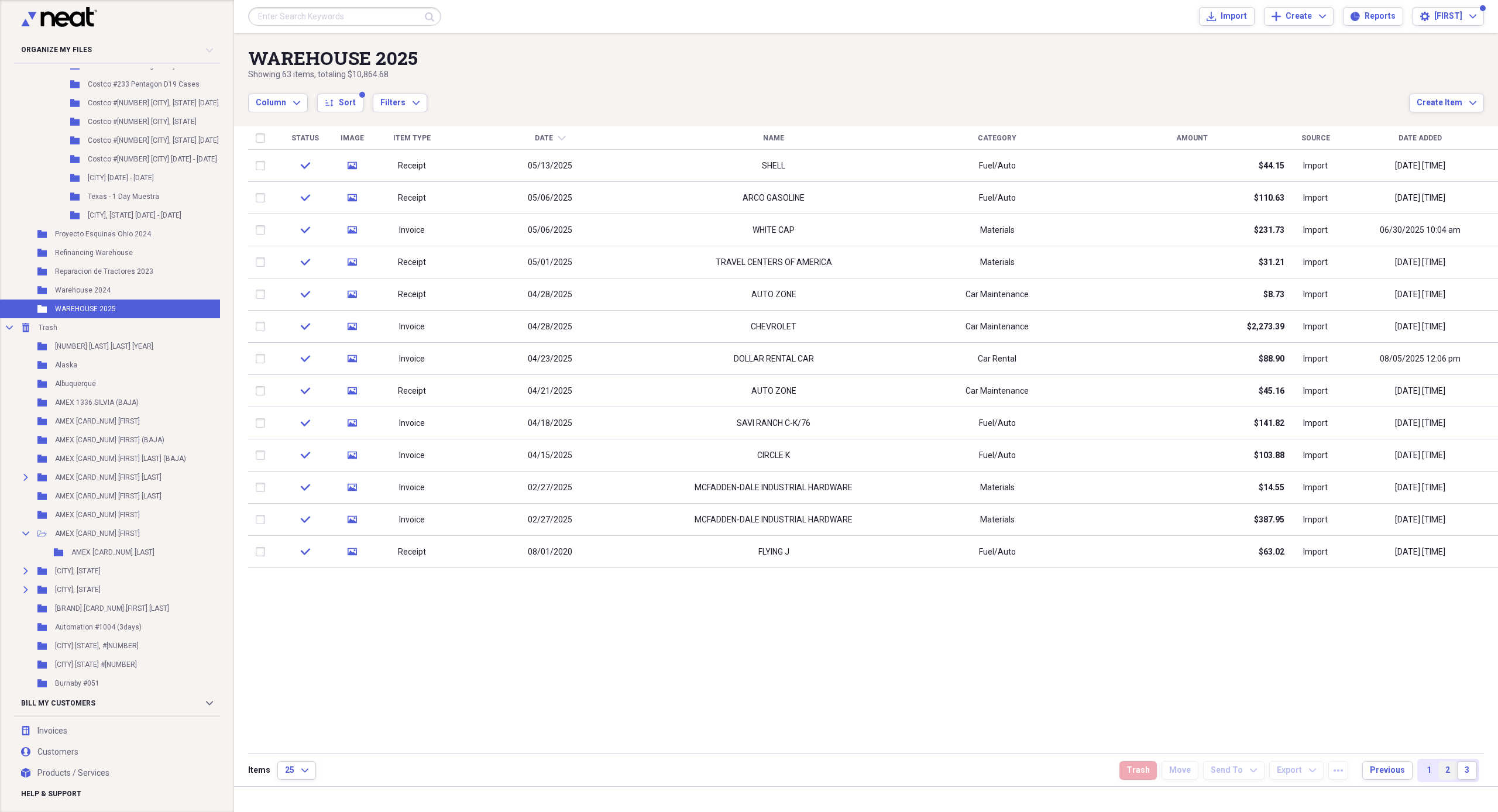 click on "2" at bounding box center [1448, 770] 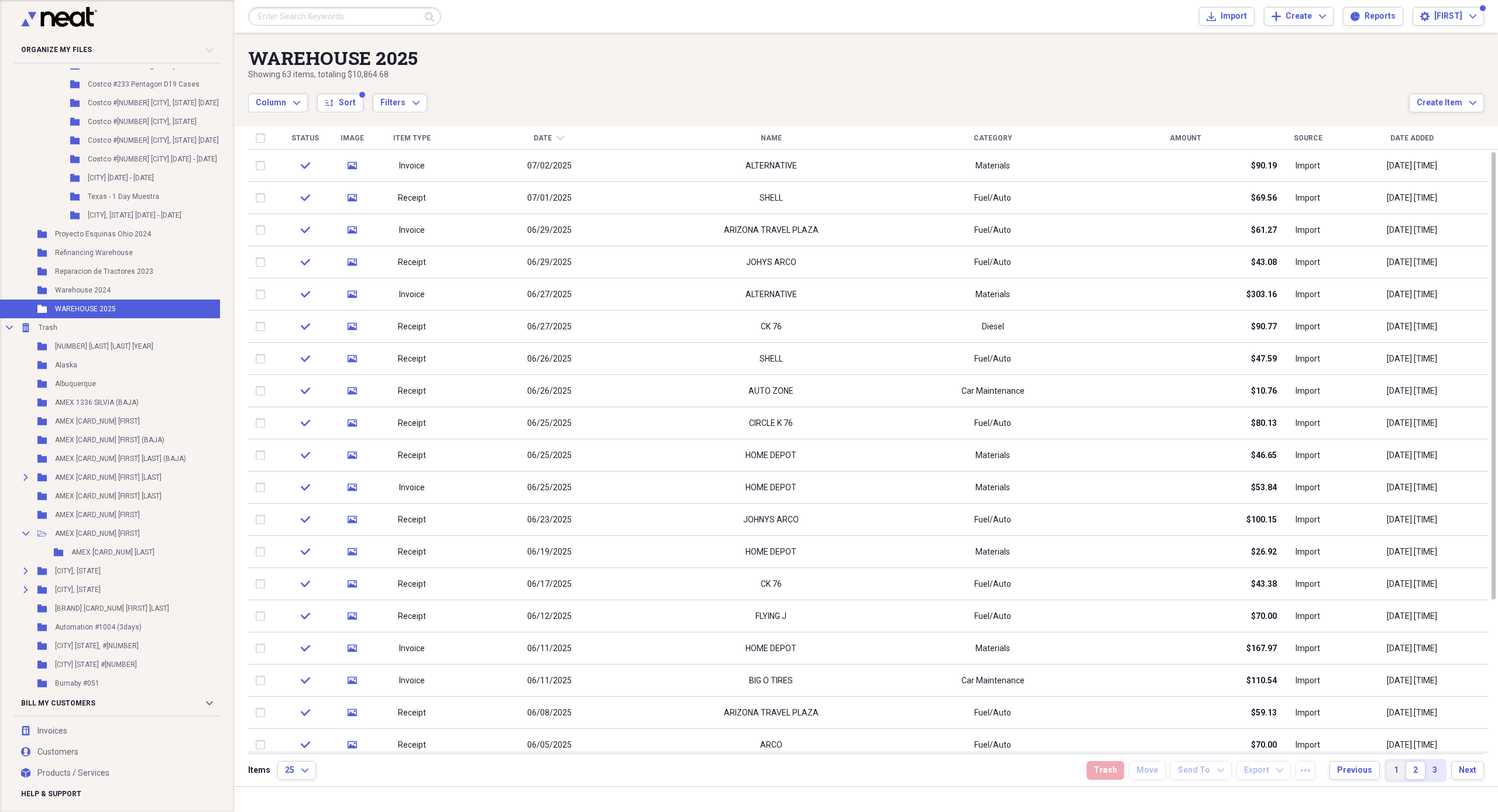 click on "1" at bounding box center [1396, 770] 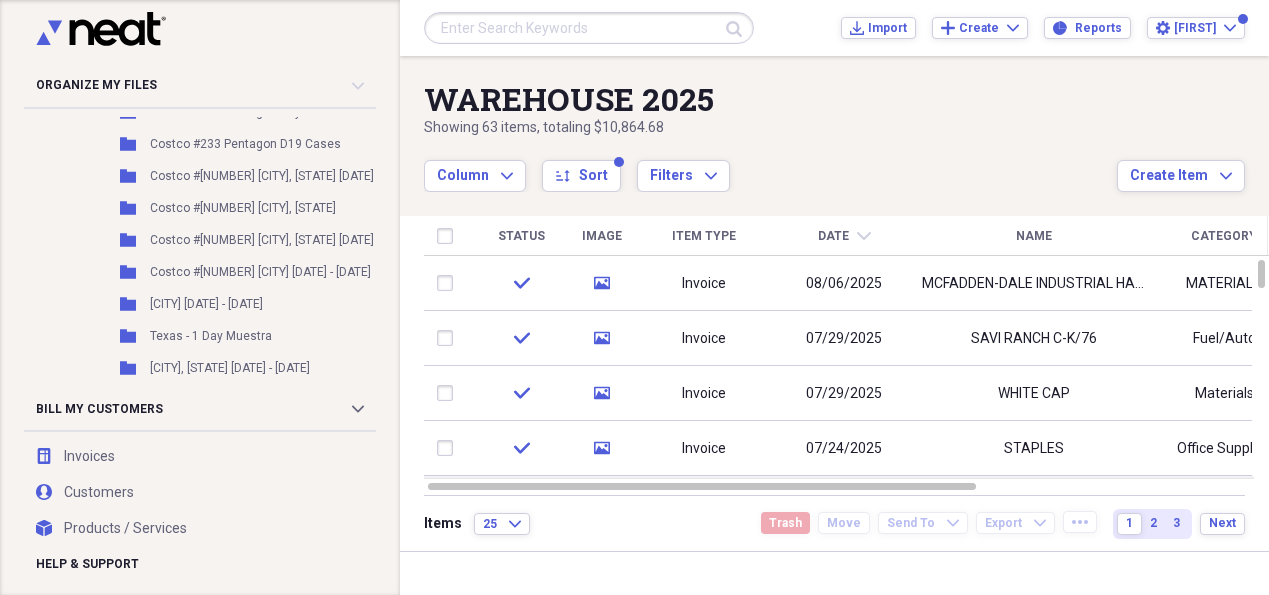 click at bounding box center (589, 28) 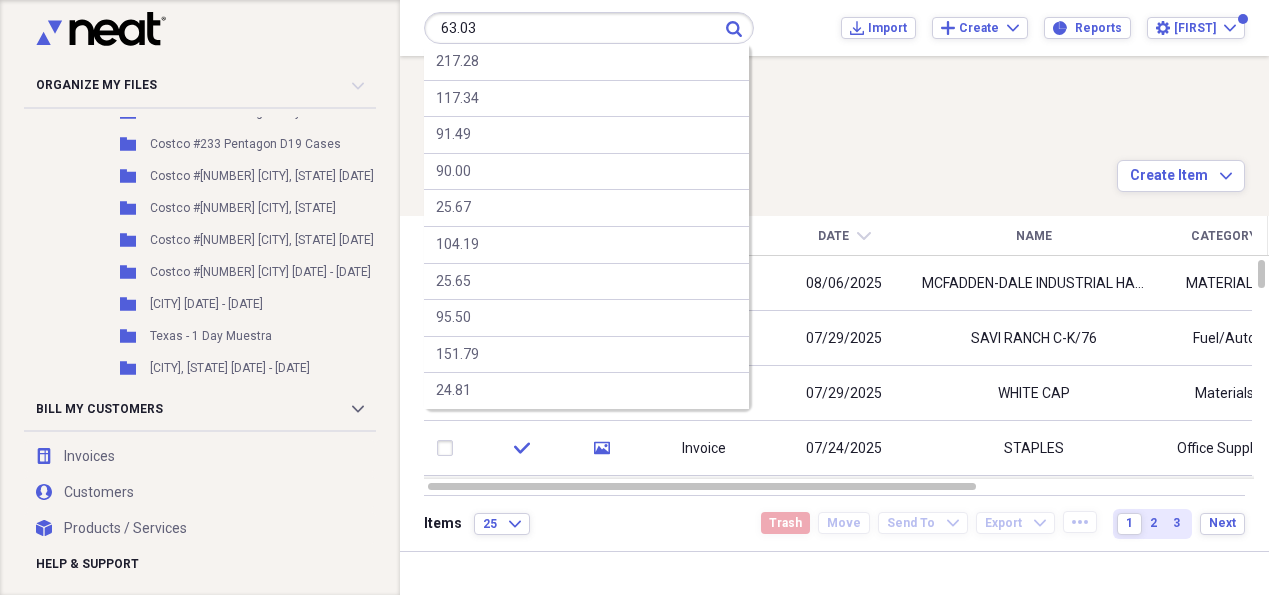 type on "63.03" 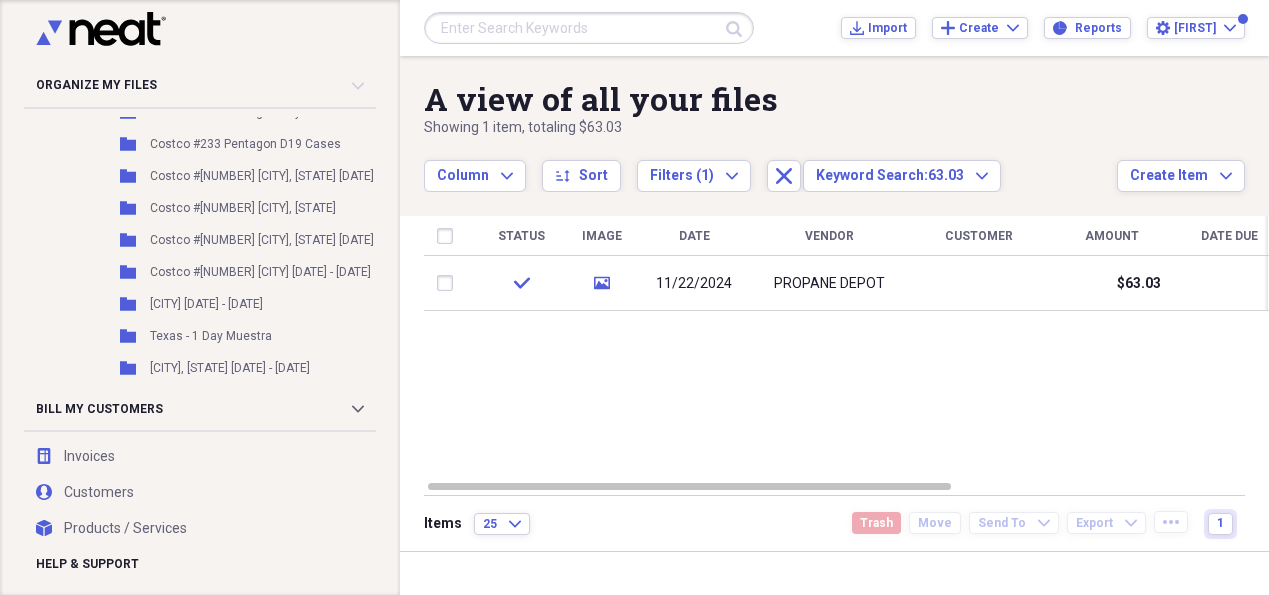click at bounding box center [589, 28] 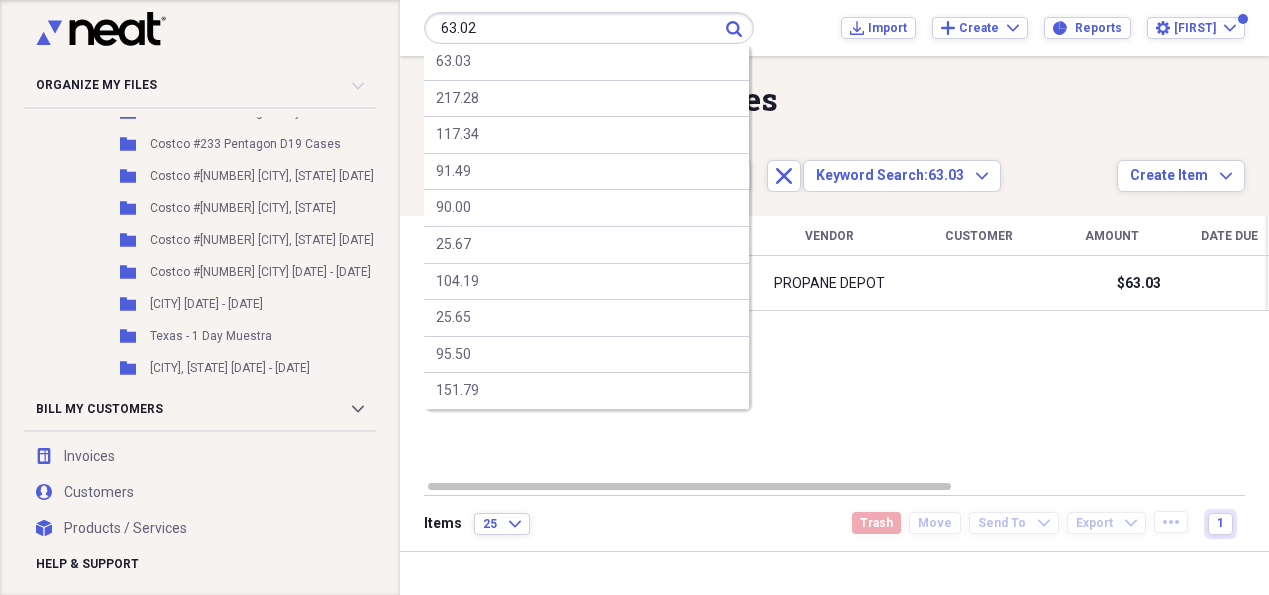 type on "63.02" 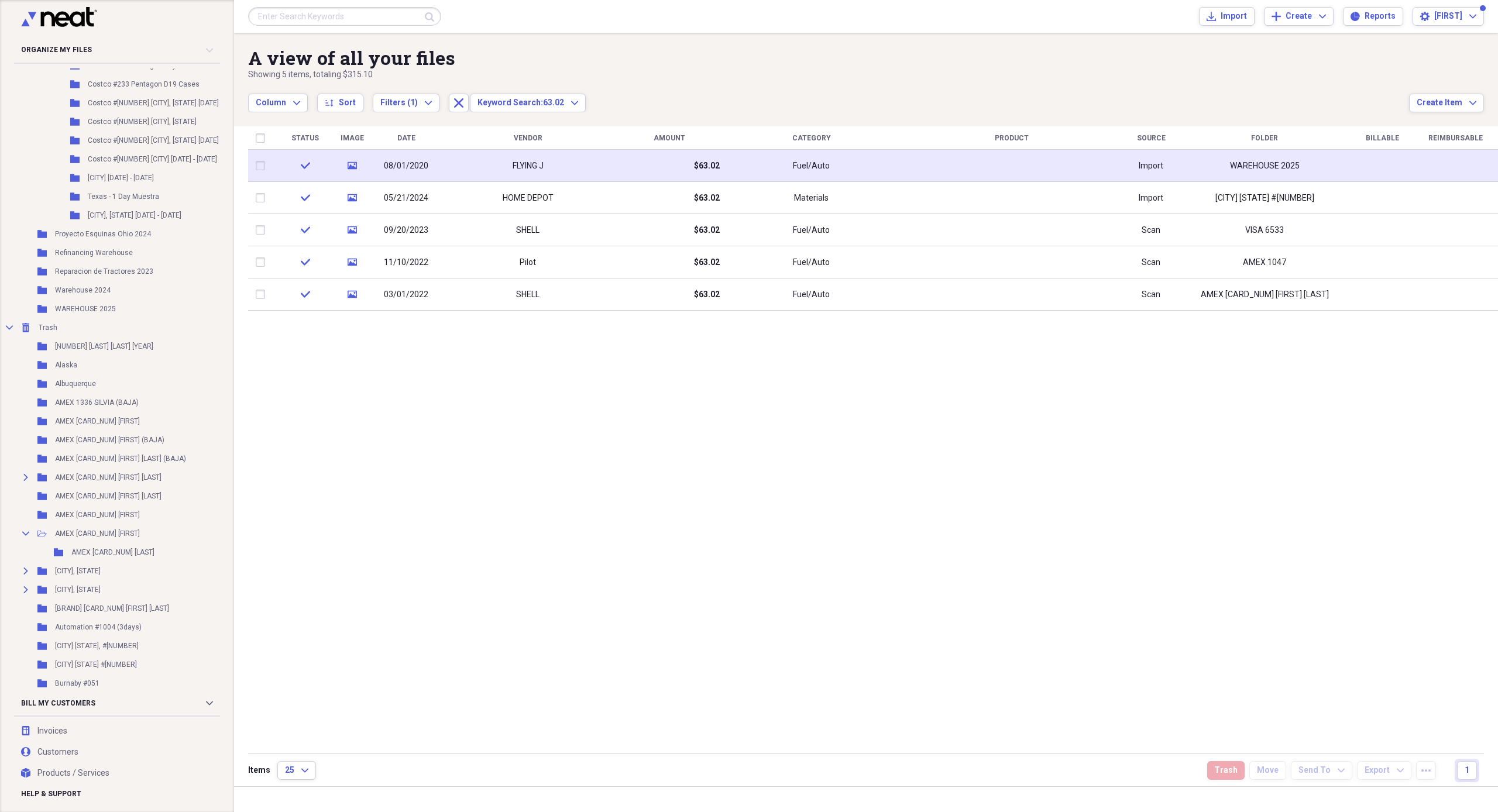 click on "$63.02" at bounding box center [707, 166] 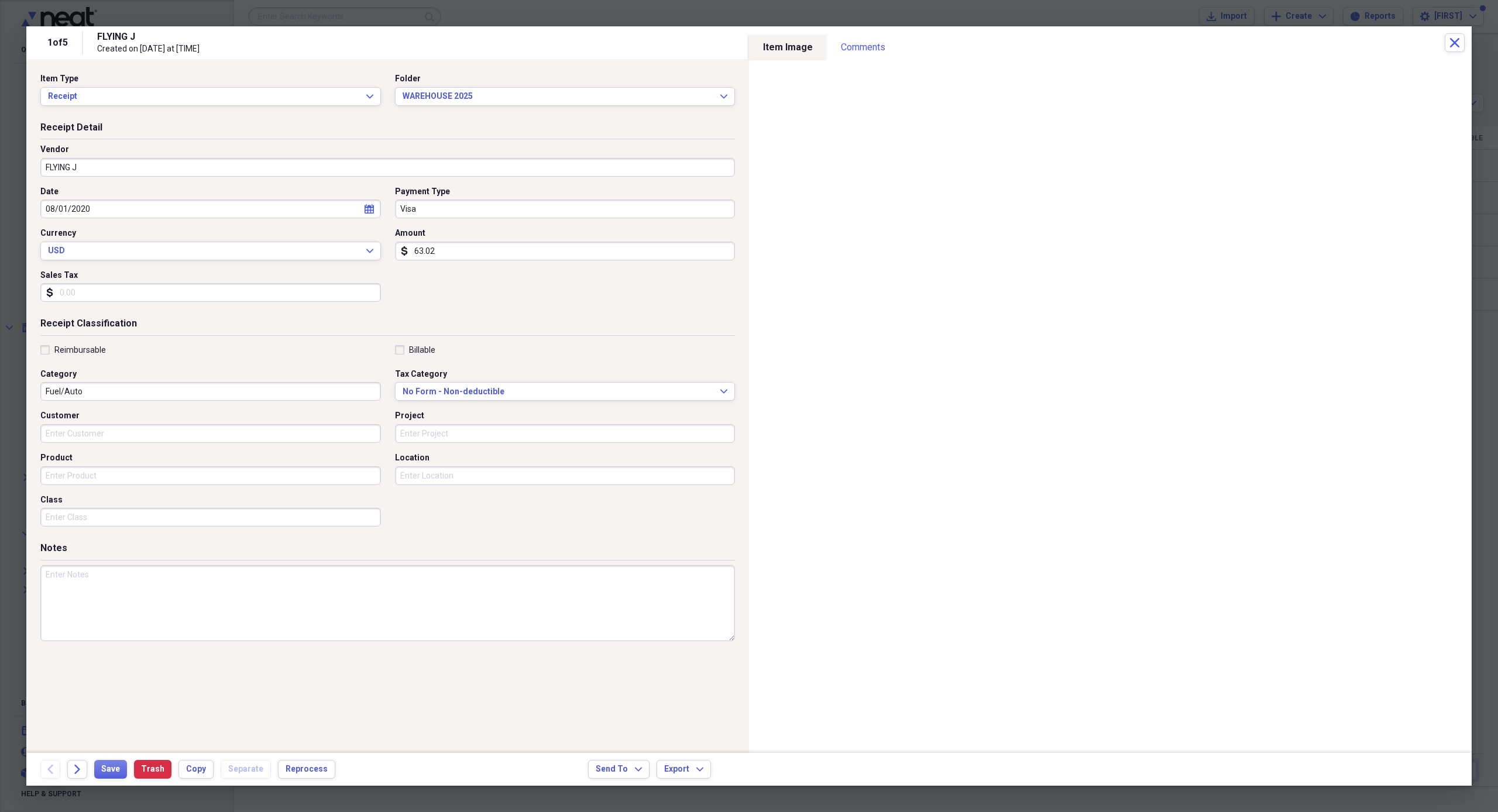 click on "calendar" 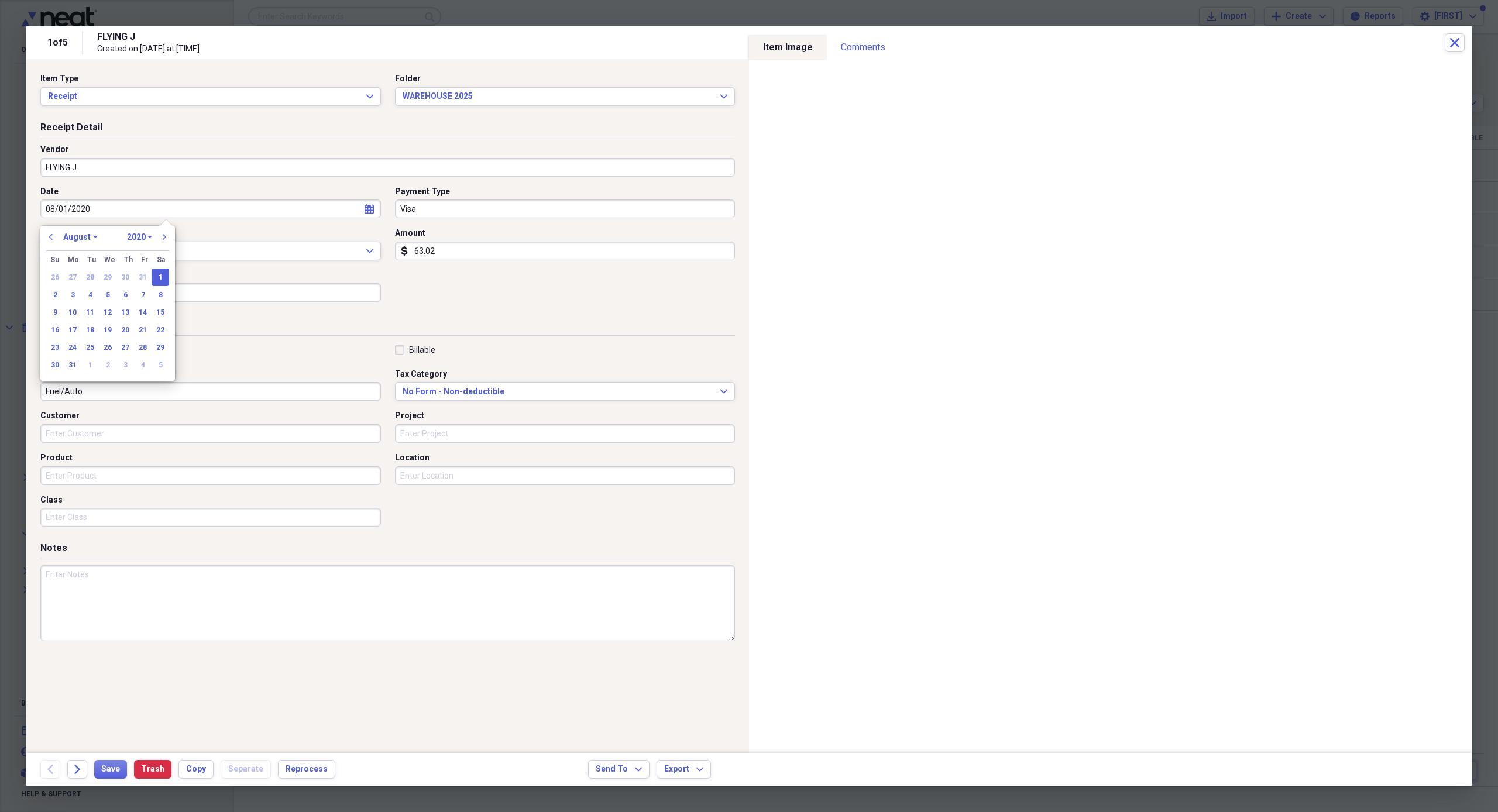 select on "4" 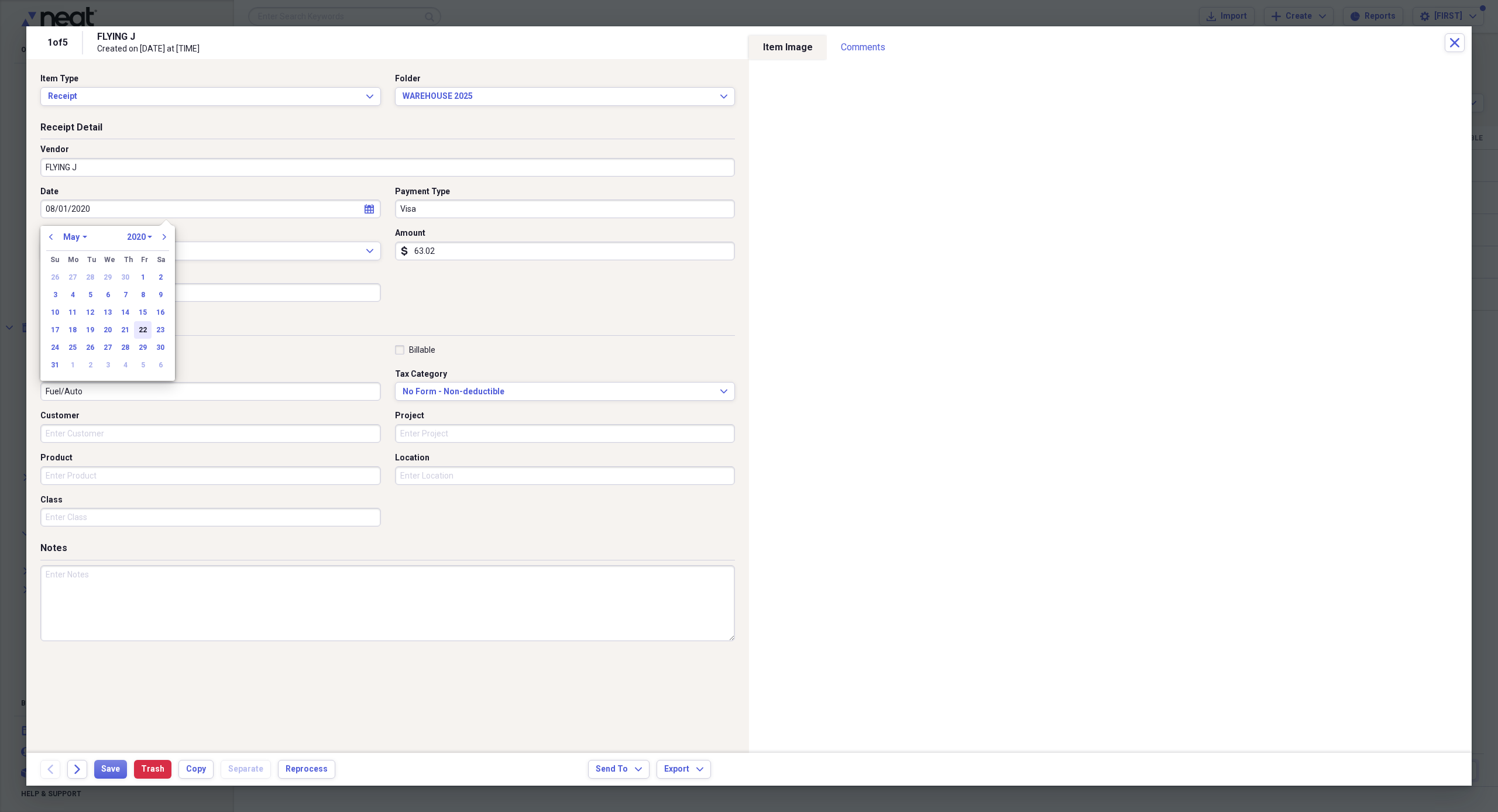click on "22" at bounding box center [143, 330] 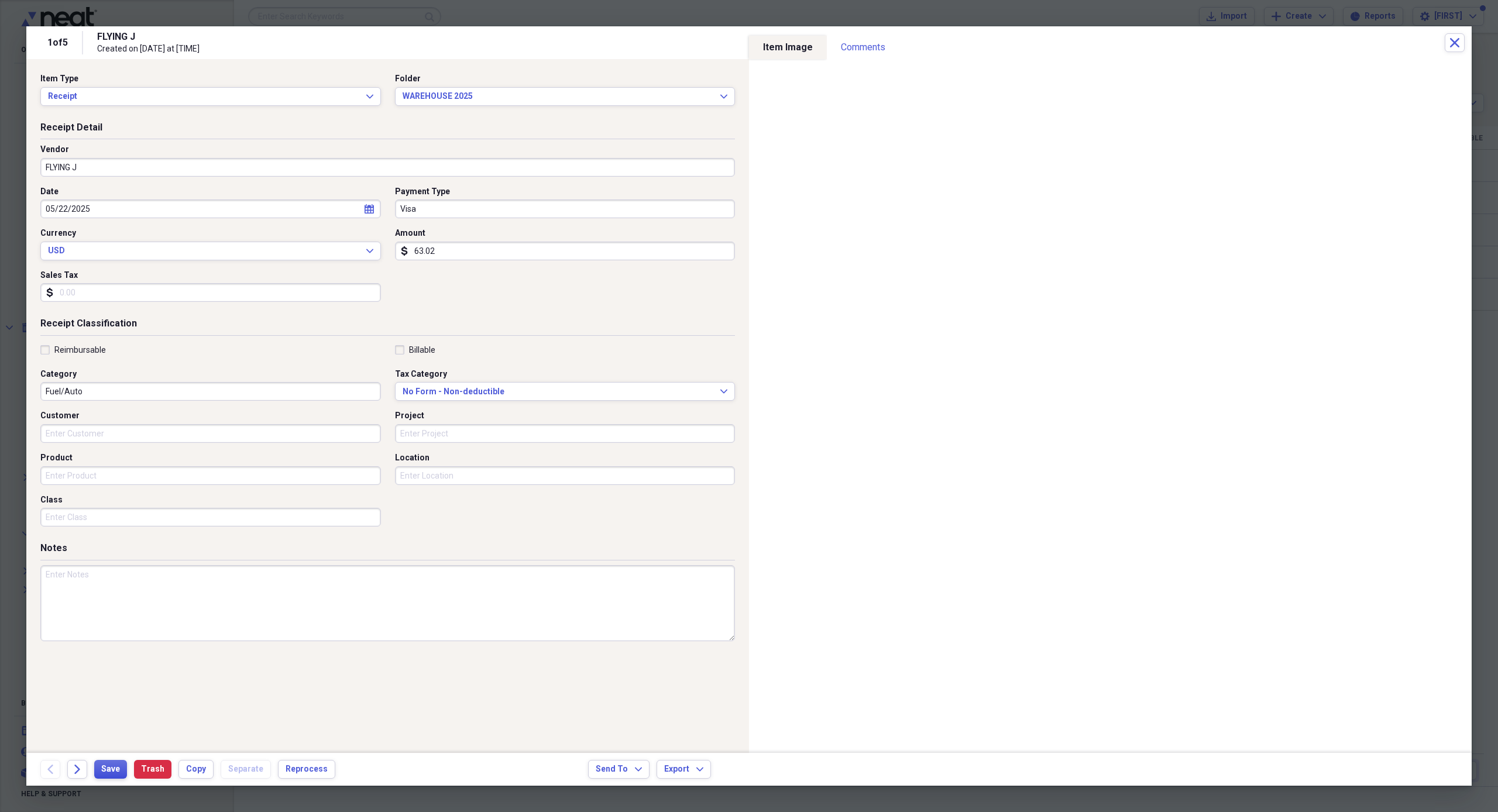 type on "05/22/2025" 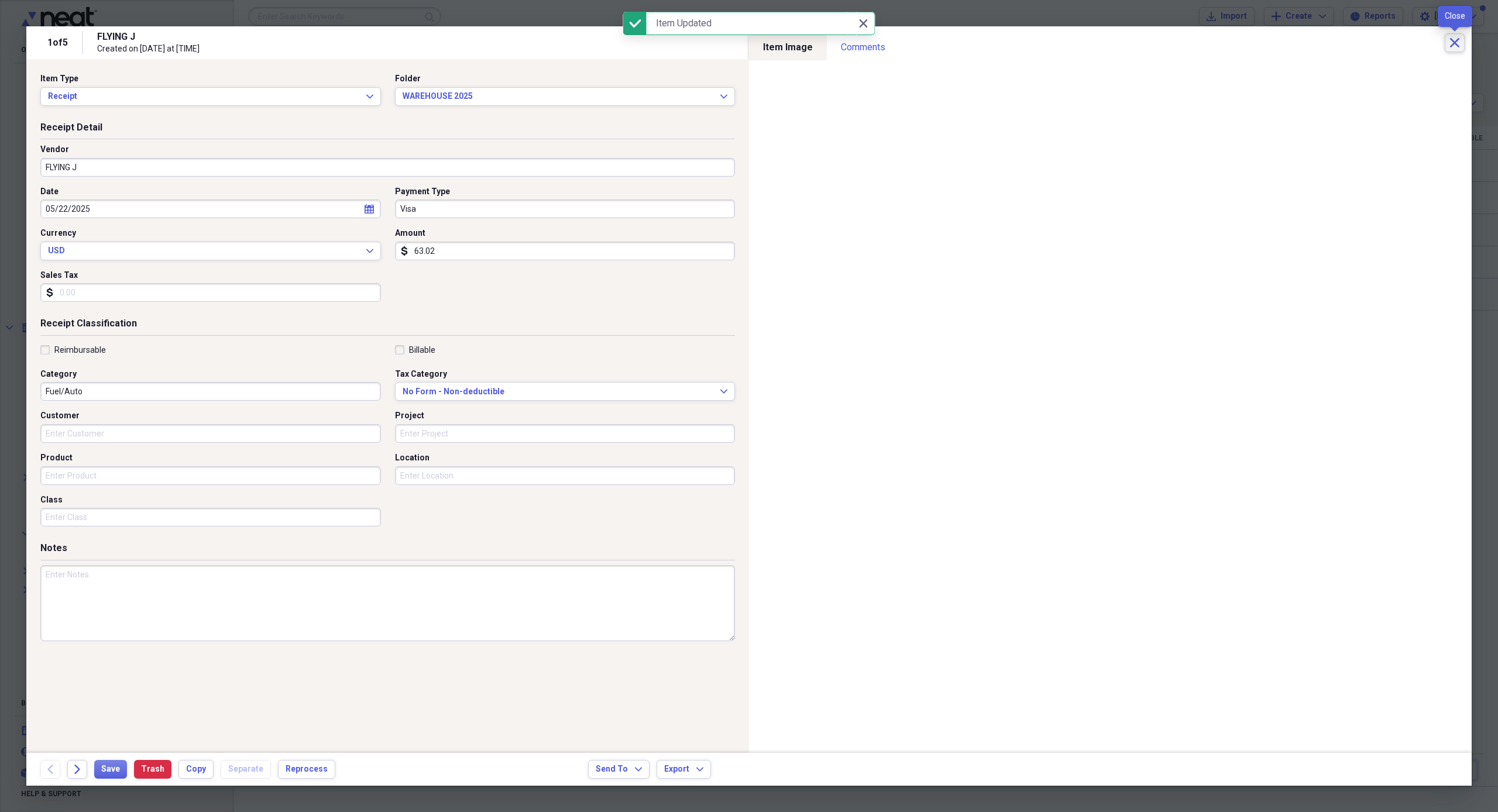 click on "Close" 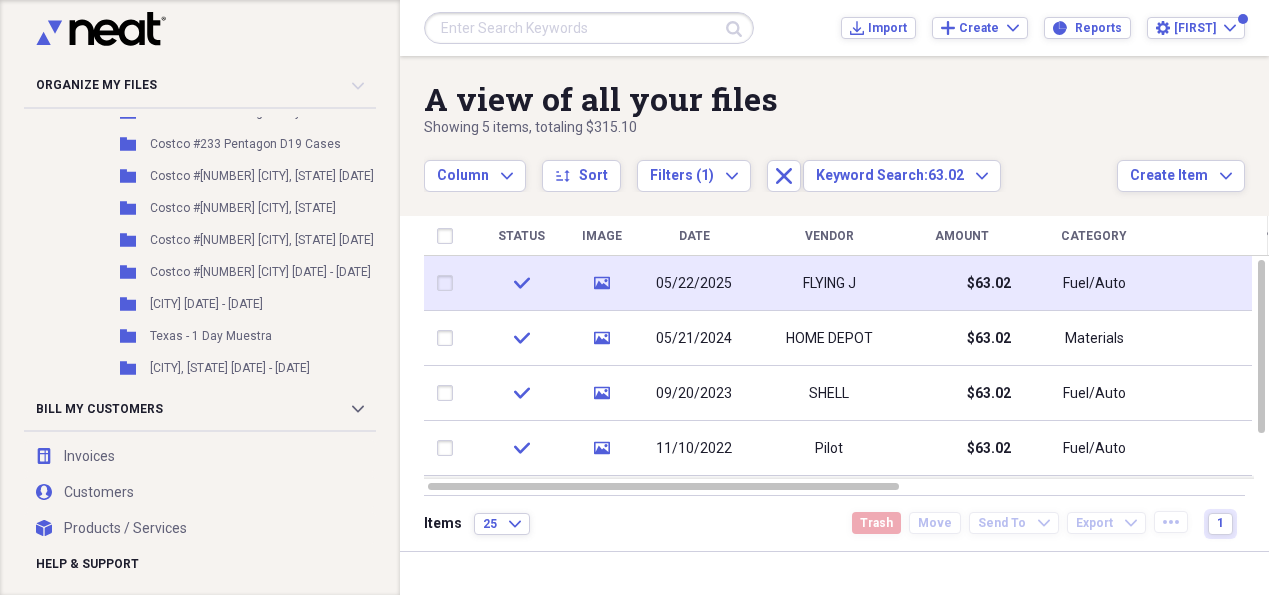 click on "05/22/2025" at bounding box center [694, 284] 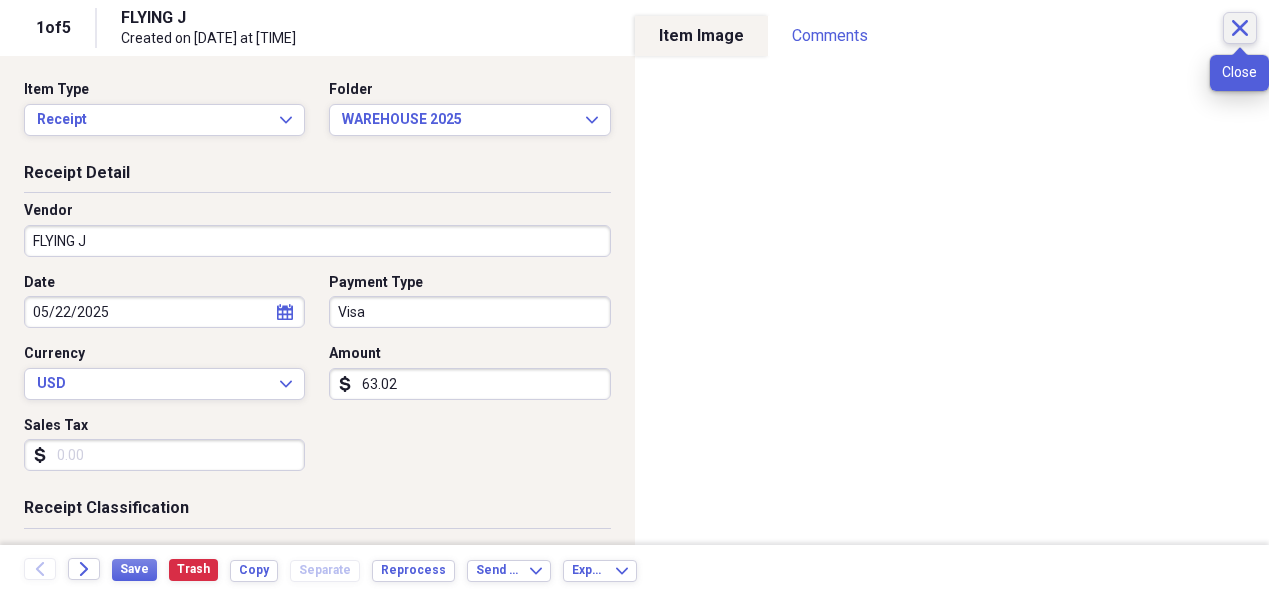 click on "Close" 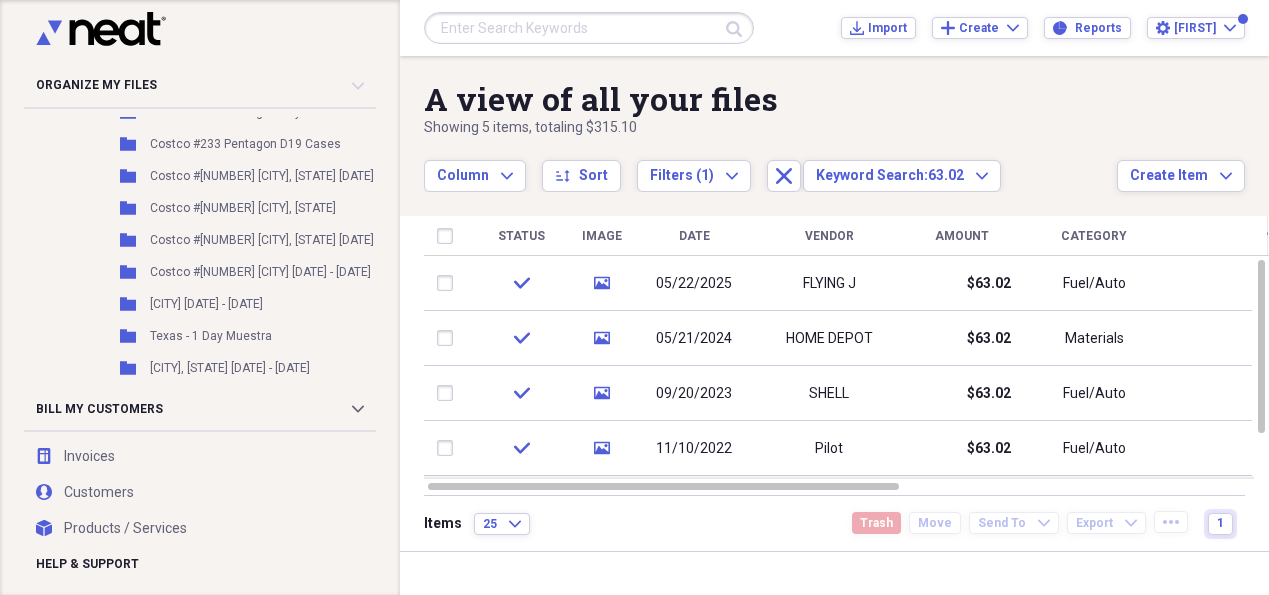 click at bounding box center [589, 28] 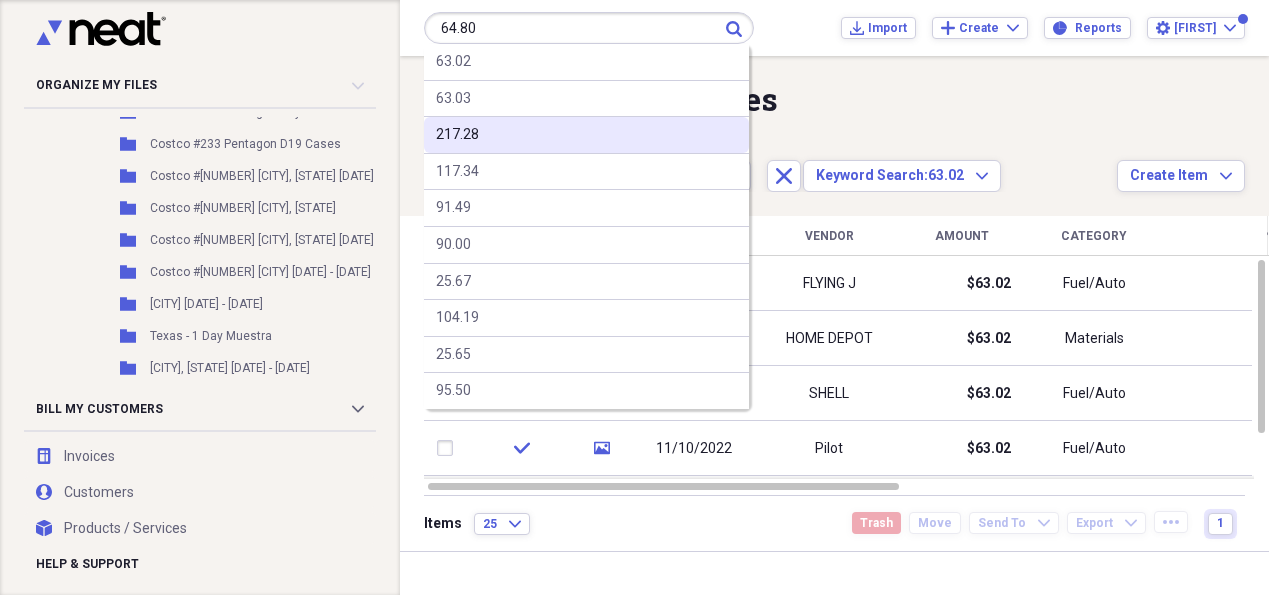 type on "64.80" 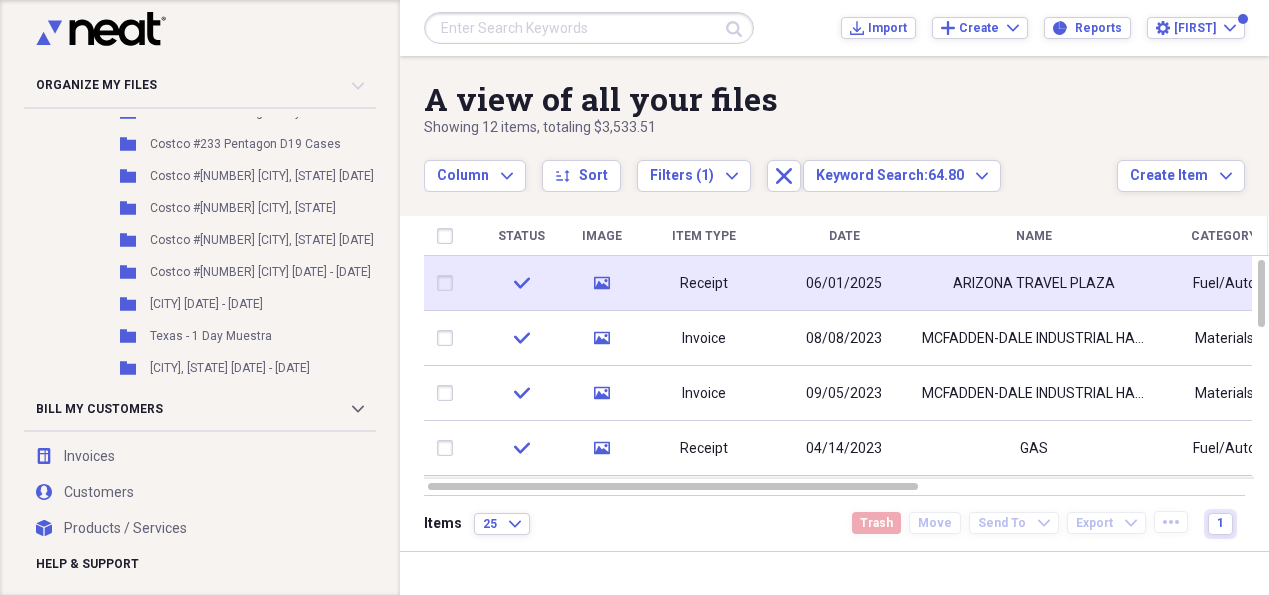 click on "Receipt" at bounding box center [704, 283] 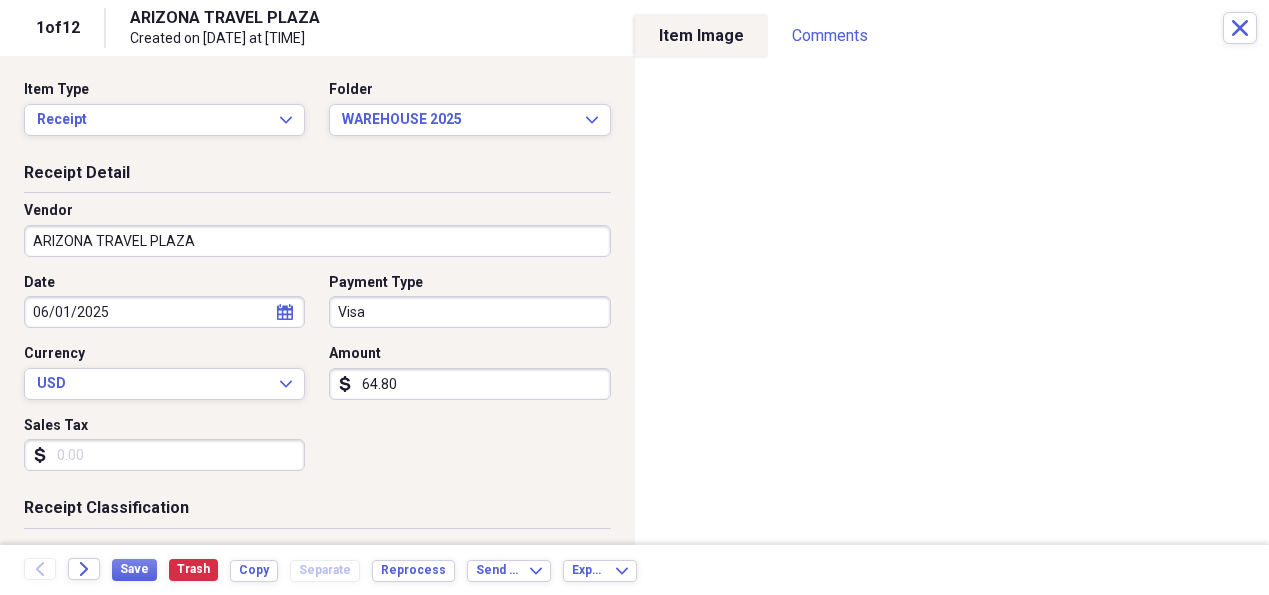 scroll, scrollTop: 0, scrollLeft: 0, axis: both 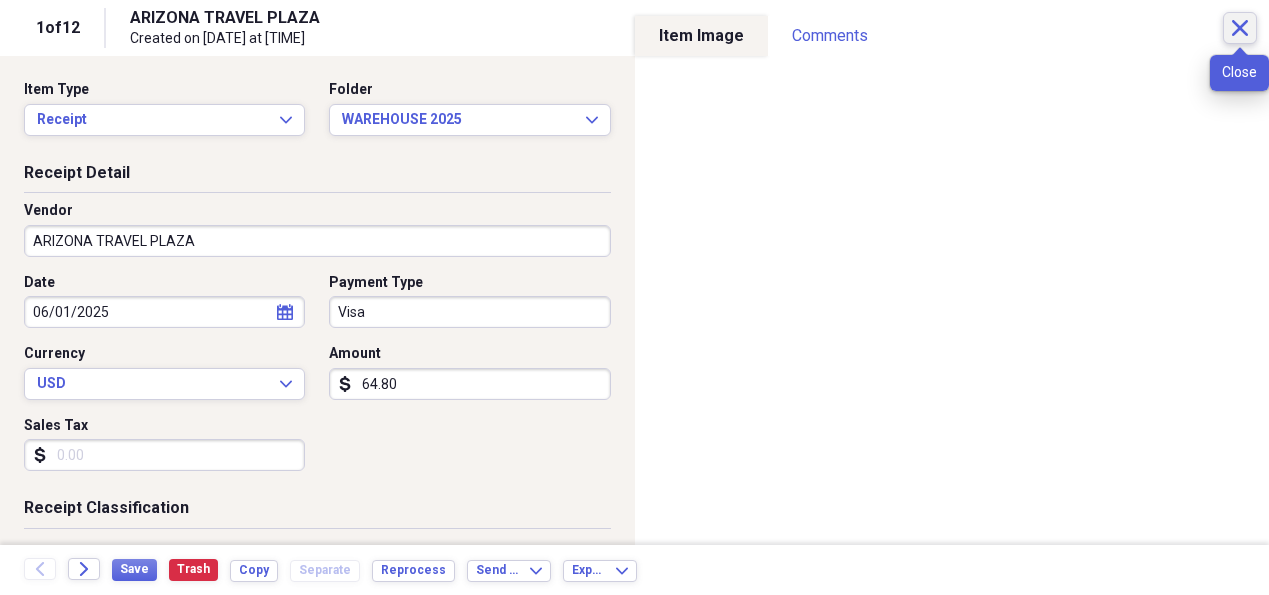click on "Close" at bounding box center (1240, 28) 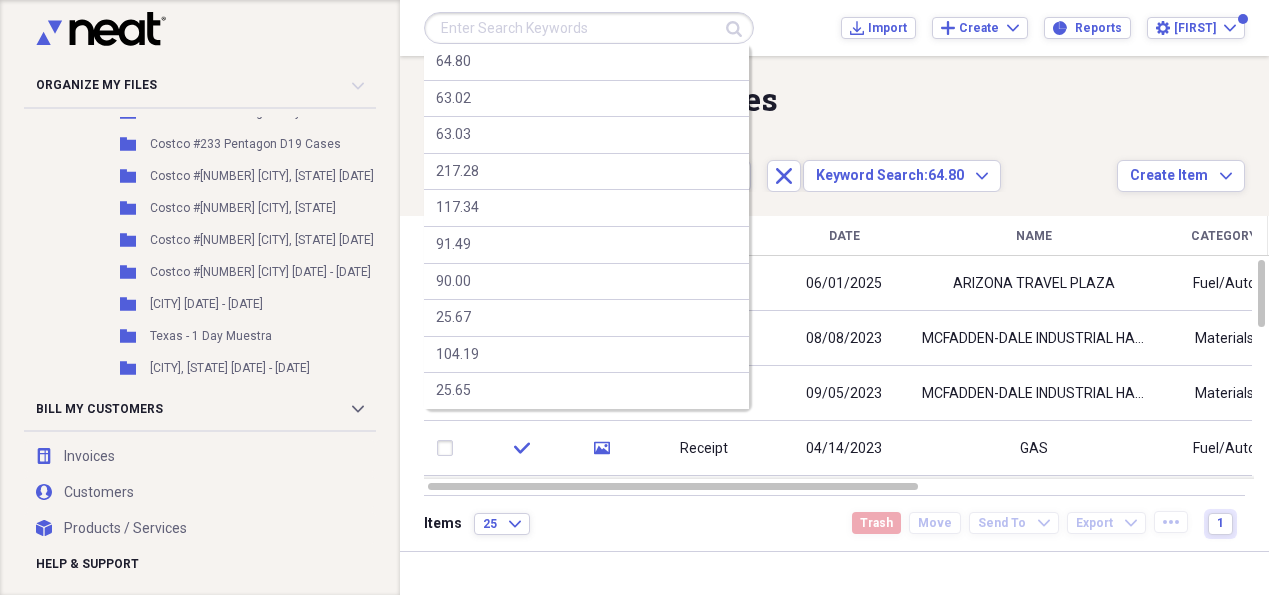 click at bounding box center (589, 28) 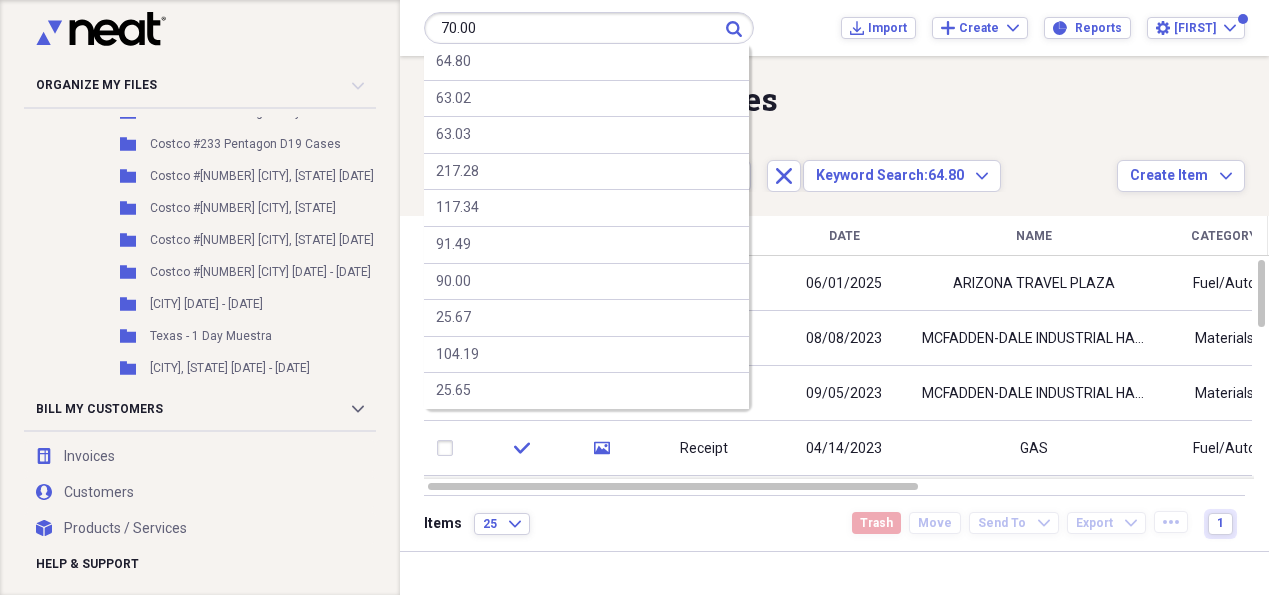type on "70.00" 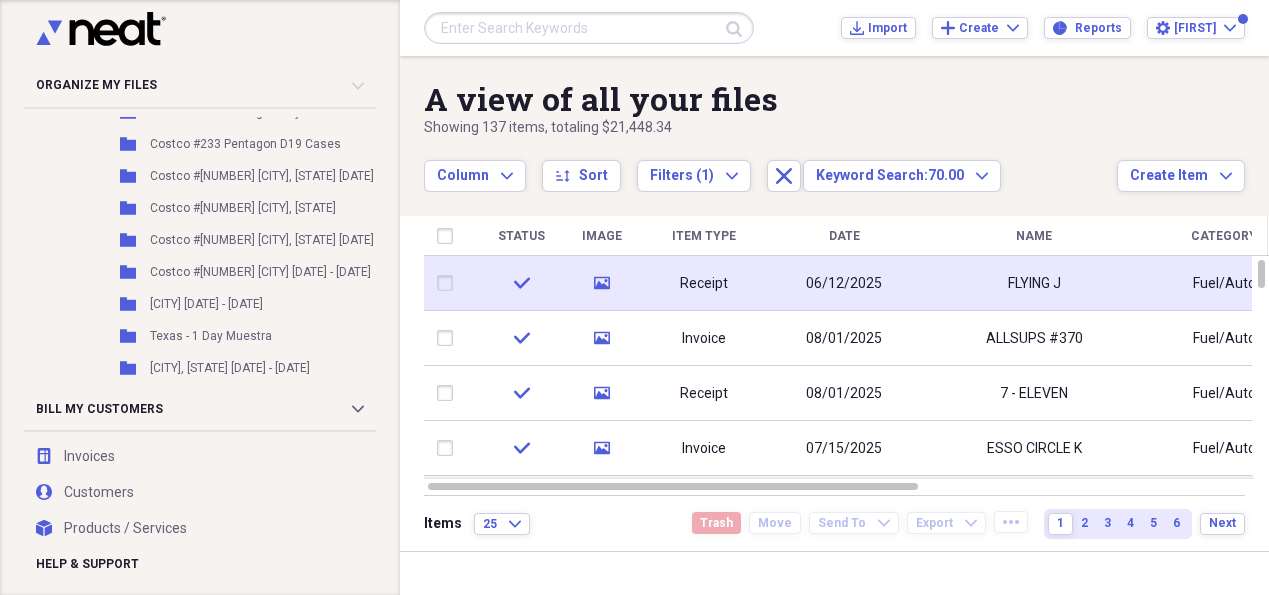 click on "06/12/2025" at bounding box center [844, 283] 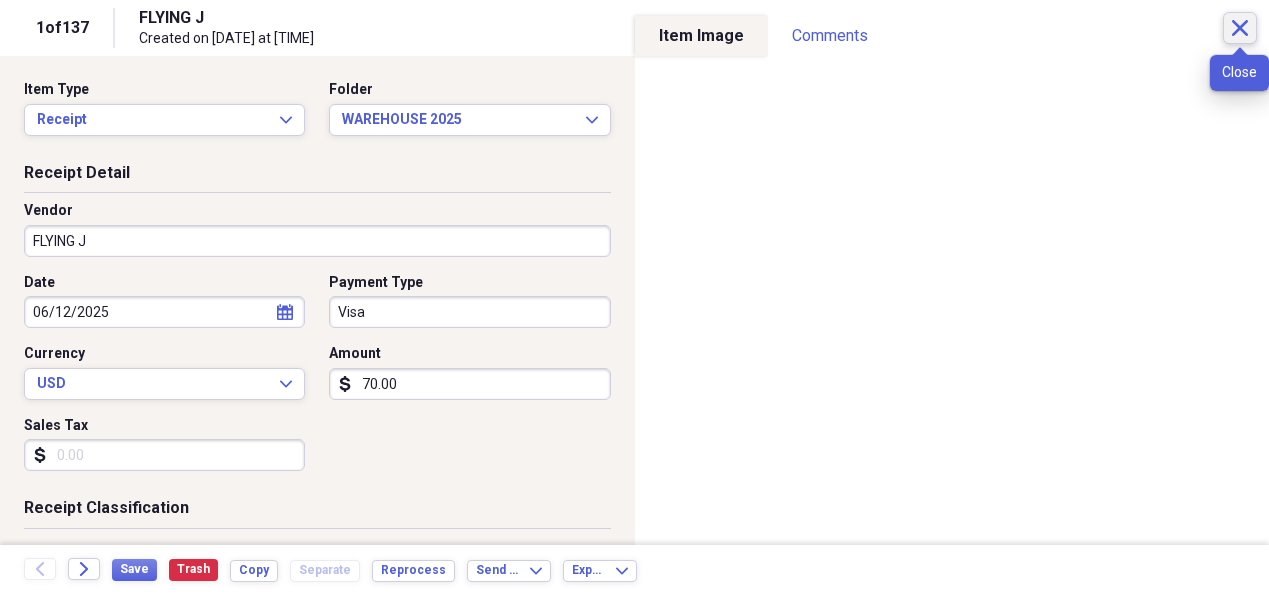 click on "Close" at bounding box center [1240, 28] 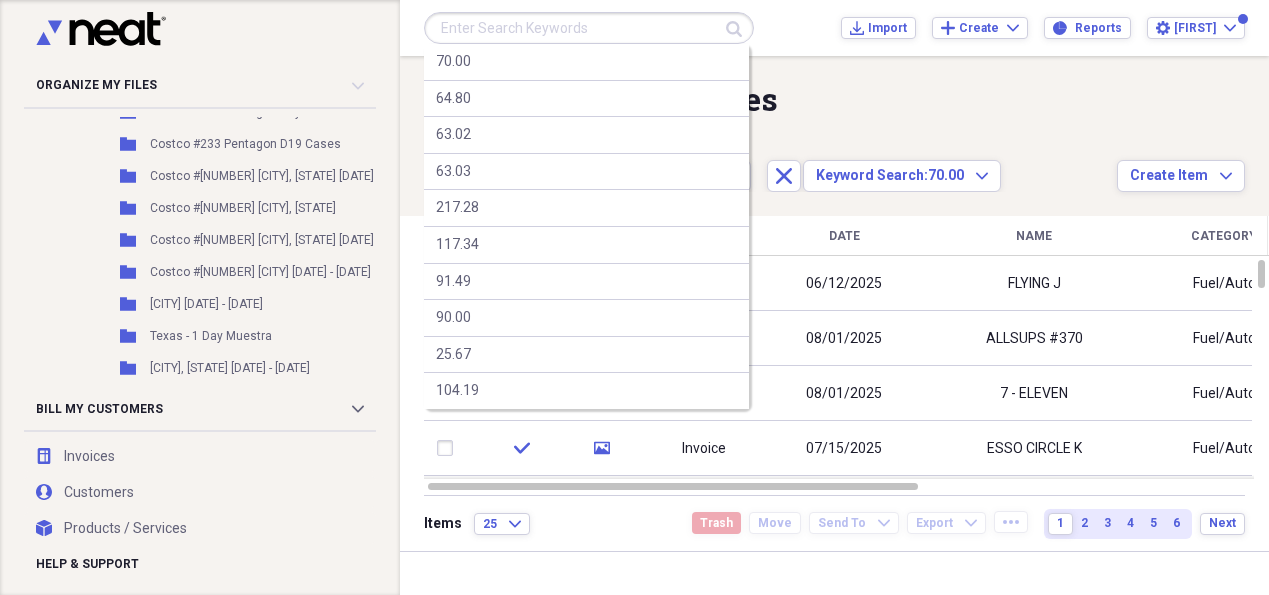 click at bounding box center [589, 28] 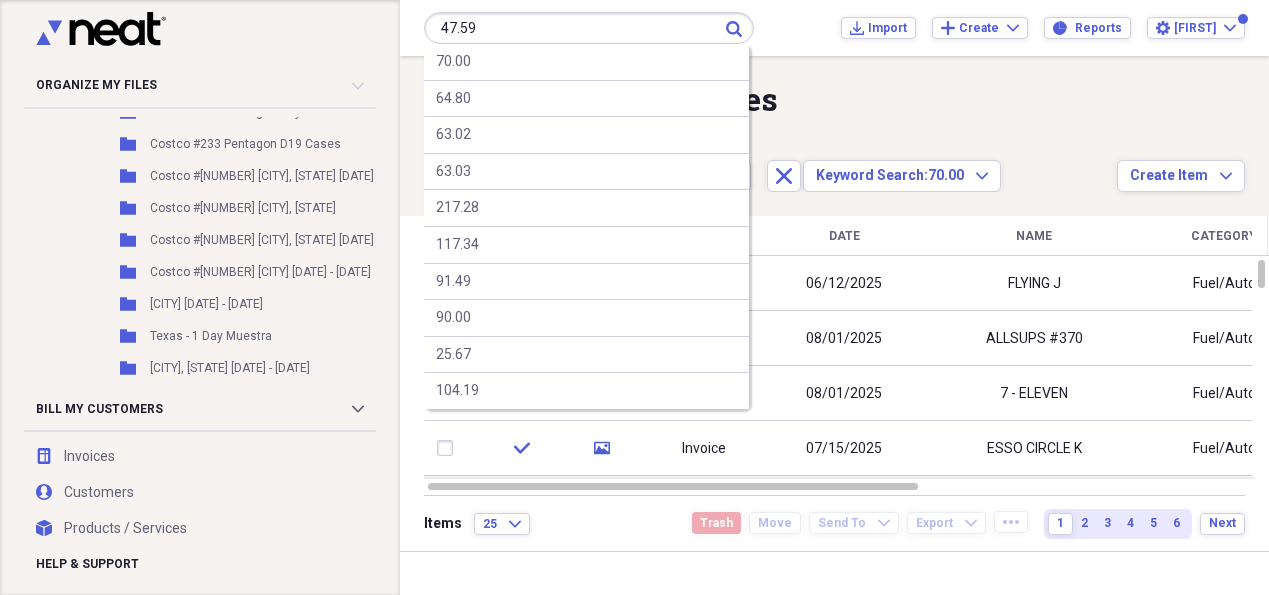 type on "47.59" 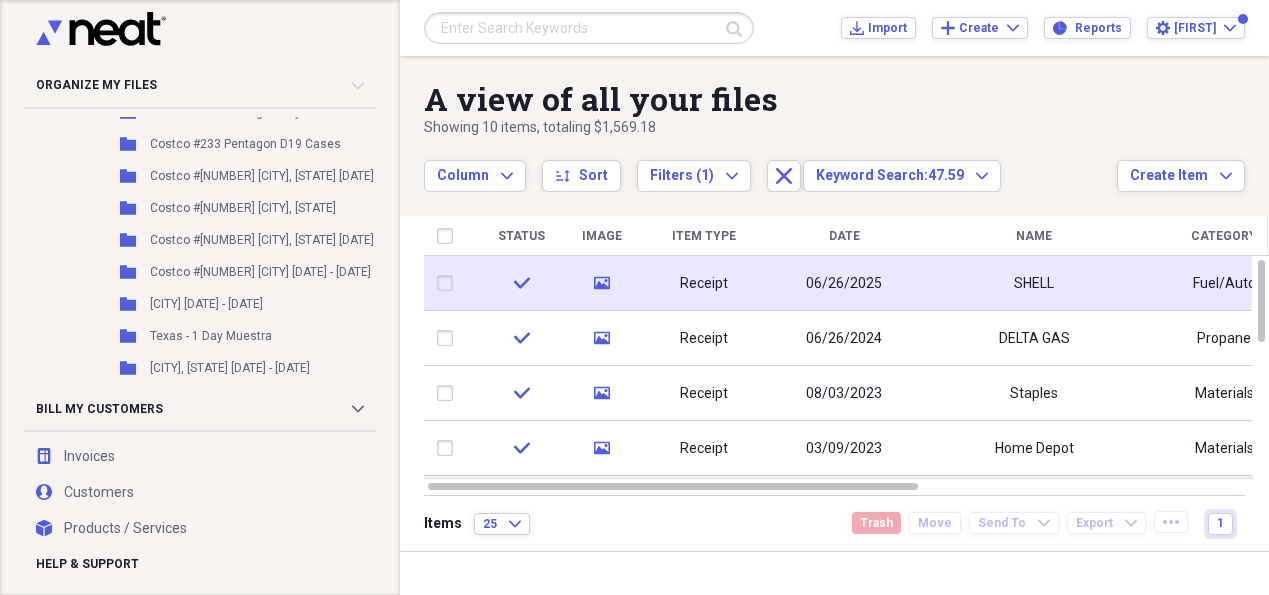 click on "SHELL" at bounding box center [1034, 283] 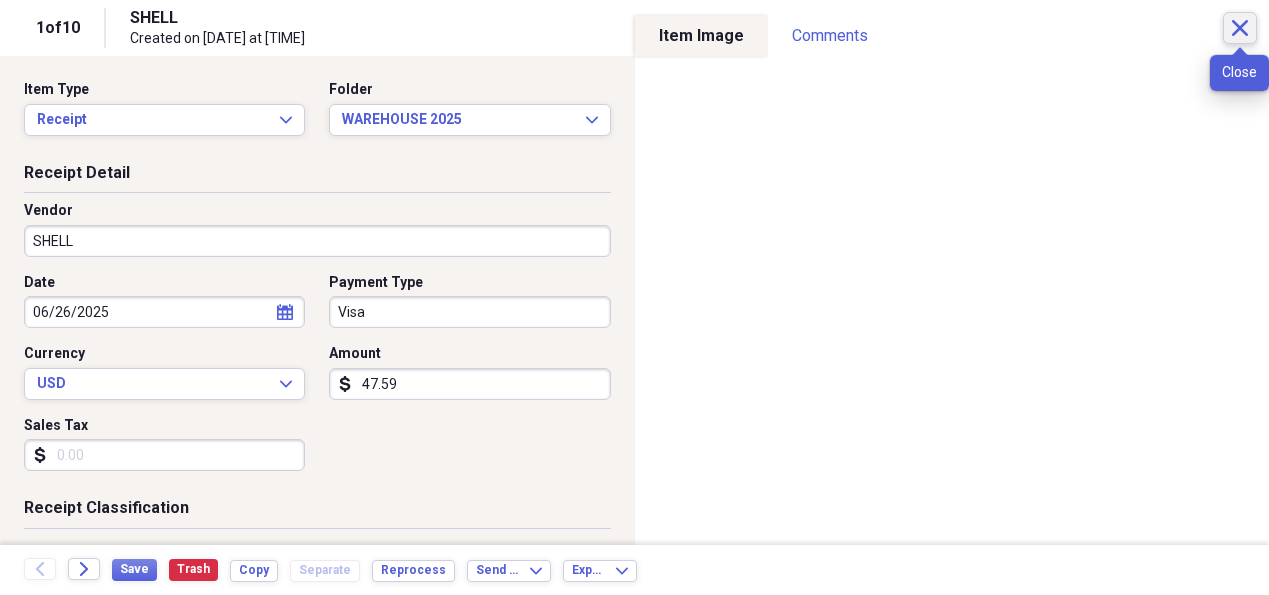 click on "Close" 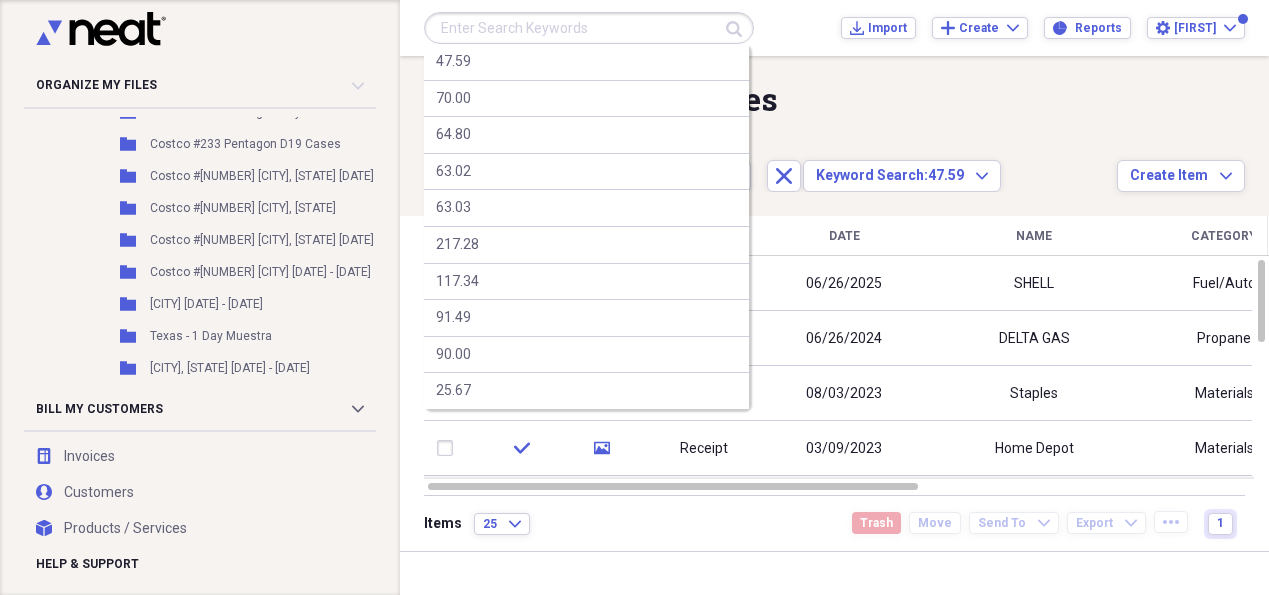 click at bounding box center [589, 28] 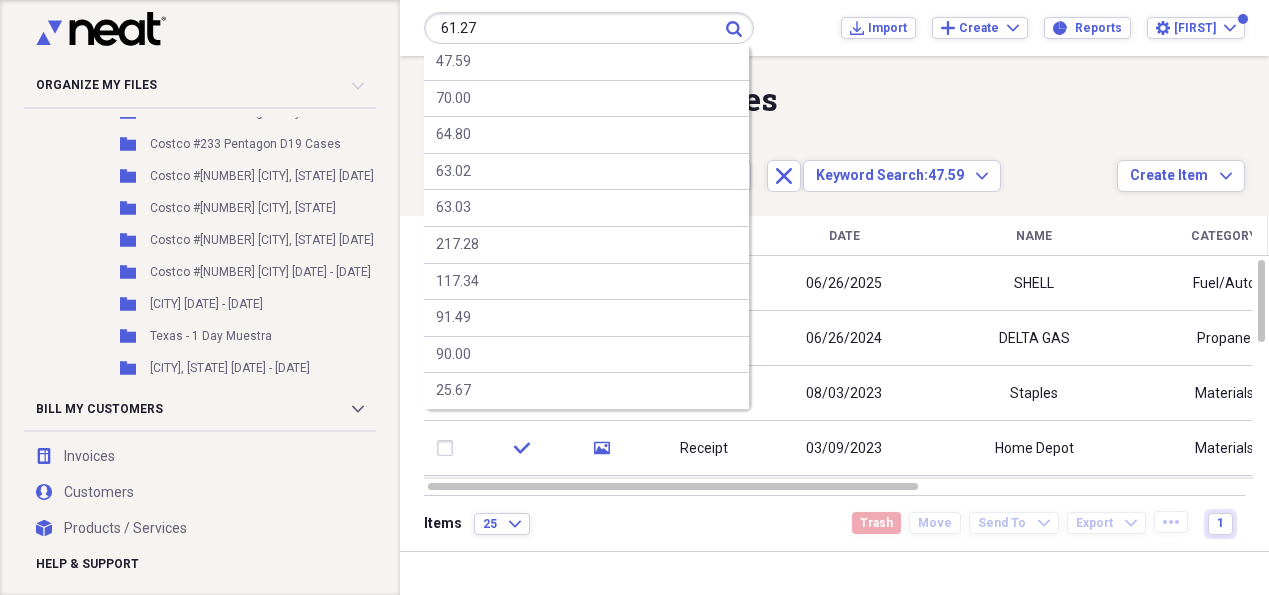 type on "61.27" 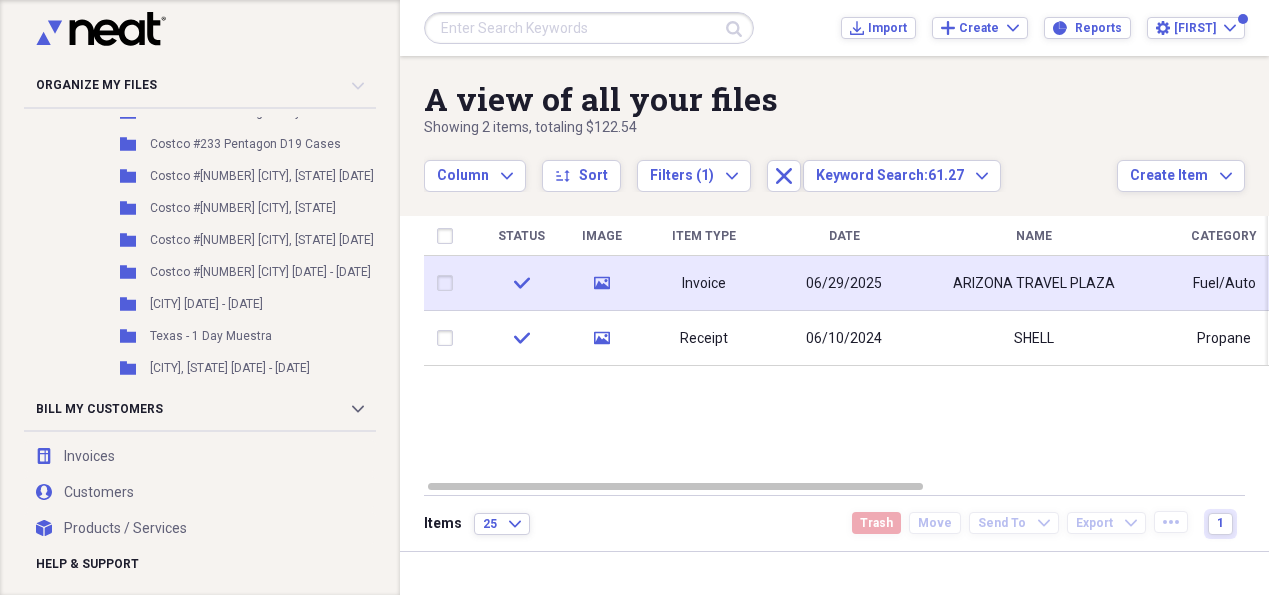 click on "Invoice" at bounding box center [704, 283] 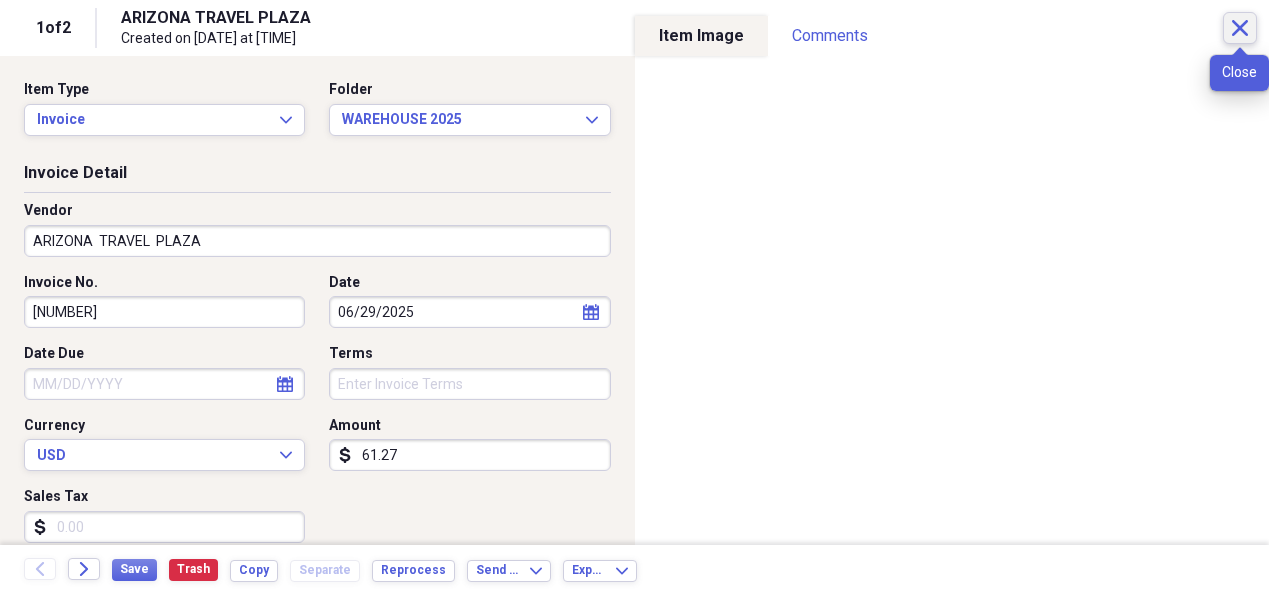 click 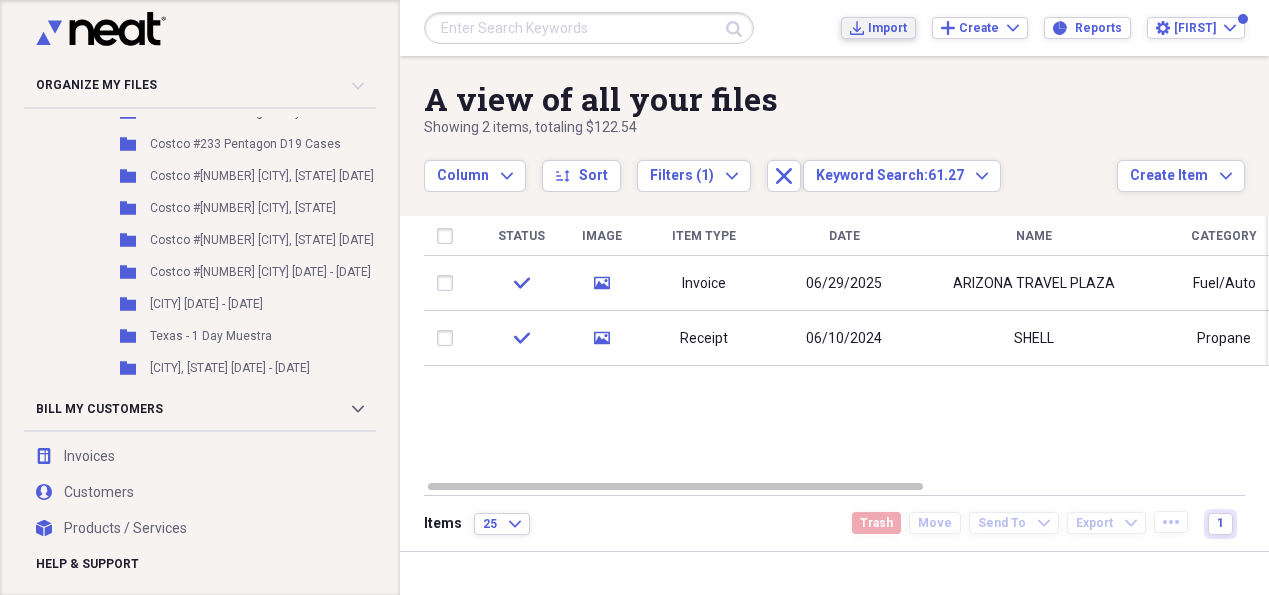 click on "Import" at bounding box center (887, 28) 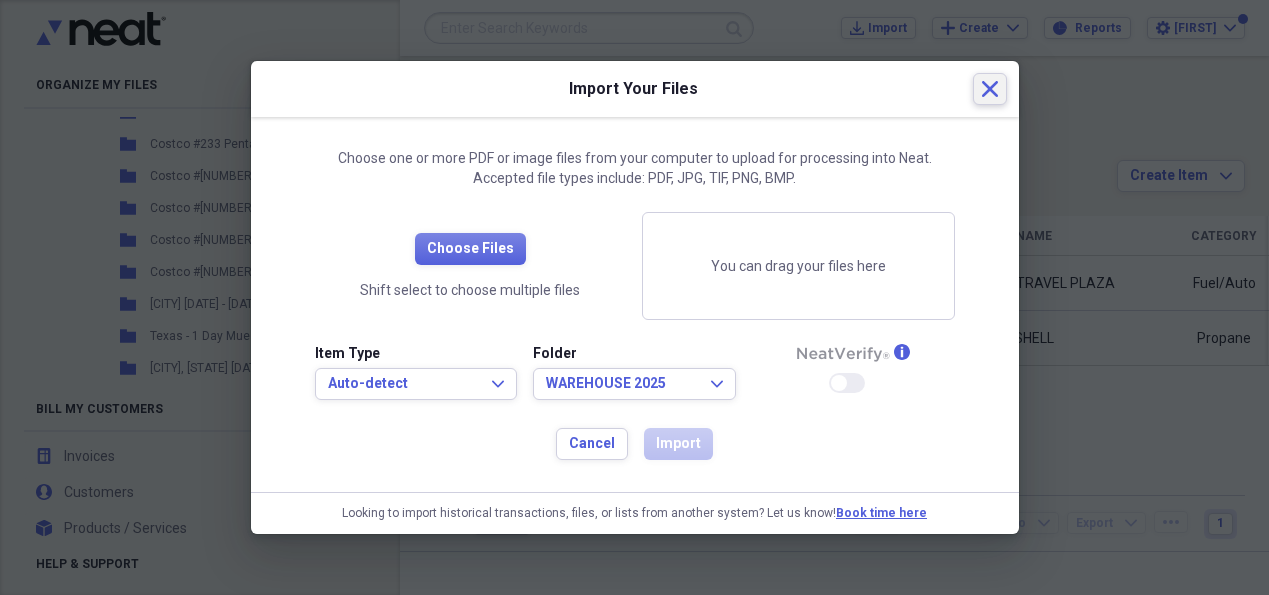 click 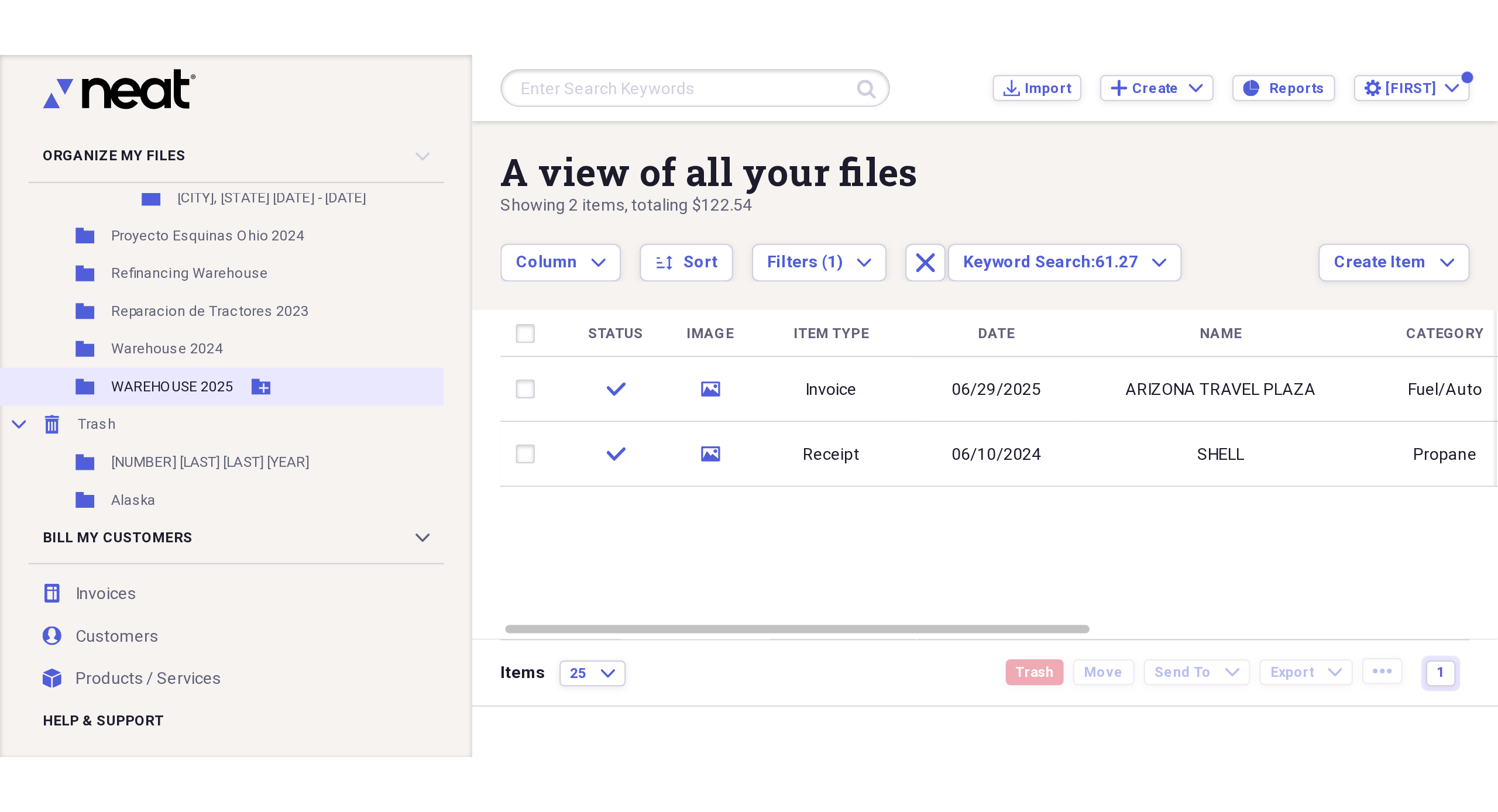 scroll, scrollTop: 3787, scrollLeft: 0, axis: vertical 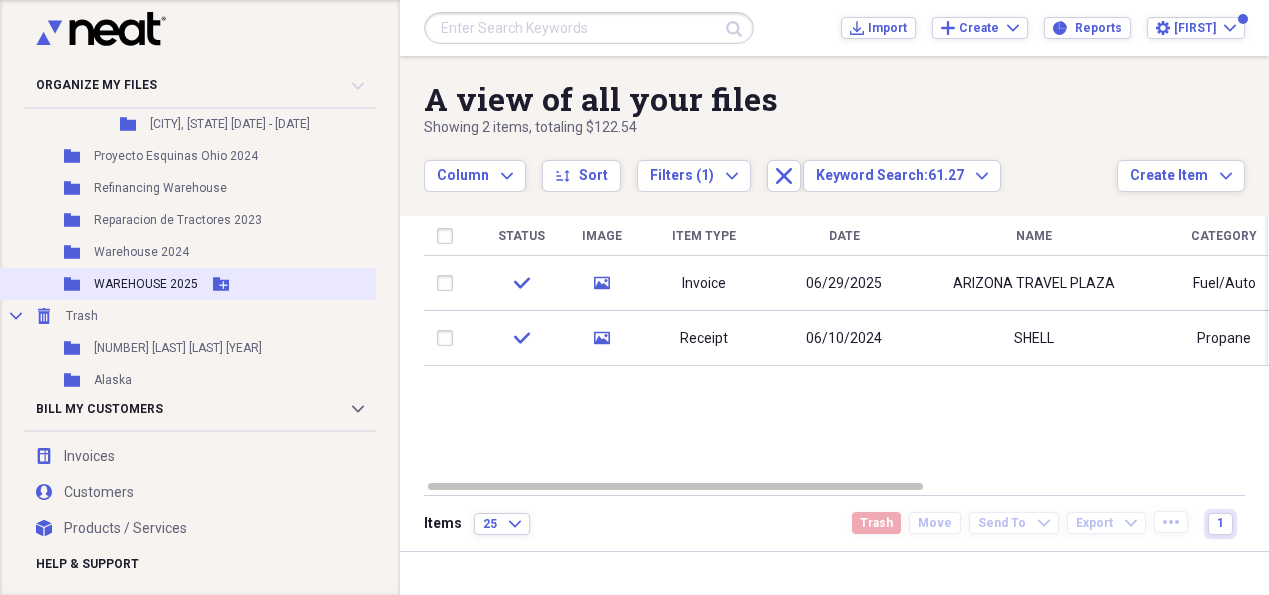 click on "WAREHOUSE 2025" at bounding box center [146, 284] 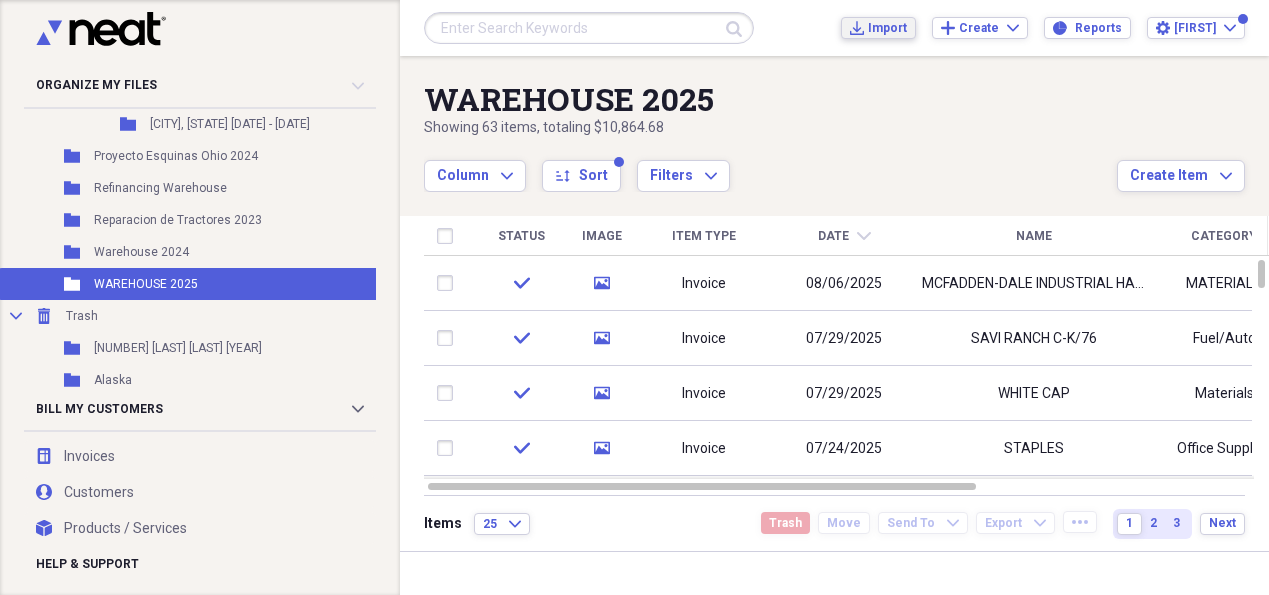 click on "Import" at bounding box center (887, 28) 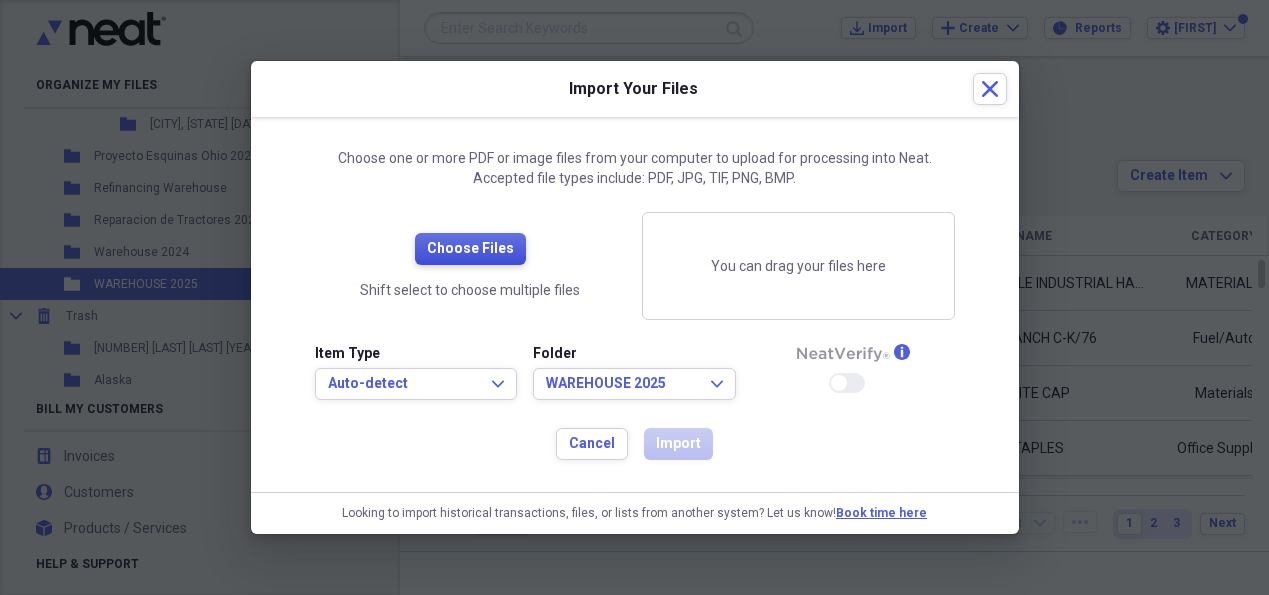 click on "Choose Files" at bounding box center [470, 249] 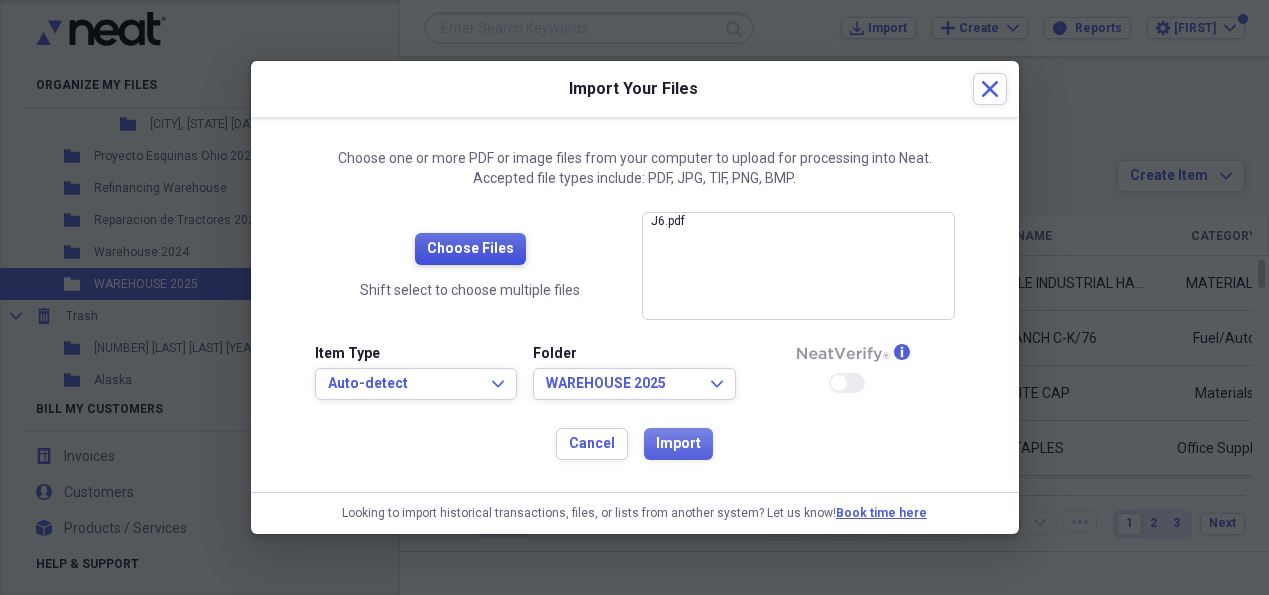 click on "Choose Files" at bounding box center [470, 249] 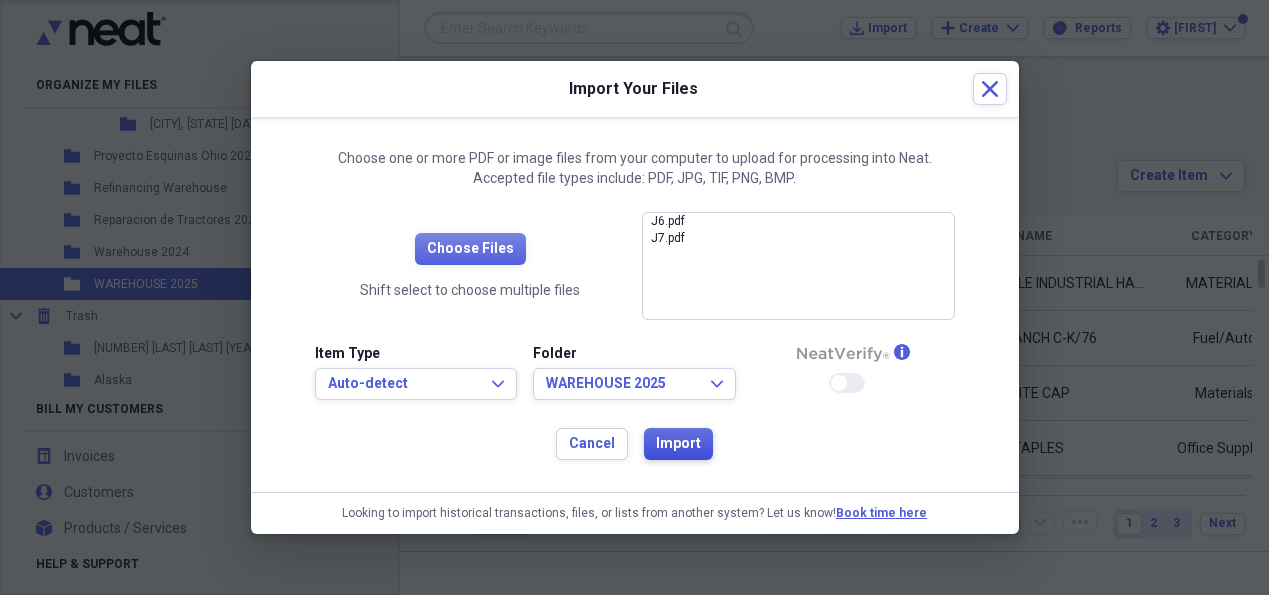click on "Import" at bounding box center [678, 444] 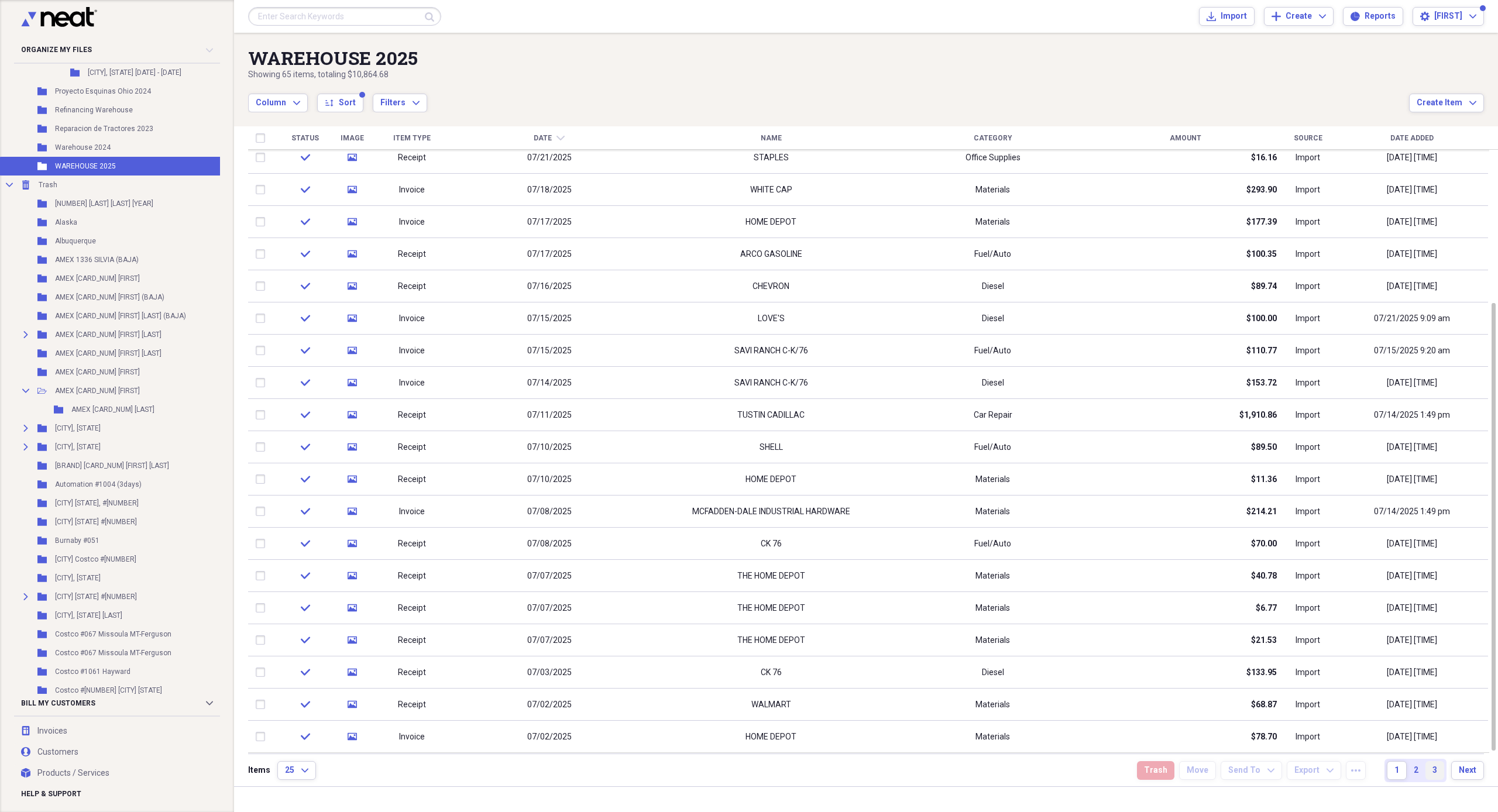 click on "3" at bounding box center (1435, 770) 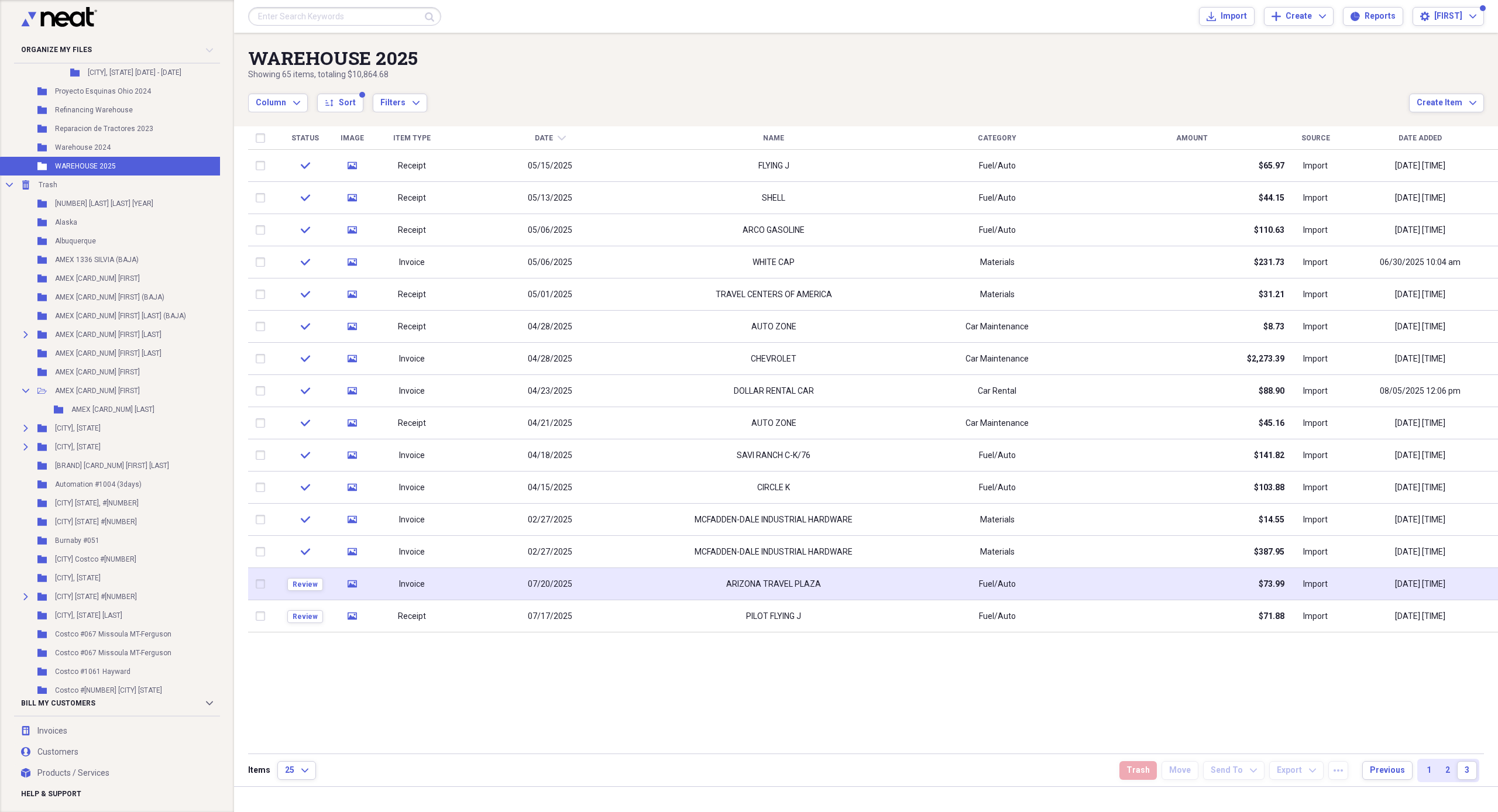 click on "ARIZONA  TRAVEL  PLAZA" at bounding box center [774, 584] 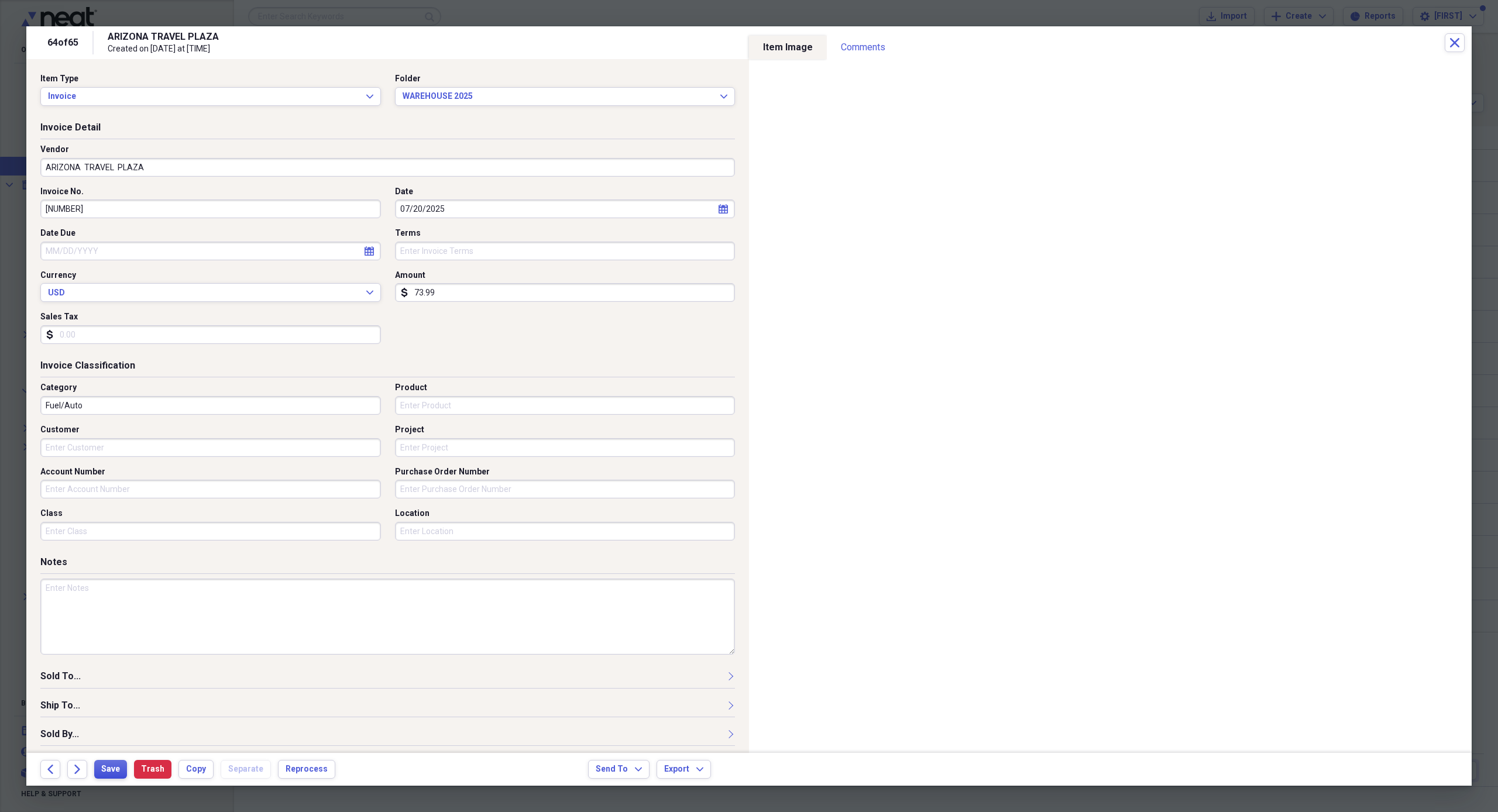 click on "Save" at bounding box center [111, 769] 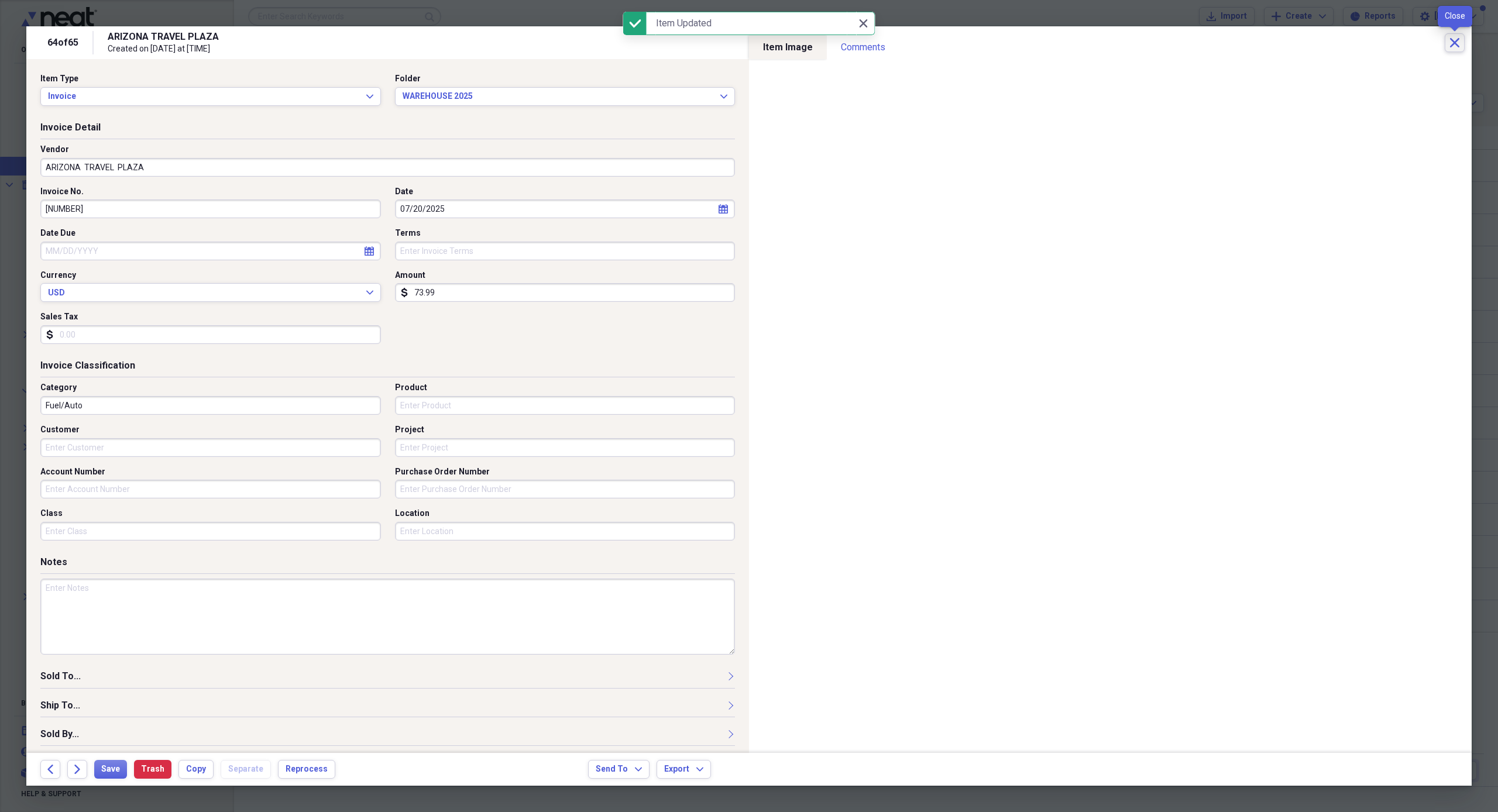 click 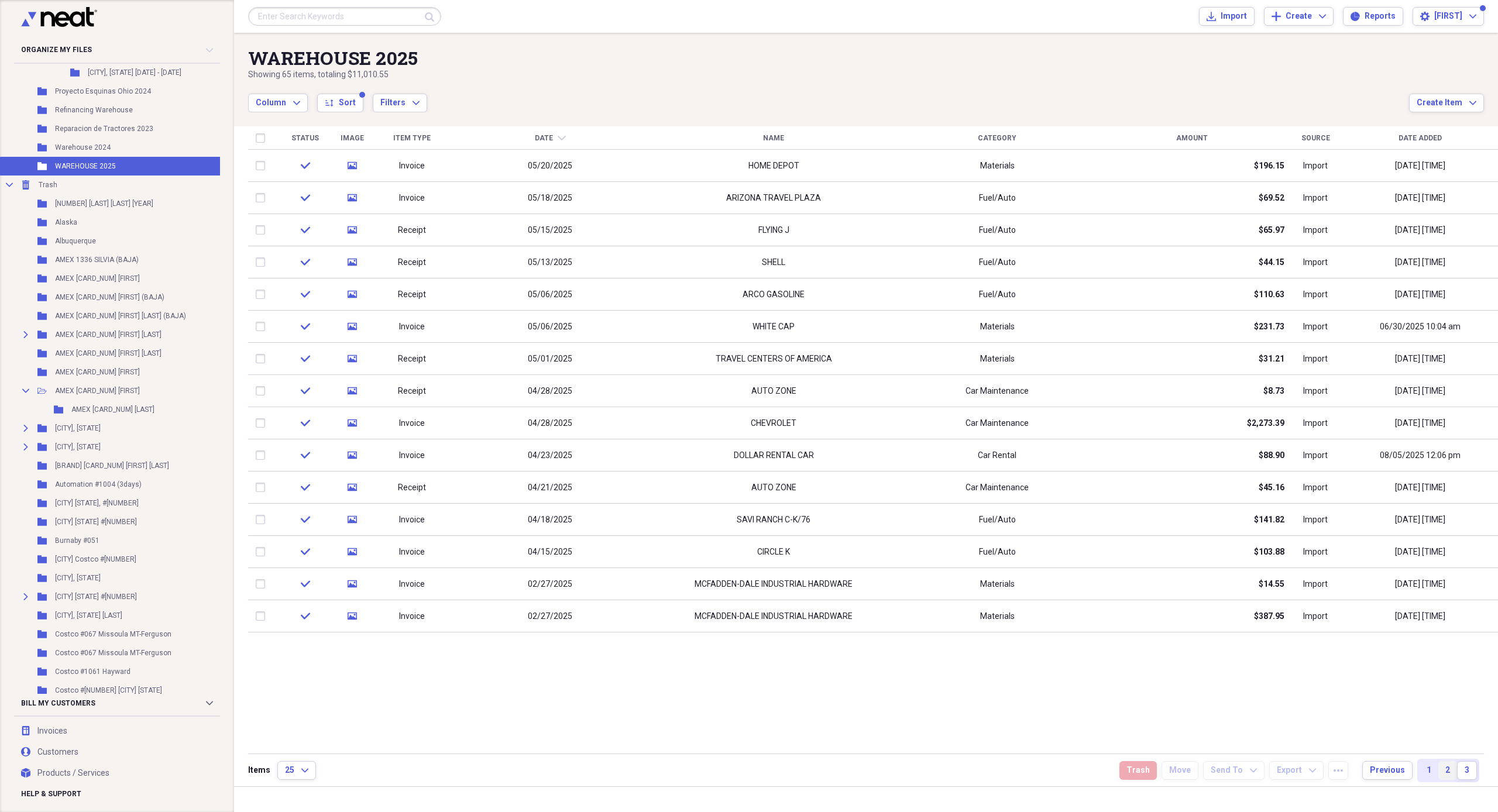 click on "2" at bounding box center [1448, 770] 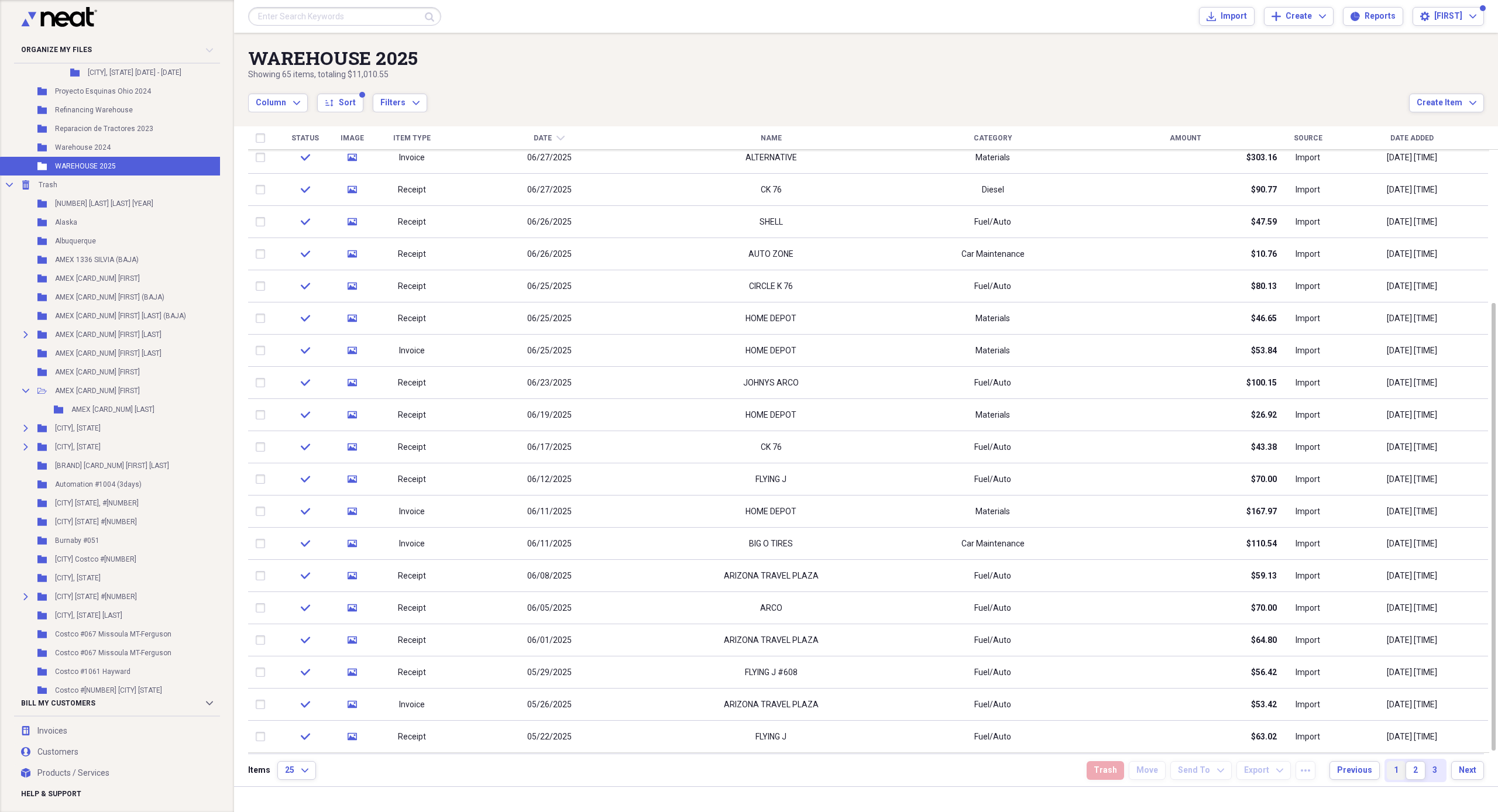 click on "1" at bounding box center (1396, 770) 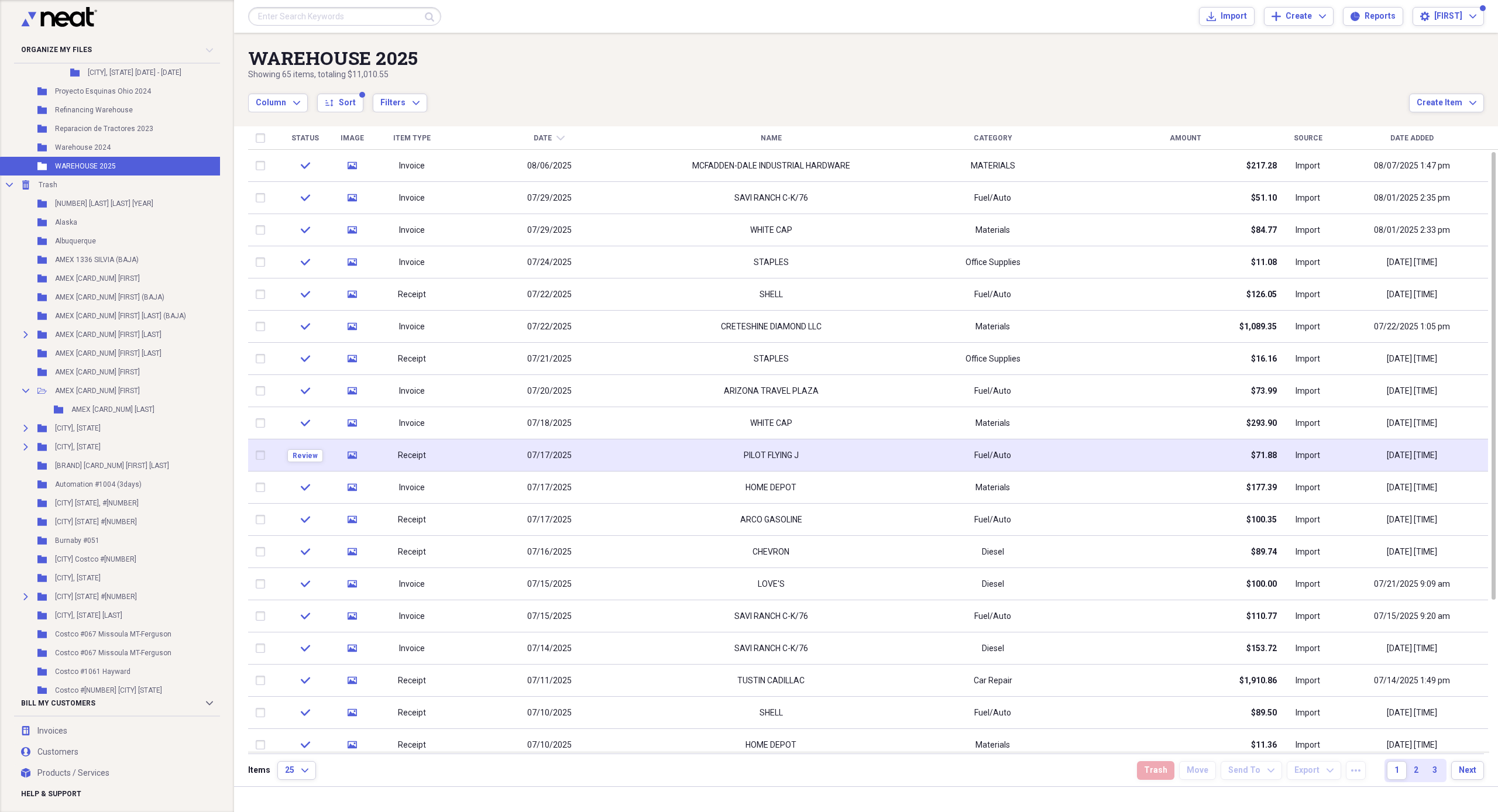click on "PILOT FLYING J" at bounding box center [771, 455] 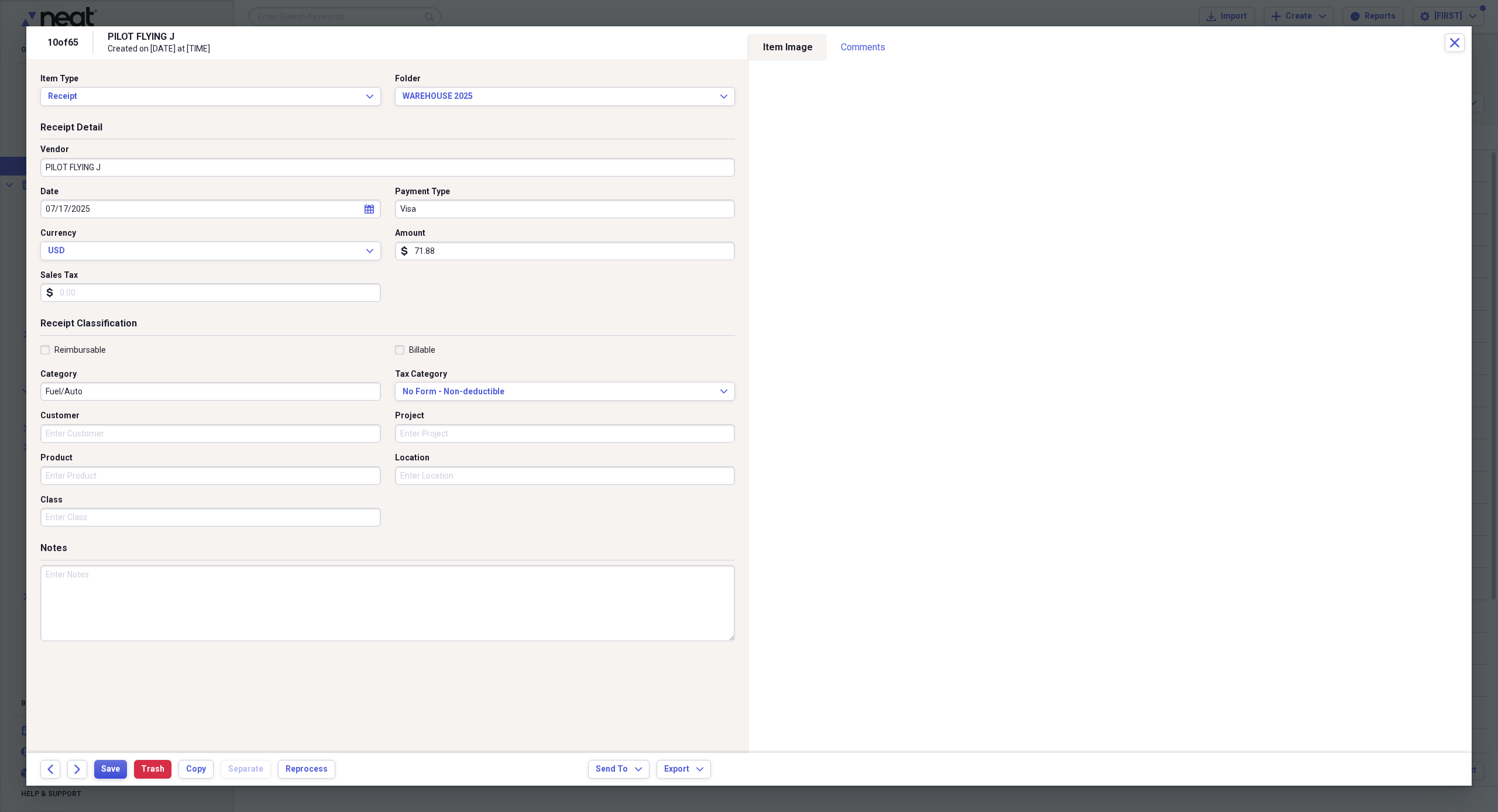 click on "Save" at bounding box center [111, 769] 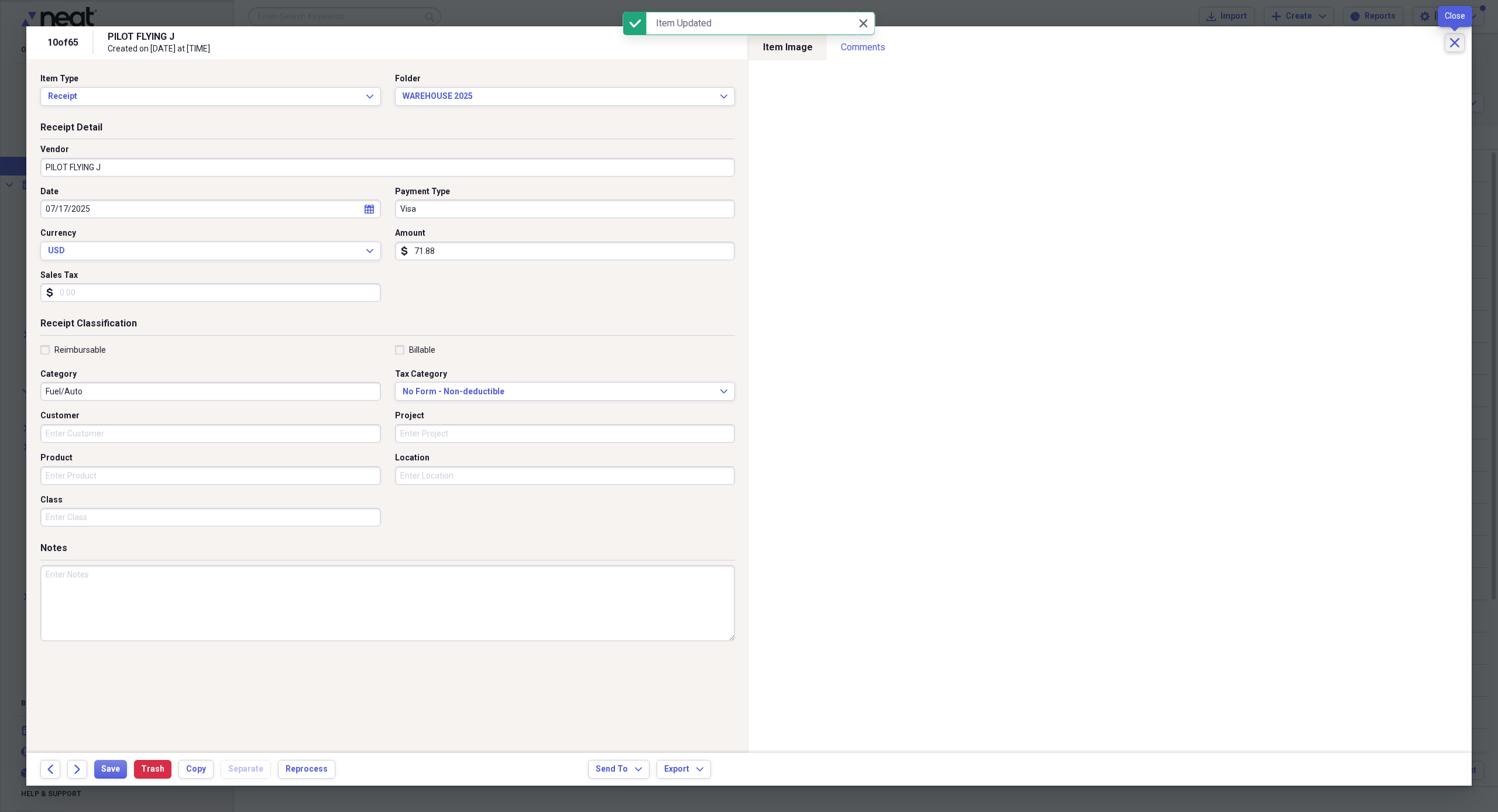 click 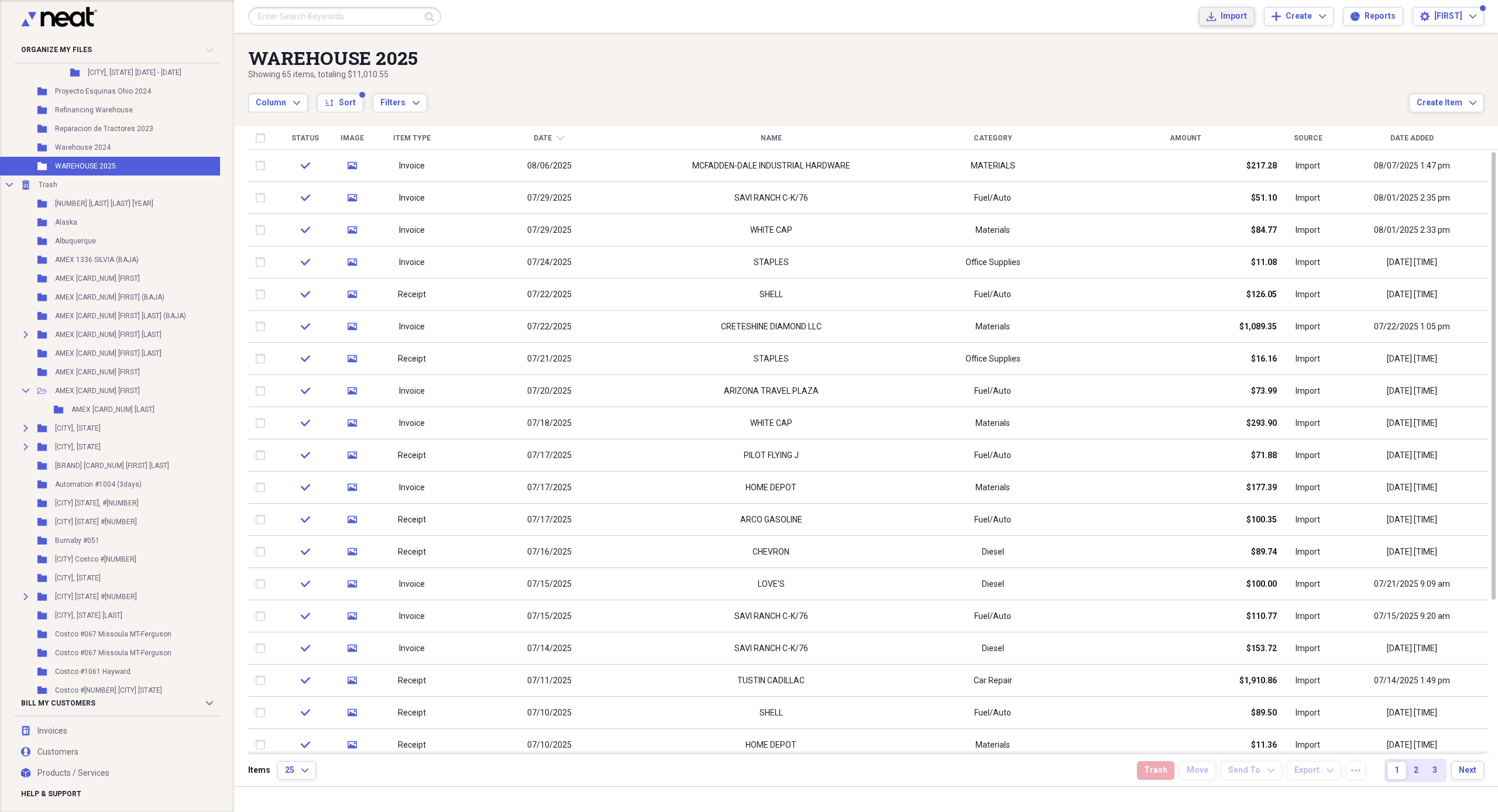 click on "Import" at bounding box center [1234, 16] 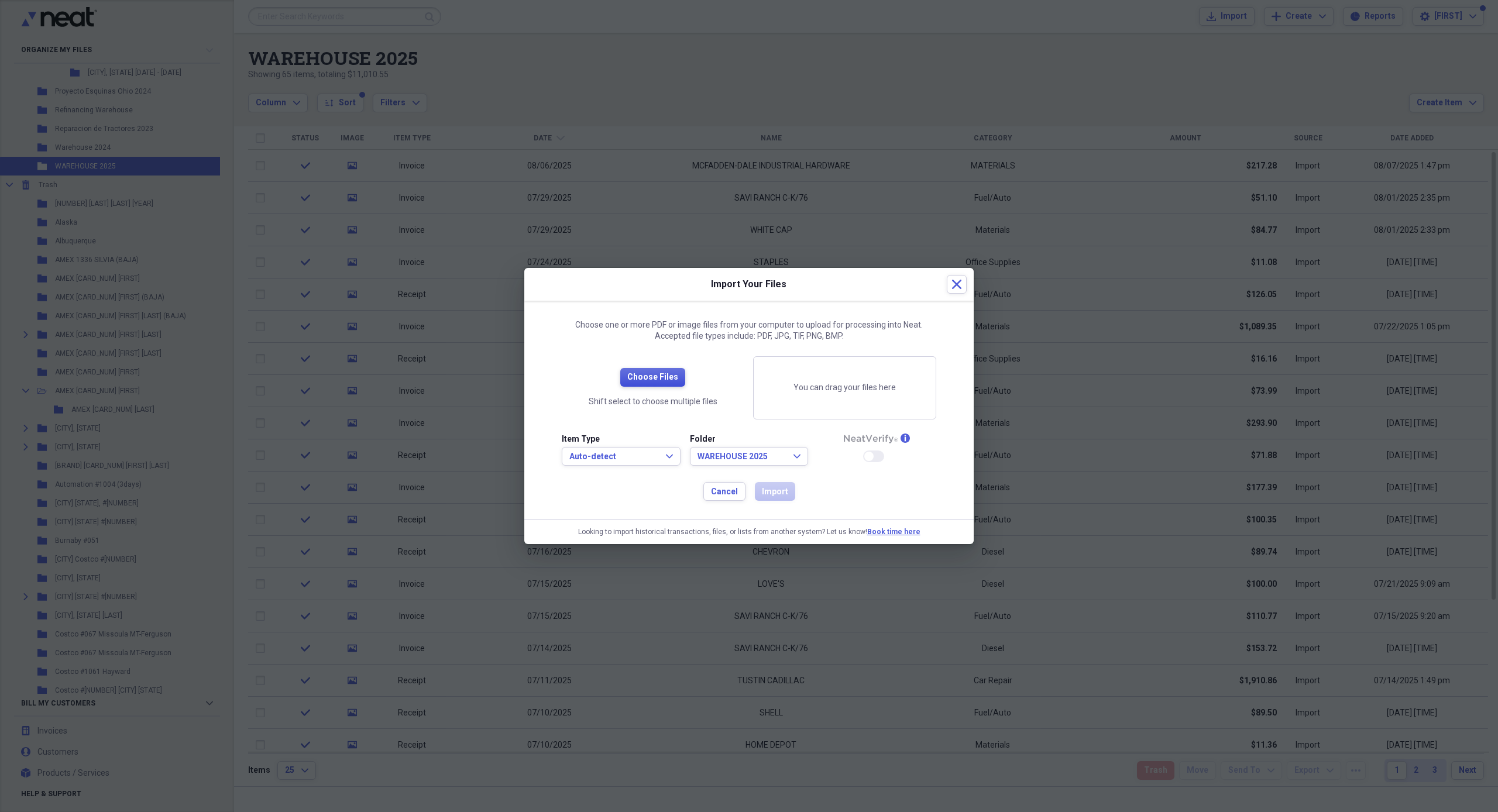 click on "Choose Files" at bounding box center (652, 377) 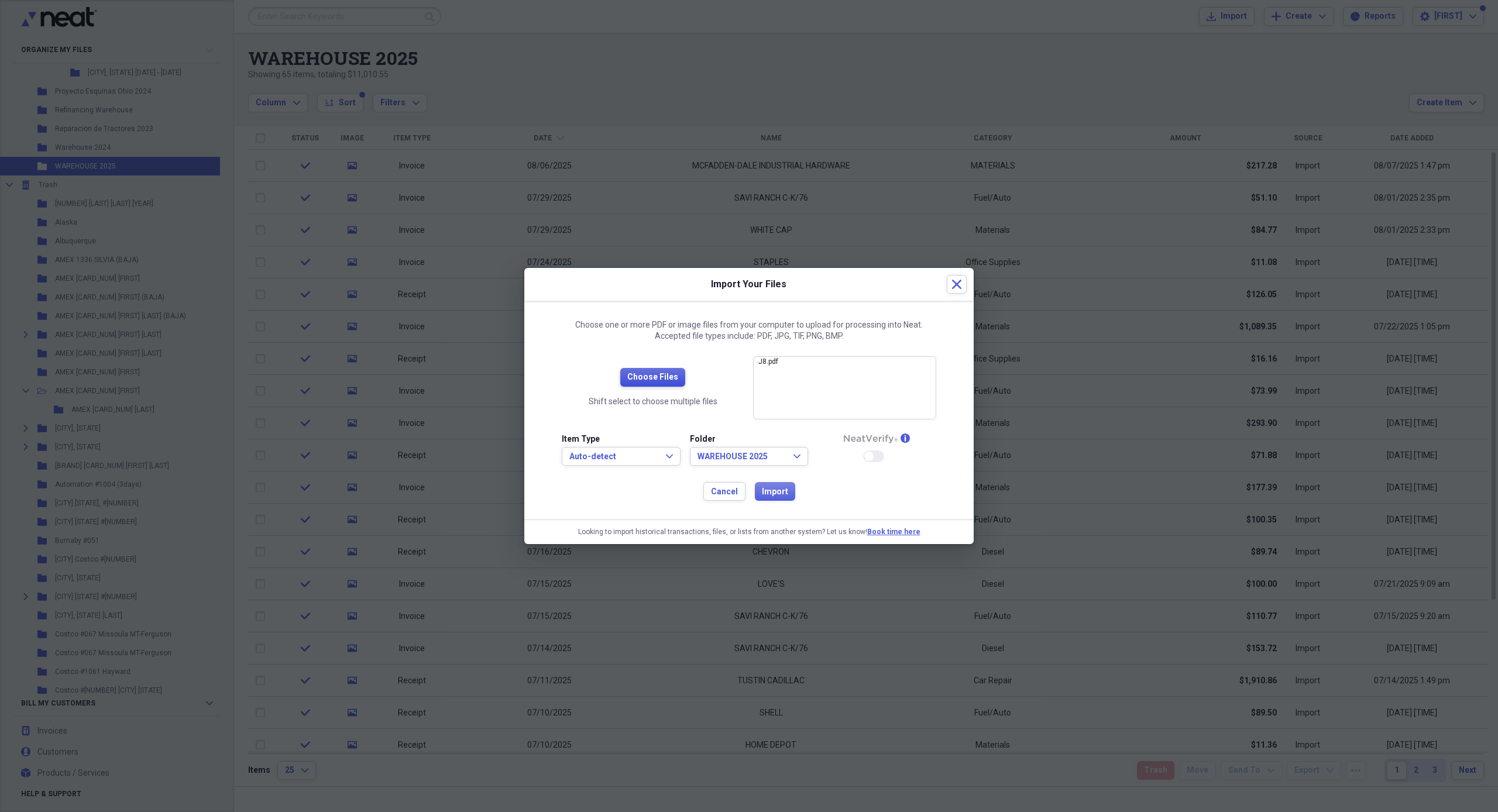 click on "Choose Files" at bounding box center (652, 377) 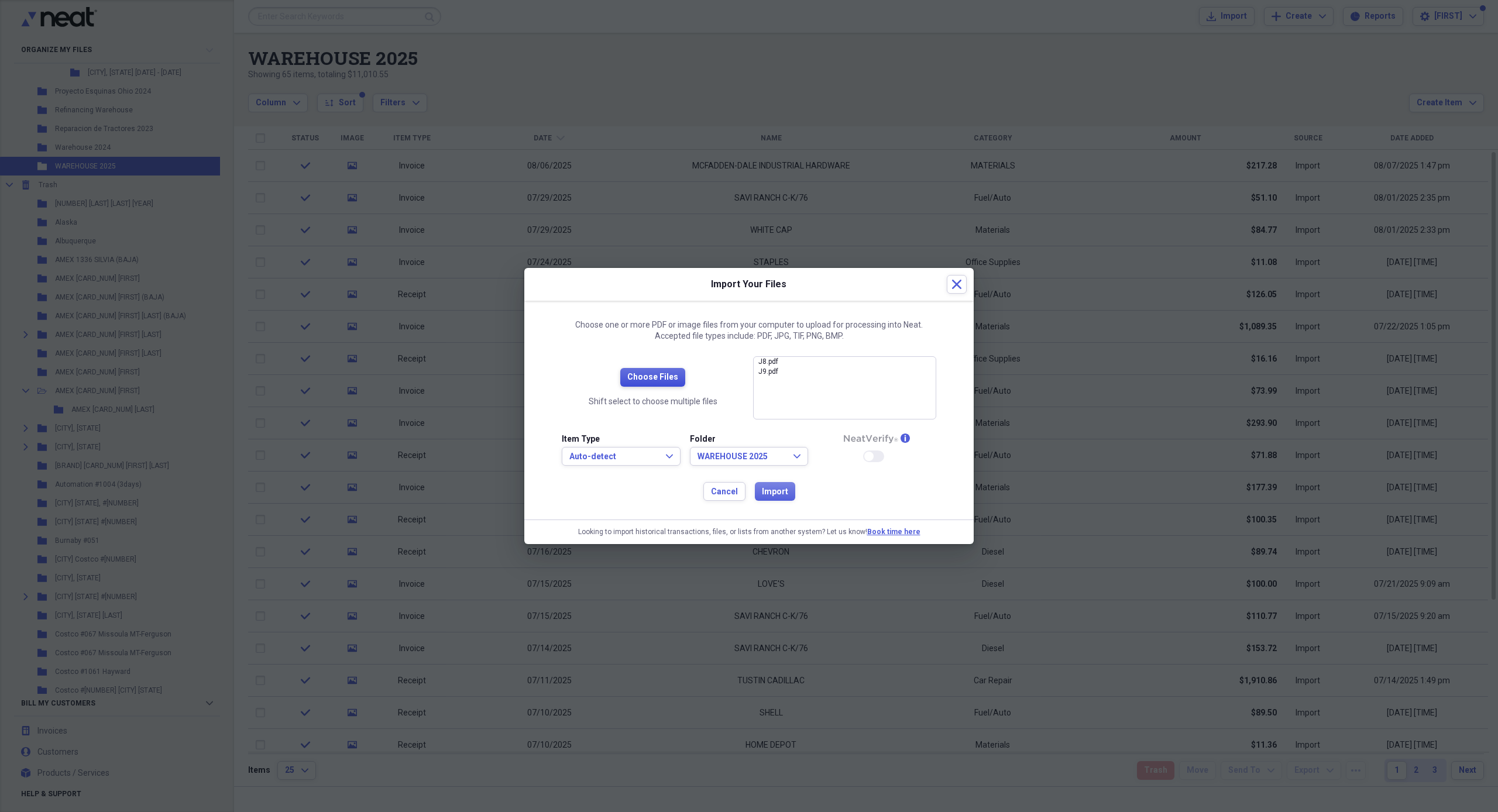 click on "Choose Files" at bounding box center (652, 377) 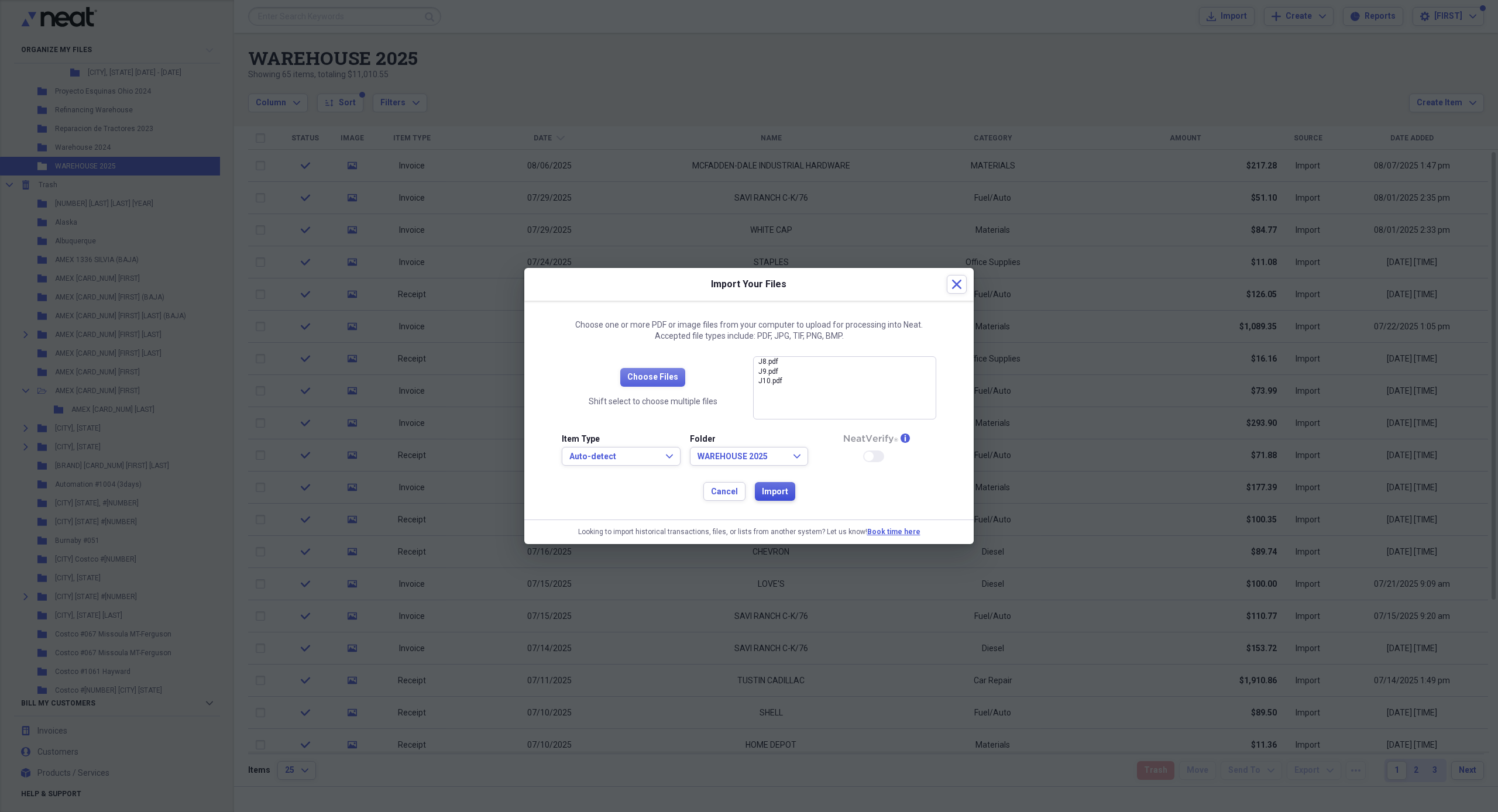 click on "Import" at bounding box center [775, 492] 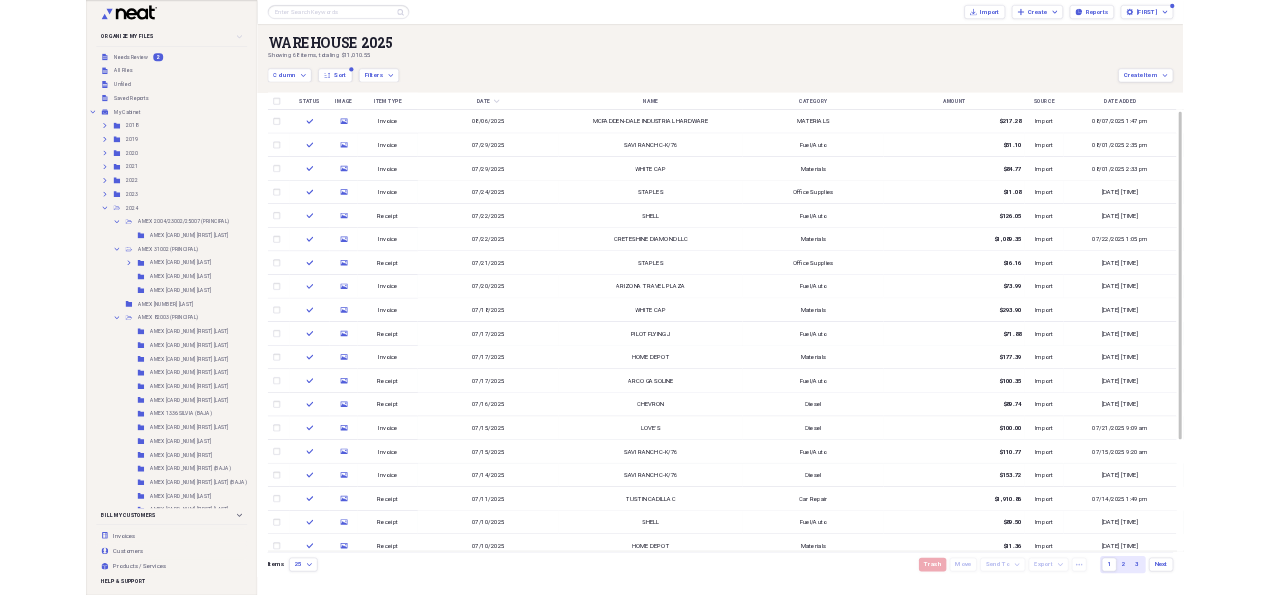 scroll, scrollTop: 0, scrollLeft: 0, axis: both 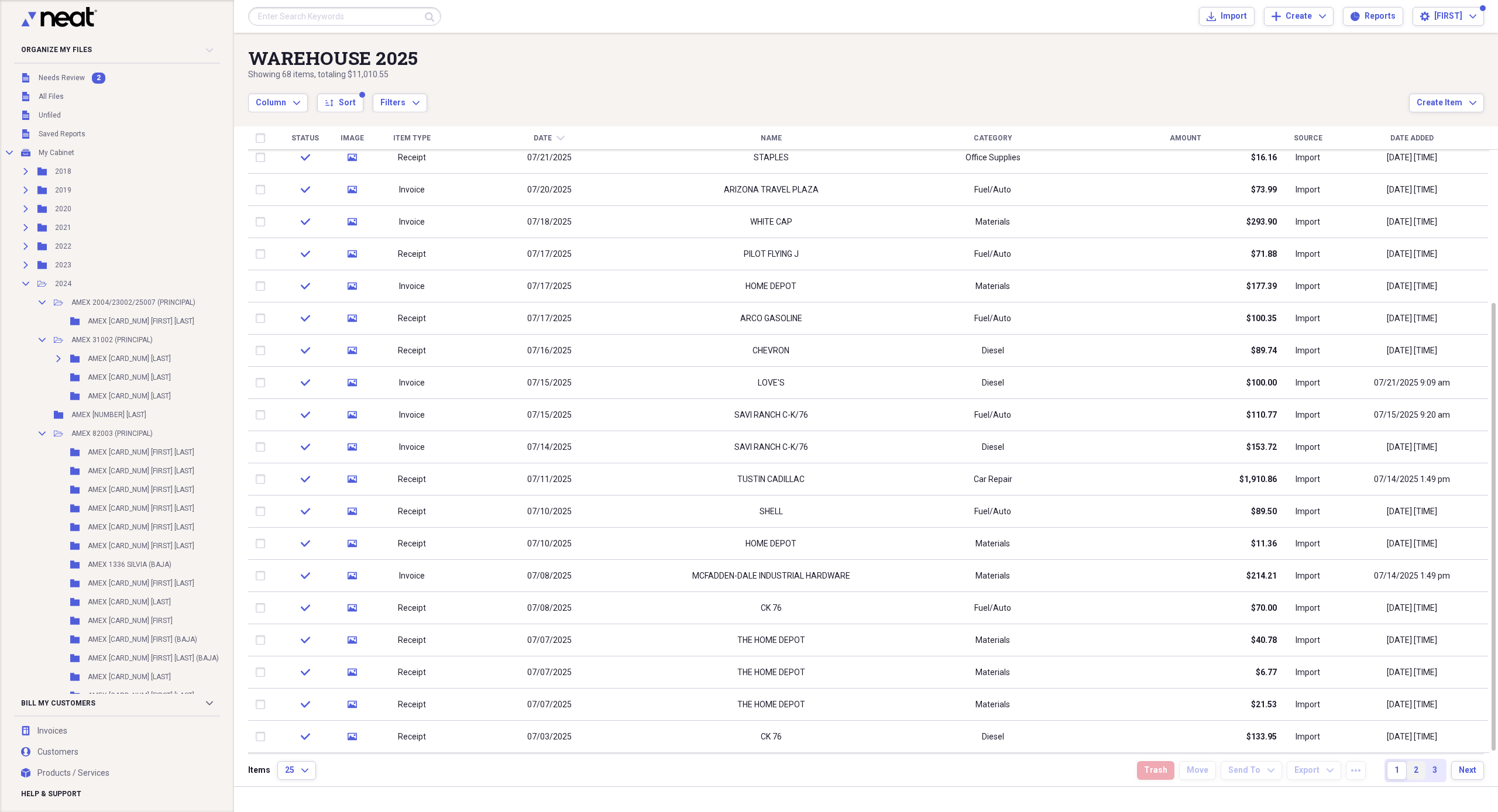 click on "2" at bounding box center (1416, 770) 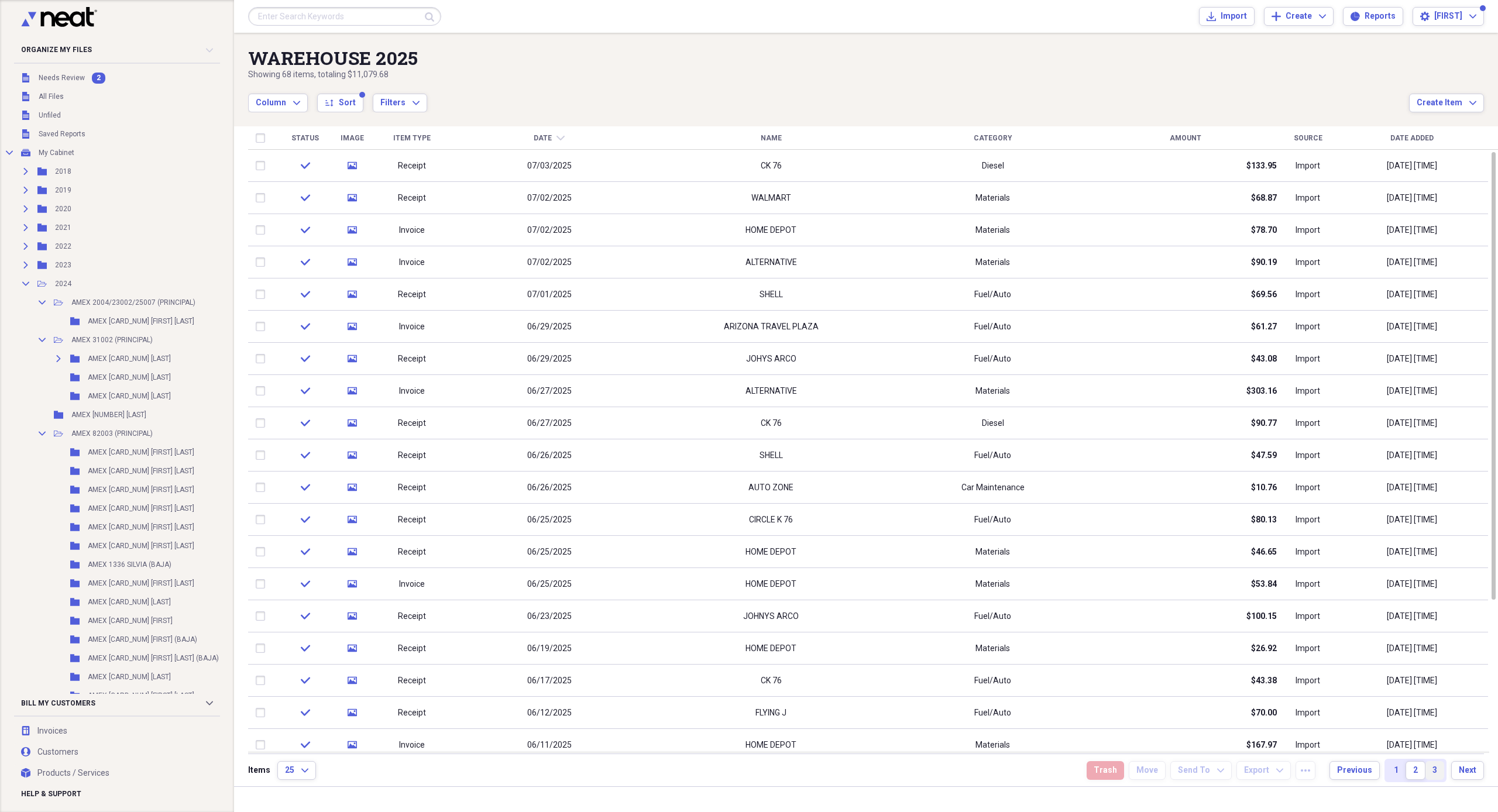 click on "3" at bounding box center [1435, 770] 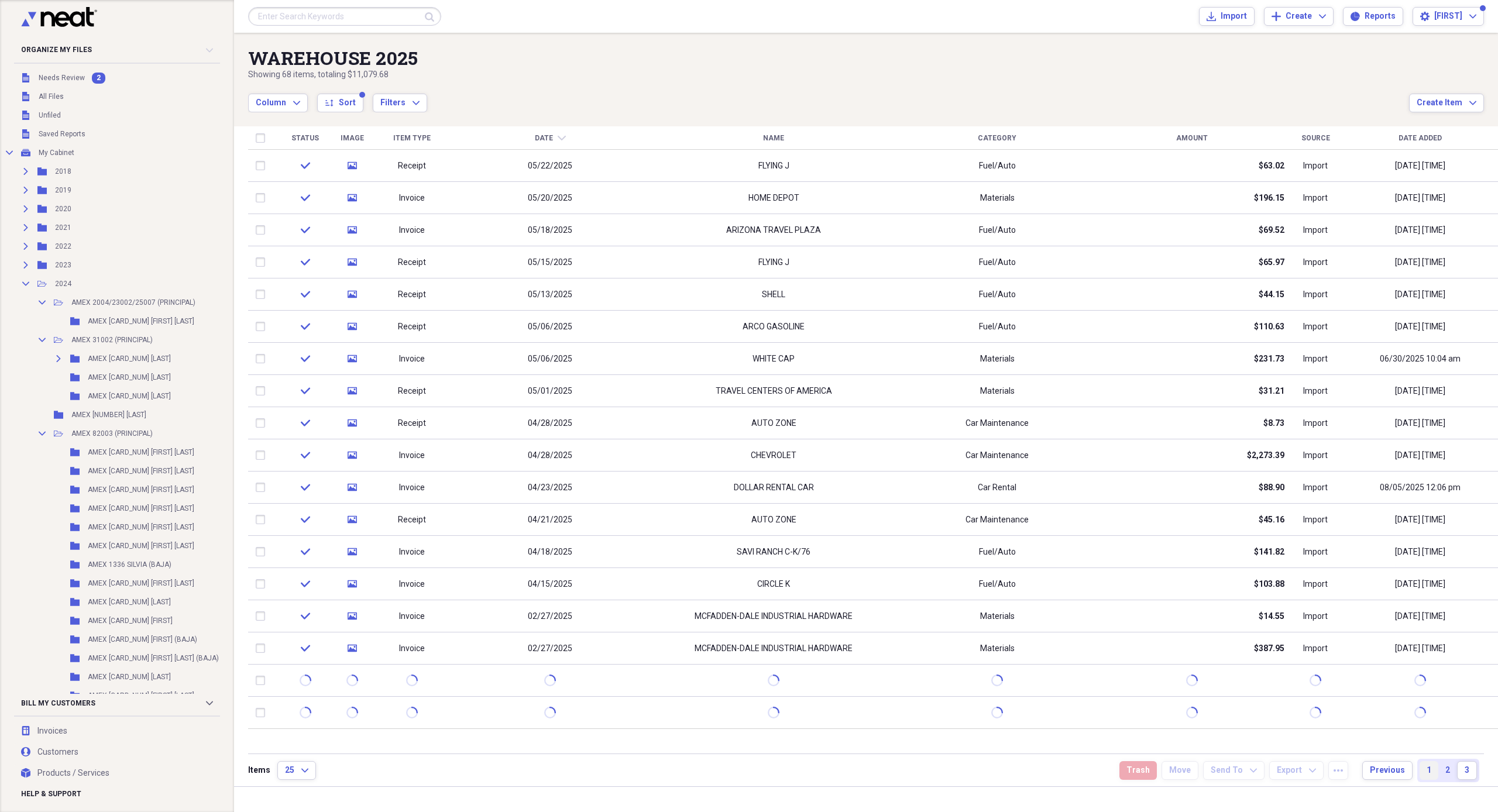 click on "1" at bounding box center [1429, 770] 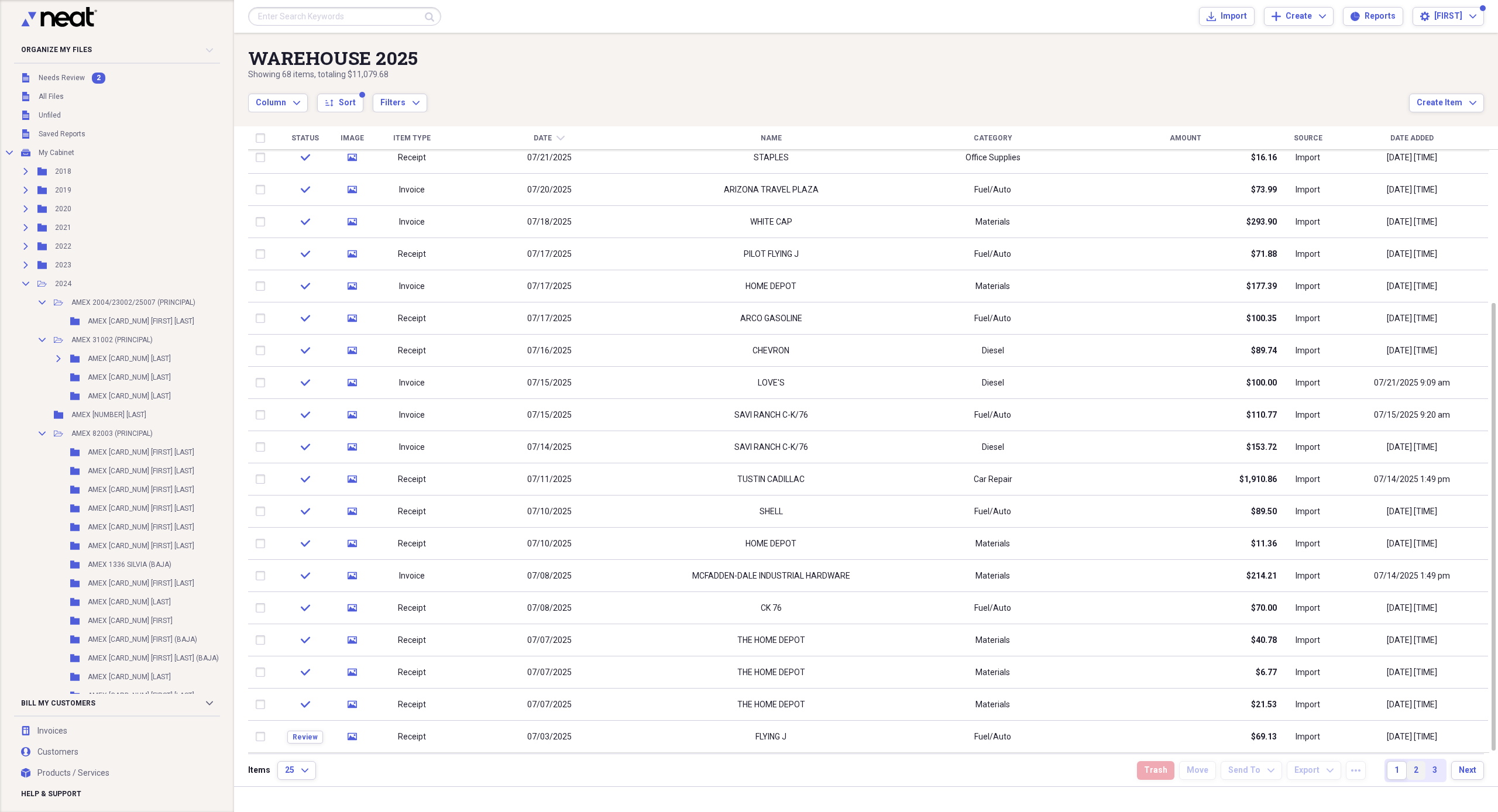 click on "2" at bounding box center (1416, 770) 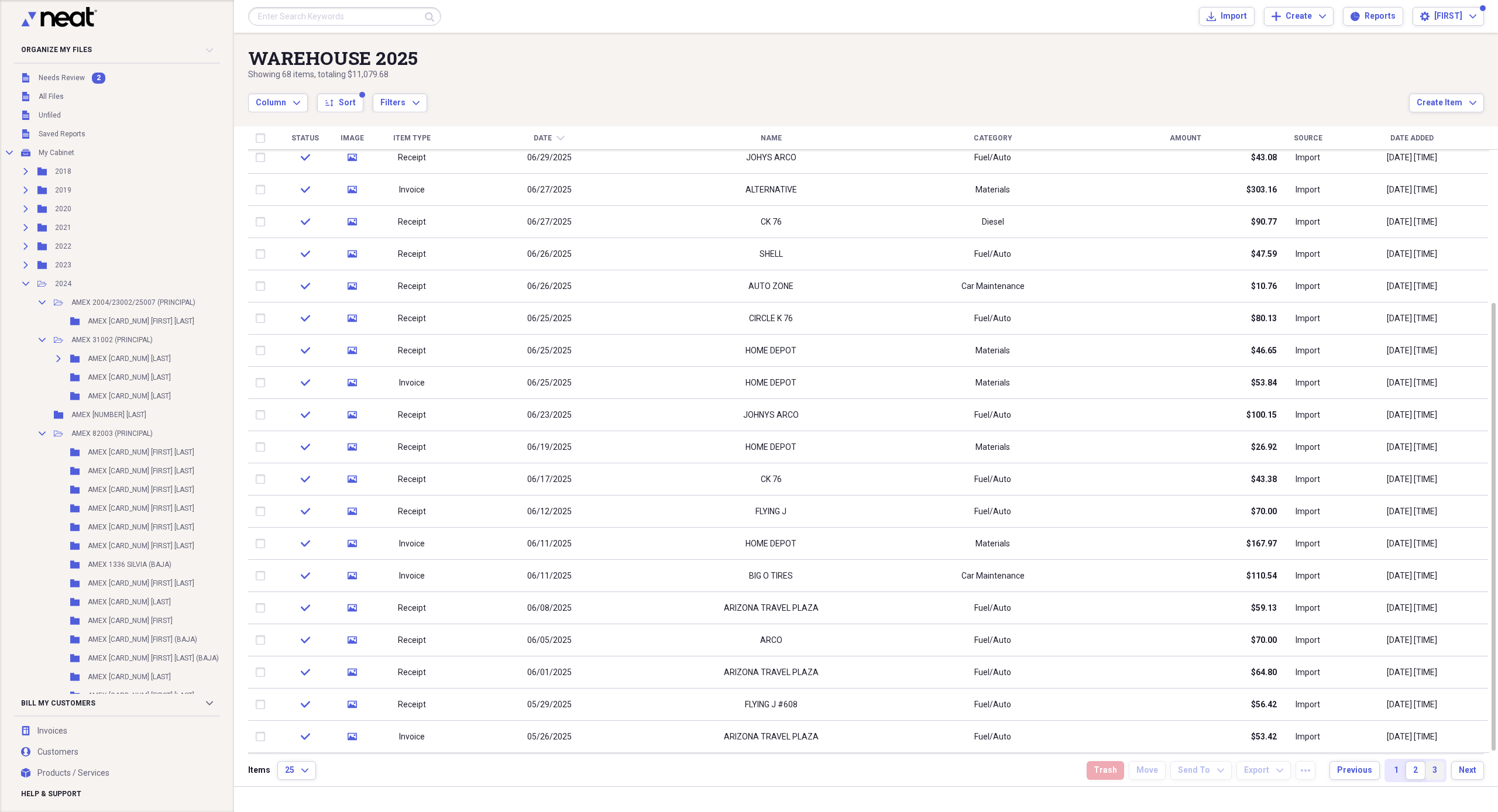 click on "3" at bounding box center (1435, 770) 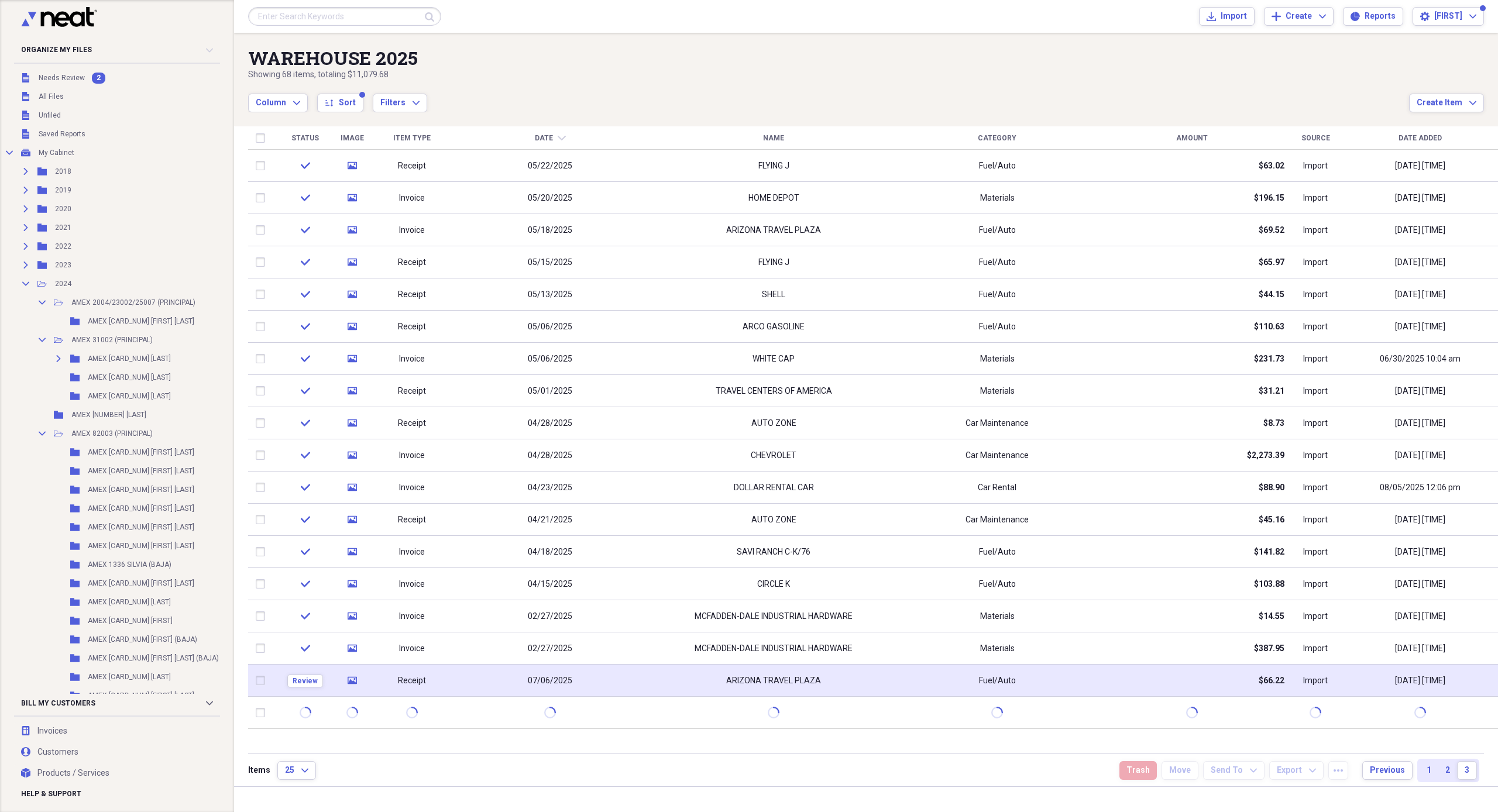click on "07/06/2025" at bounding box center [550, 680] 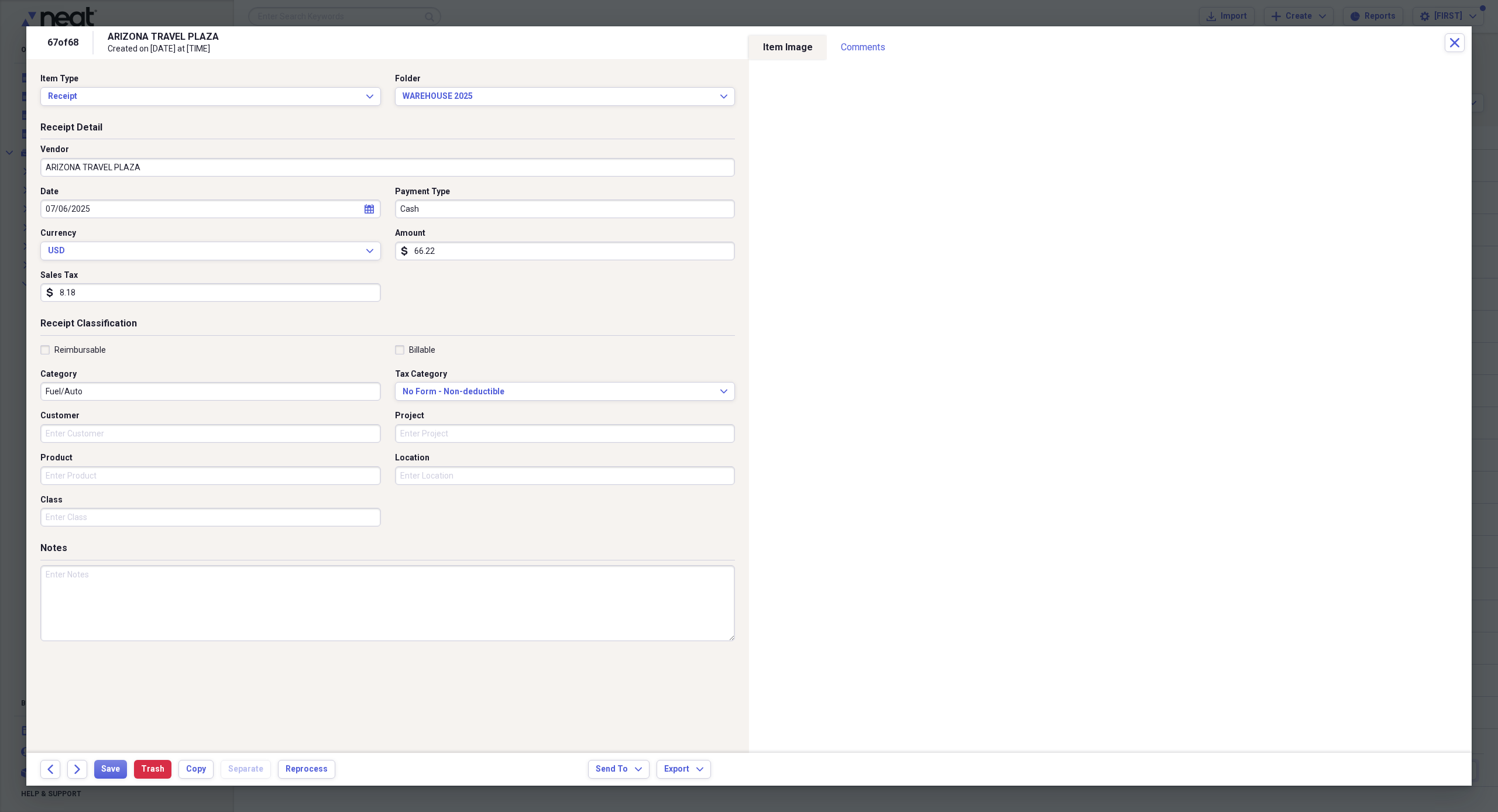 drag, startPoint x: 90, startPoint y: 293, endPoint x: 55, endPoint y: 290, distance: 35.128336 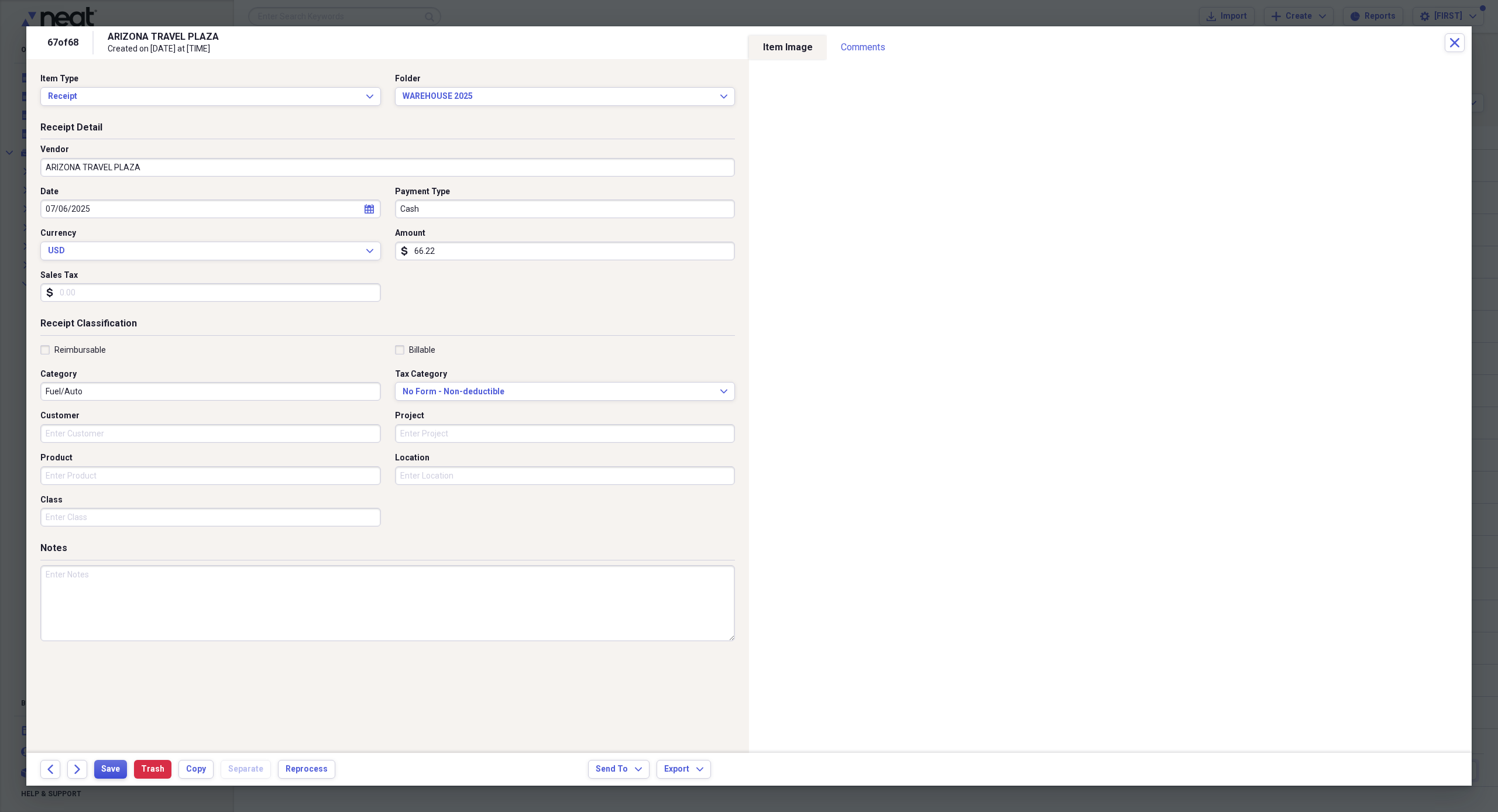 click on "Save" at bounding box center [111, 769] 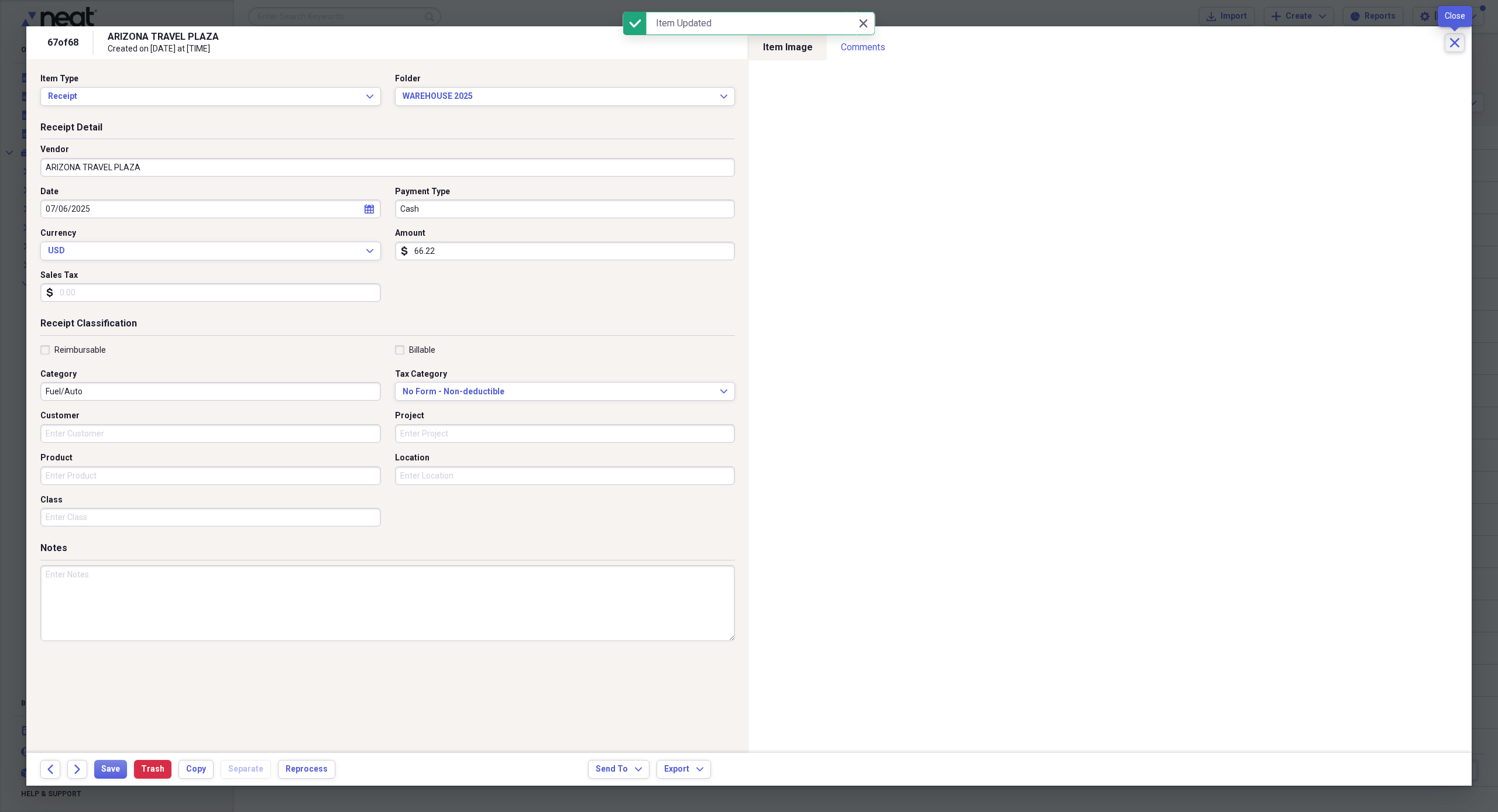 click 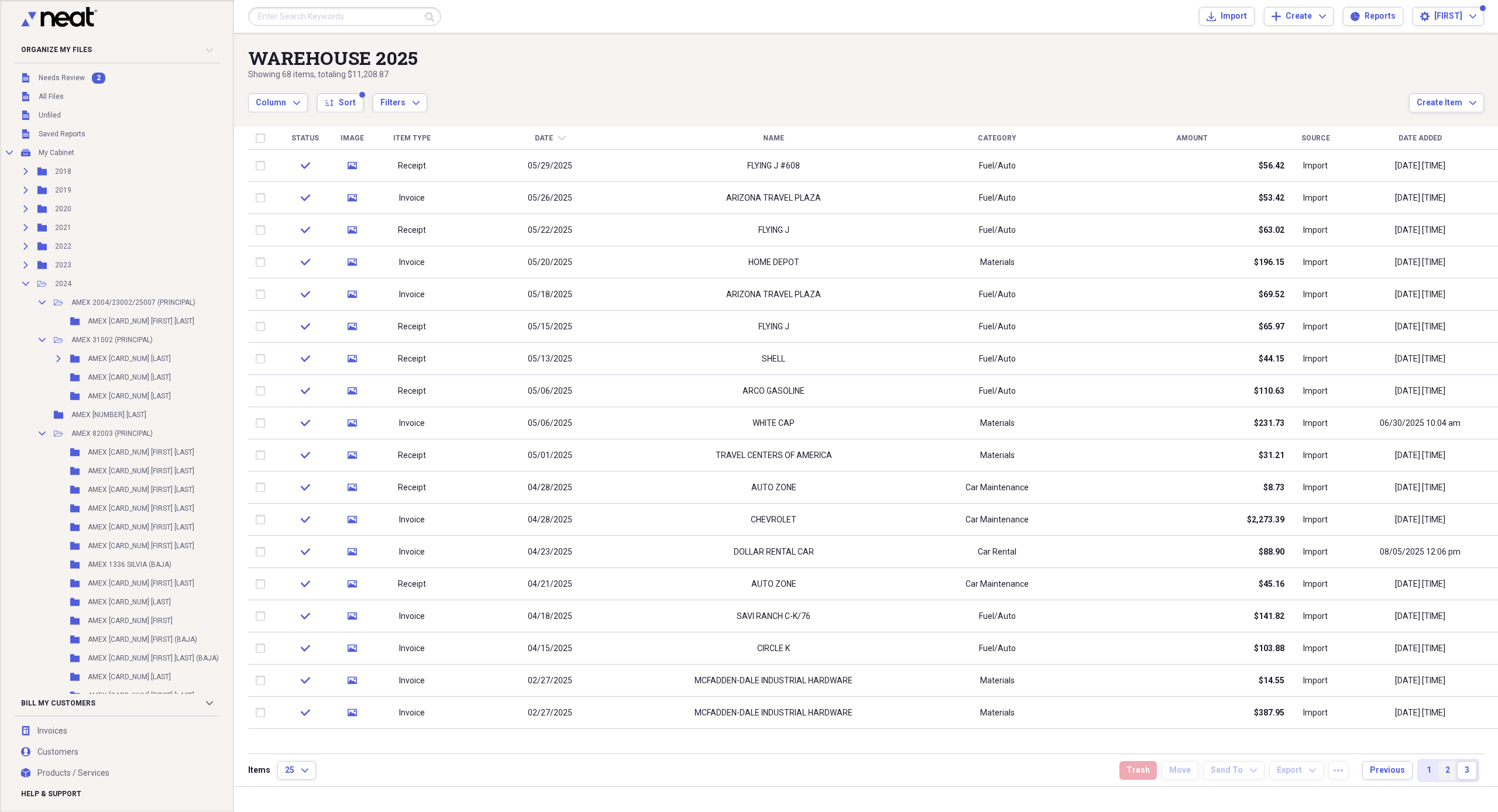 click on "2" at bounding box center (1448, 770) 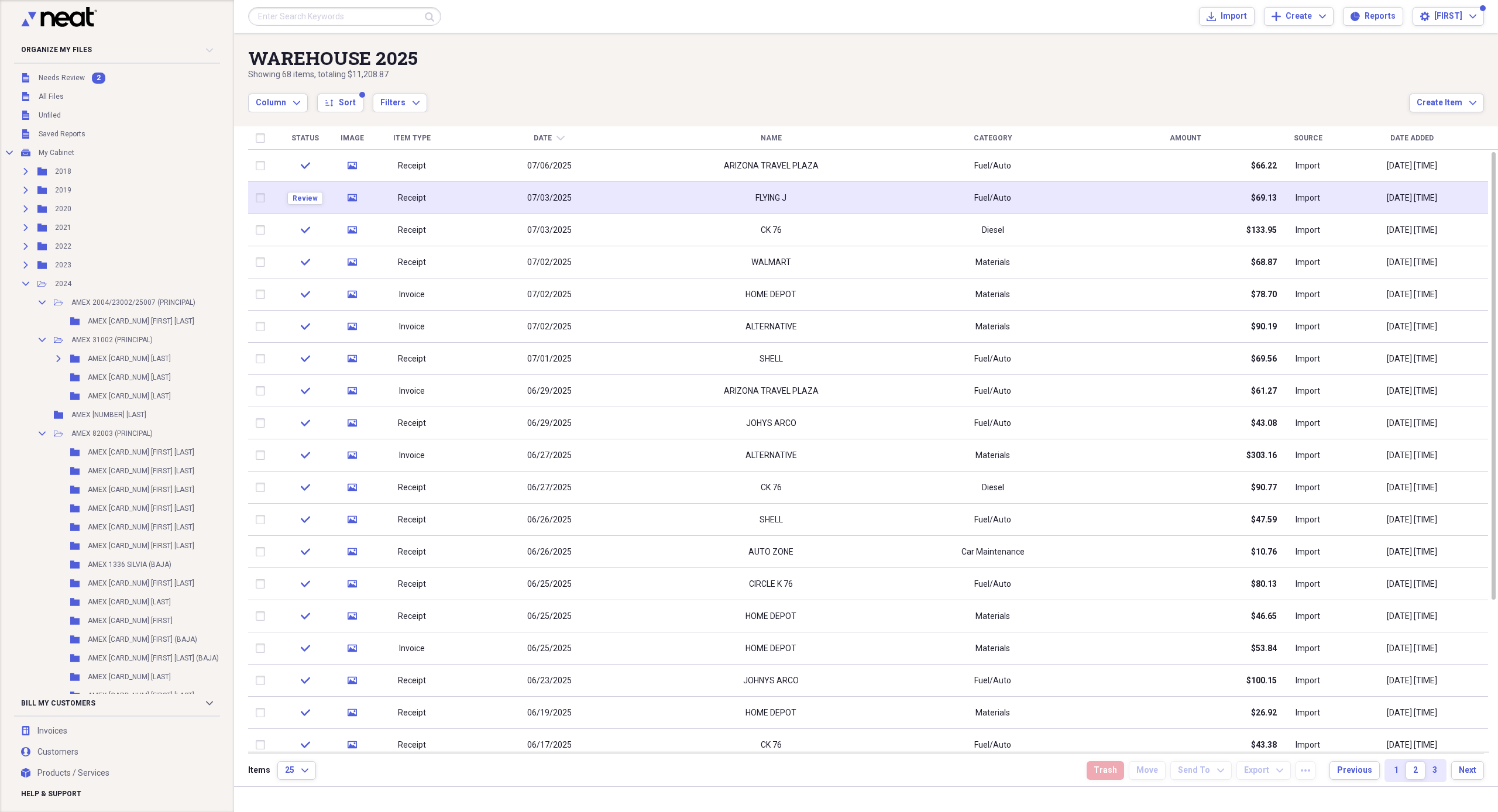 click on "07/03/2025" at bounding box center [549, 198] 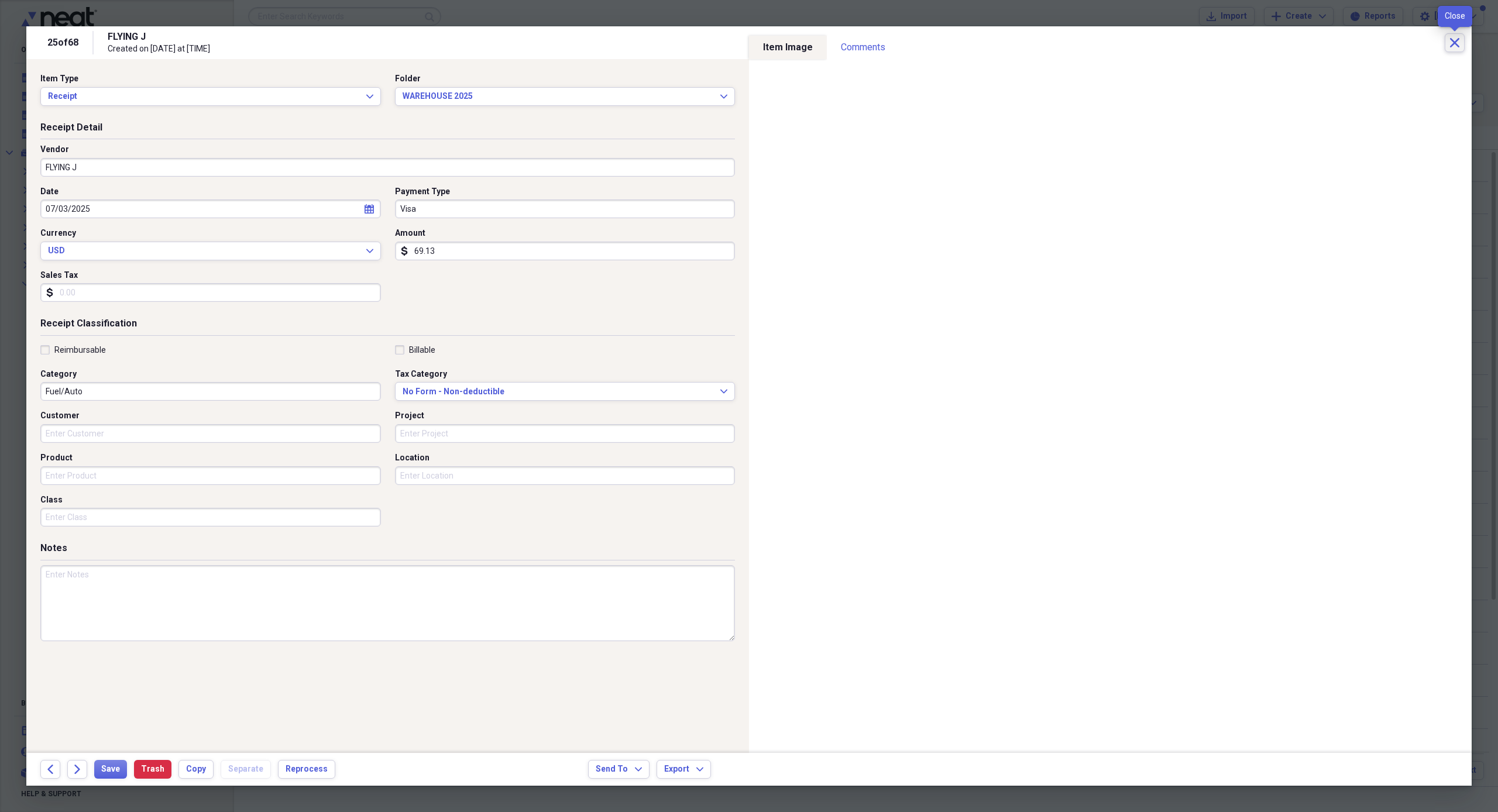 click on "Close" 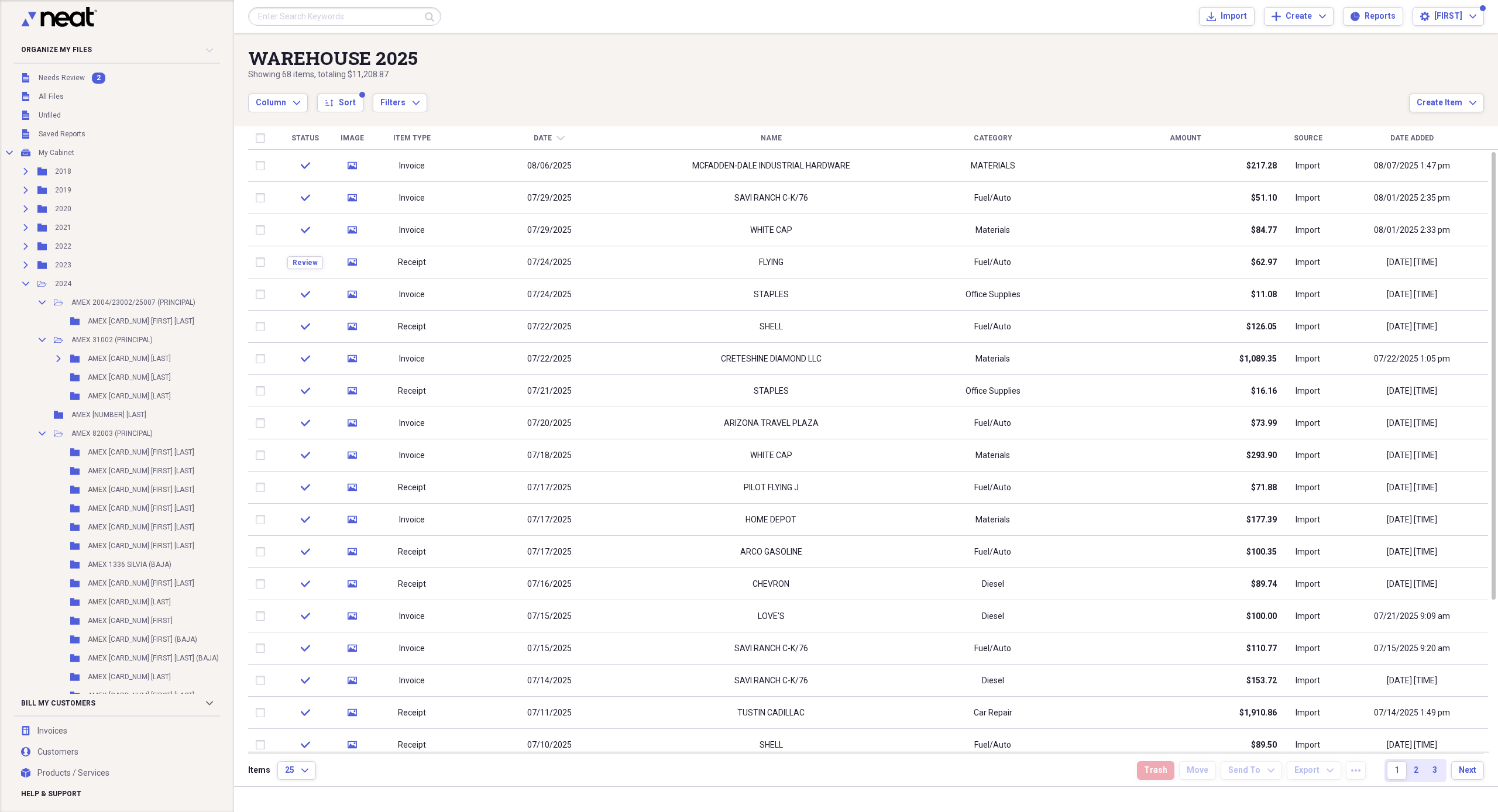 click on "Column Expand sort Sort Filters  Expand" at bounding box center [829, 97] 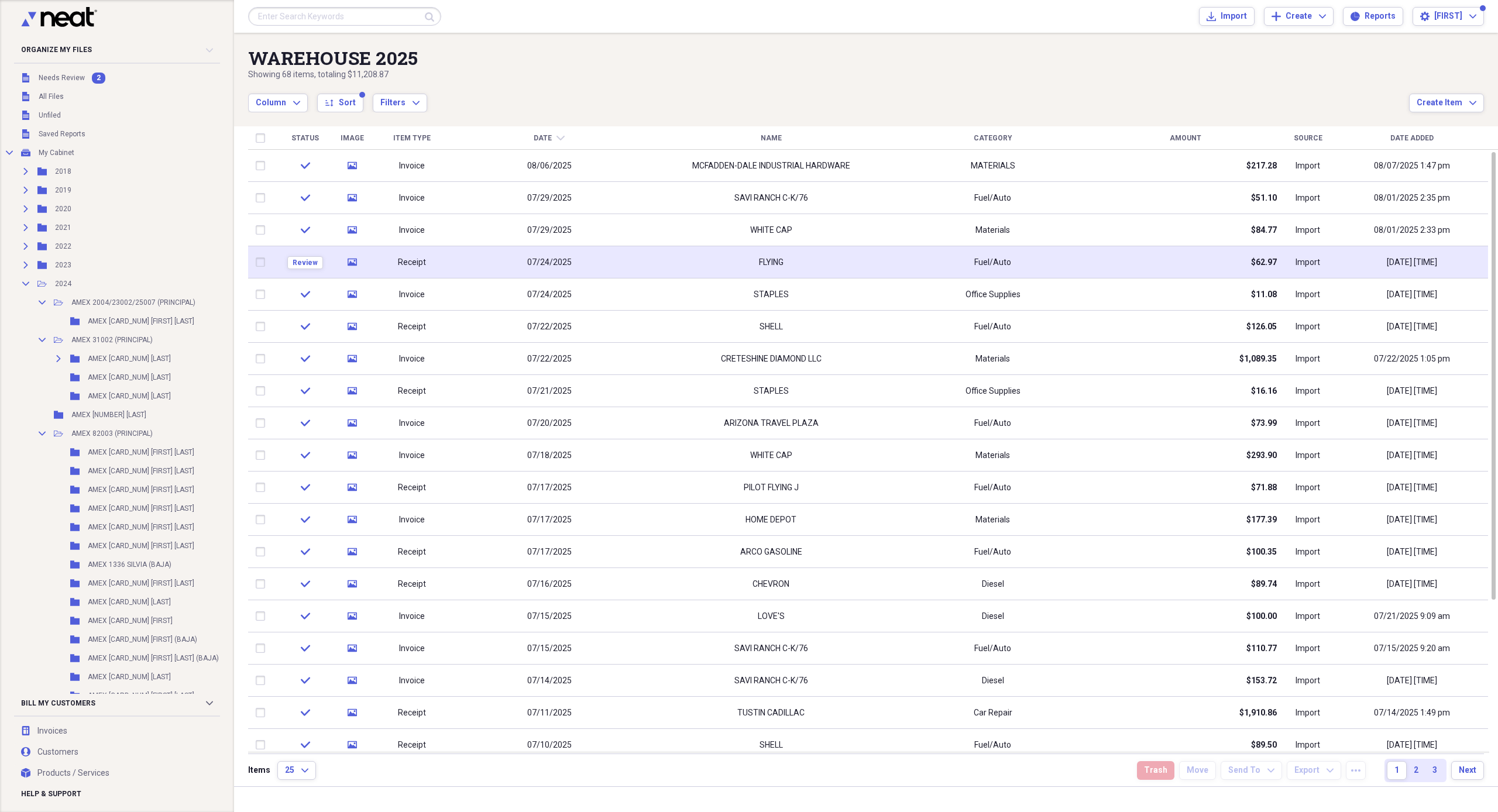 click on "07/24/2025" at bounding box center [549, 262] 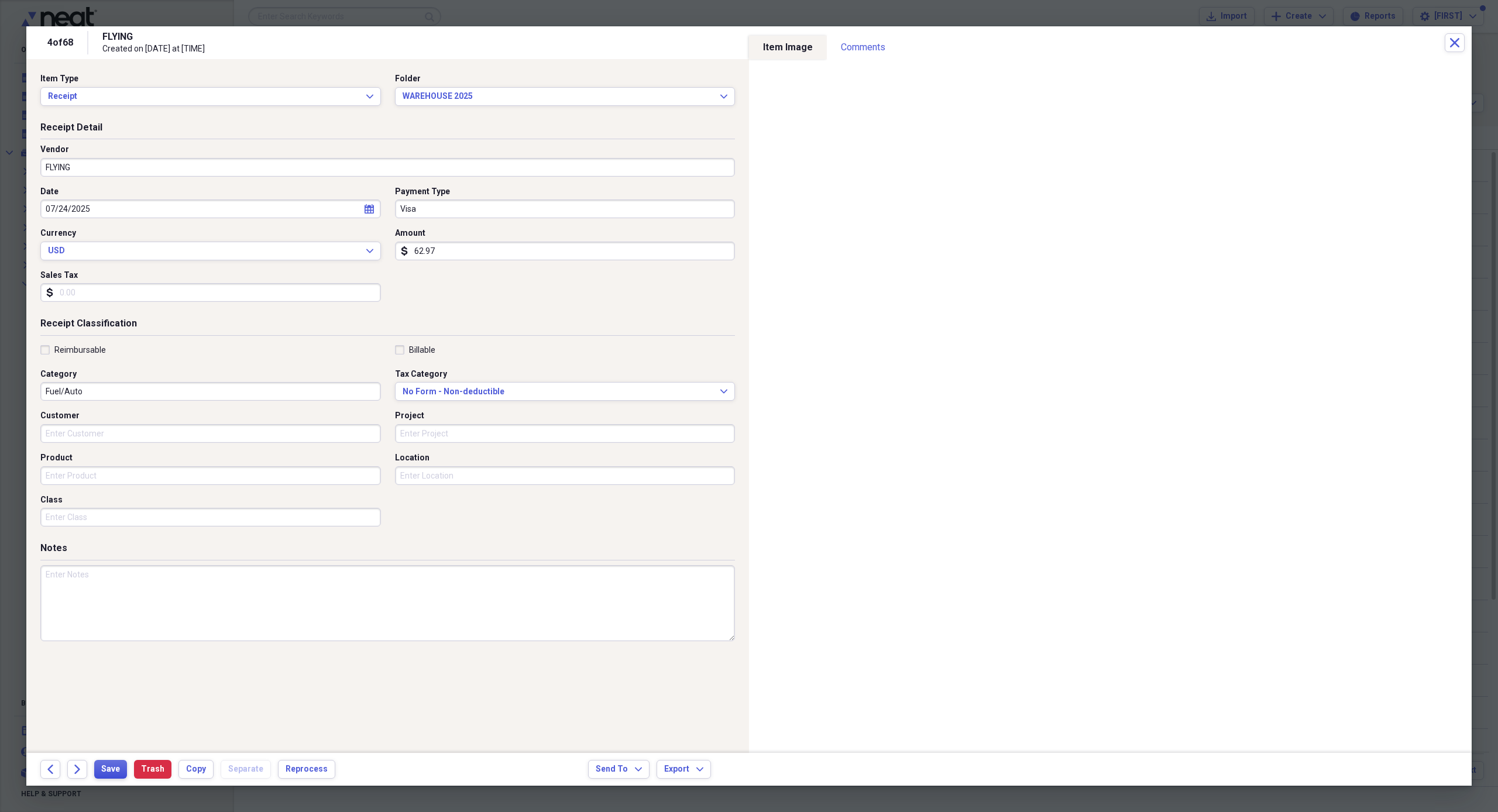 click on "Save" at bounding box center [111, 769] 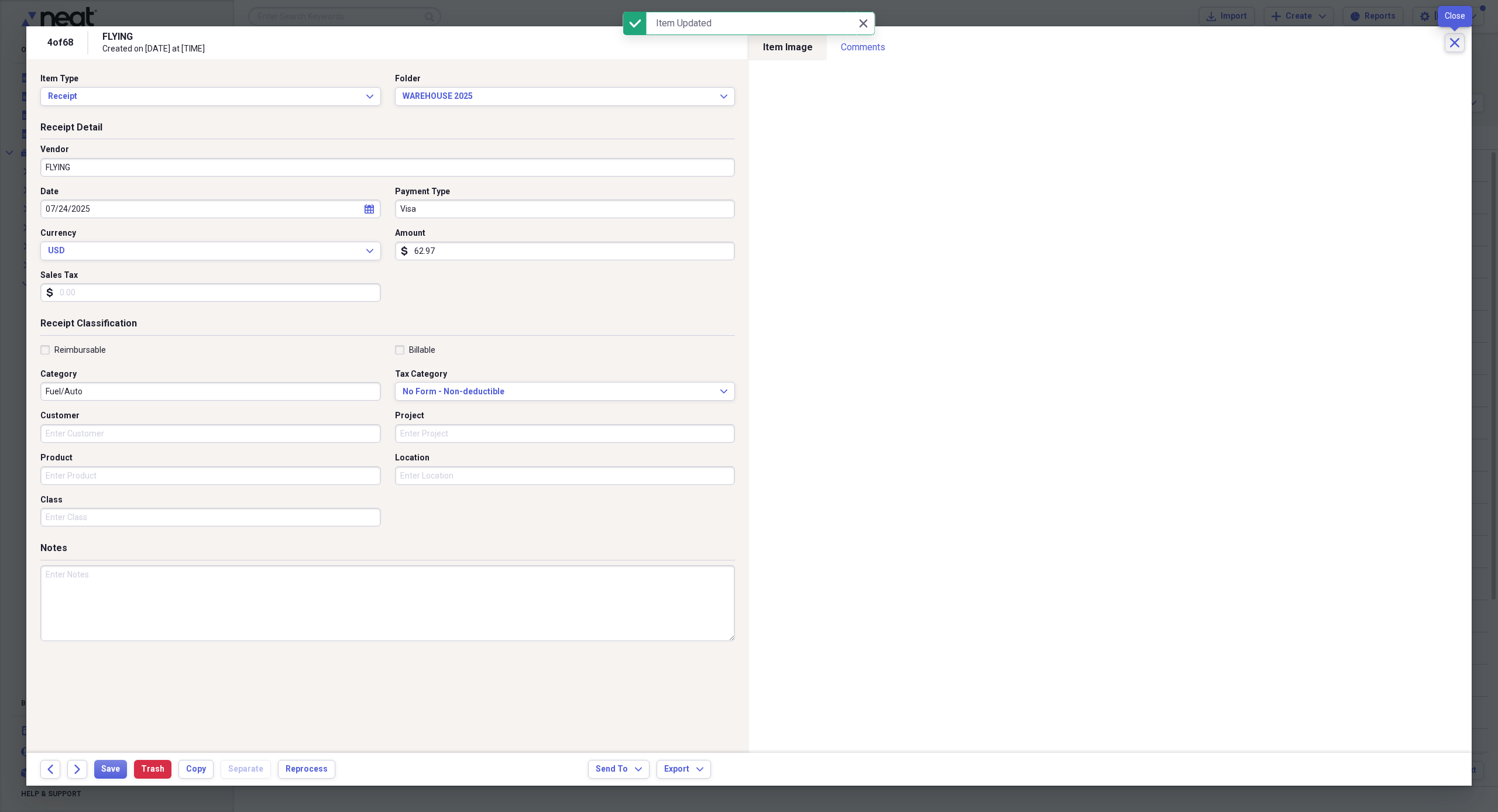 click on "Close" 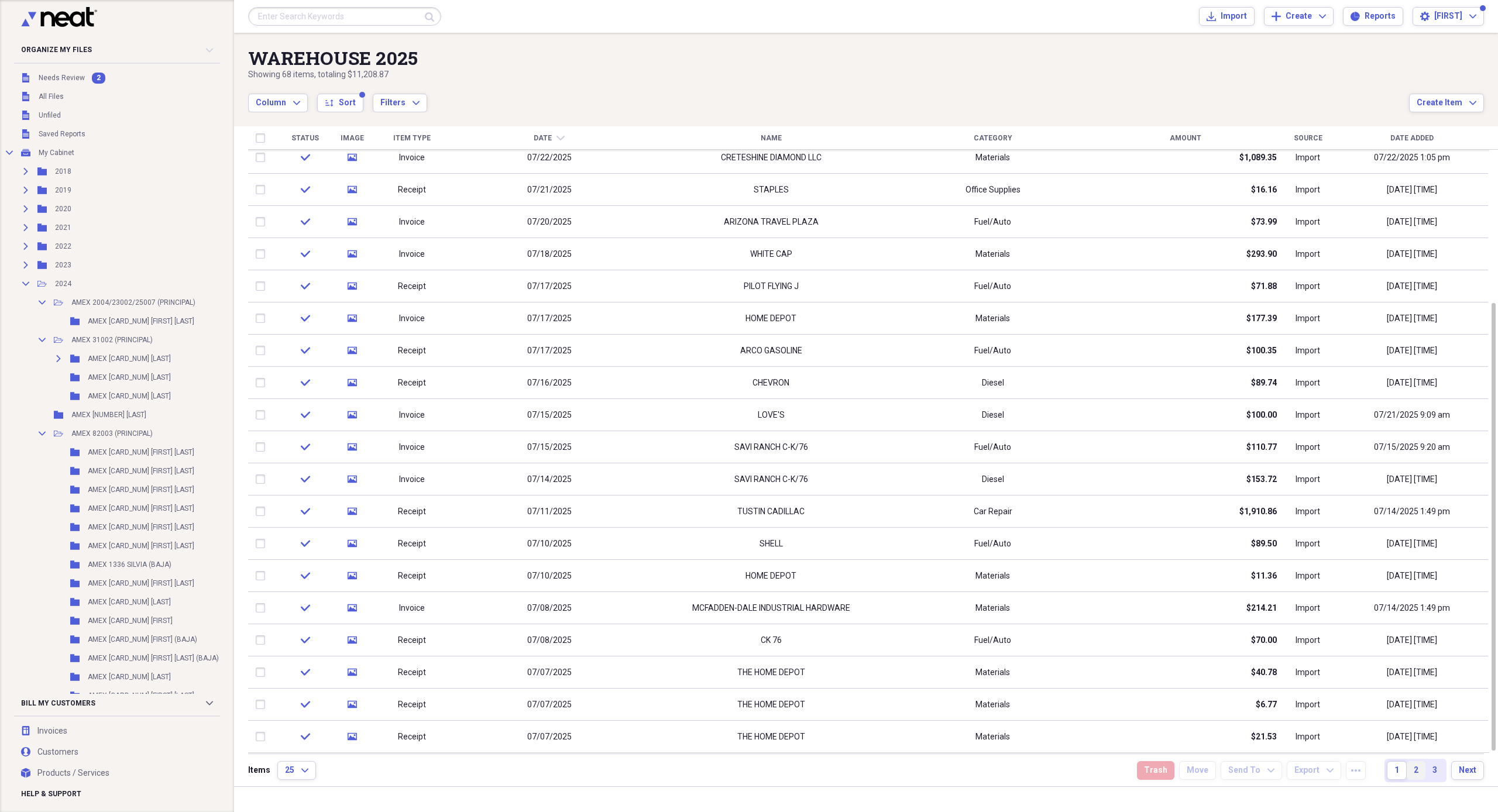 click on "2" at bounding box center (1416, 770) 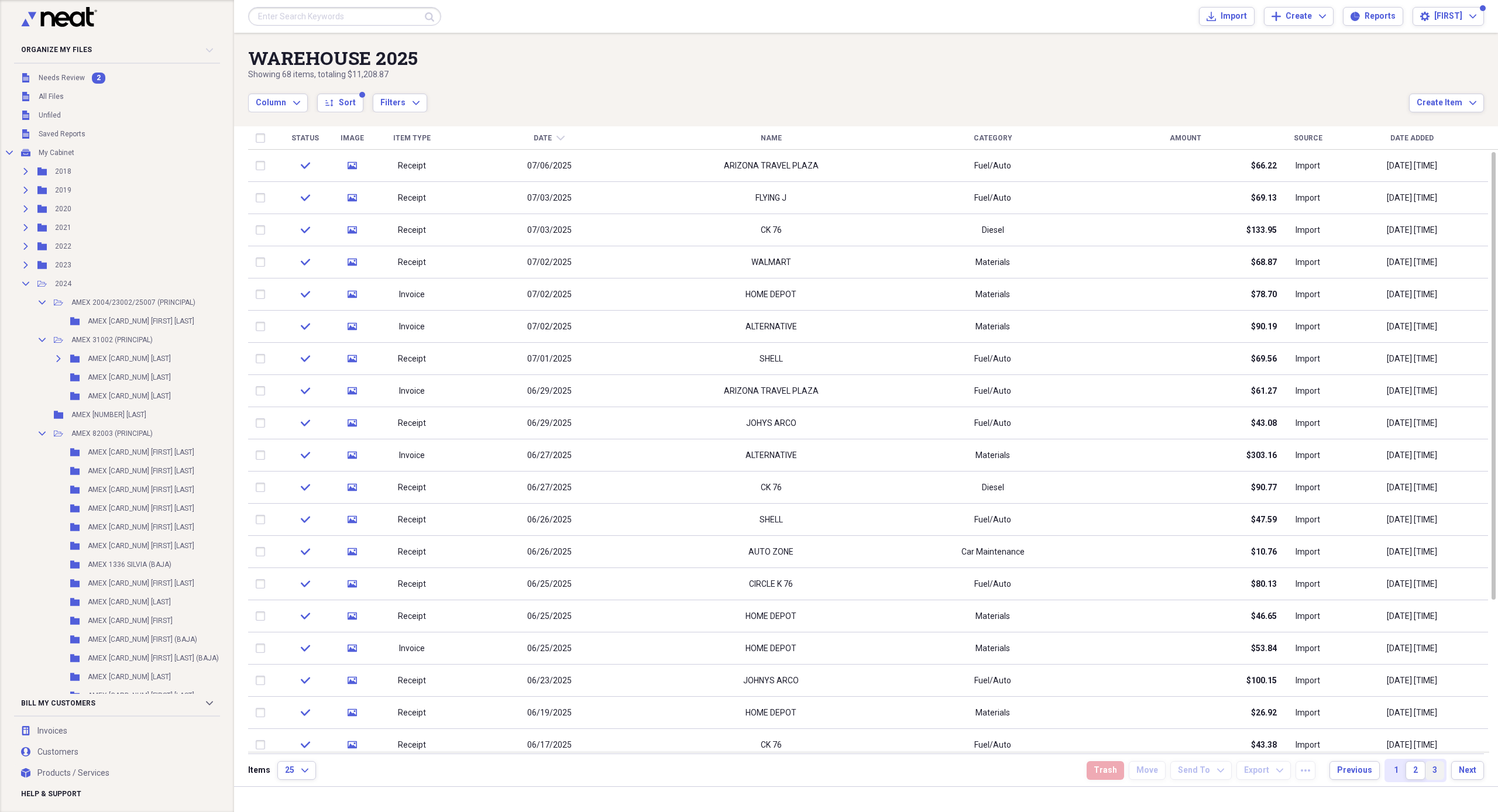 click on "3" at bounding box center [1435, 770] 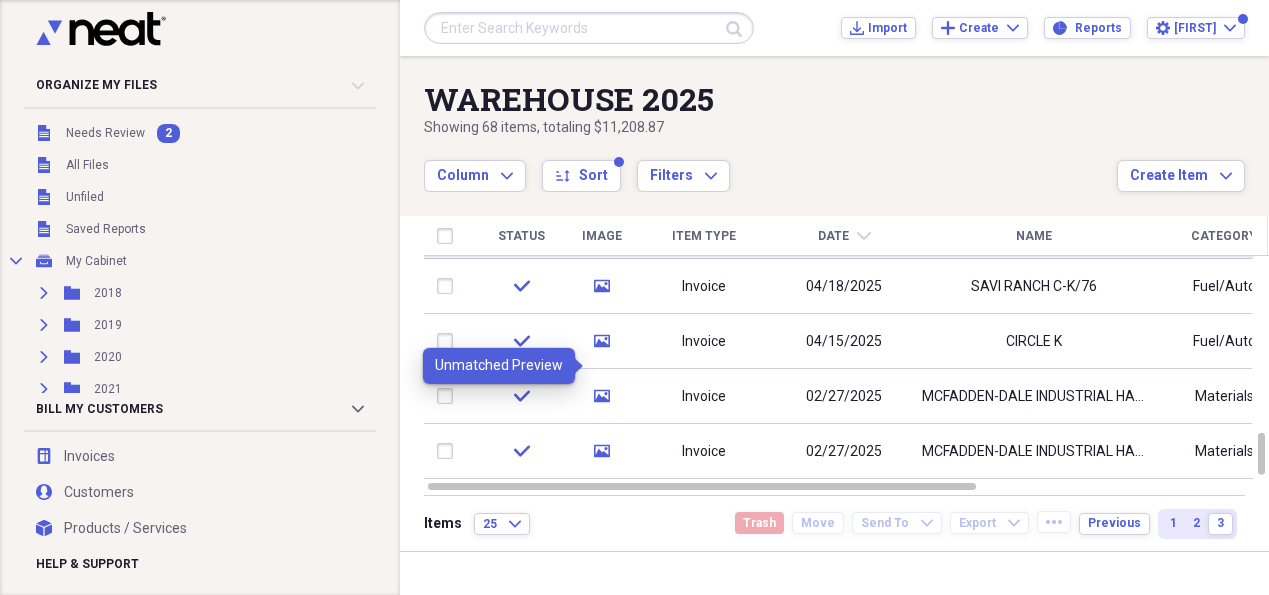 scroll, scrollTop: 24, scrollLeft: 0, axis: vertical 